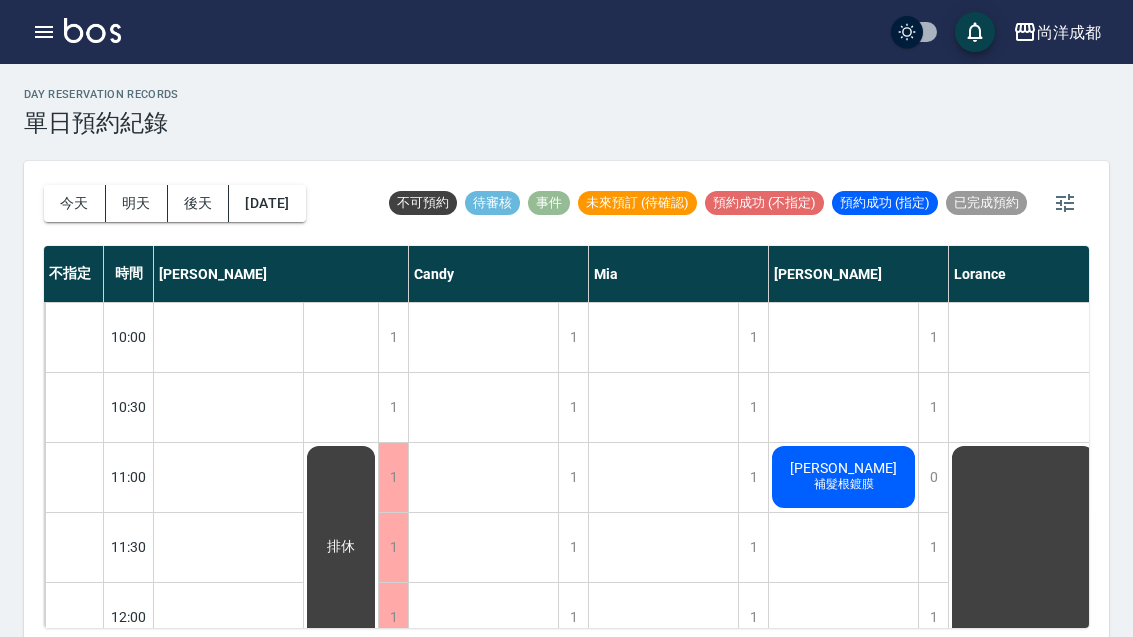 scroll, scrollTop: 69, scrollLeft: 0, axis: vertical 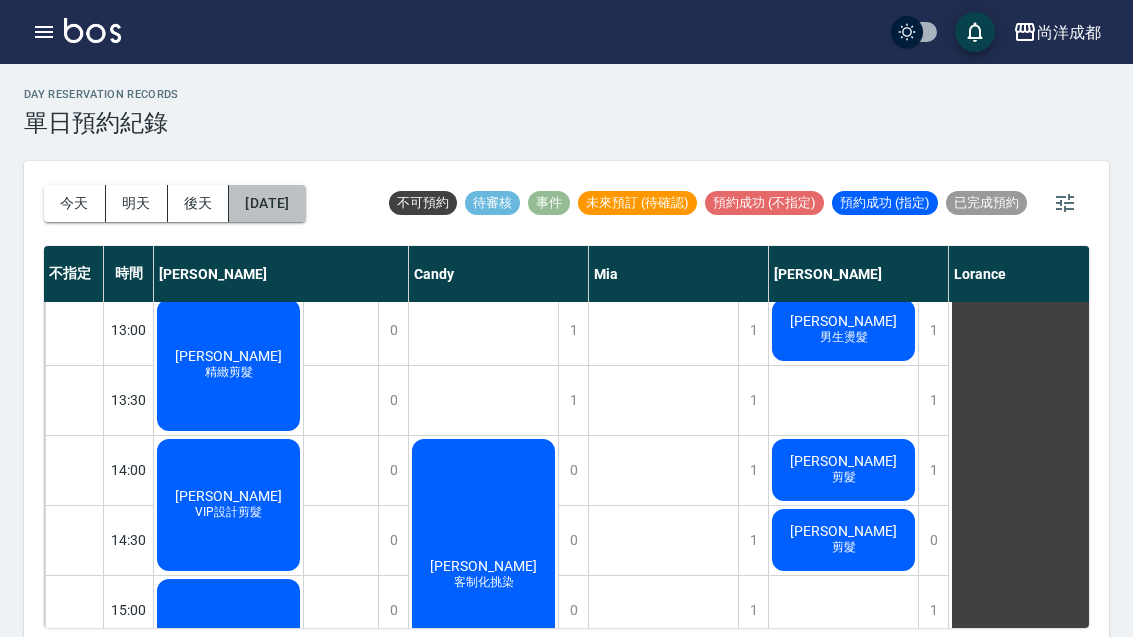 click on "2025/07/16" at bounding box center (267, 203) 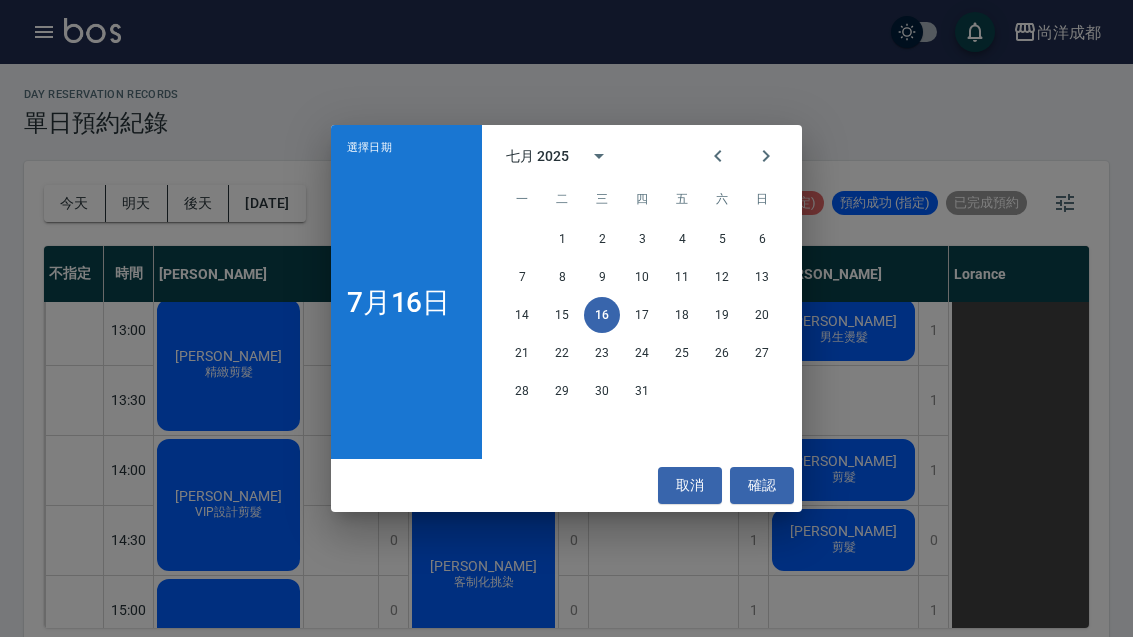 click on "18" at bounding box center [682, 315] 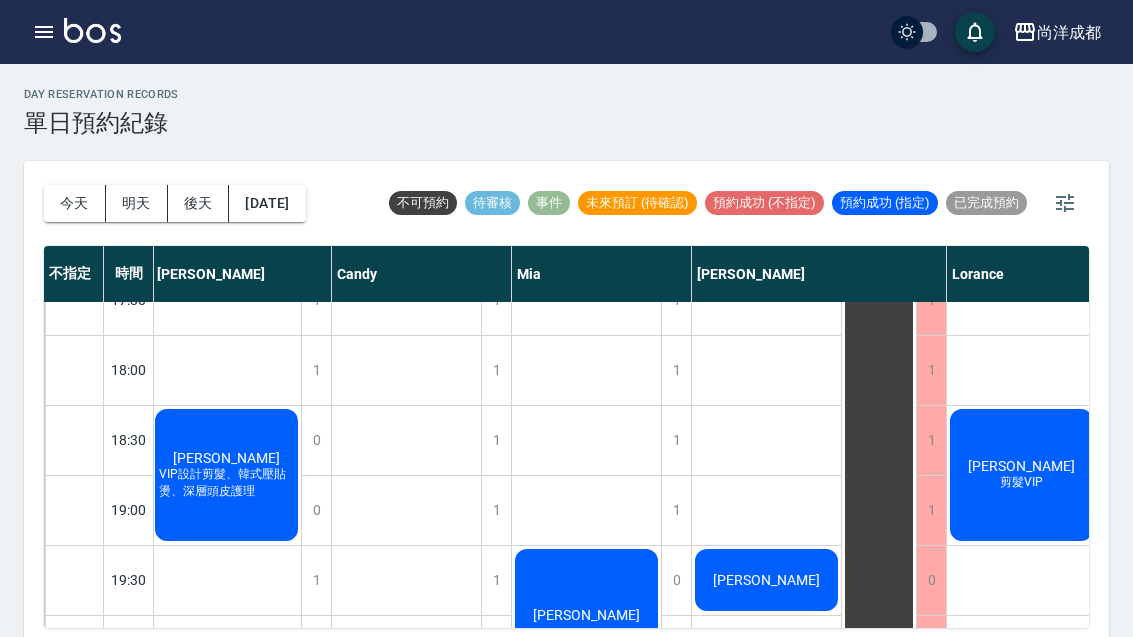 scroll, scrollTop: 1086, scrollLeft: 2, axis: both 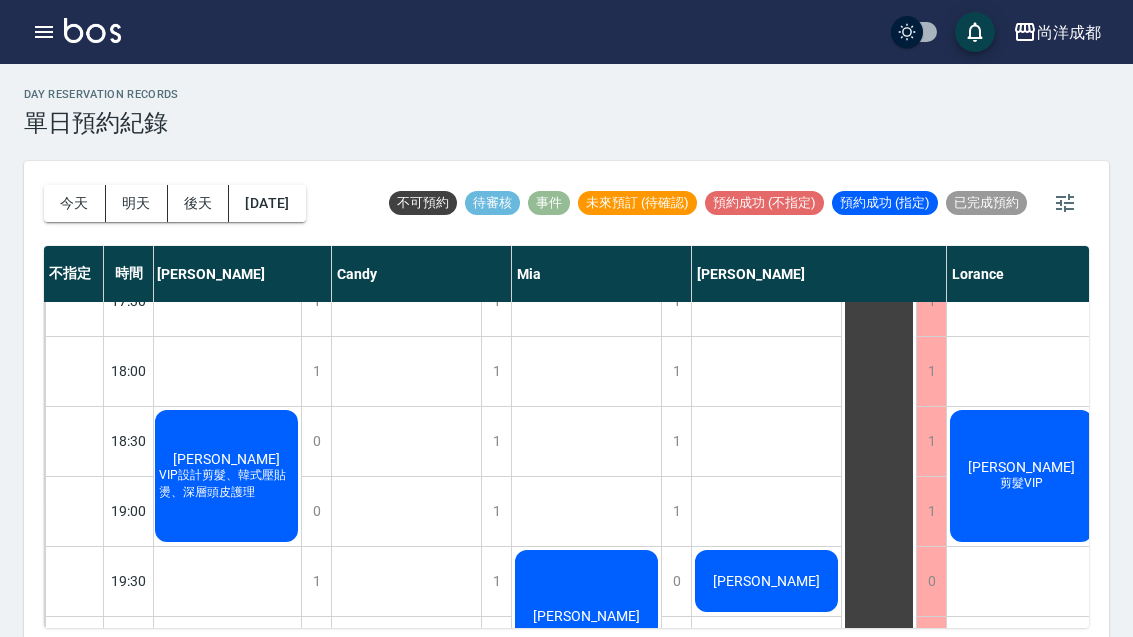 click on "謝昀璁" at bounding box center [226, 459] 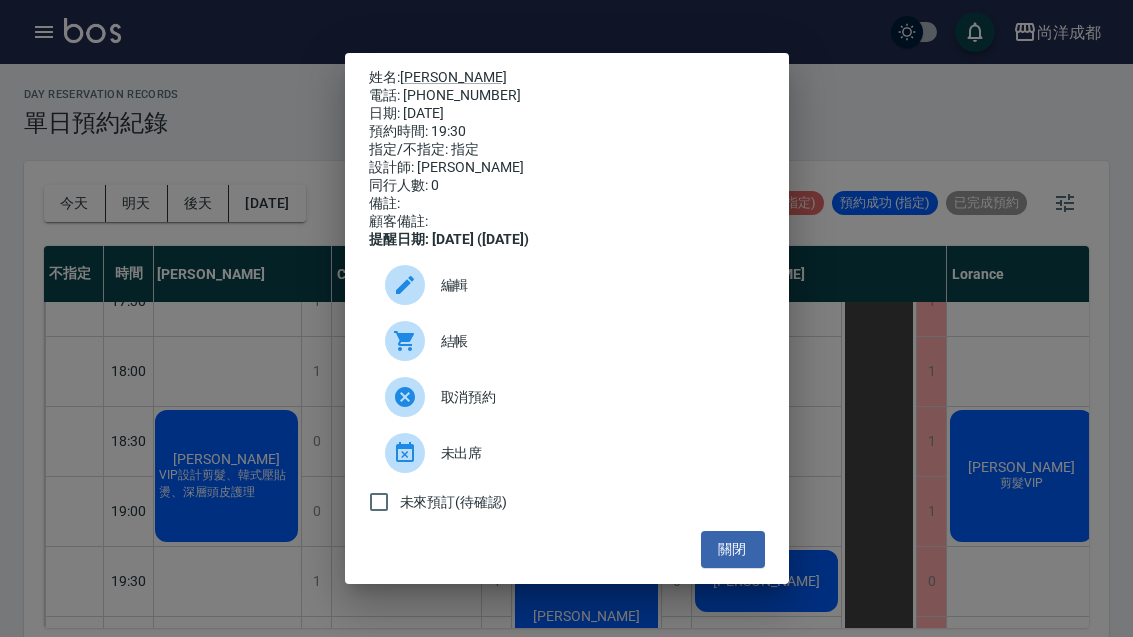 click on "姓名:  謝昀璁 電話: 0937196615 日期: 2025/07/18 預約時間: 19:30 指定/不指定: 指定 設計師: Benny 同行人數: 0 備註:  顧客備註:  提醒日期: 2025/07/17 (1天前) 編輯 結帳 取消預約 未出席 未來預訂(待確認) 關閉" at bounding box center (566, 318) 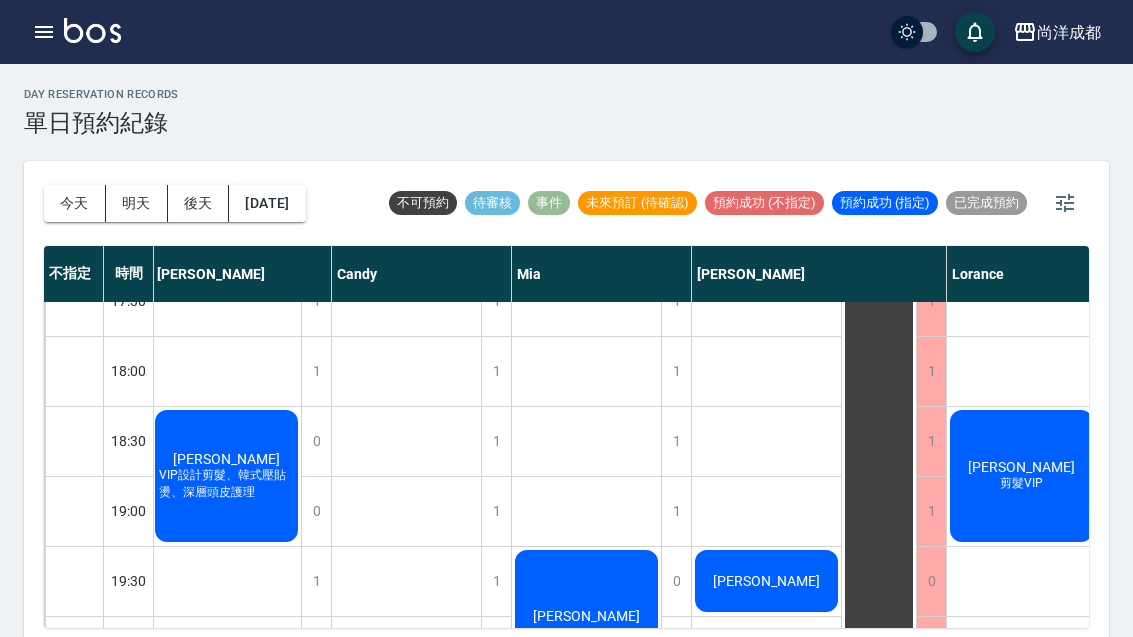 click on "2025/07/18" at bounding box center [267, 203] 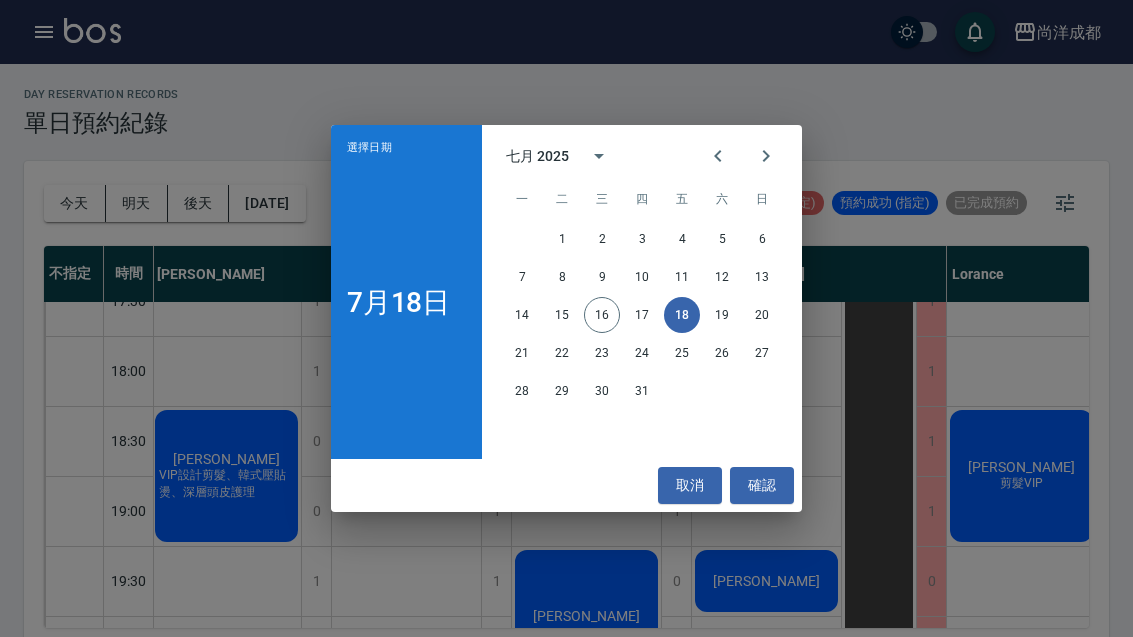 click on "19" at bounding box center (722, 315) 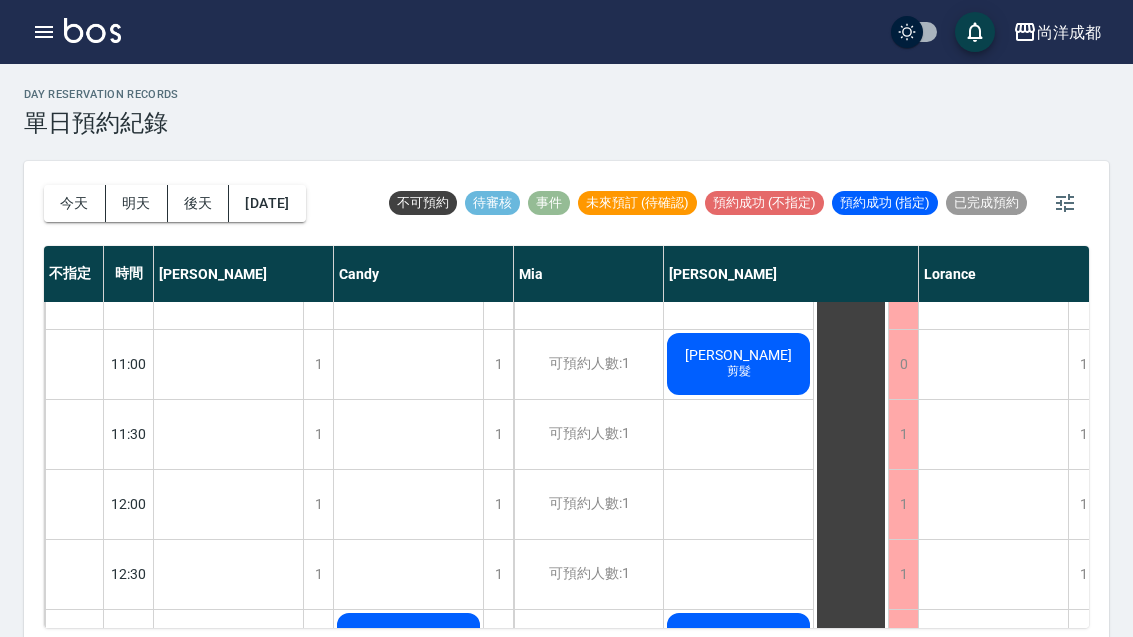 scroll, scrollTop: 115, scrollLeft: 0, axis: vertical 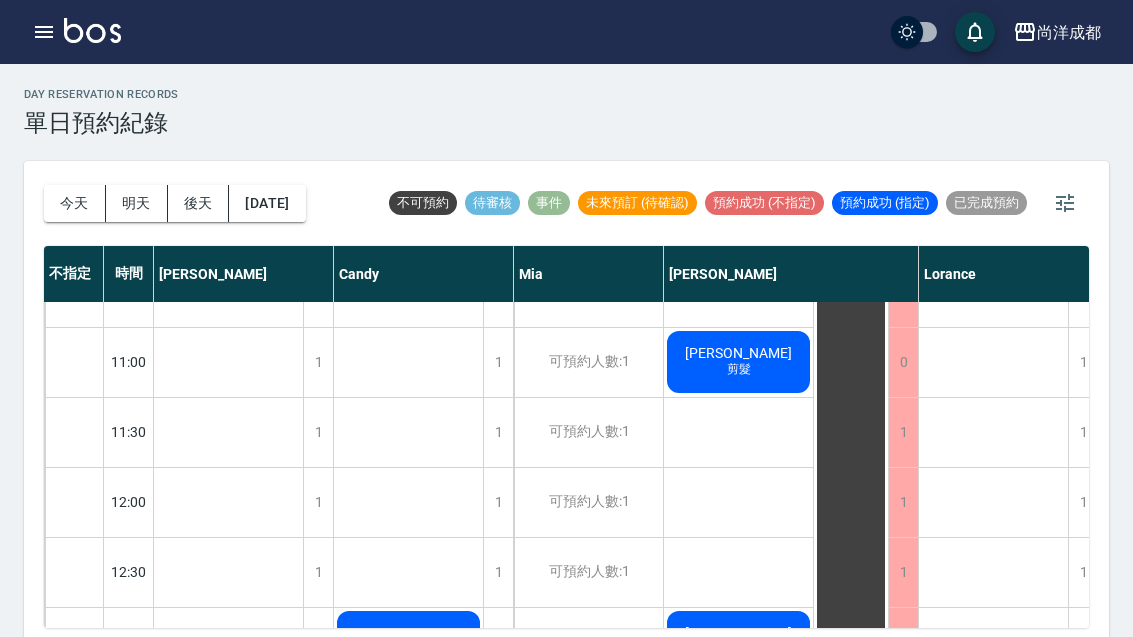click on "陳建助 剪髮 紀佩慈 燙染 洪凡茹 剪髮 翁 洗剪 張祐禎 剪髮" at bounding box center (739, 922) 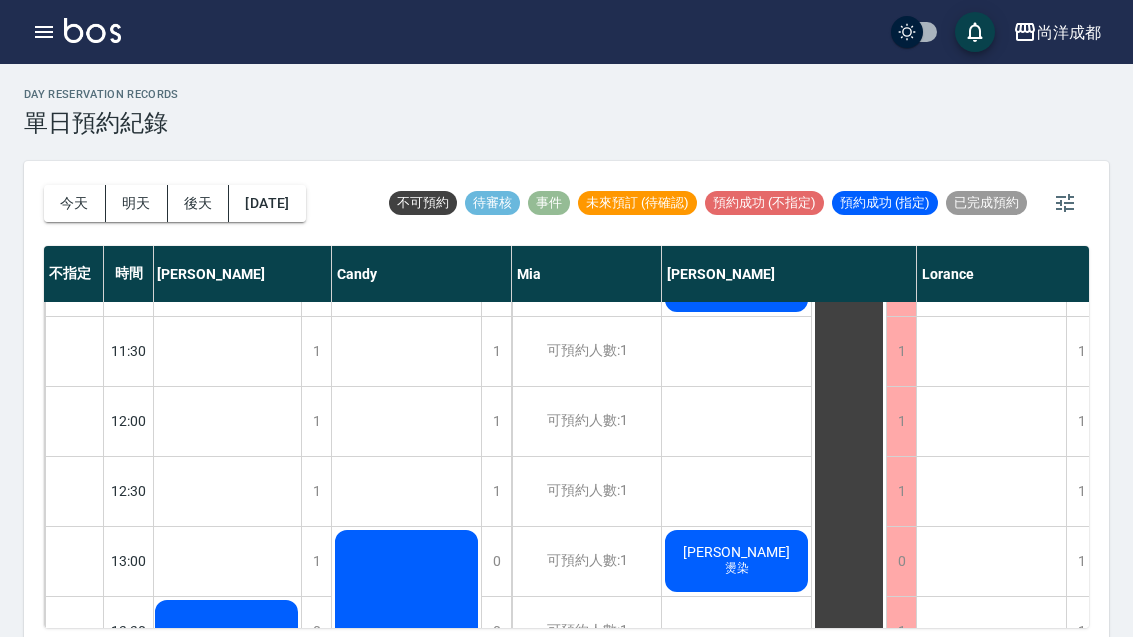 scroll, scrollTop: 225, scrollLeft: 2, axis: both 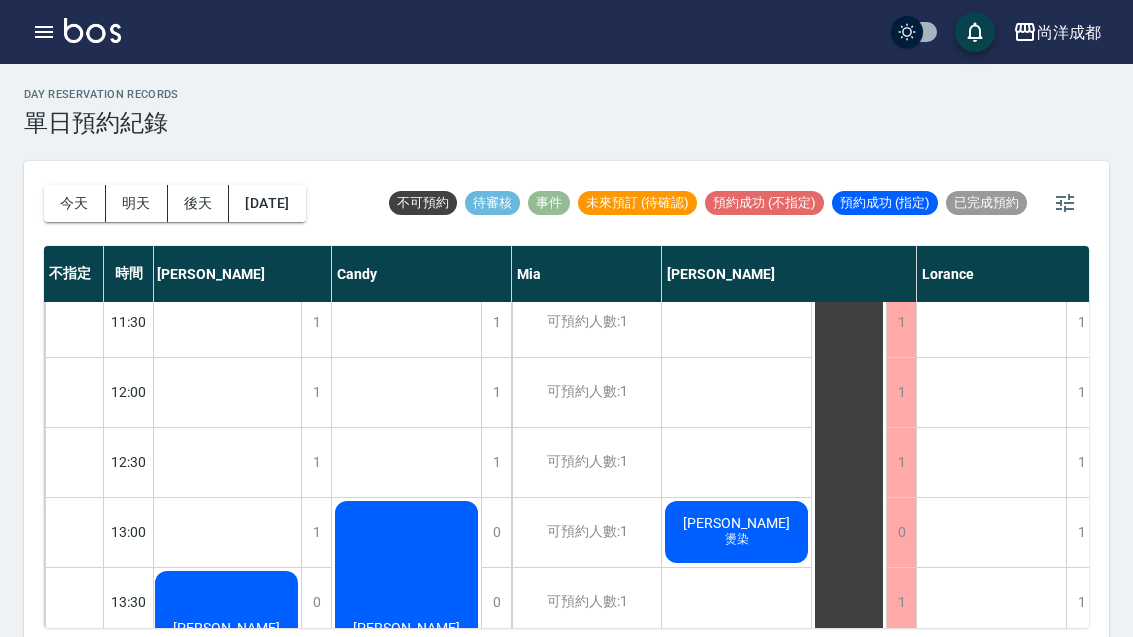 click on "2025/07/19" at bounding box center (267, 203) 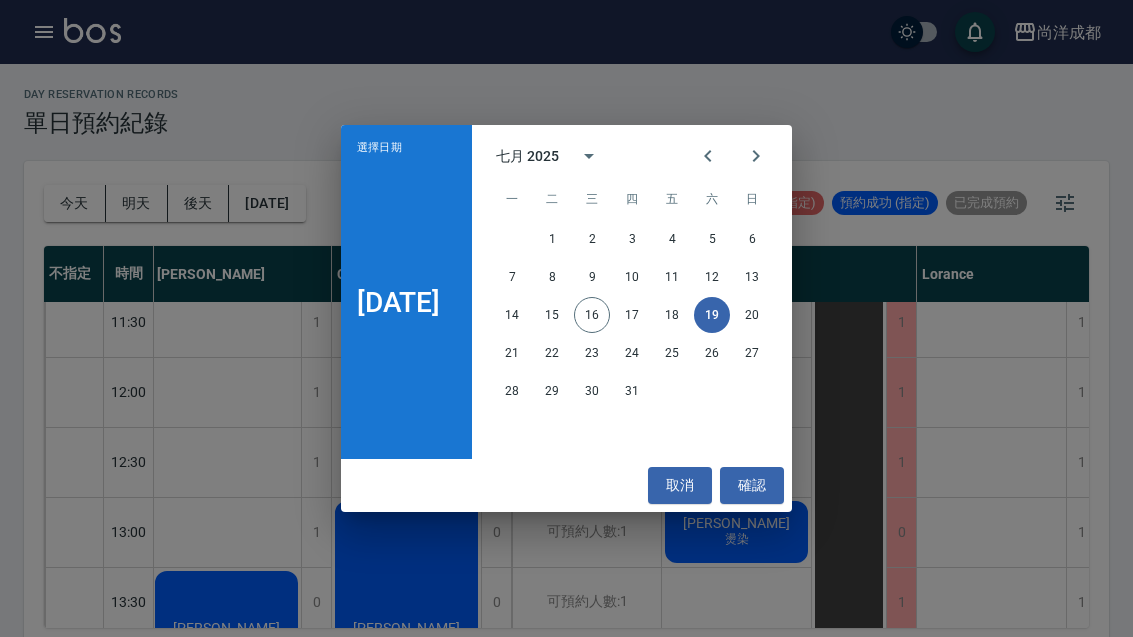 click on "18" at bounding box center [672, 315] 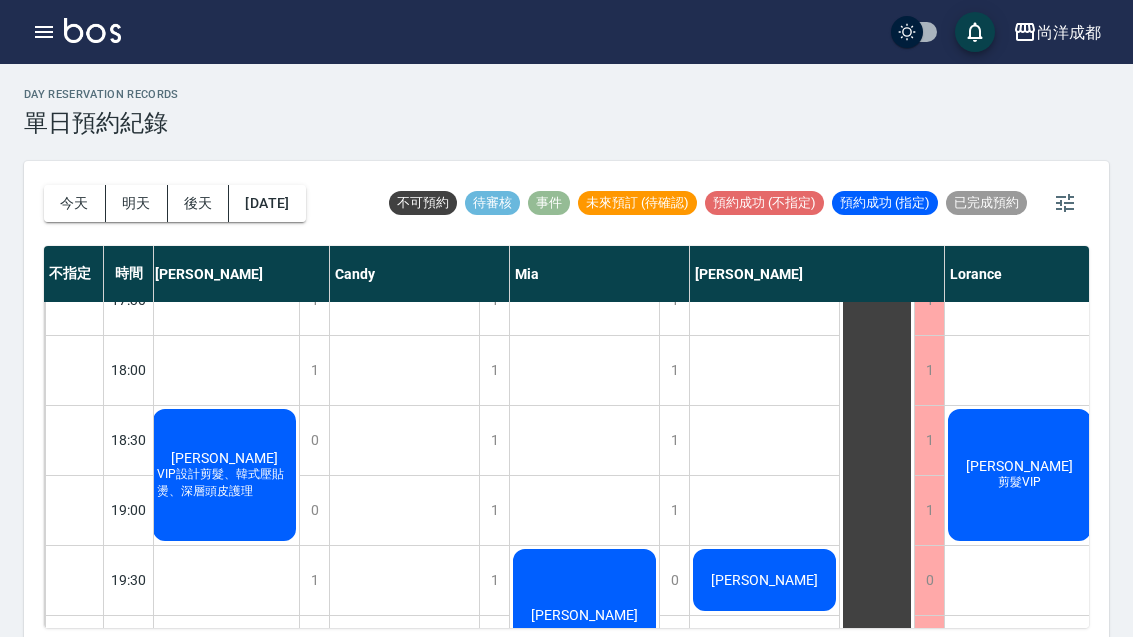 scroll, scrollTop: 1086, scrollLeft: 4, axis: both 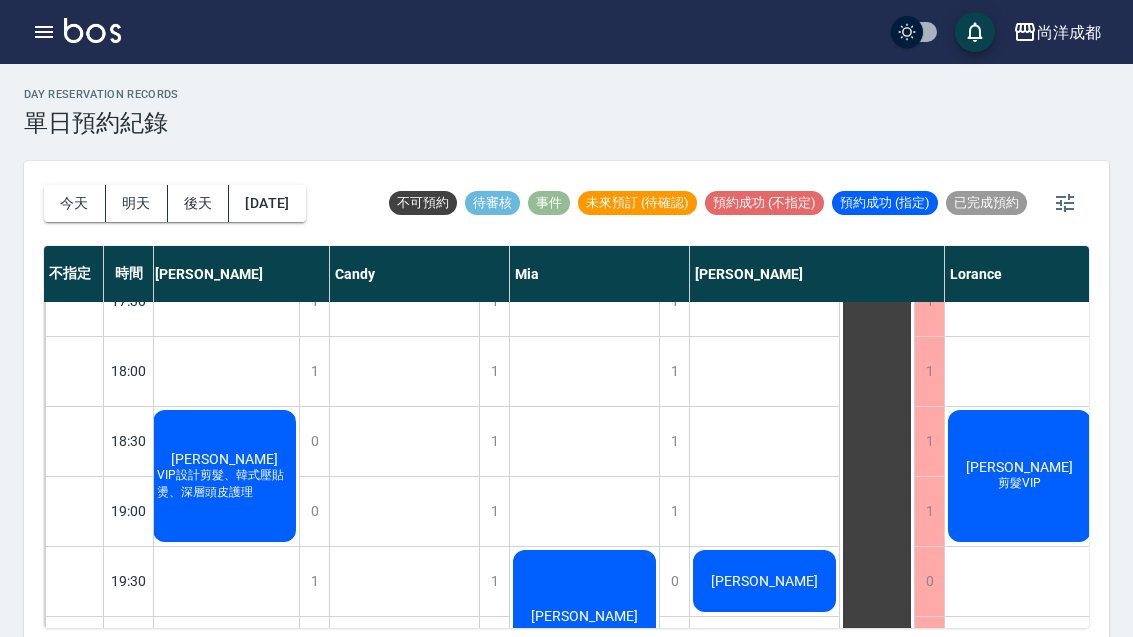 click on "謝昀璁" at bounding box center [224, 476] 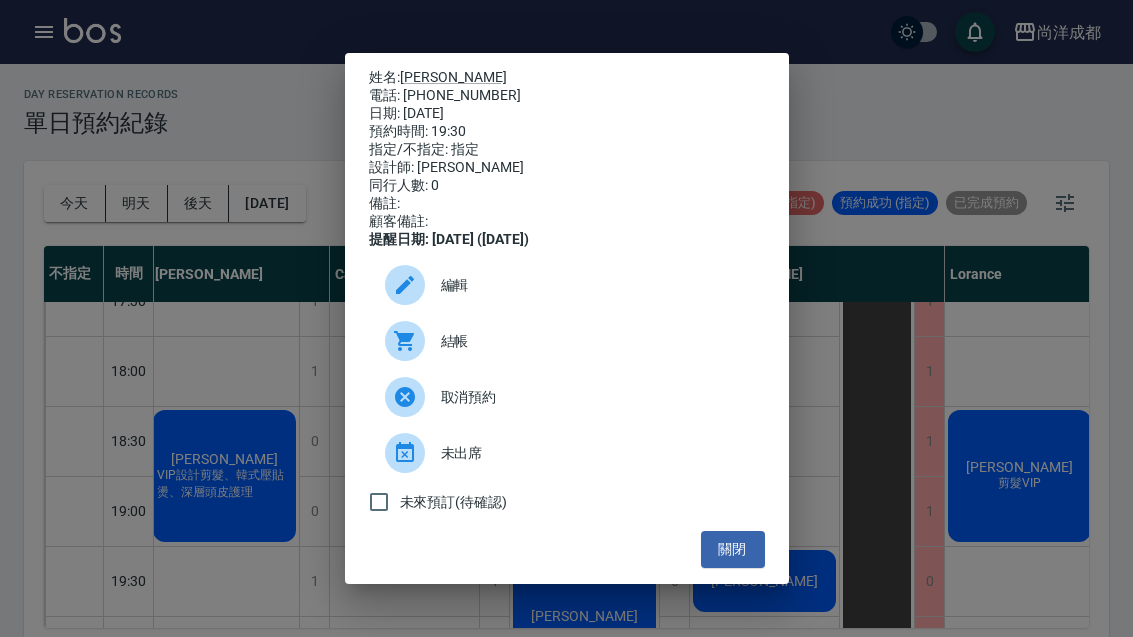 click on "編輯" at bounding box center (595, 285) 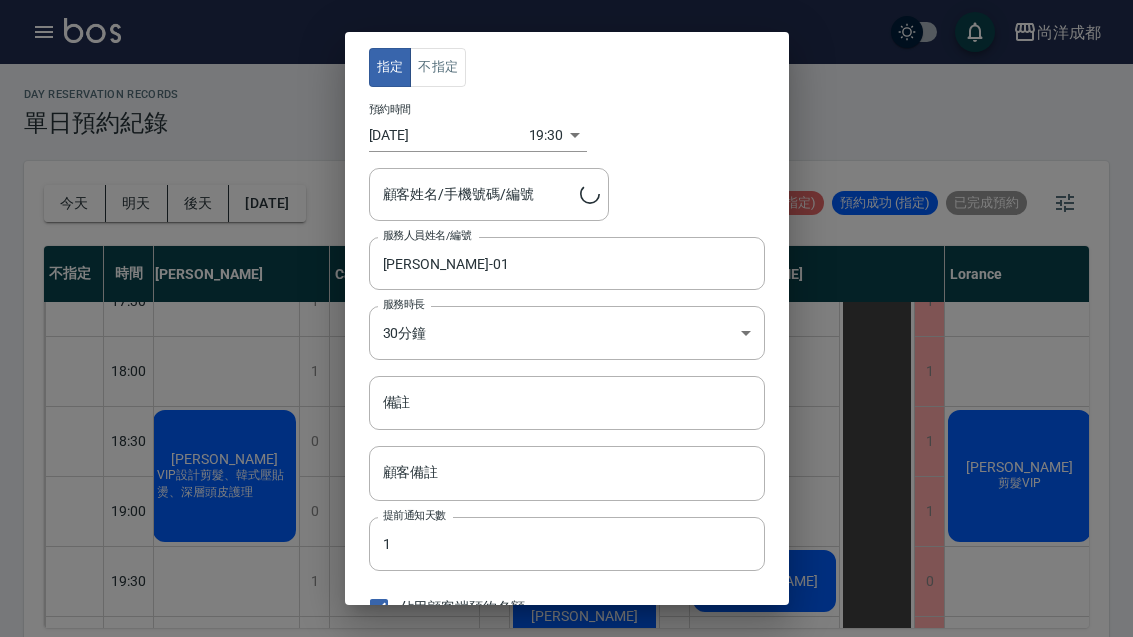 type on "謝昀璁/0937196615/" 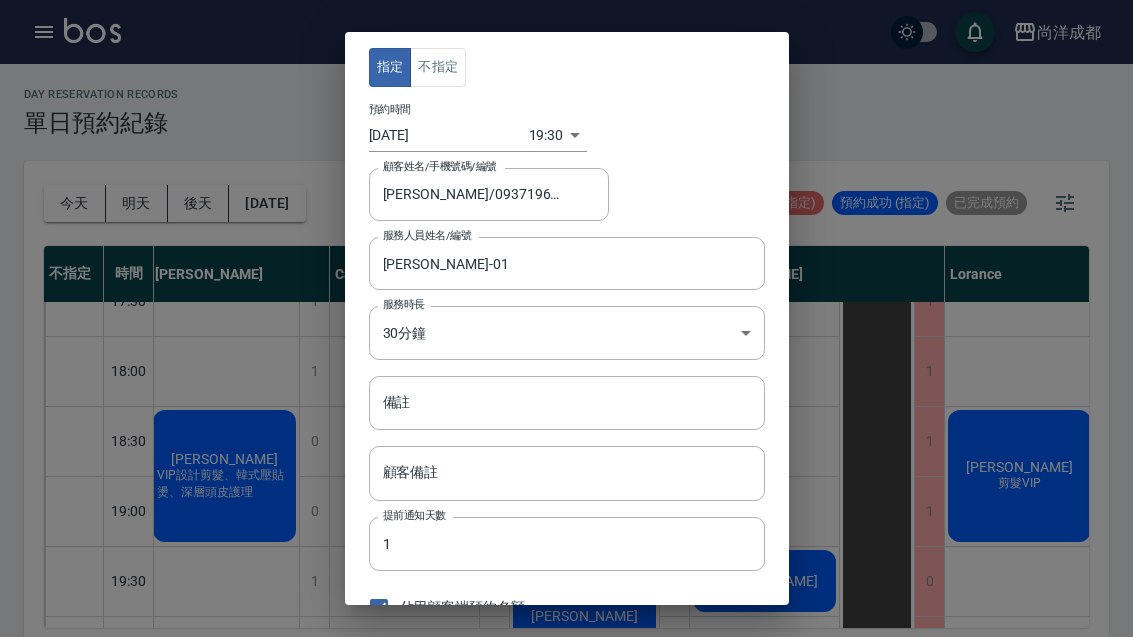 click on "2025/07/18" at bounding box center [449, 135] 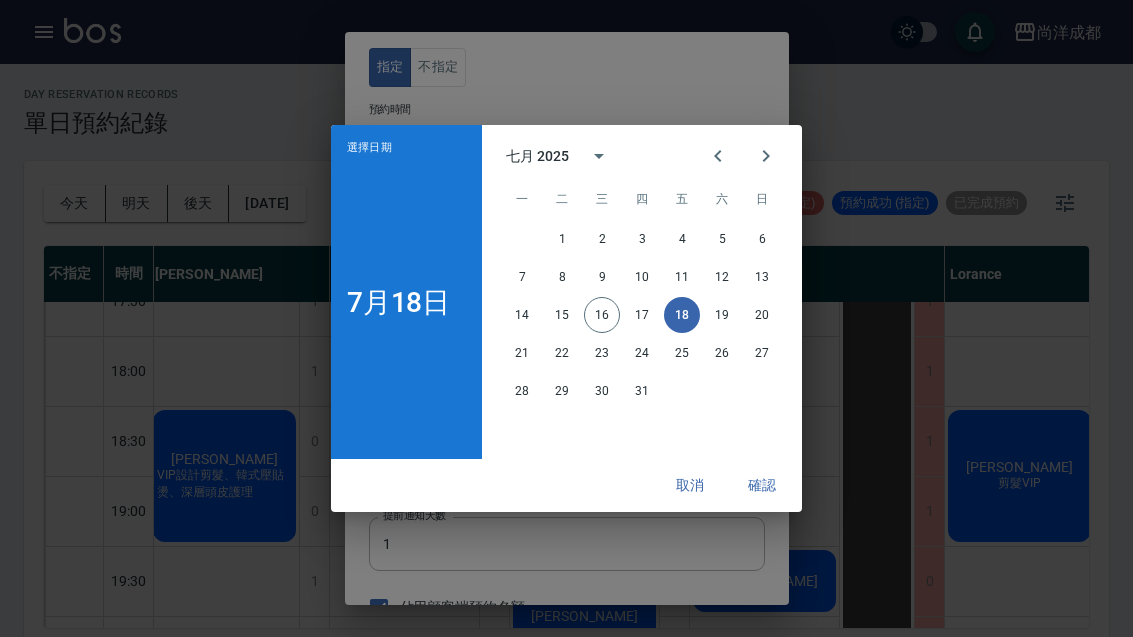 click on "19" at bounding box center (722, 315) 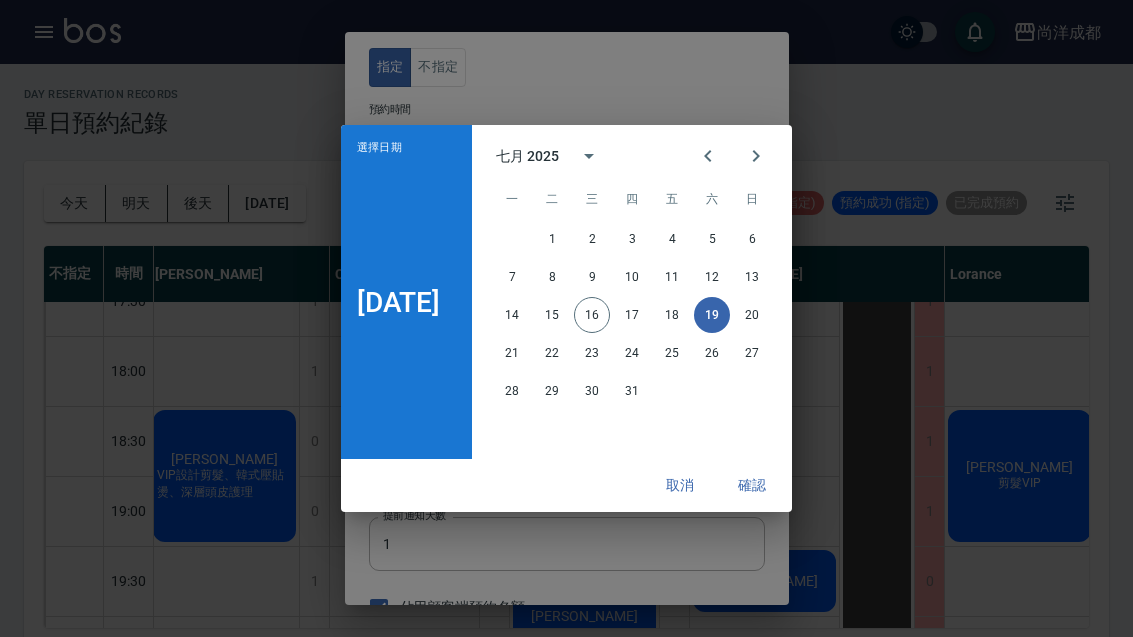 click on "確認" at bounding box center [752, 485] 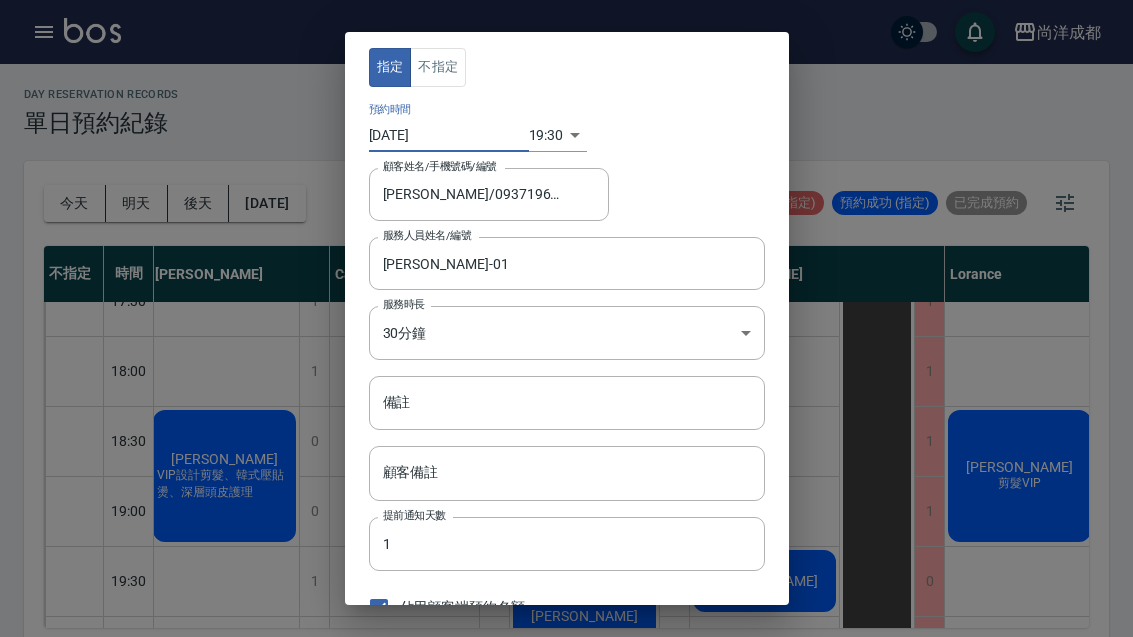 click on "尚洋成都 登出 櫃檯作業 打帳單 帳單列表 營業儀表板 高階收支登錄 材料自購登錄 每日結帳 排班表 預約管理 預約管理 單日預約紀錄 單週預約紀錄 報表及分析 報表目錄 店家區間累計表 店家日報表 互助日報表 互助月報表 營業統計分析表 設計師業績表 設計師日報表 設計師業績分析表 設計師業績月報表 設計師排行榜 商品消耗明細 單一服務項目查詢 每日非現金明細 客戶管理 客戶列表 客資篩選匯出 卡券管理 入金管理 員工及薪資 員工列表 考勤排班總表 商品管理 商品列表 紅利點數設定 紅利點數紀錄 資料設定 服務項目設定 公司櫃檯 櫃檯 day Reservation records 單日預約紀錄 今天 明天 後天 2025/07/18 不可預約 待審核 事件 未來預訂 (待確認) 預約成功 (不指定) 預約成功 (指定) 已完成預約 不指定 時間 Lance Candy Mia Benny Lorance 10:00 10:30 11:00 11:30 12:00 12:30 13:00 13:30 14:00 1 1" at bounding box center [566, 324] 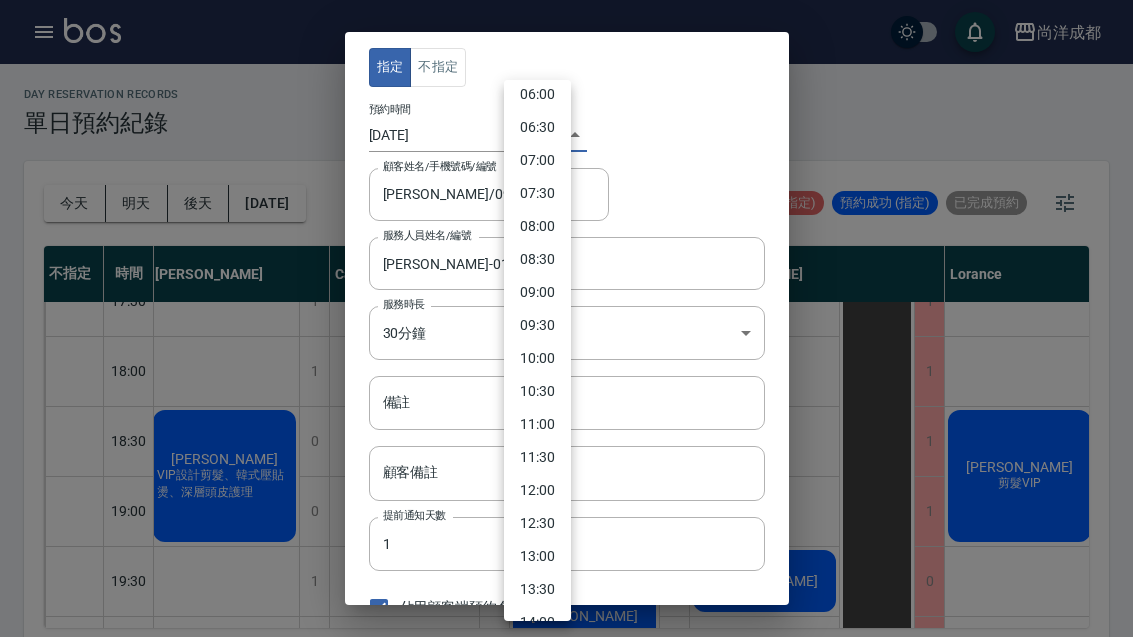 scroll, scrollTop: 409, scrollLeft: 0, axis: vertical 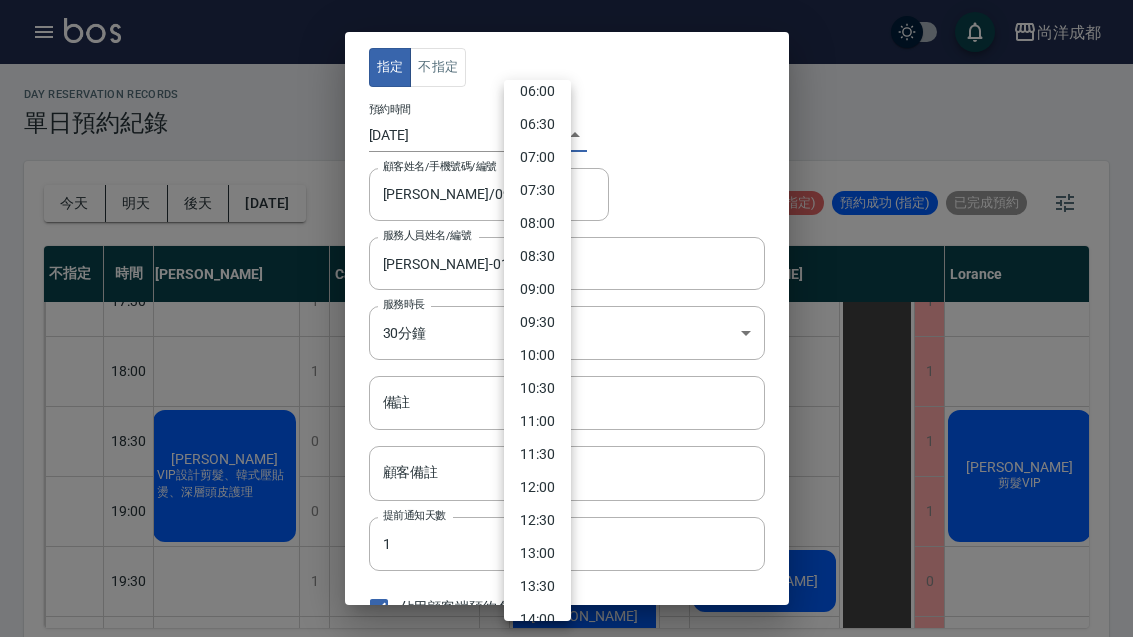 click on "12:30" at bounding box center (537, 520) 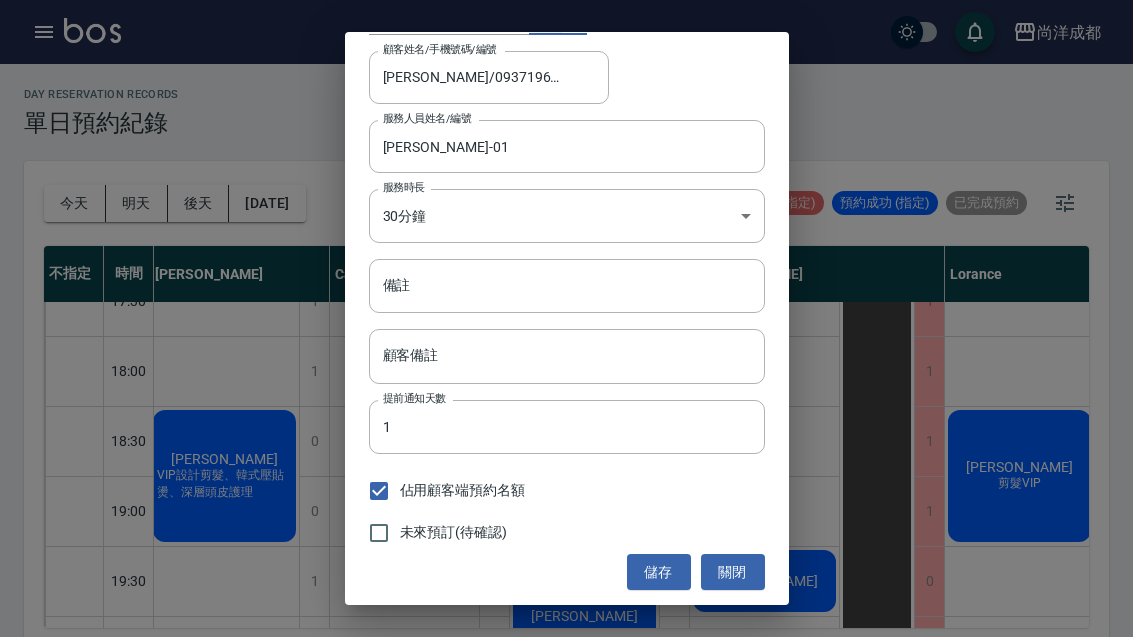 scroll, scrollTop: 117, scrollLeft: 0, axis: vertical 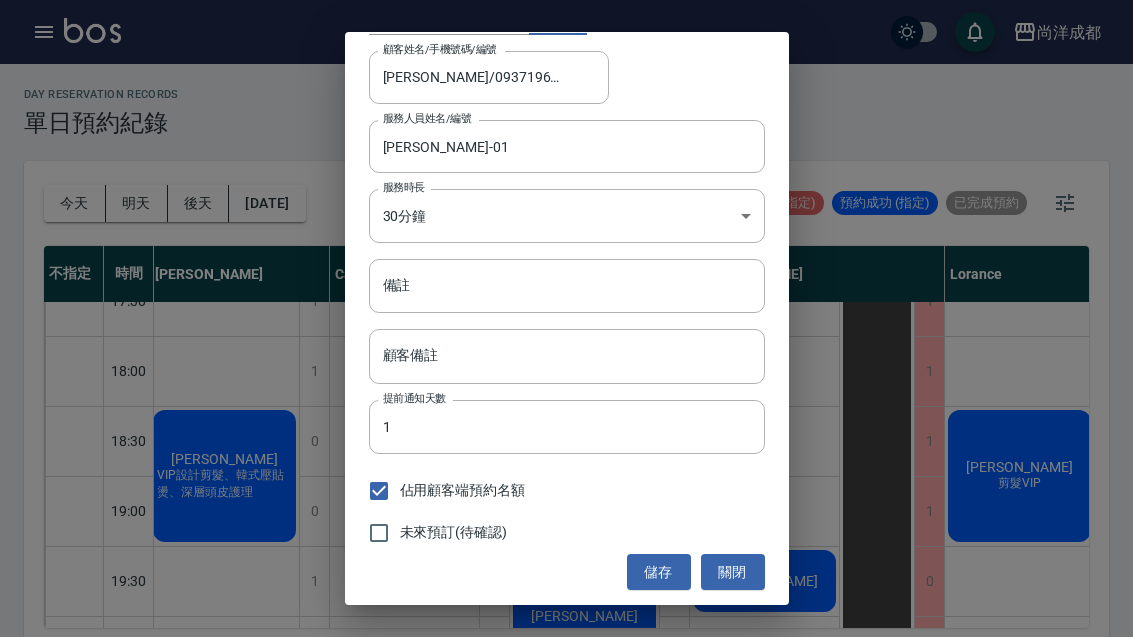 click on "指定 不指定 預約時間 2025/07/19 12:30 1752899400000 顧客姓名/手機號碼/編號 謝昀璁/0937196615/ 顧客姓名/手機號碼/編號 服務人員姓名/編號 Benny-01 服務人員姓名/編號 服務時長 30分鐘 1 服務時長 備註 備註 顧客備註 顧客備註 提前通知天數 1 提前通知天數 佔用顧客端預約名額 未來預訂(待確認) 儲存 關閉" at bounding box center (566, 318) 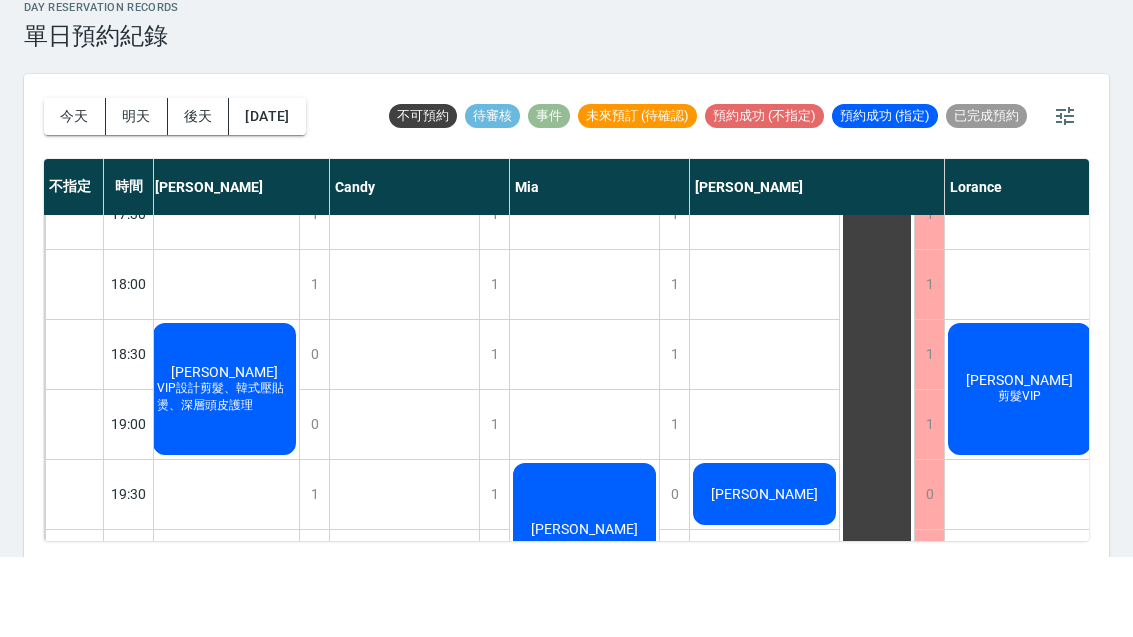 scroll, scrollTop: 5, scrollLeft: 0, axis: vertical 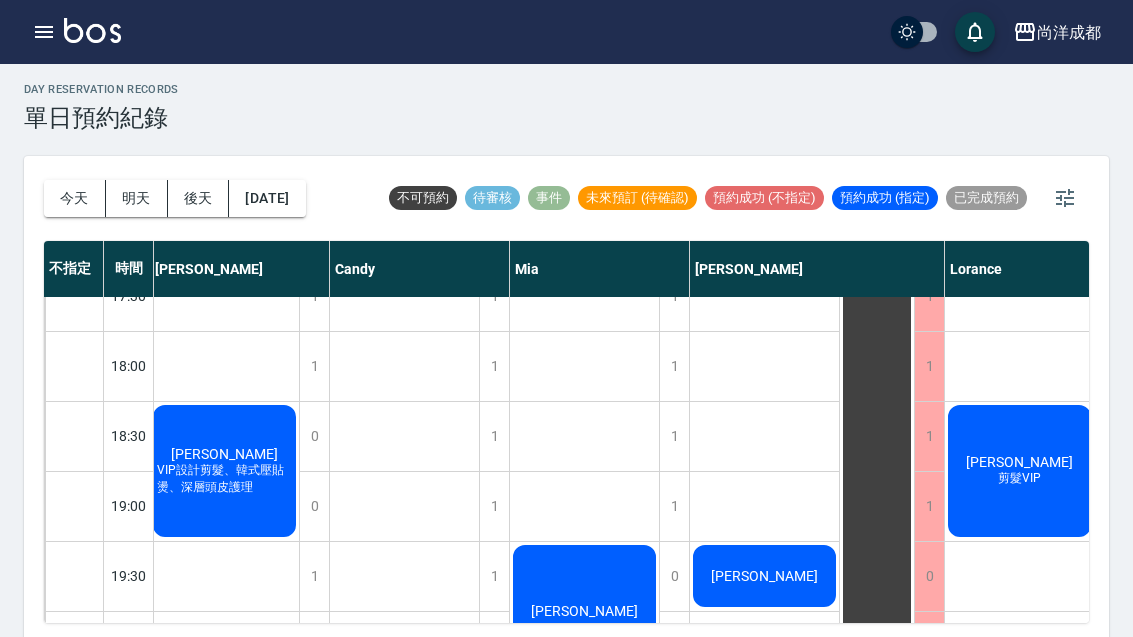 click on "謝昀璁" at bounding box center (224, 471) 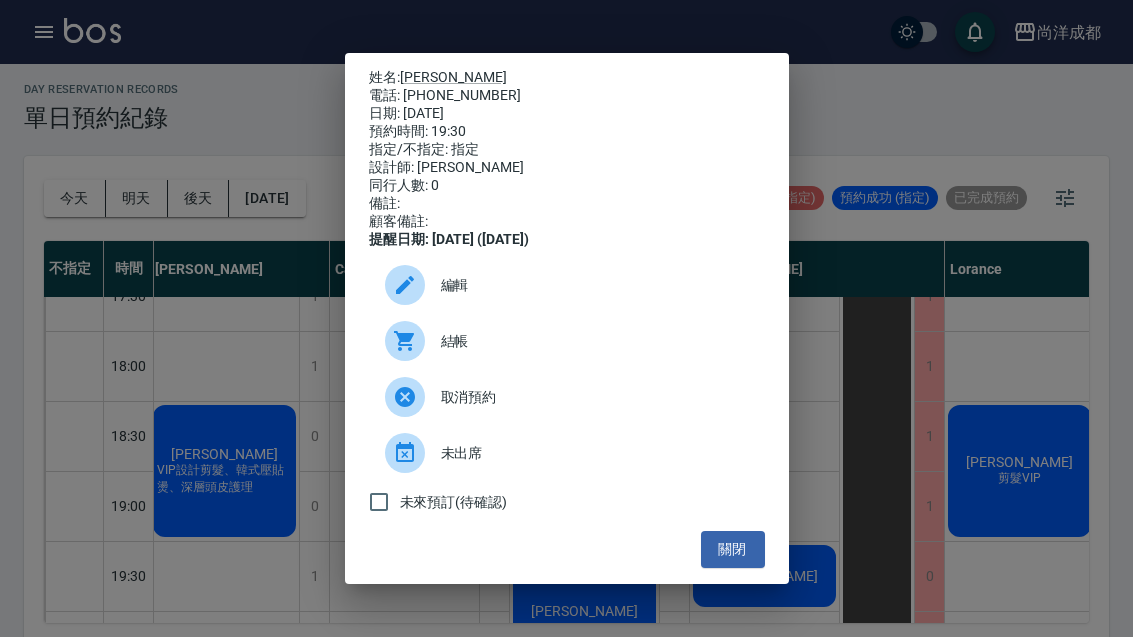 click on "編輯" at bounding box center [595, 285] 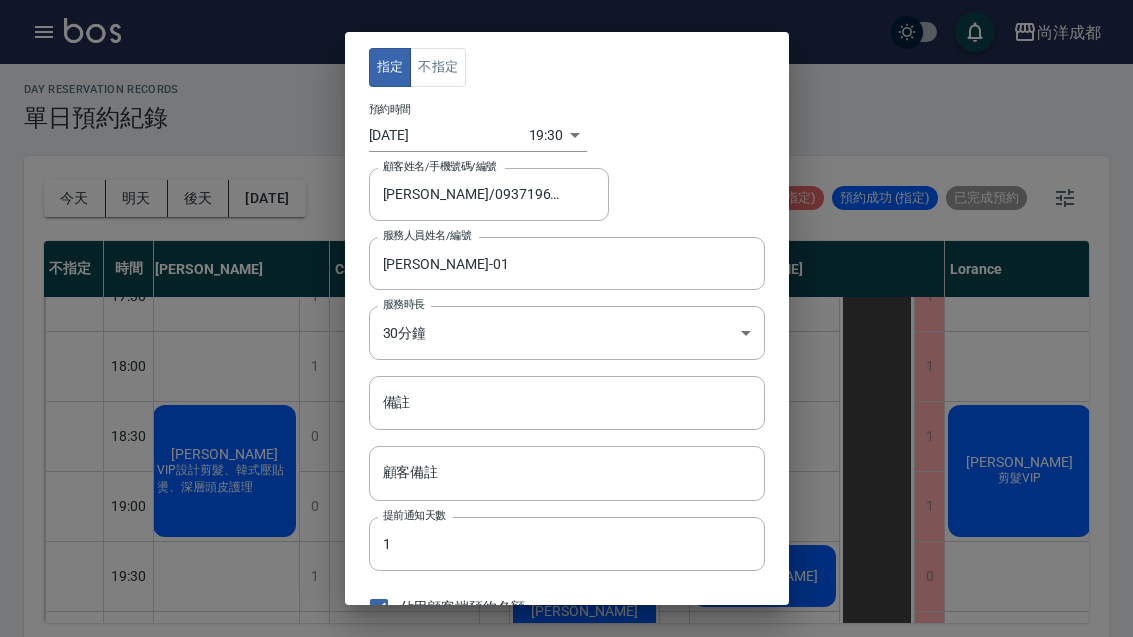 click on "2025/07/18" at bounding box center [449, 135] 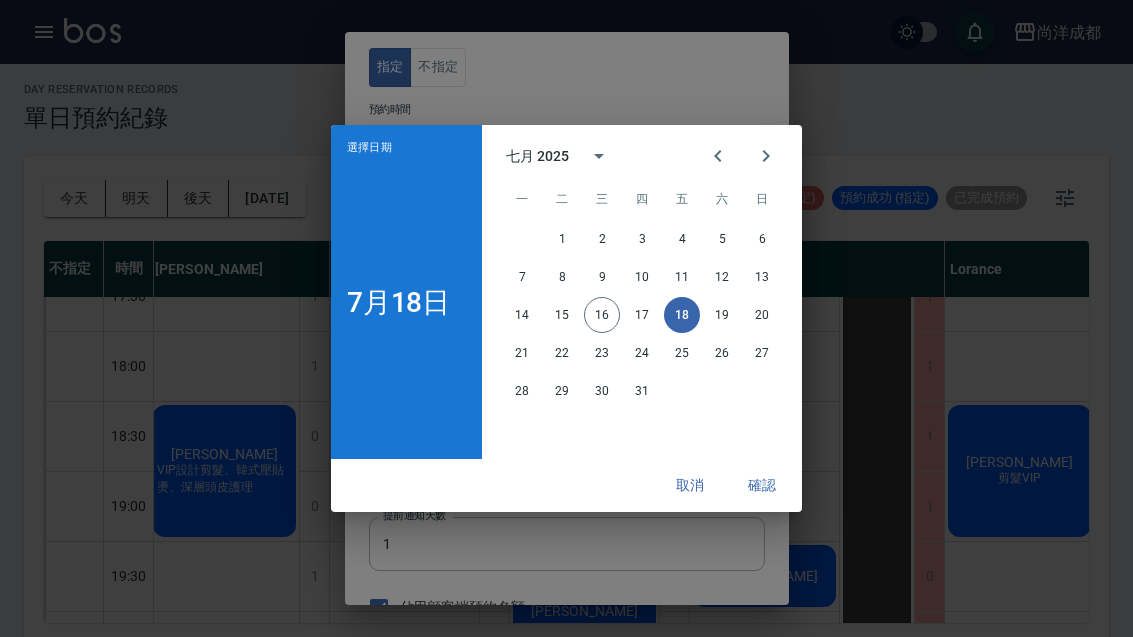 click on "19" at bounding box center (722, 315) 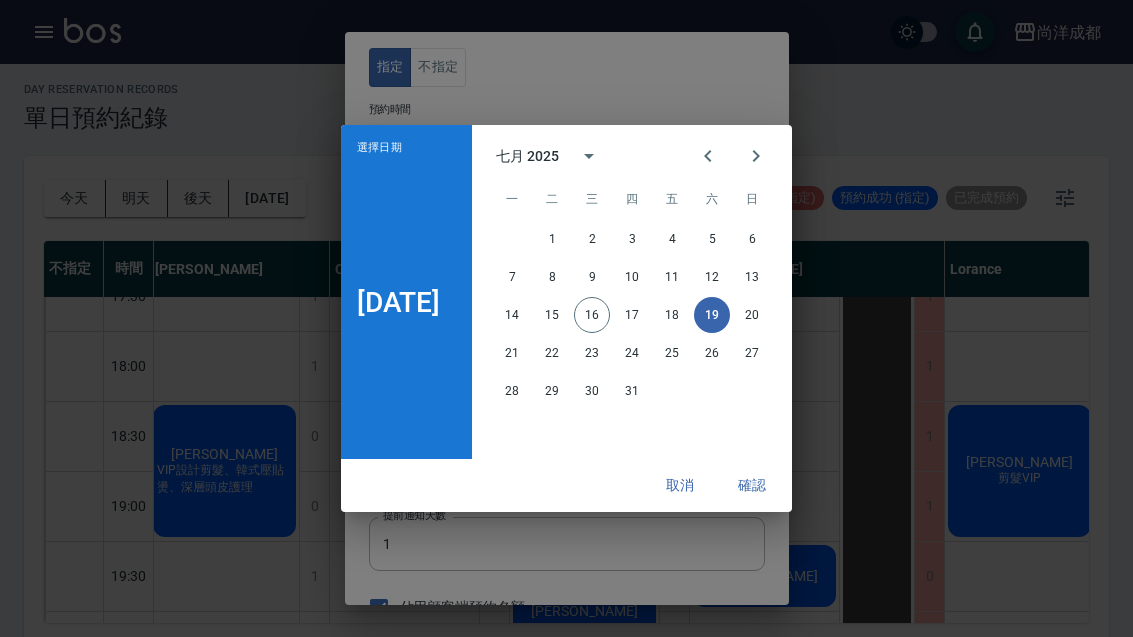 click on "選擇日期 7月19日 七月 2025 一 二 三 四 五 六 日 1 2 3 4 5 6 7 8 9 10 11 12 13 14 15 16 17 18 19 20 21 22 23 24 25 26 27 28 29 30 31 取消 確認" at bounding box center [566, 318] 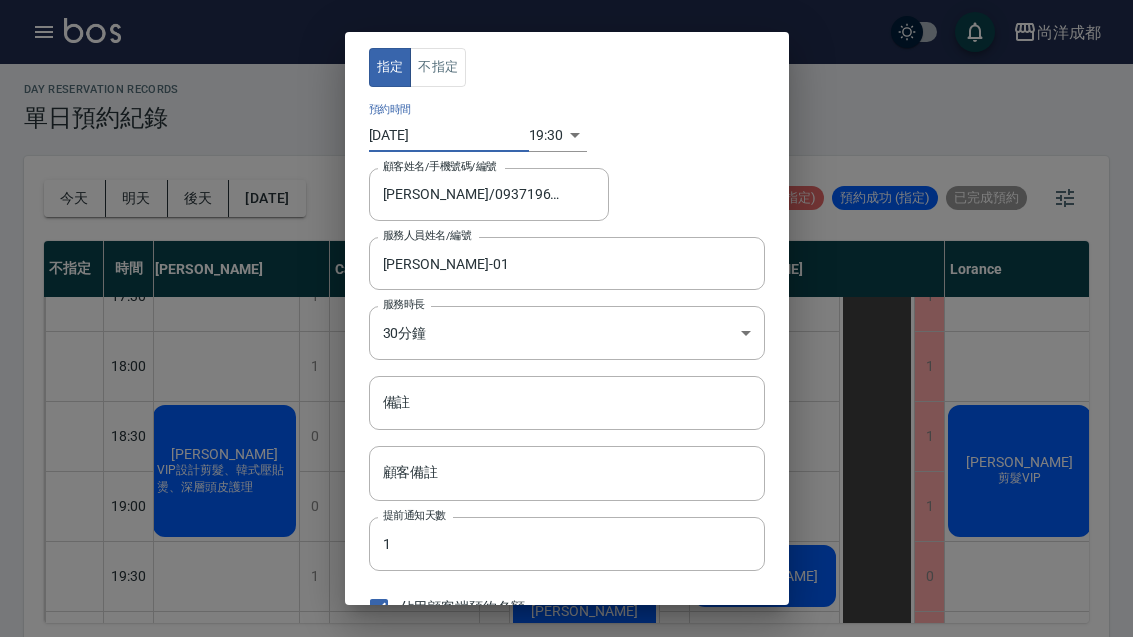 click on "尚洋成都 登出 櫃檯作業 打帳單 帳單列表 營業儀表板 高階收支登錄 材料自購登錄 每日結帳 排班表 預約管理 預約管理 單日預約紀錄 單週預約紀錄 報表及分析 報表目錄 店家區間累計表 店家日報表 互助日報表 互助月報表 營業統計分析表 設計師業績表 設計師日報表 設計師業績分析表 設計師業績月報表 設計師排行榜 商品消耗明細 單一服務項目查詢 每日非現金明細 客戶管理 客戶列表 客資篩選匯出 卡券管理 入金管理 員工及薪資 員工列表 考勤排班總表 商品管理 商品列表 紅利點數設定 紅利點數紀錄 資料設定 服務項目設定 公司櫃檯 櫃檯 day Reservation records 單日預約紀錄 今天 明天 後天 2025/07/18 不可預約 待審核 事件 未來預訂 (待確認) 預約成功 (不指定) 預約成功 (指定) 已完成預約 不指定 時間 Lance Candy Mia Benny Lorance 10:00 10:30 11:00 11:30 12:00 12:30 13:00 13:30 14:00 1 1" at bounding box center [566, 319] 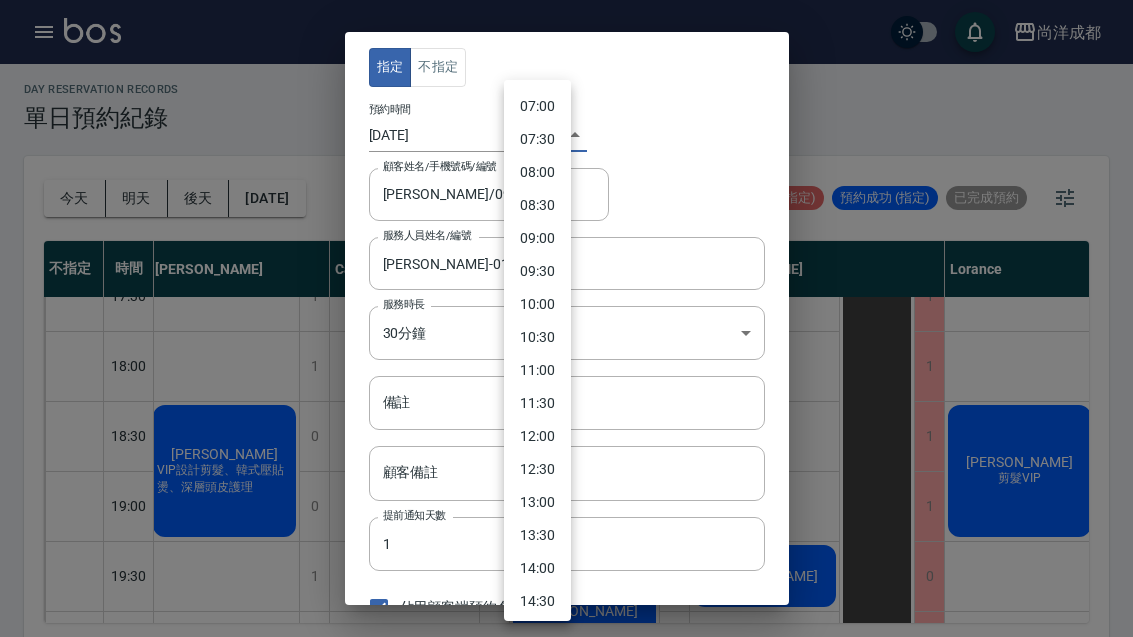 scroll, scrollTop: 497, scrollLeft: 0, axis: vertical 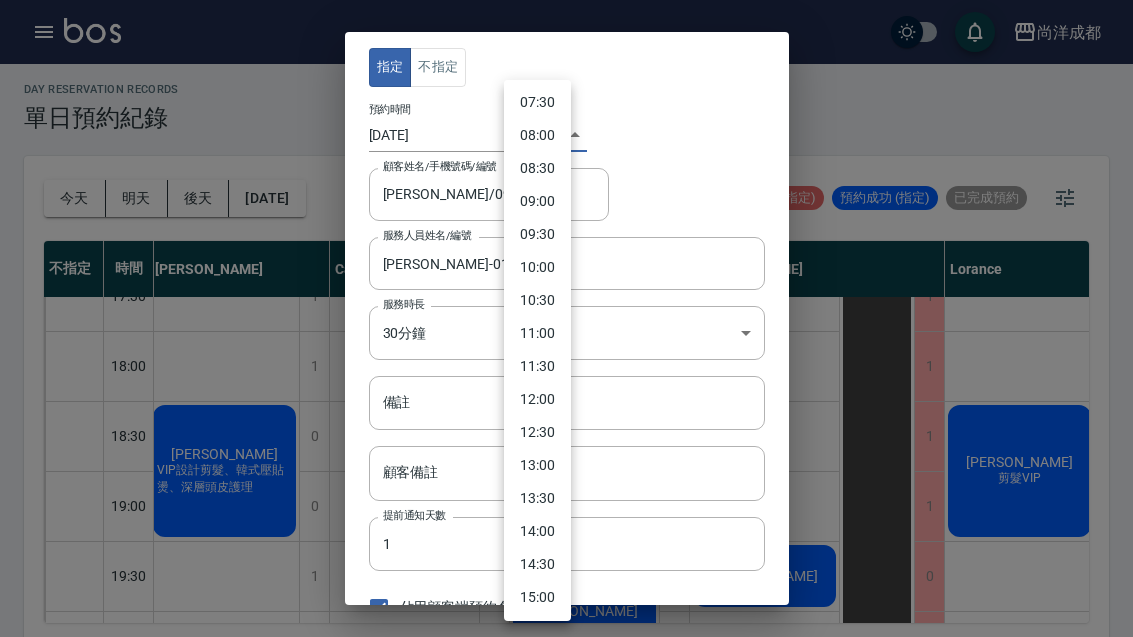 click on "12:30" at bounding box center (537, 432) 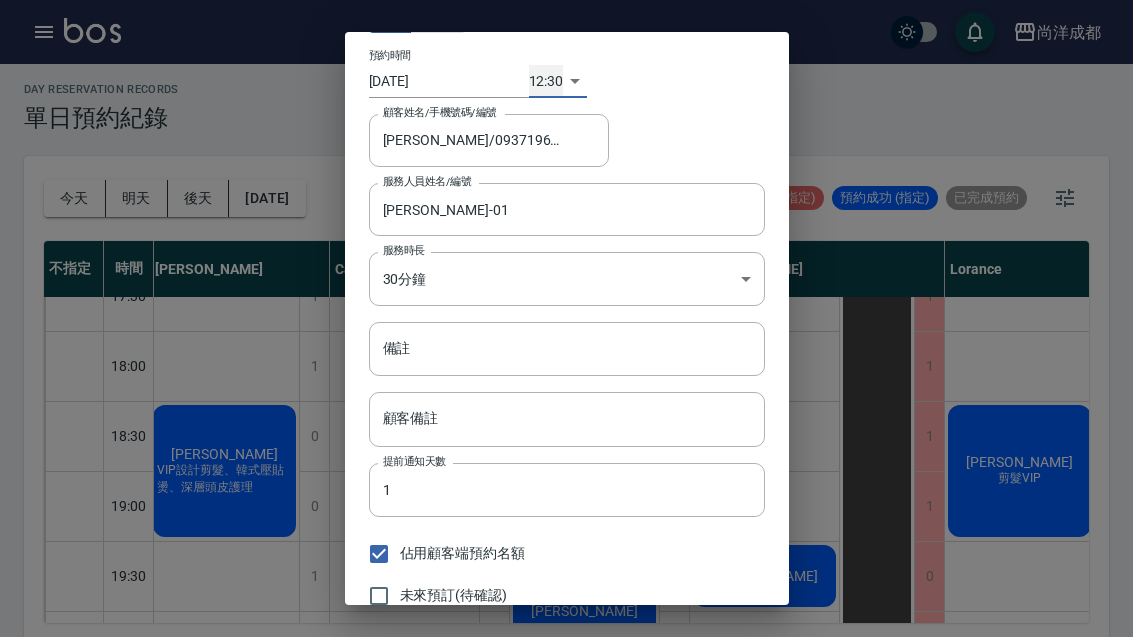 scroll, scrollTop: 53, scrollLeft: 0, axis: vertical 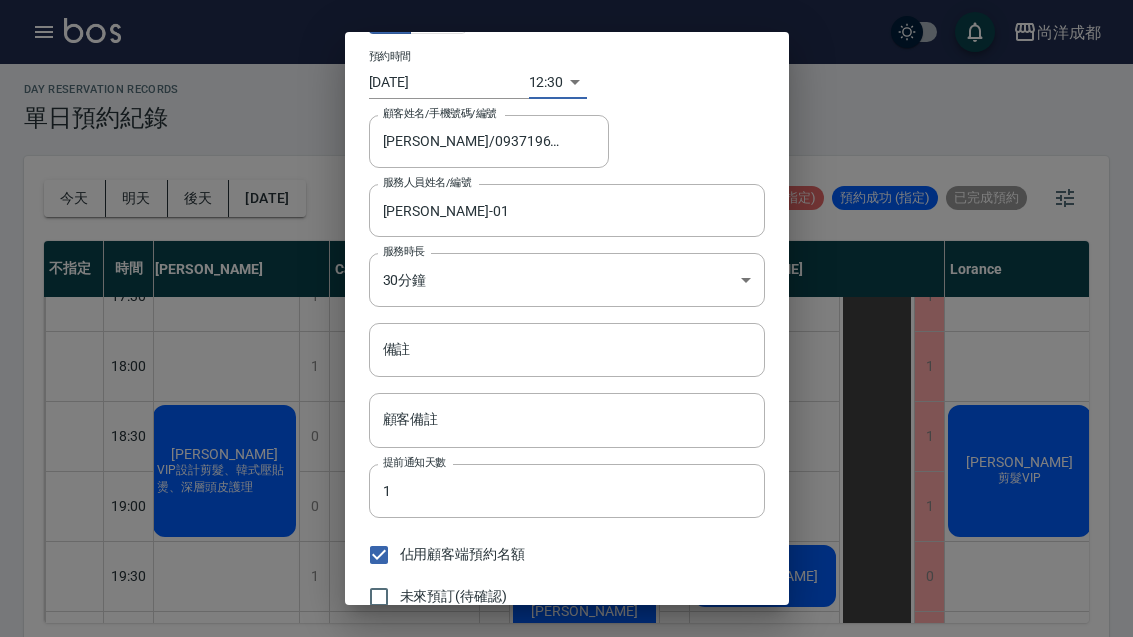 click on "儲存" at bounding box center [659, 636] 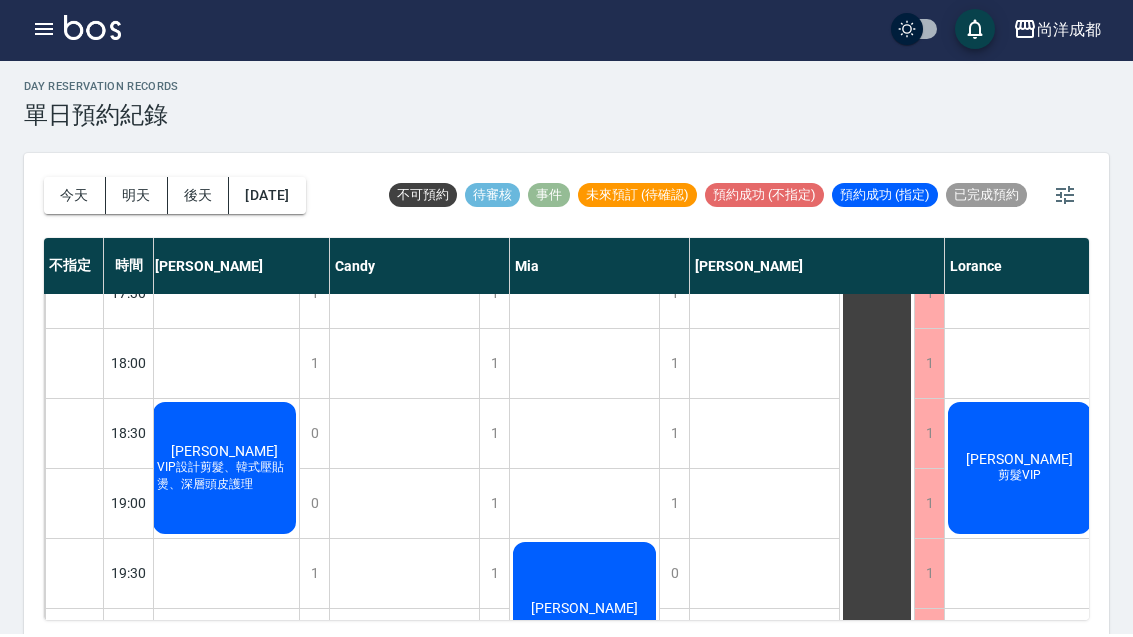 scroll, scrollTop: 0, scrollLeft: 0, axis: both 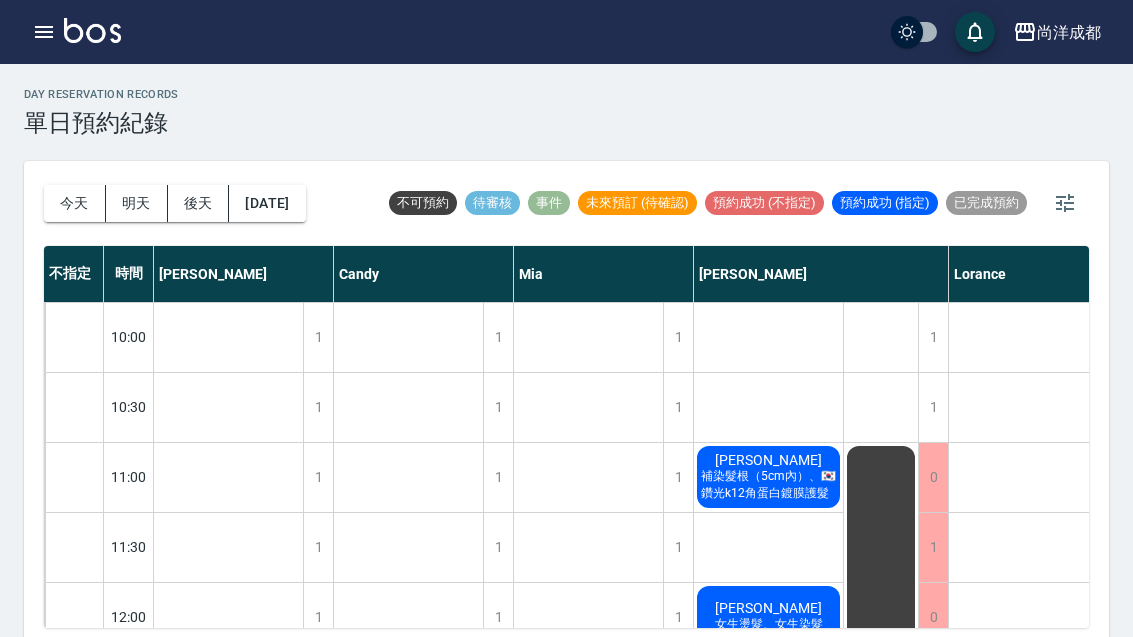 click on "今天" at bounding box center [75, 203] 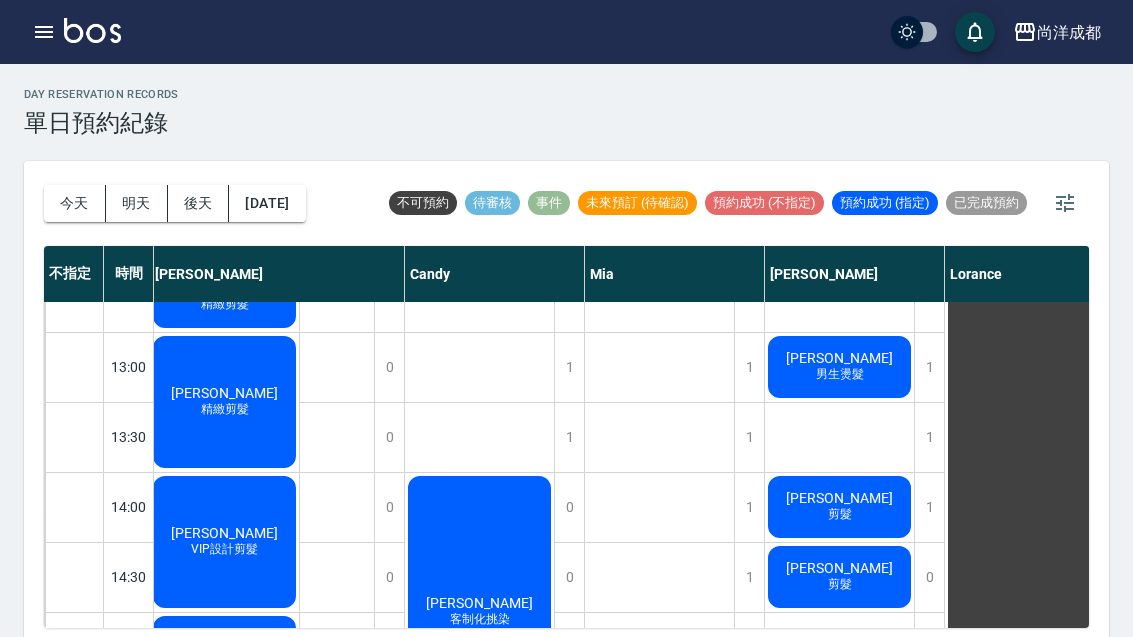scroll, scrollTop: 390, scrollLeft: 5, axis: both 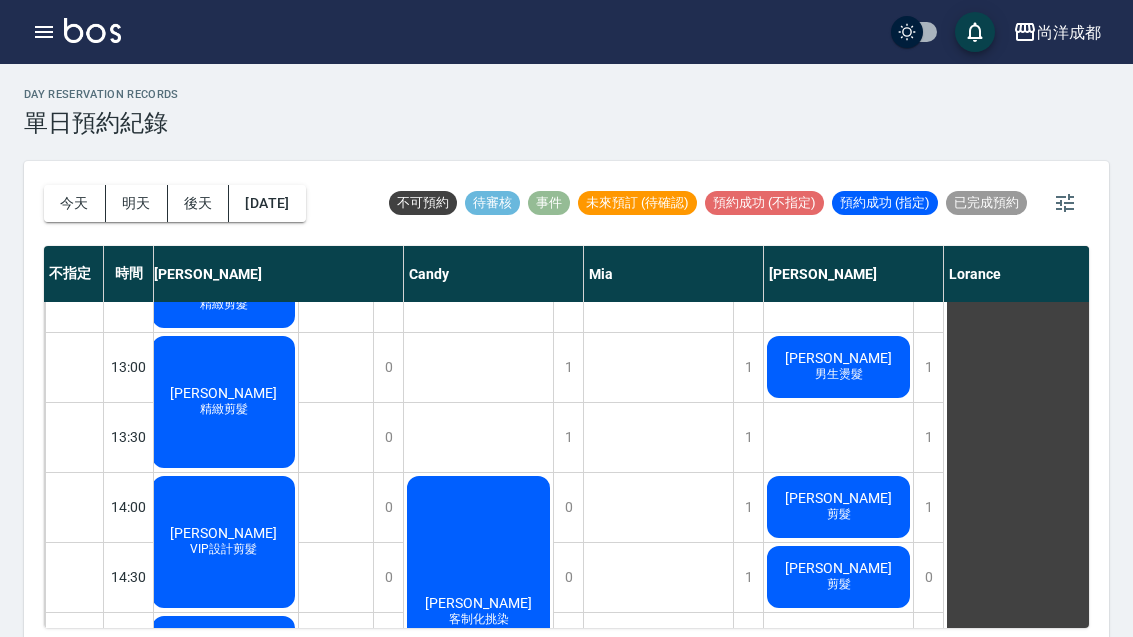 click on "戴幗萱 補髮根鍍膜 何知一 男生燙髮 邱柏瀚 剪髮 戴芸浩 剪髮 廖庭毅 洗剪" at bounding box center [839, 647] 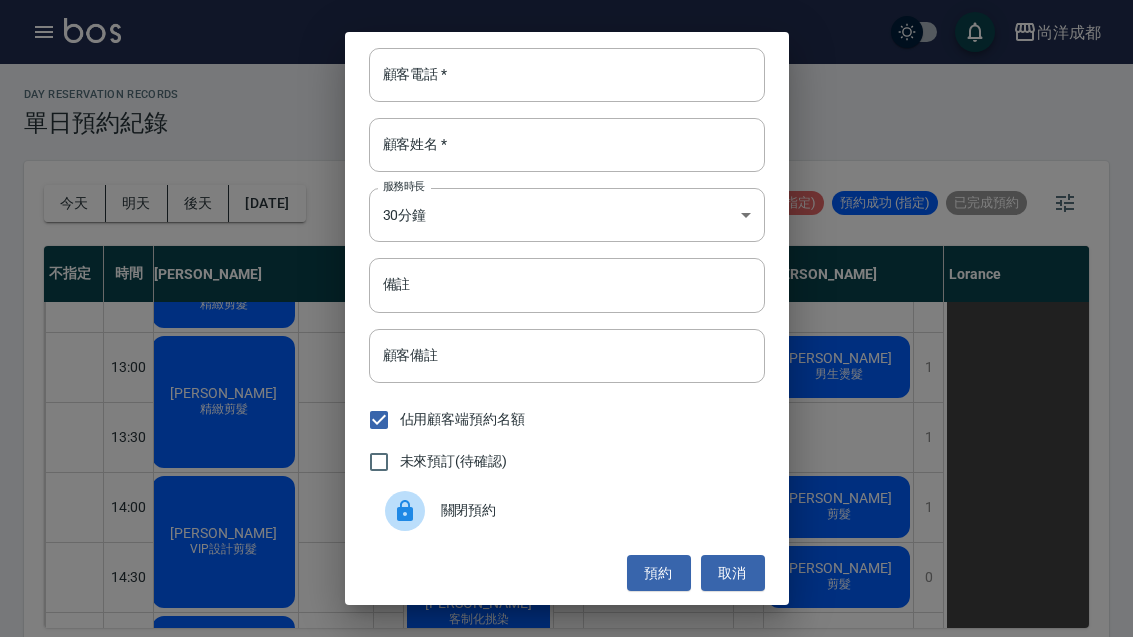 click on "顧客電話   *" at bounding box center [567, 75] 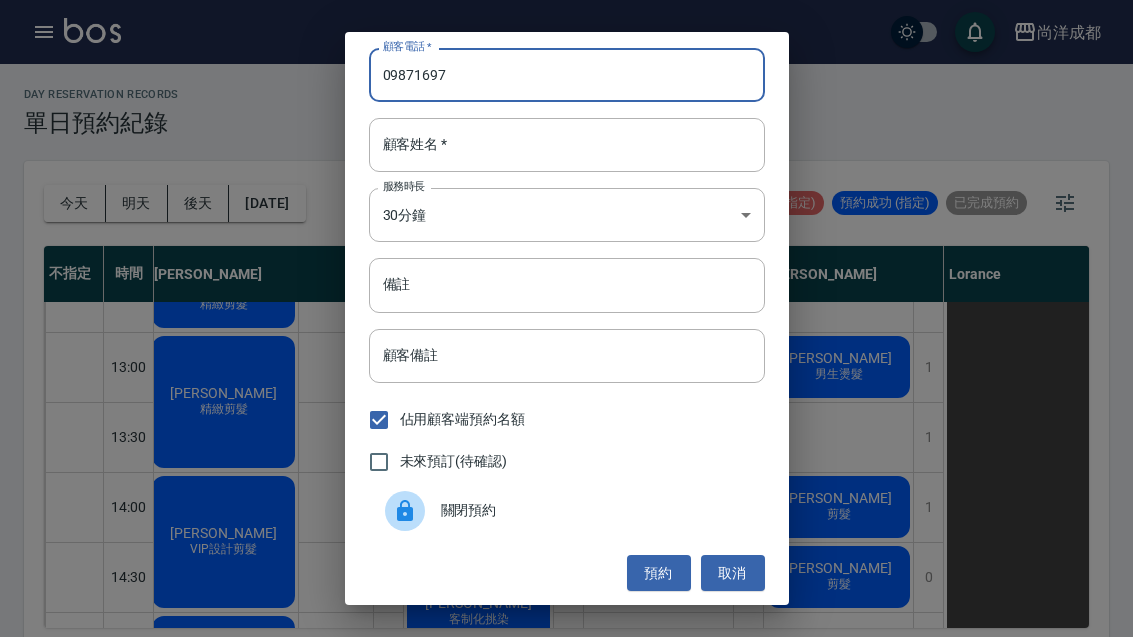 click on "09871697" at bounding box center [567, 75] 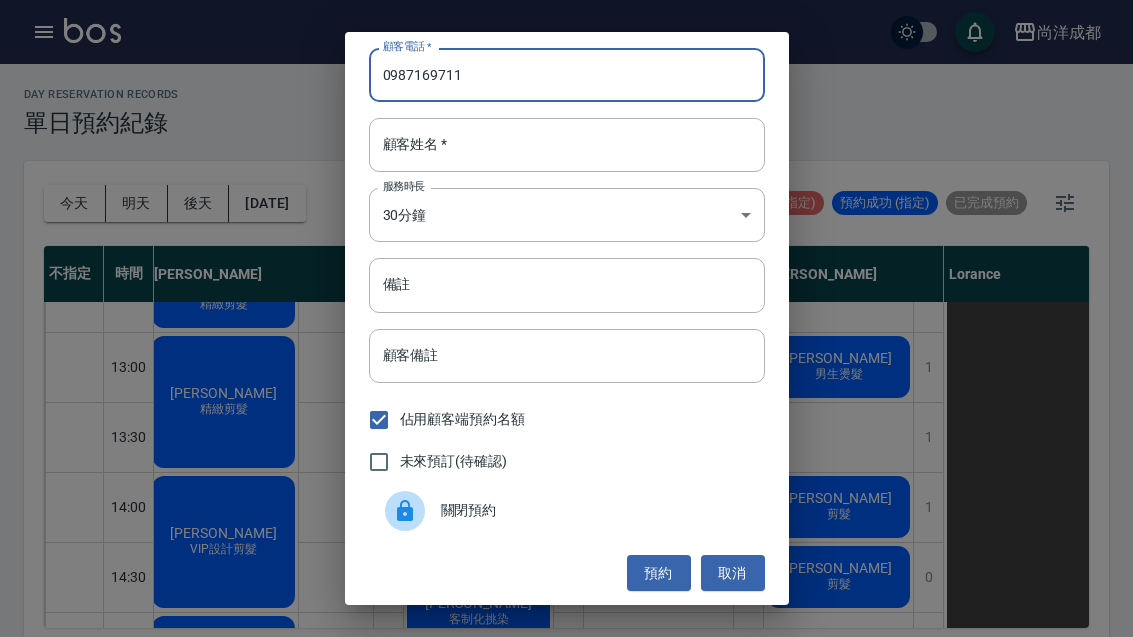 type on "0987169711" 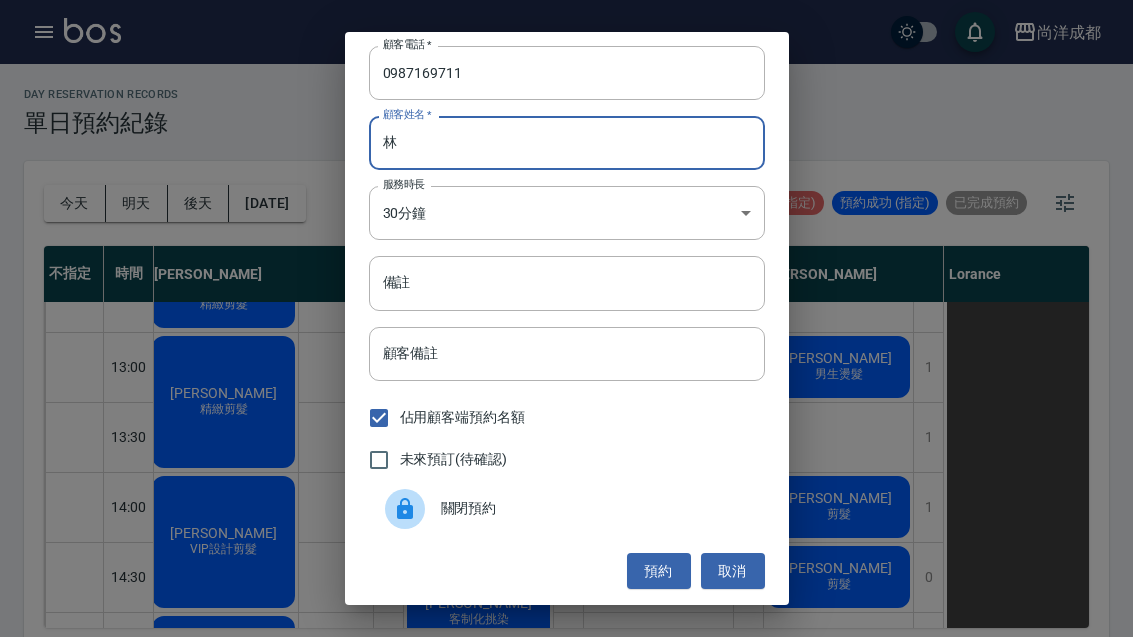 scroll, scrollTop: 2, scrollLeft: 0, axis: vertical 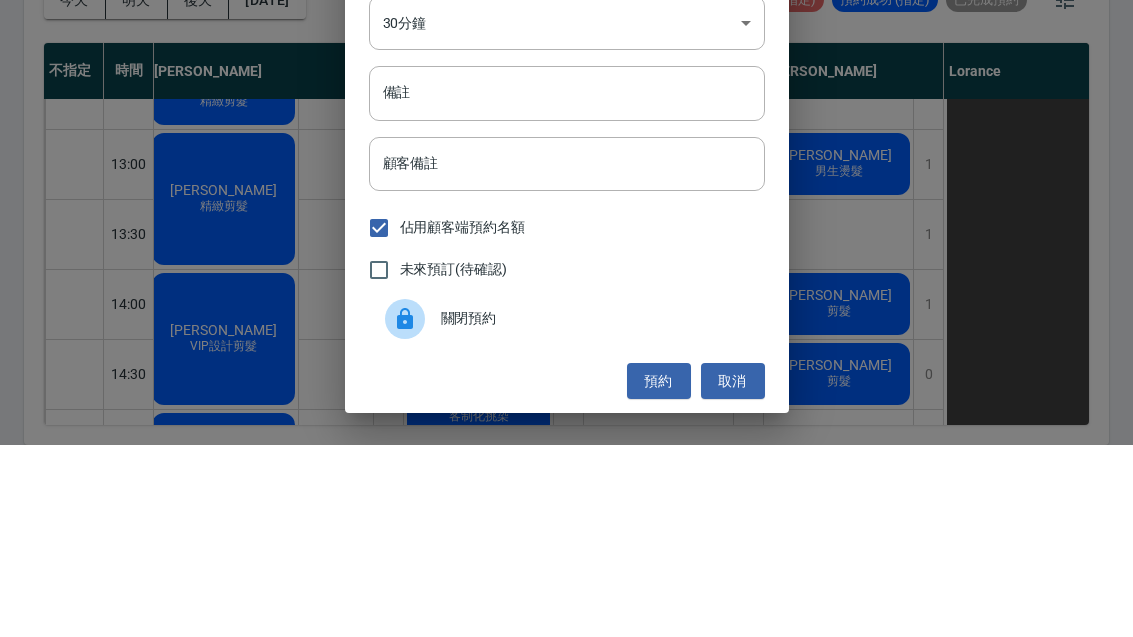 type on "林" 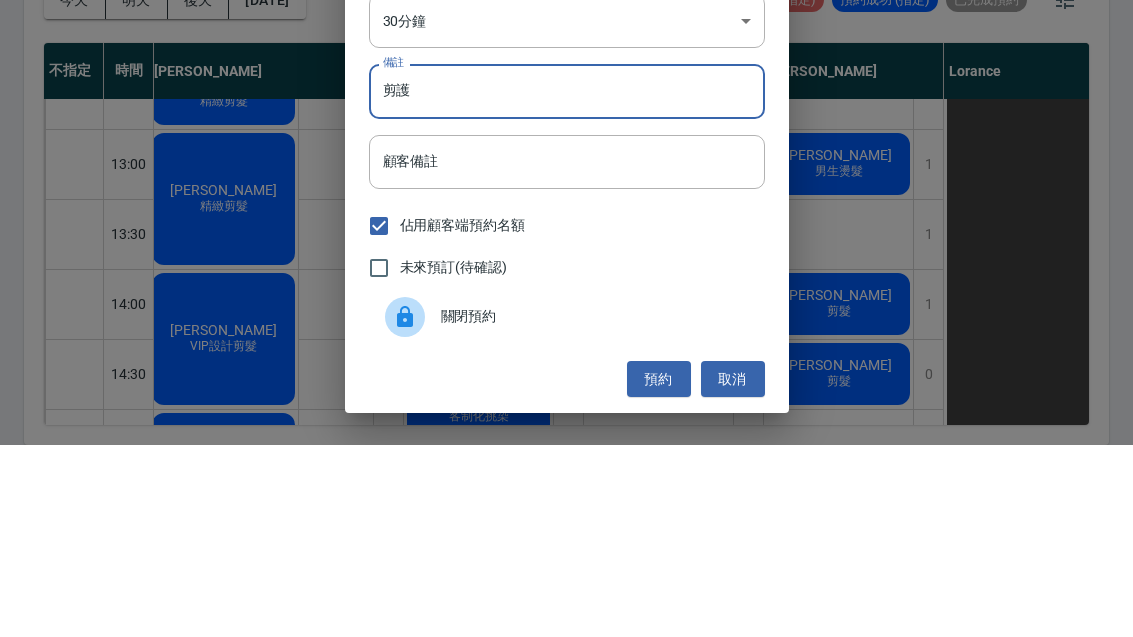 scroll, scrollTop: 2, scrollLeft: 0, axis: vertical 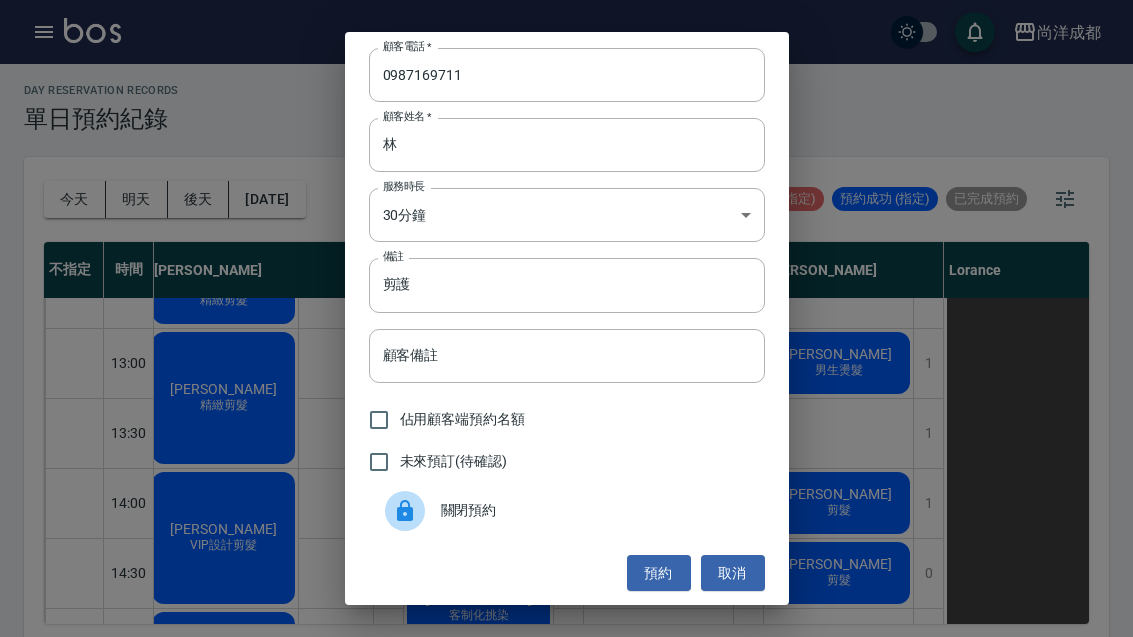 click on "預約" at bounding box center [659, 573] 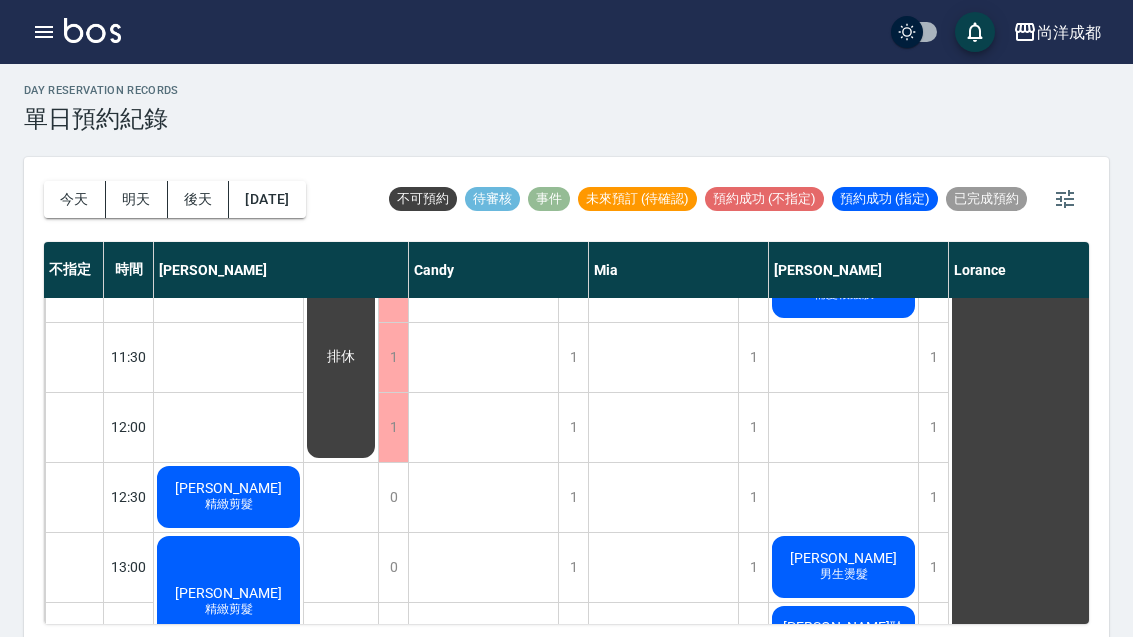 scroll, scrollTop: 187, scrollLeft: 0, axis: vertical 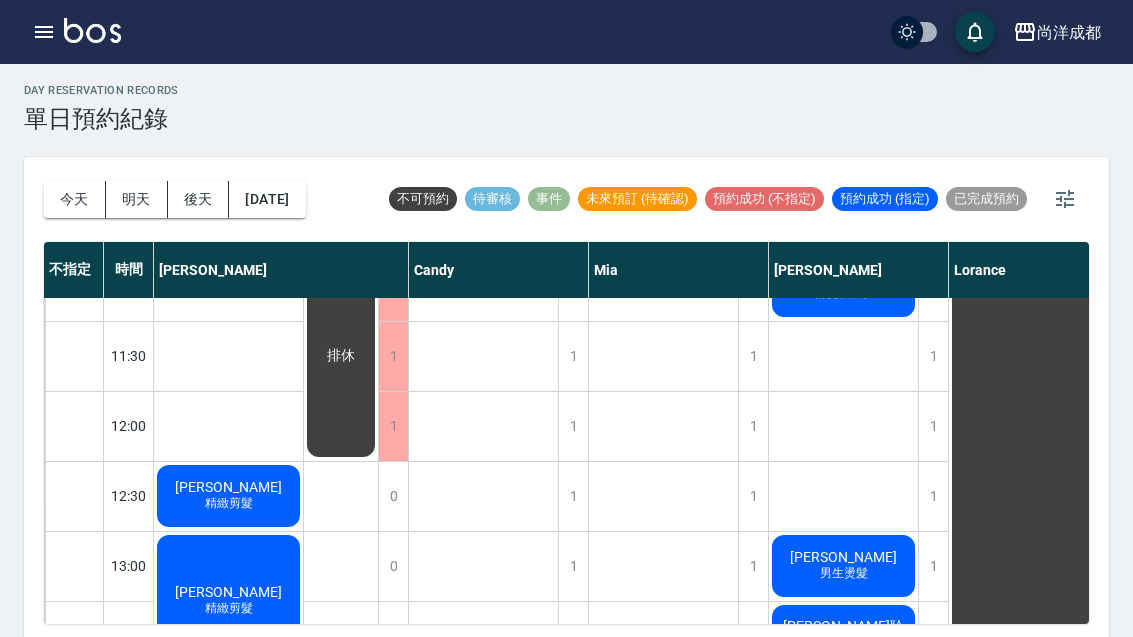 click on "今天" at bounding box center [75, 199] 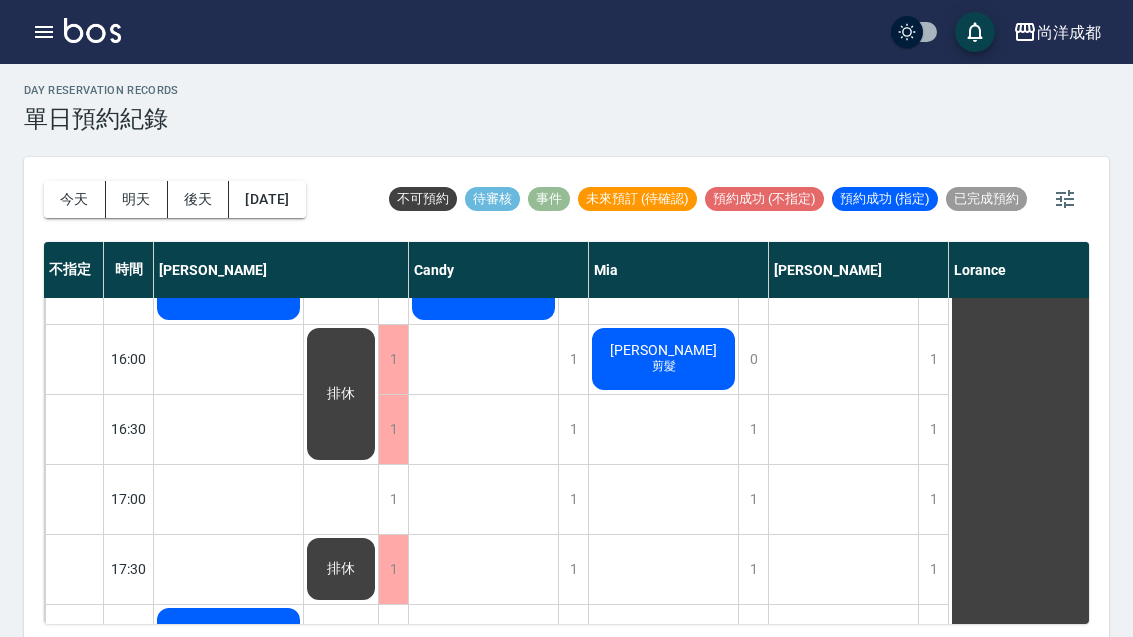 scroll, scrollTop: 818, scrollLeft: 0, axis: vertical 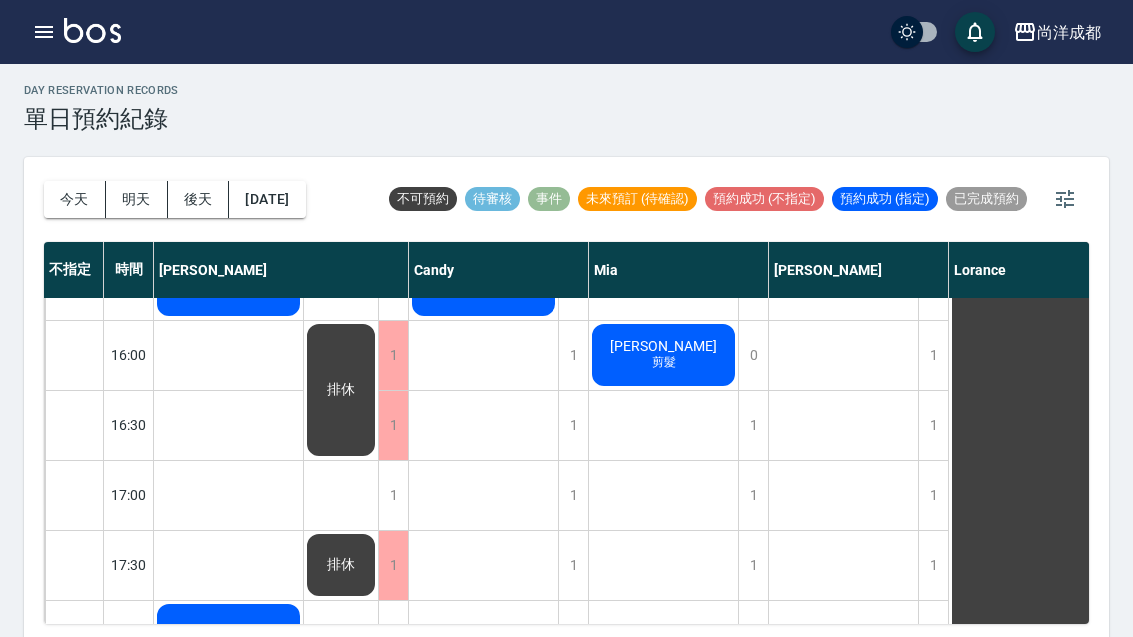 click on "1" at bounding box center [933, 495] 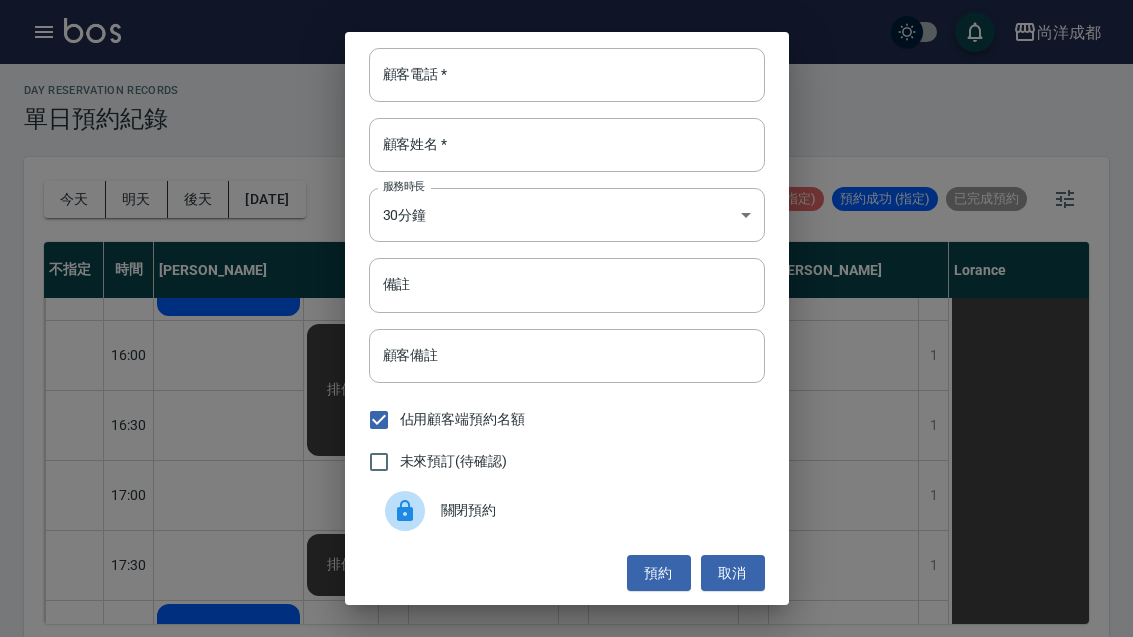 click on "顧客電話   * 顧客電話   *" at bounding box center (567, 75) 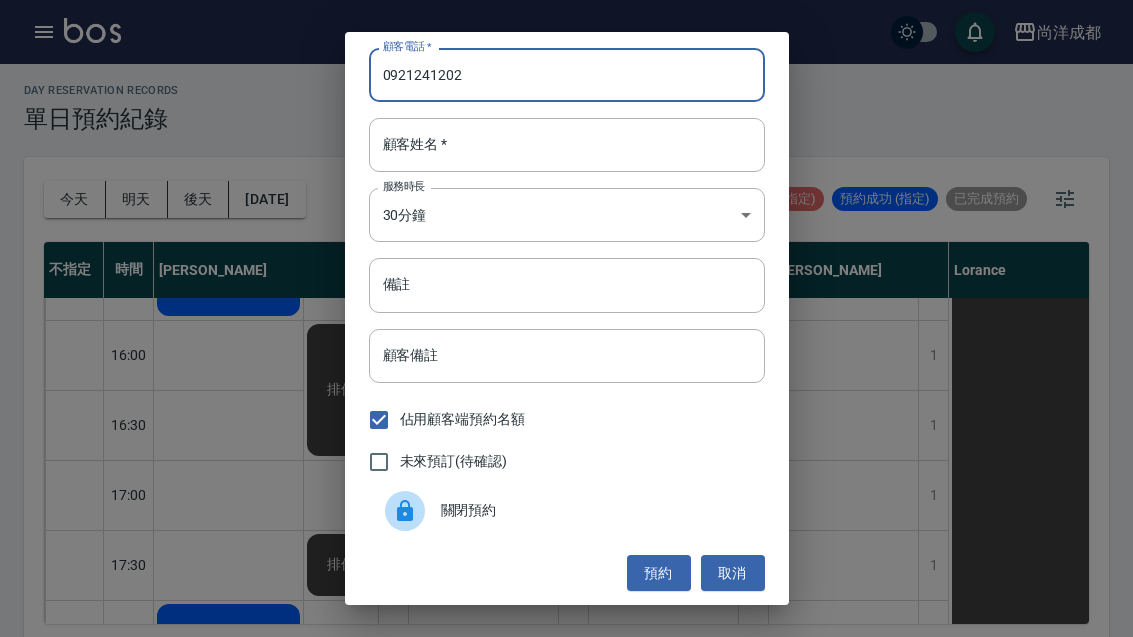 type on "0921241202" 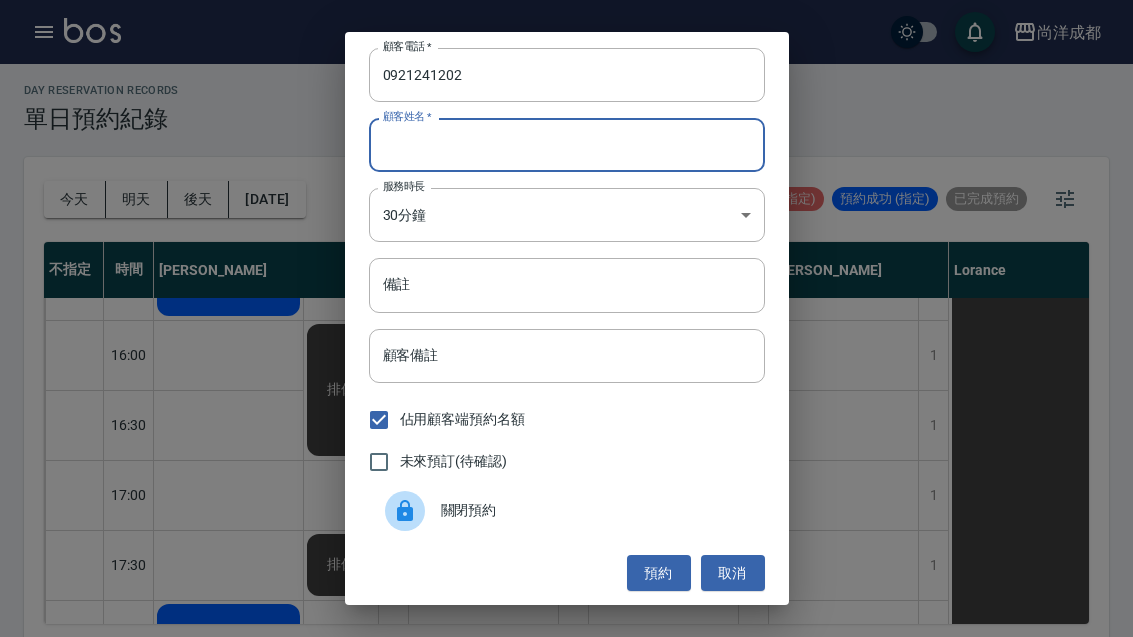 type on "ㄒ" 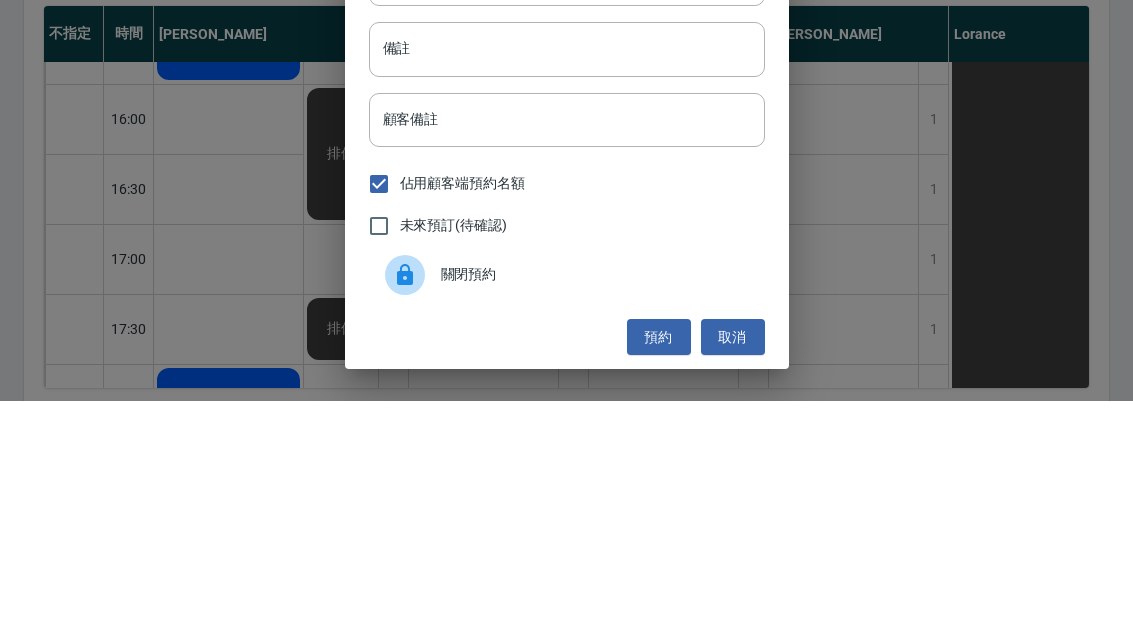 type on "楊" 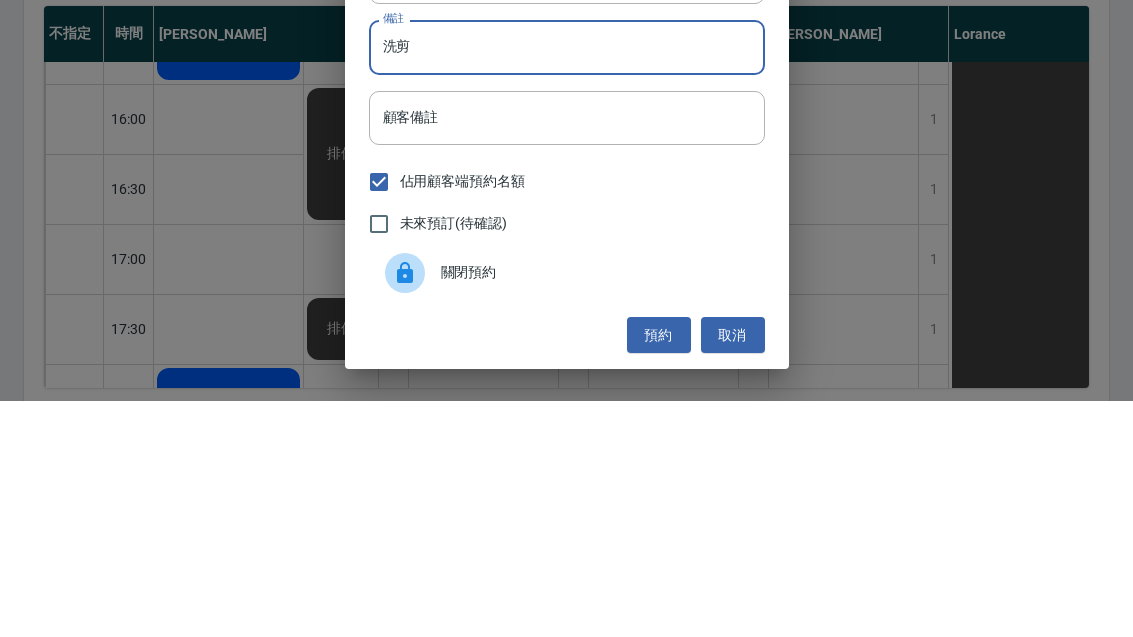scroll, scrollTop: 2, scrollLeft: 0, axis: vertical 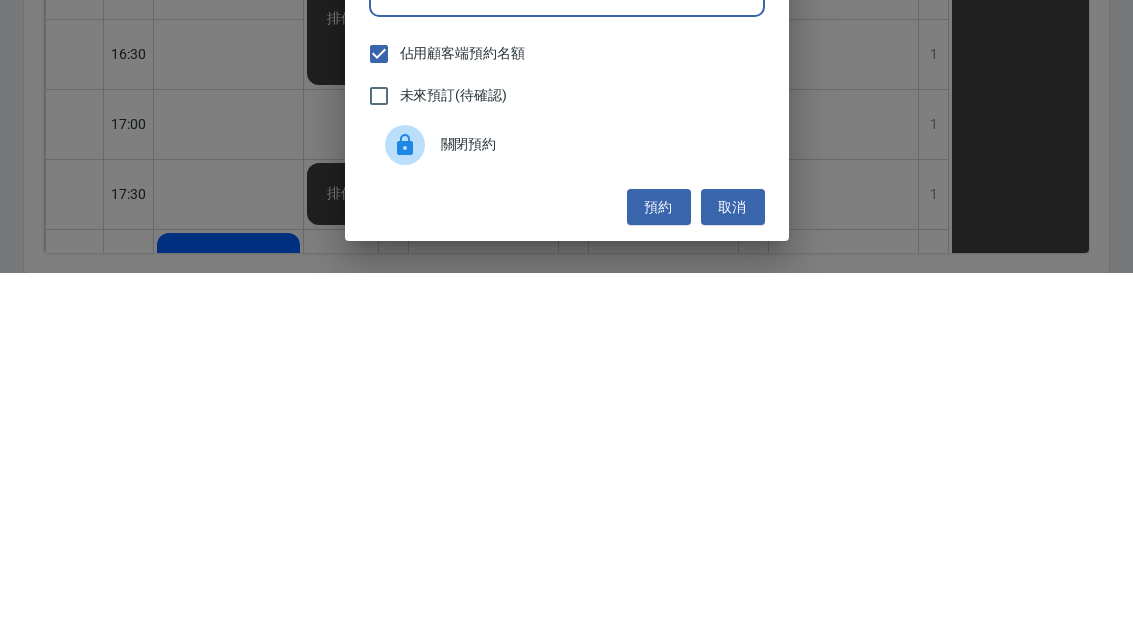 click on "預約" at bounding box center (659, 571) 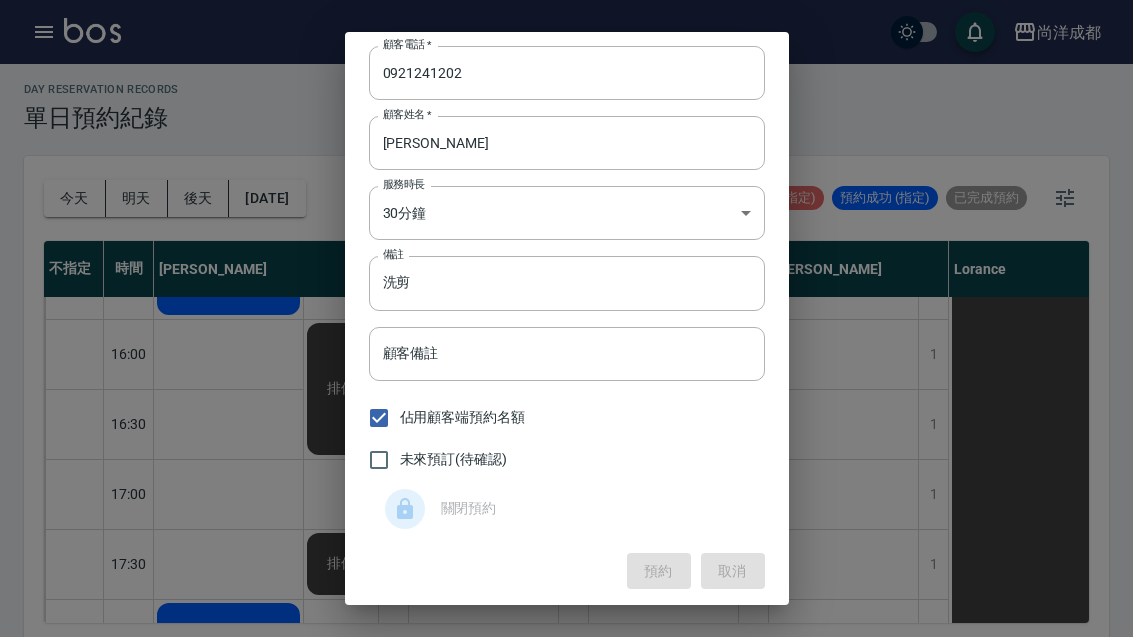 scroll, scrollTop: 0, scrollLeft: 0, axis: both 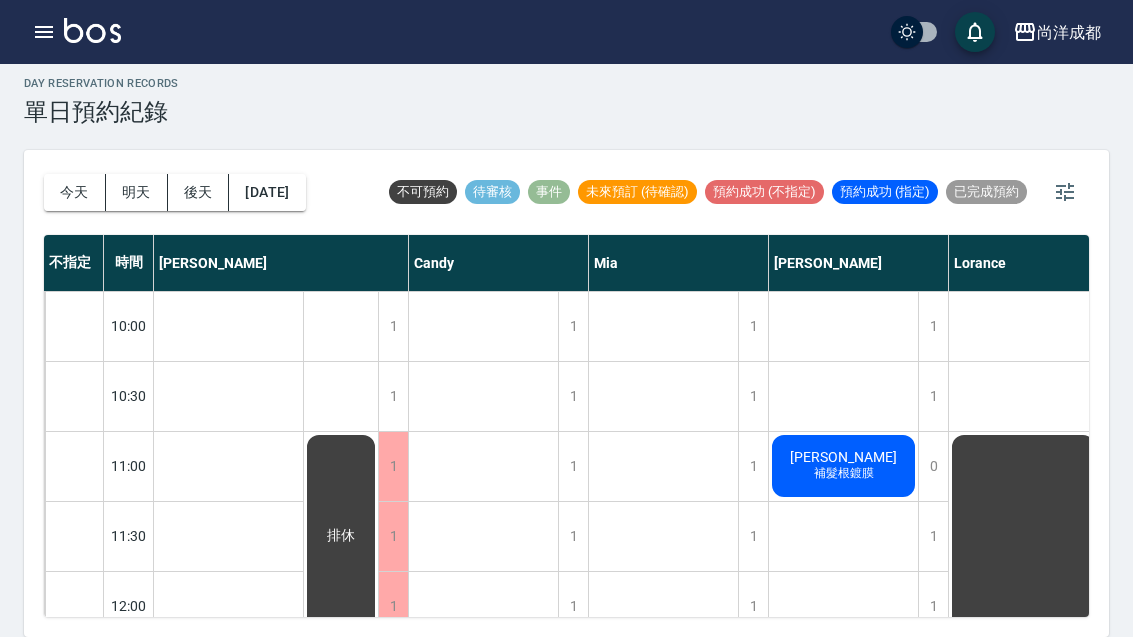 click on "今天" at bounding box center (75, 192) 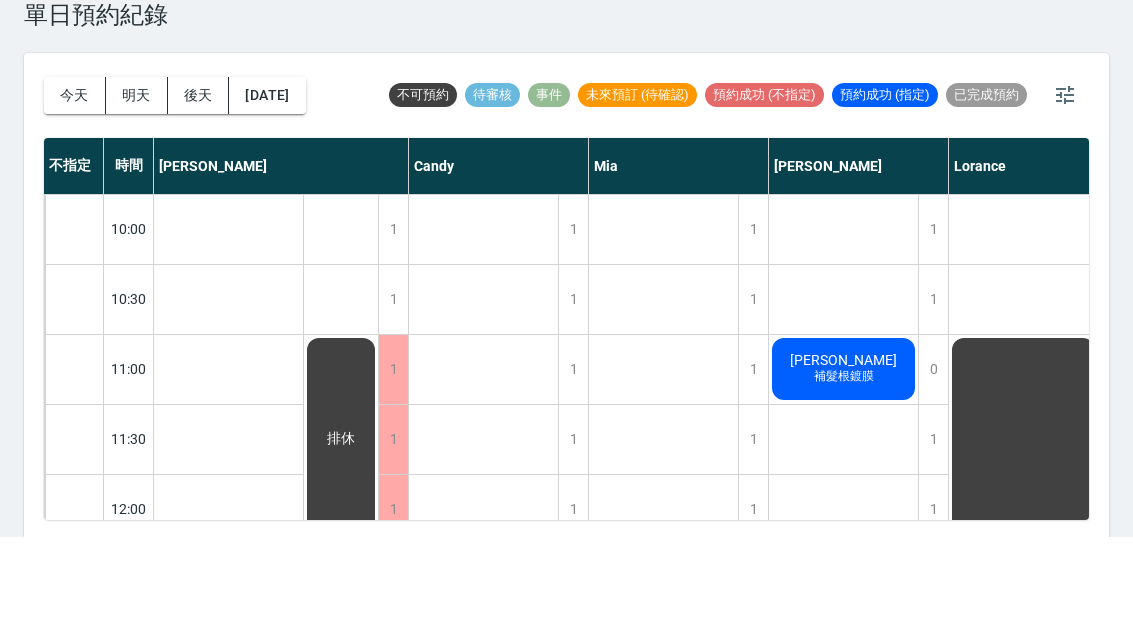 scroll, scrollTop: 5, scrollLeft: 0, axis: vertical 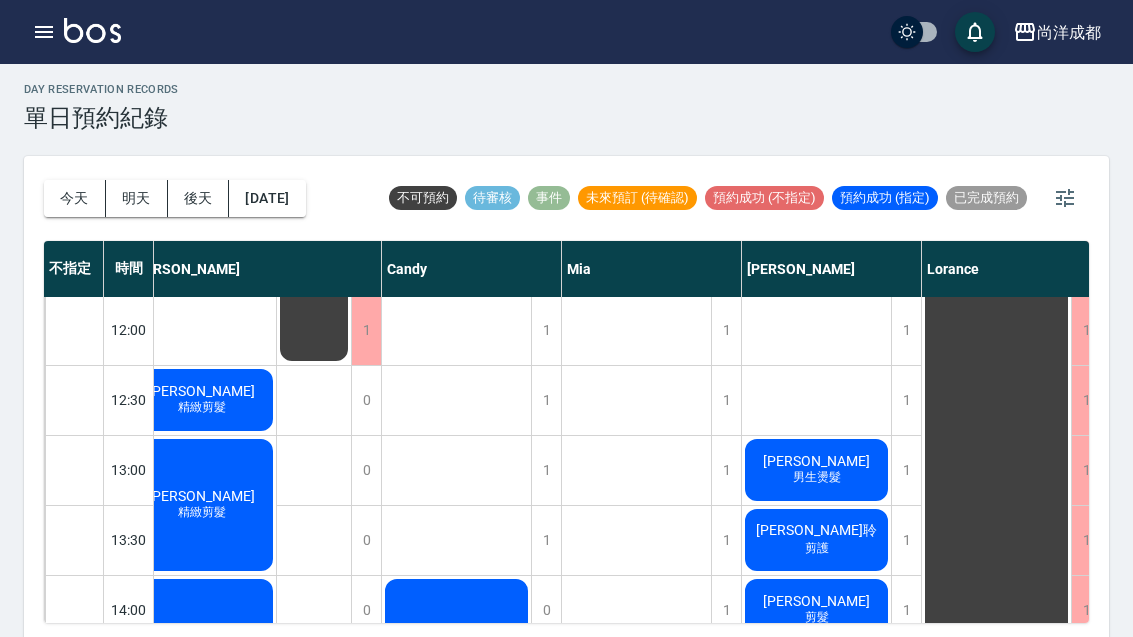 click on "蔡銘宸 精緻剪髮" at bounding box center [201, 400] 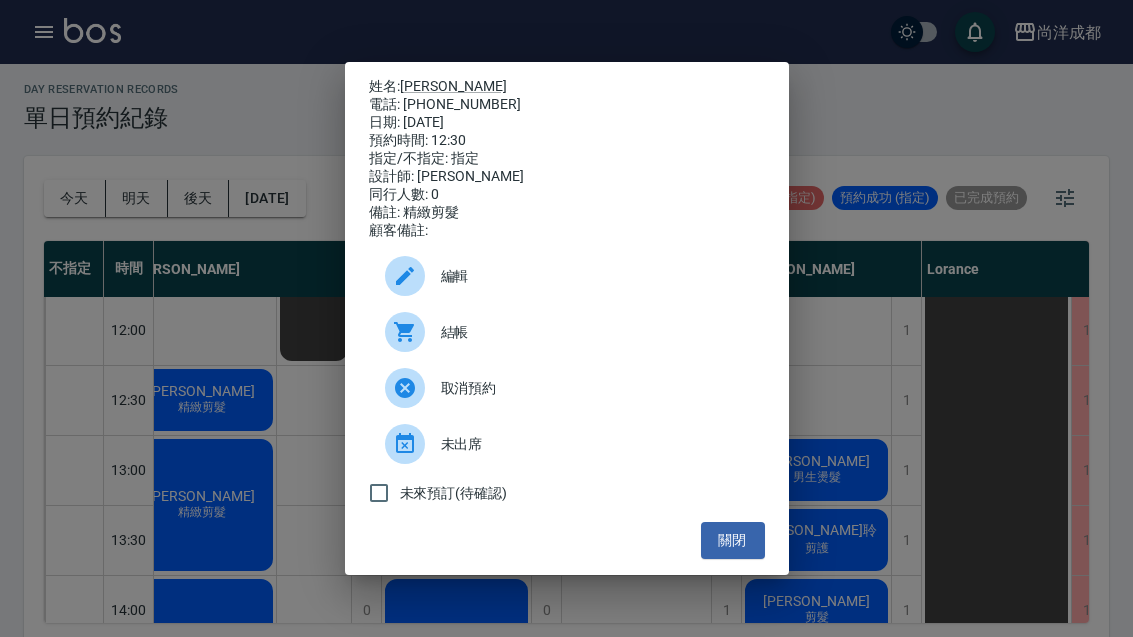 click on "關閉" at bounding box center [733, 540] 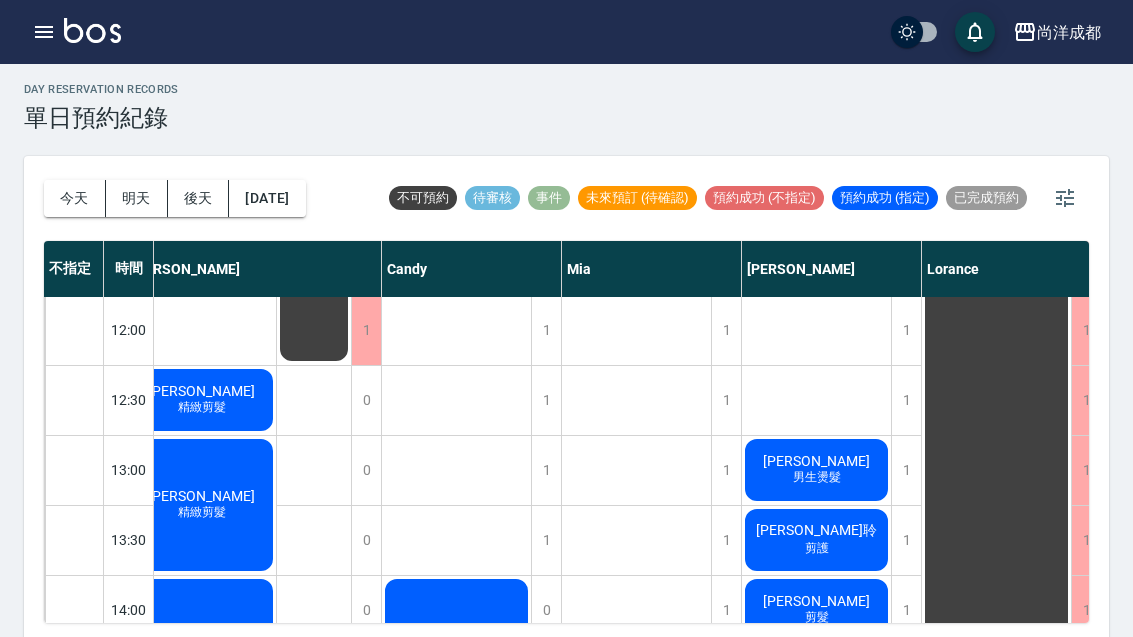 click on "今天" at bounding box center [75, 198] 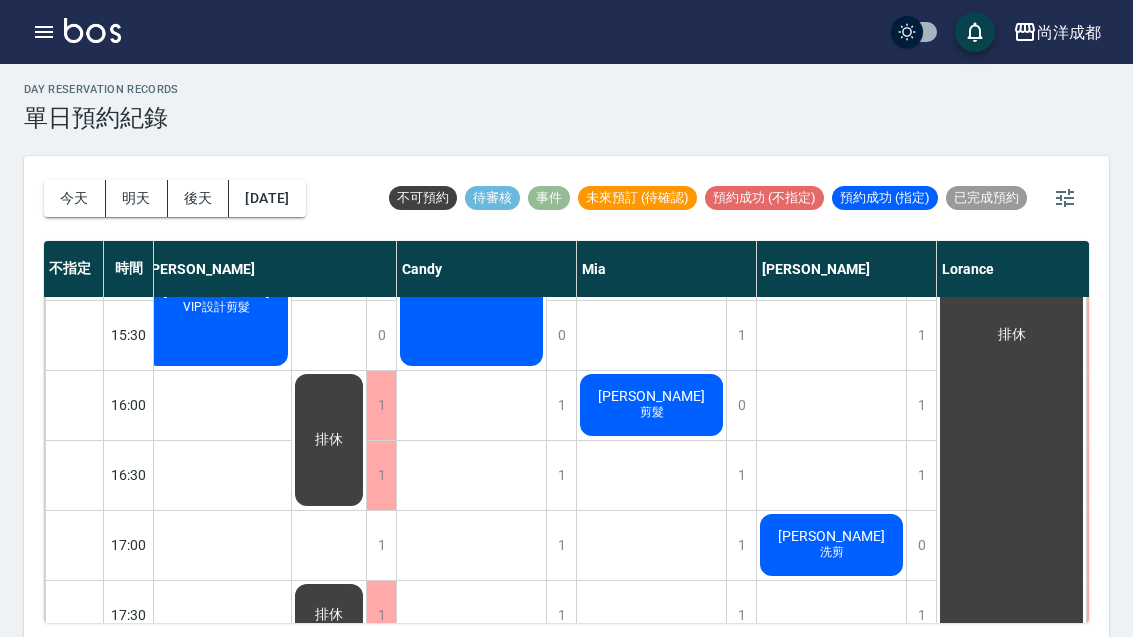 scroll, scrollTop: 767, scrollLeft: 18, axis: both 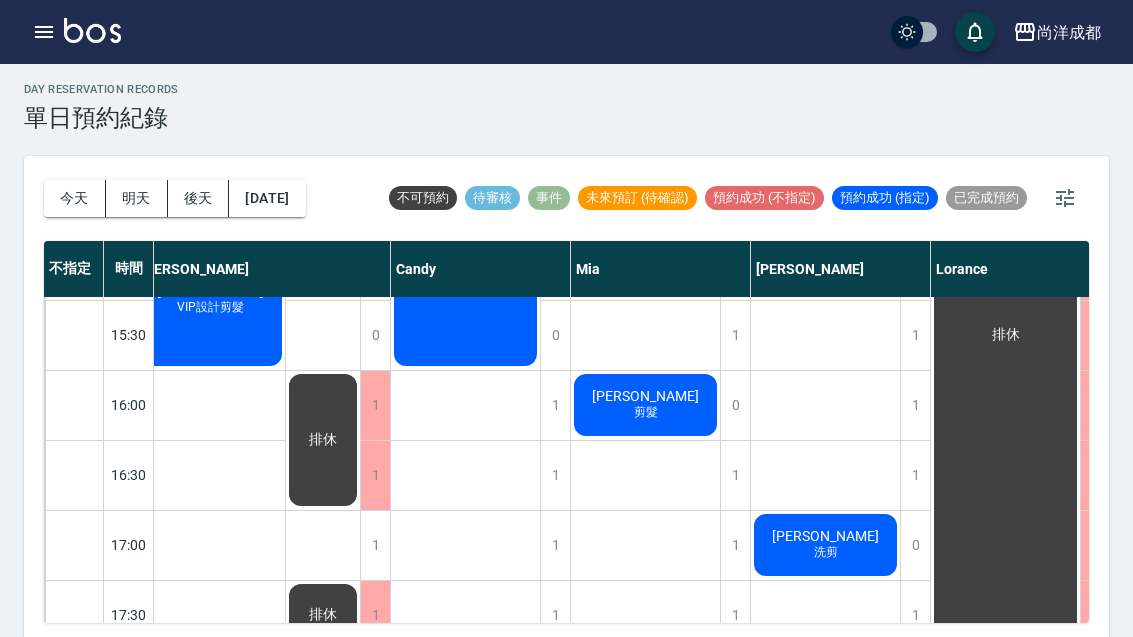 click on "洪 剪髮" at bounding box center (210, -85) 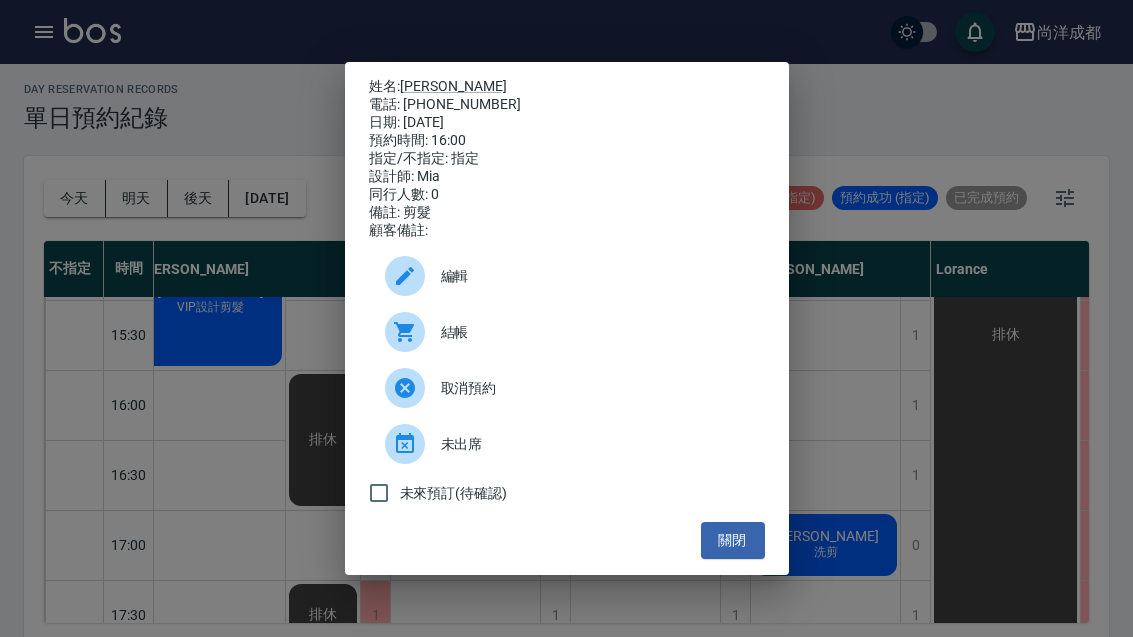 click on "關閉" at bounding box center [733, 540] 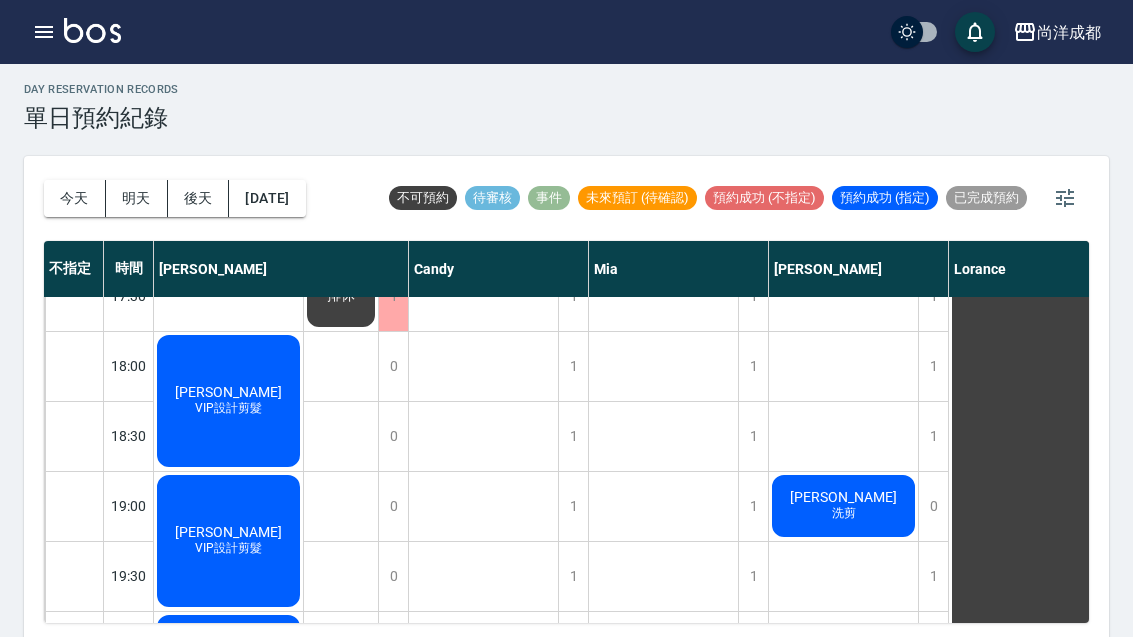 scroll, scrollTop: 1086, scrollLeft: 0, axis: vertical 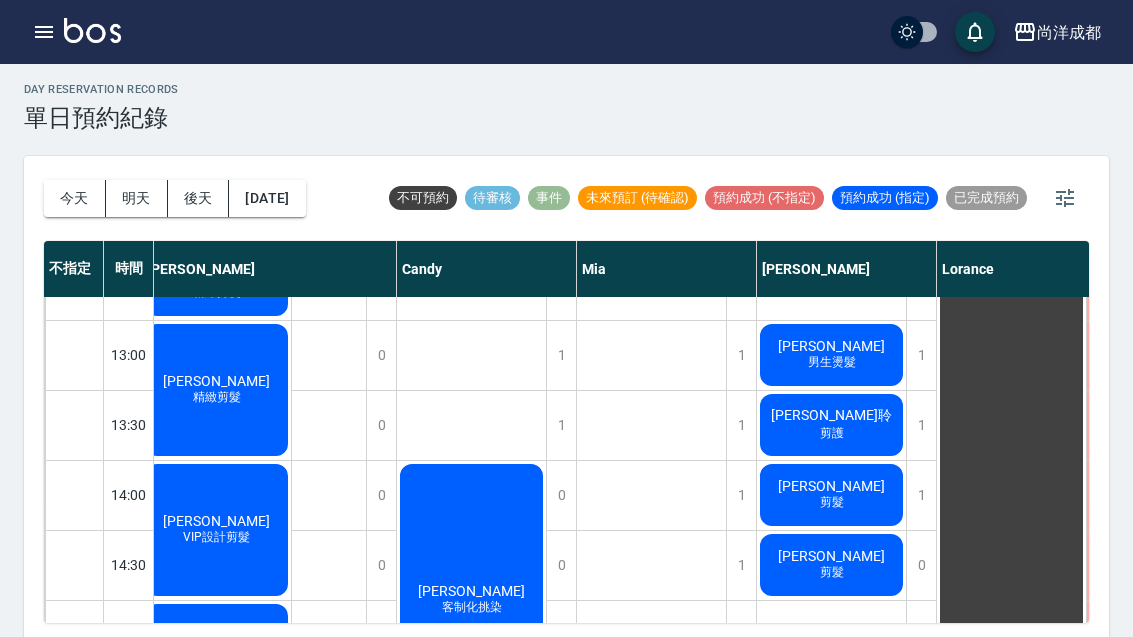 click on "精緻剪髮" at bounding box center (217, 292) 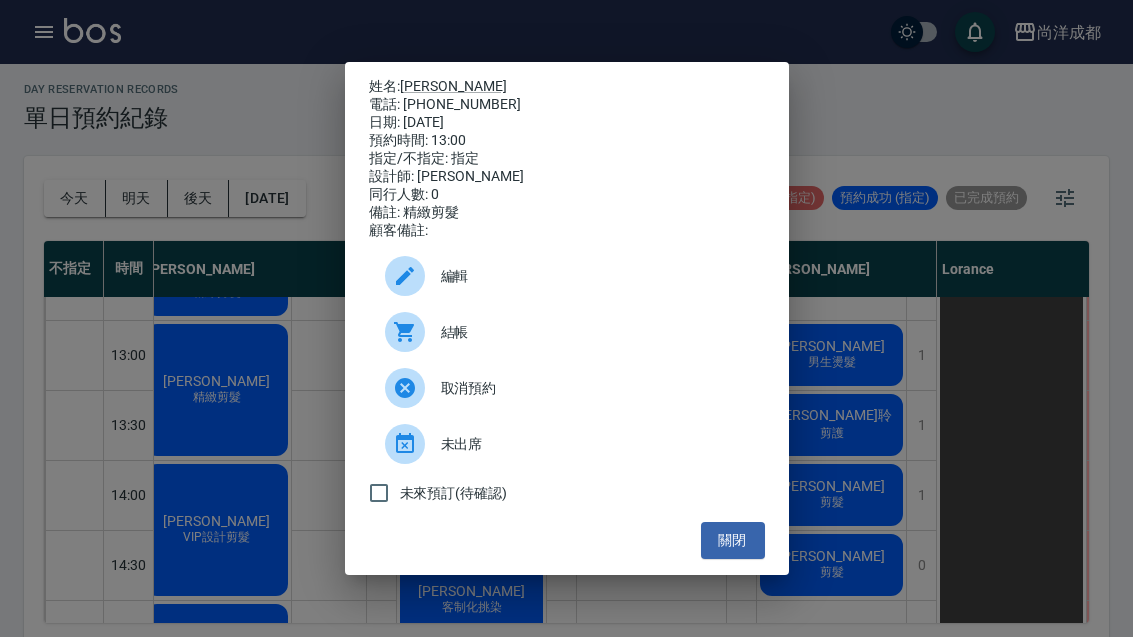 click on "未來預訂(待確認)" at bounding box center (567, 493) 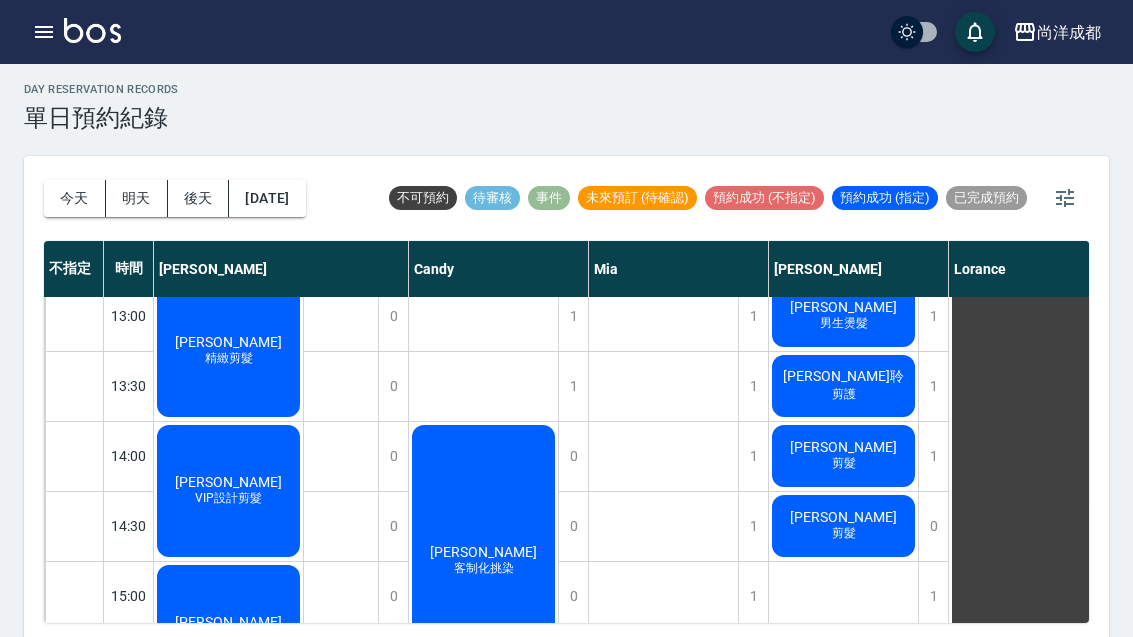 scroll, scrollTop: 437, scrollLeft: 0, axis: vertical 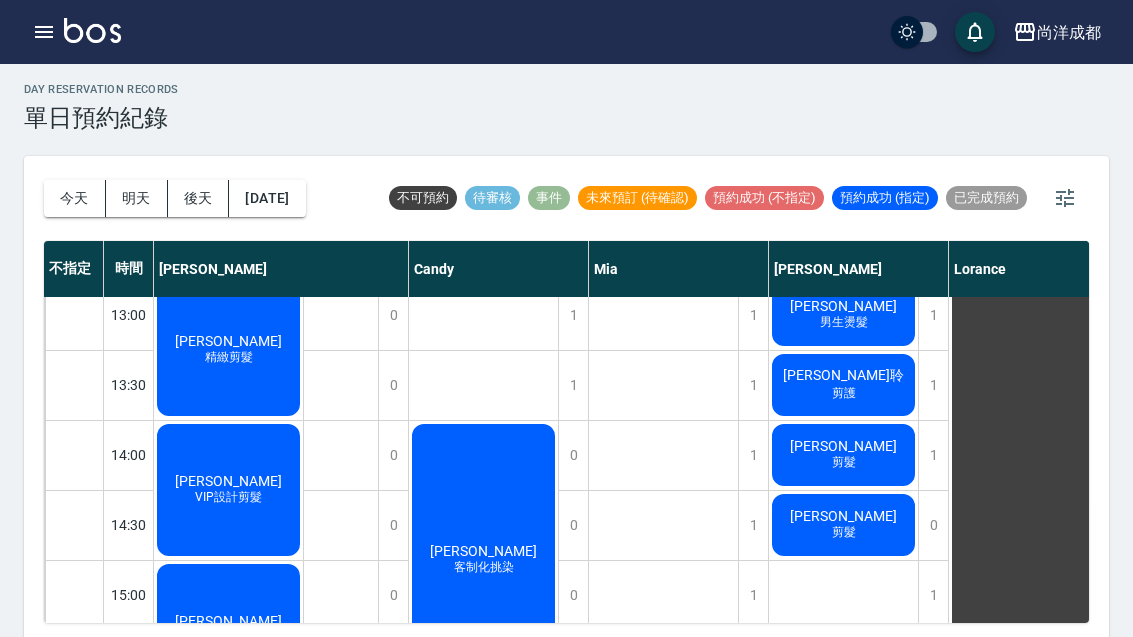 click on "今天" at bounding box center [75, 198] 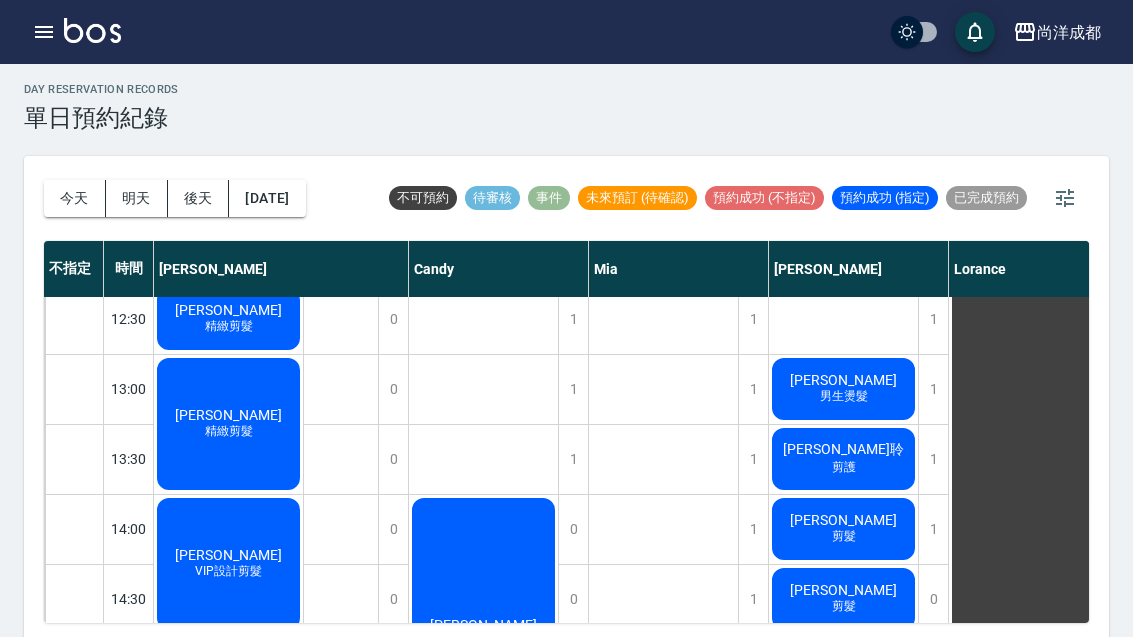 scroll, scrollTop: 361, scrollLeft: 0, axis: vertical 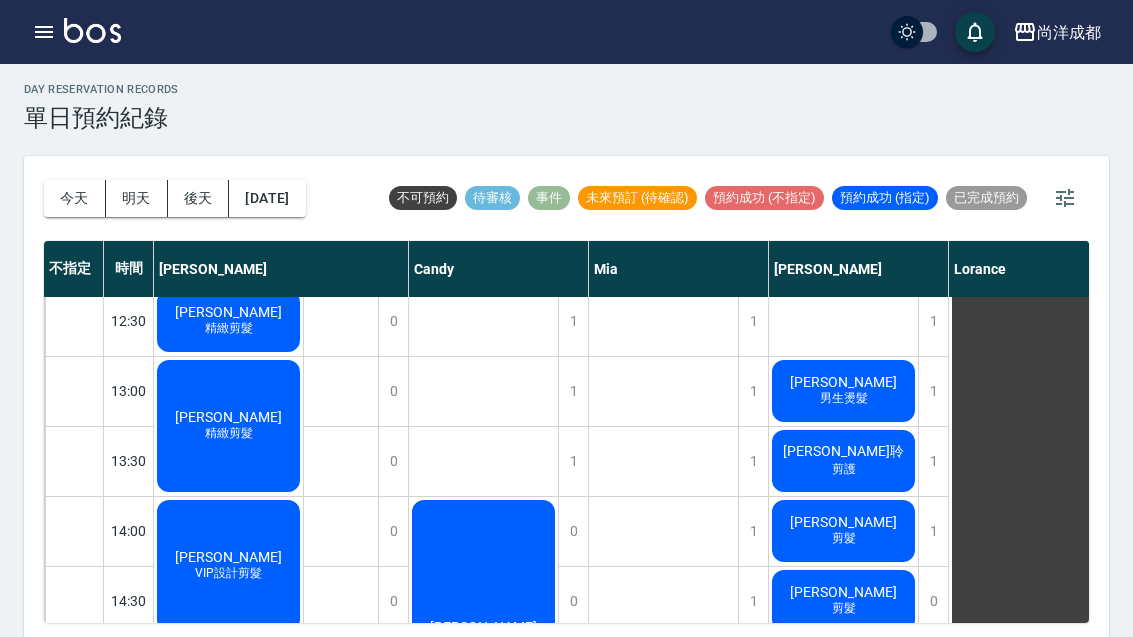 click on "何知一 男生燙髮" at bounding box center [228, 321] 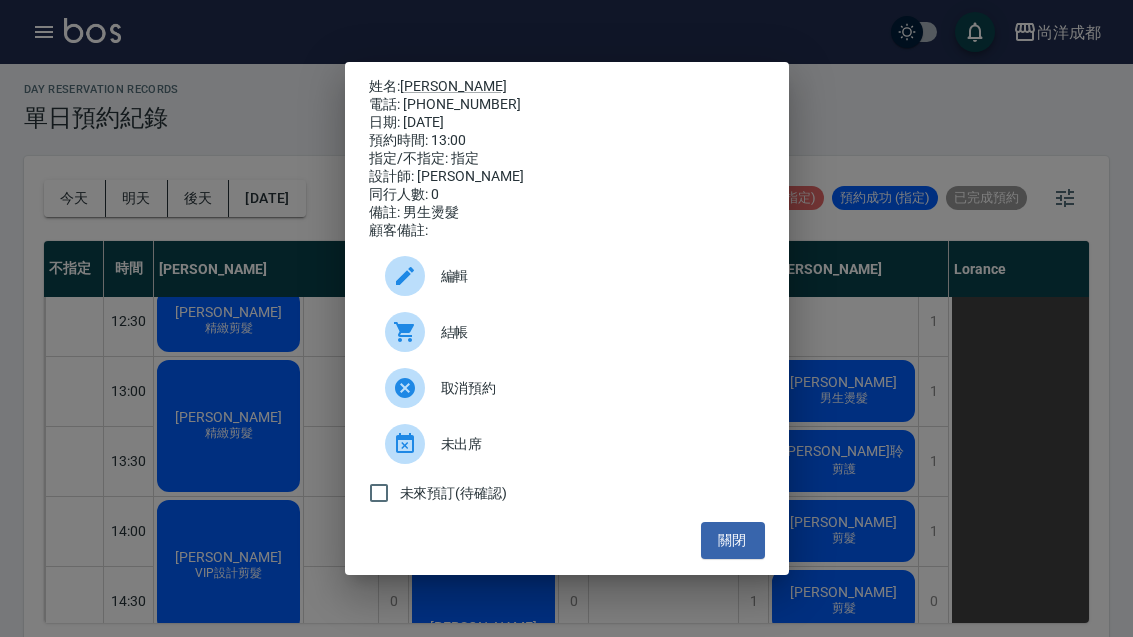 click on "姓名:  何知一 電話: 0958254121 日期: 2025/07/16 預約時間: 13:00 指定/不指定: 指定 設計師: Benny 同行人數: 0 備註: 男生燙髮 顧客備註:  編輯 結帳 取消預約 未出席 未來預訂(待確認) 關閉" at bounding box center (566, 318) 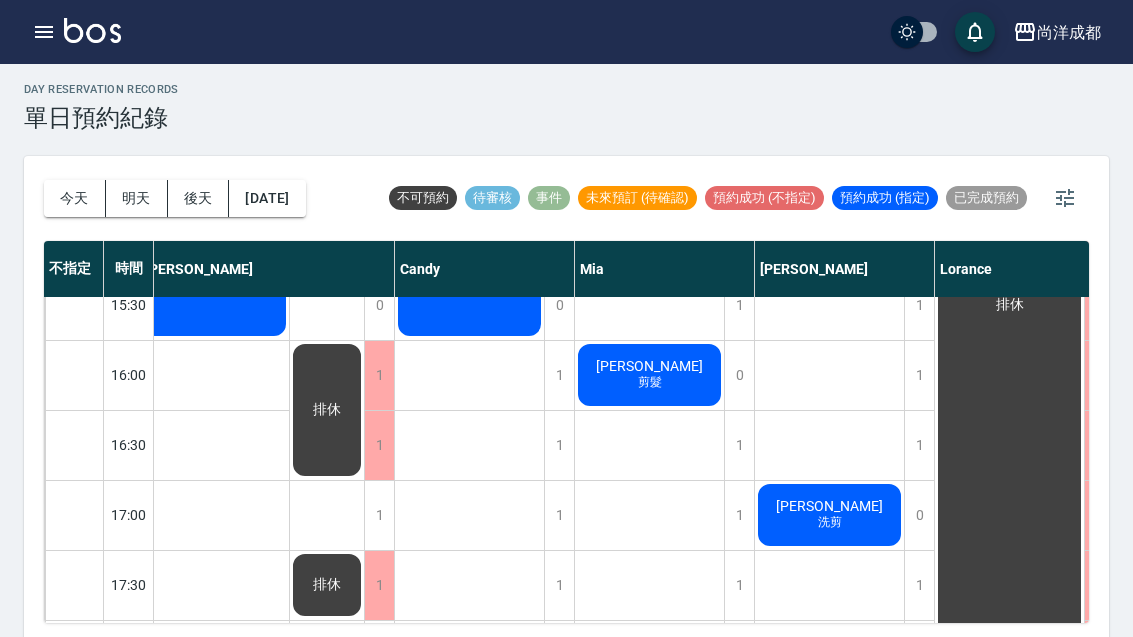 scroll, scrollTop: 791, scrollLeft: 9, axis: both 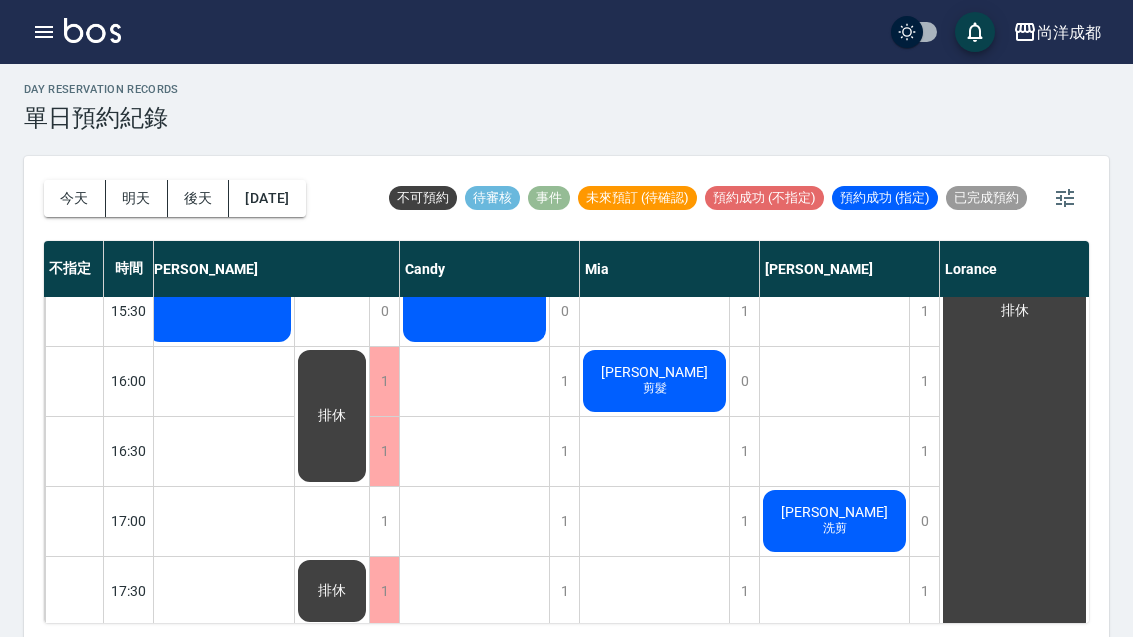 click on "洪 剪髮" at bounding box center (219, -109) 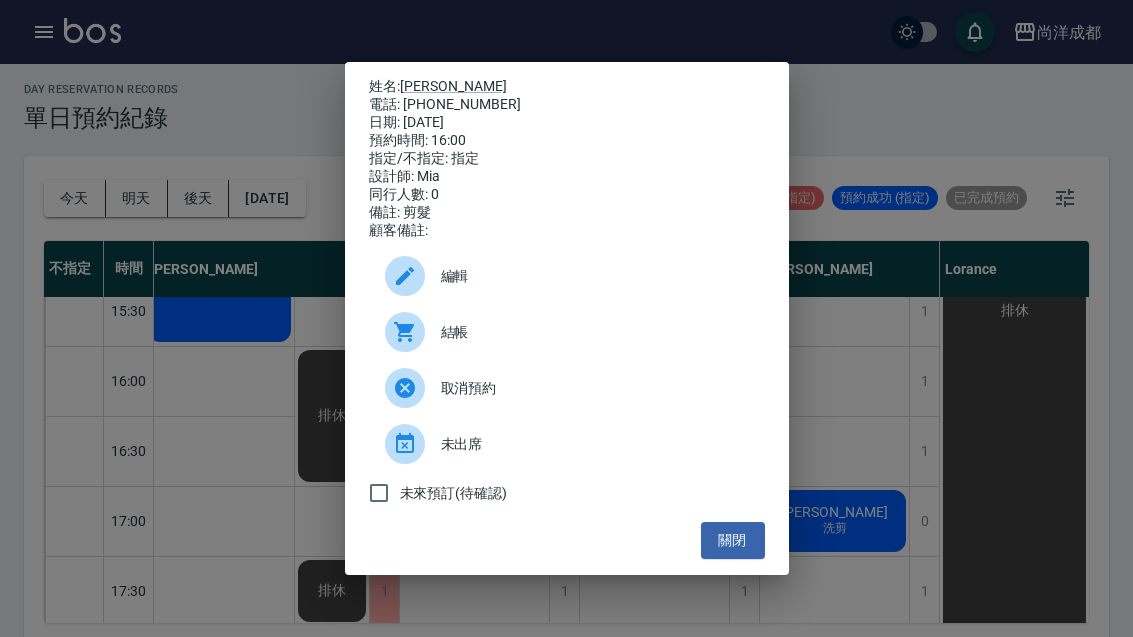 click on "姓名:  洪 電話: 0925143509 日期: 2025/07/16 預約時間: 16:00 指定/不指定: 指定 設計師: Mia 同行人數: 0 備註: 剪髮 顧客備註:  編輯 結帳 取消預約 未出席 未來預訂(待確認) 關閉" at bounding box center (566, 318) 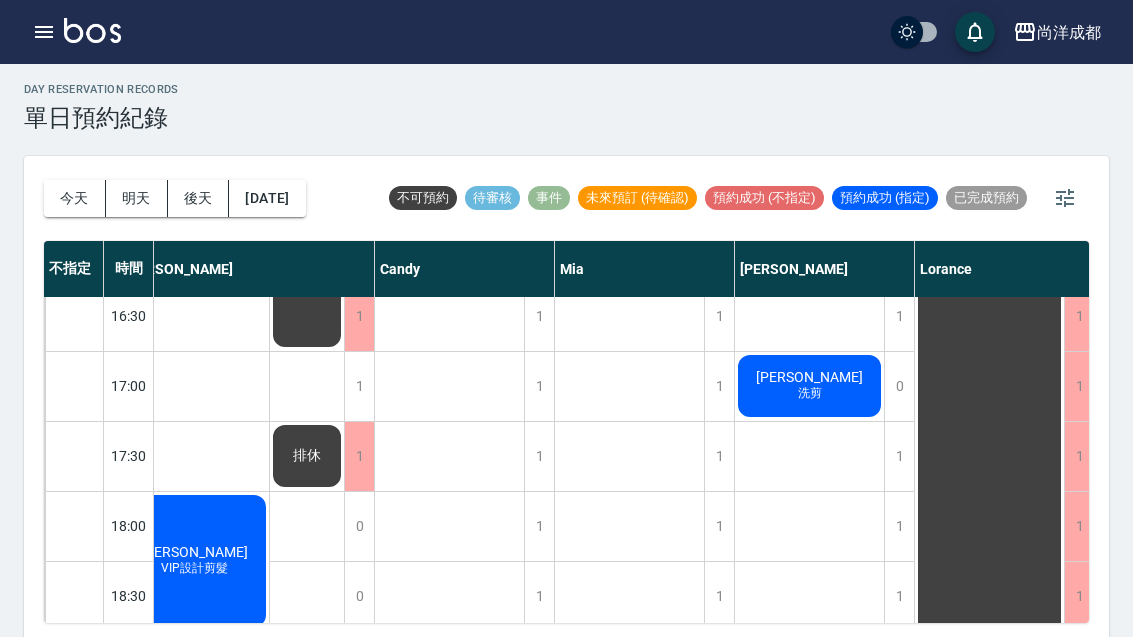 scroll, scrollTop: 926, scrollLeft: 27, axis: both 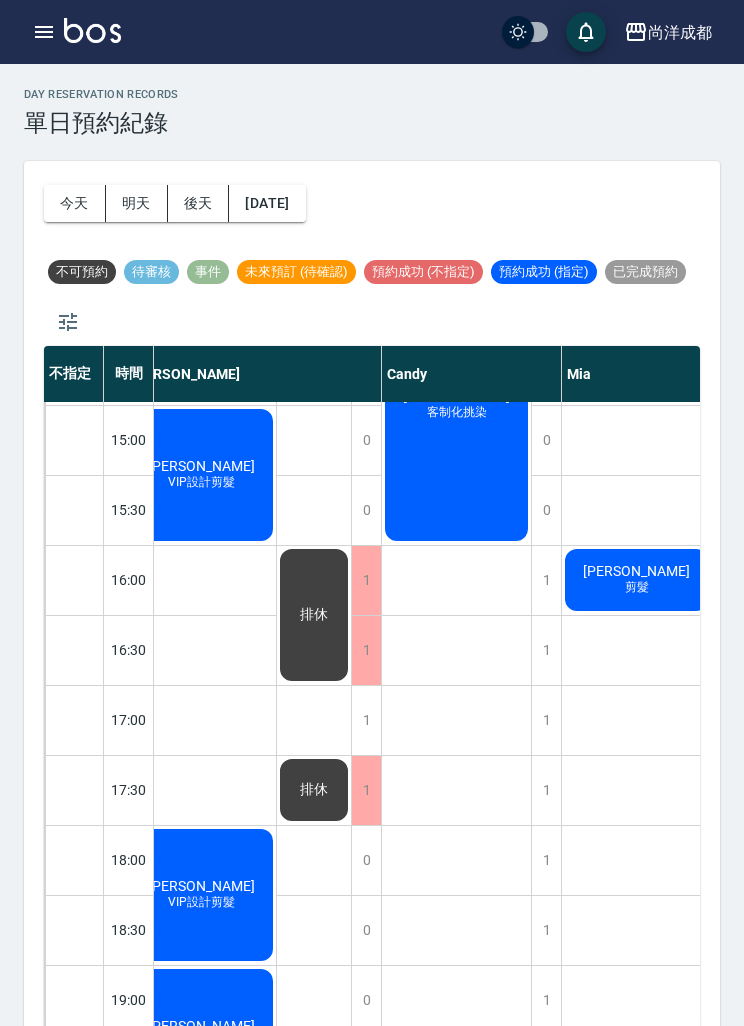 click on "[DATE]" at bounding box center [267, 203] 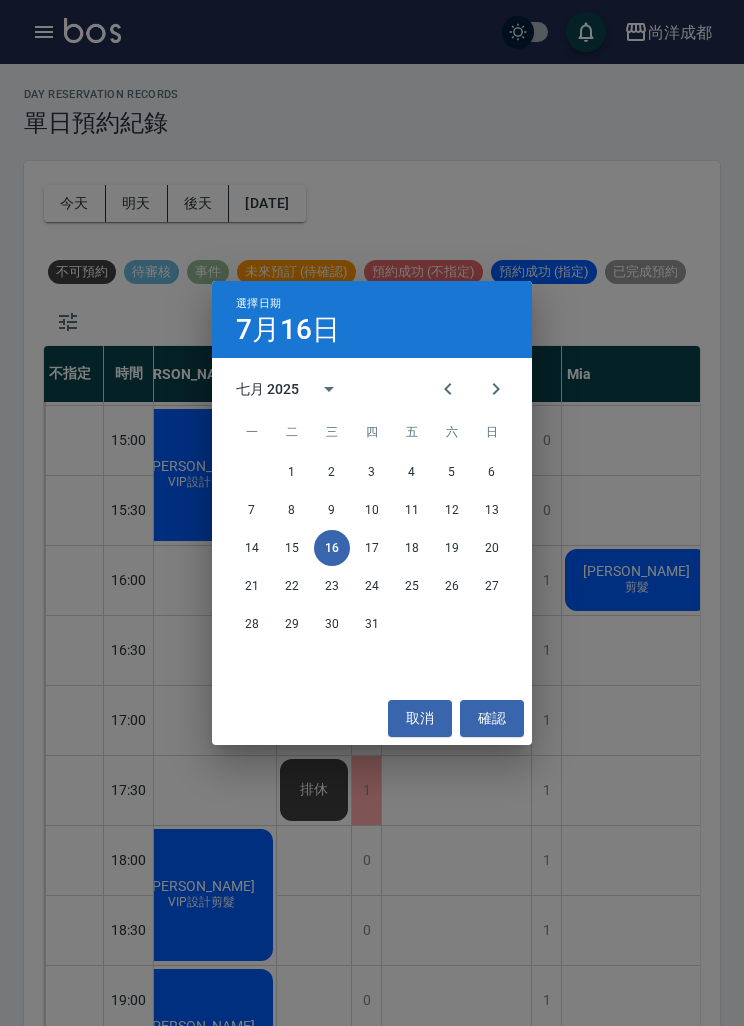 click 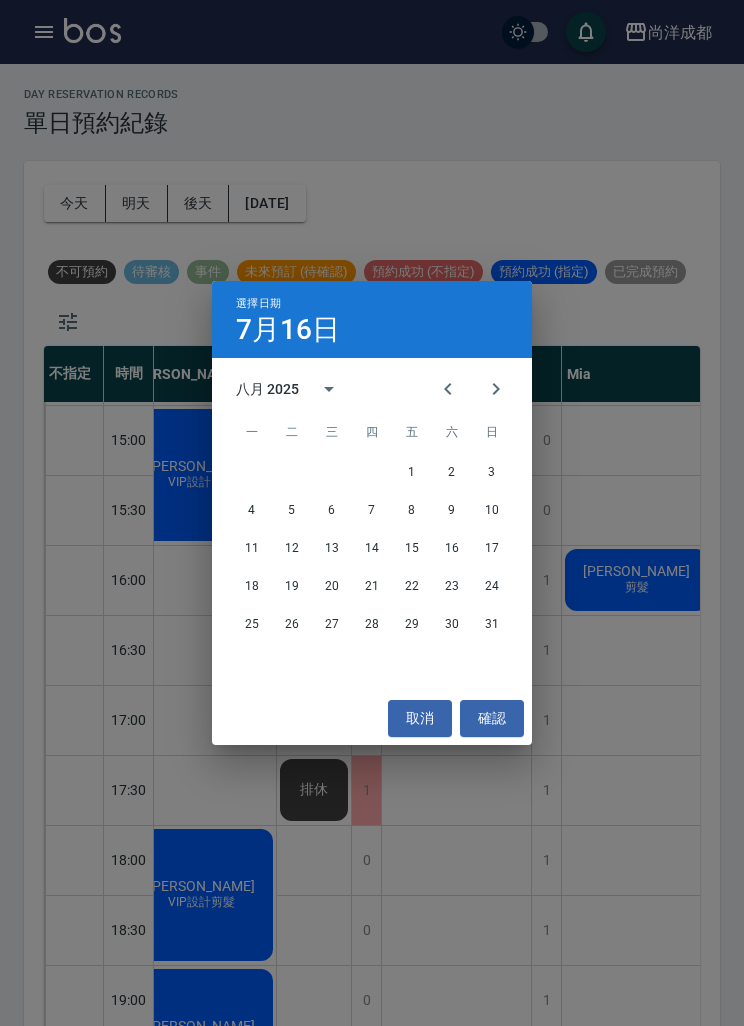 click on "1 2 3" at bounding box center (372, 472) 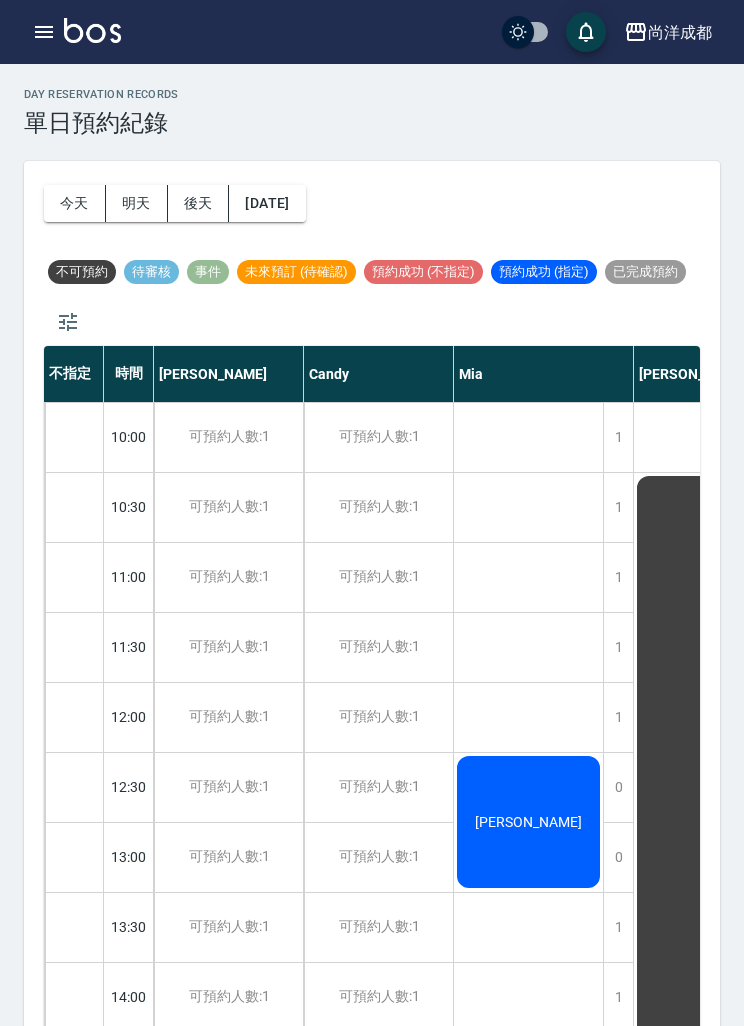 scroll, scrollTop: 0, scrollLeft: 0, axis: both 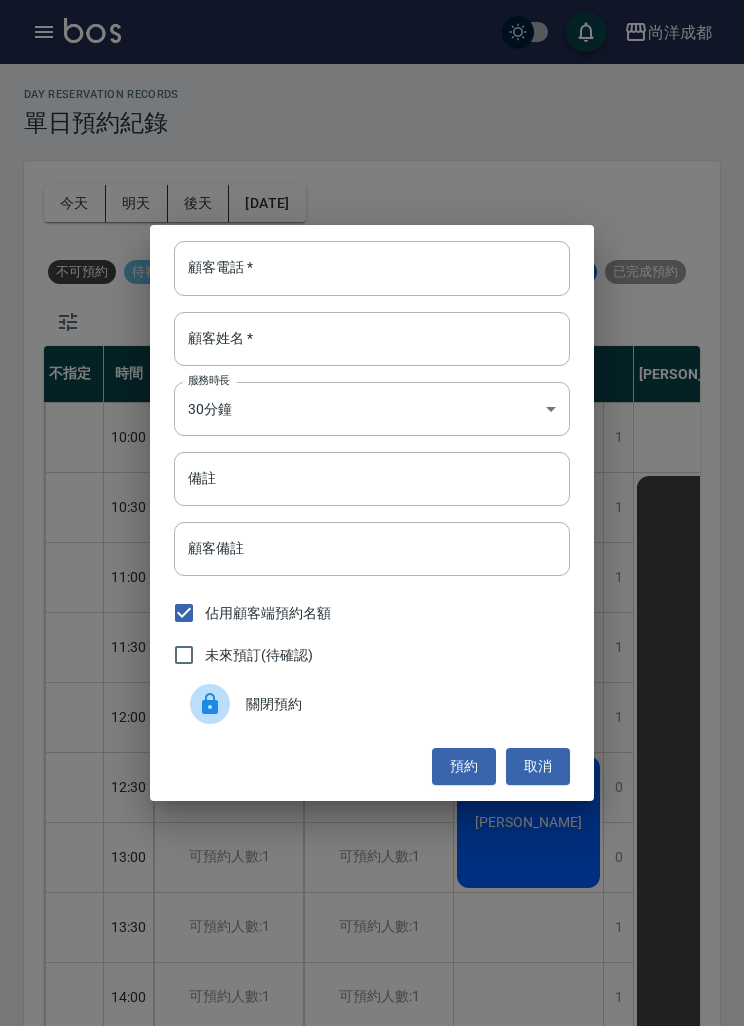 click on "顧客電話   *" at bounding box center [372, 268] 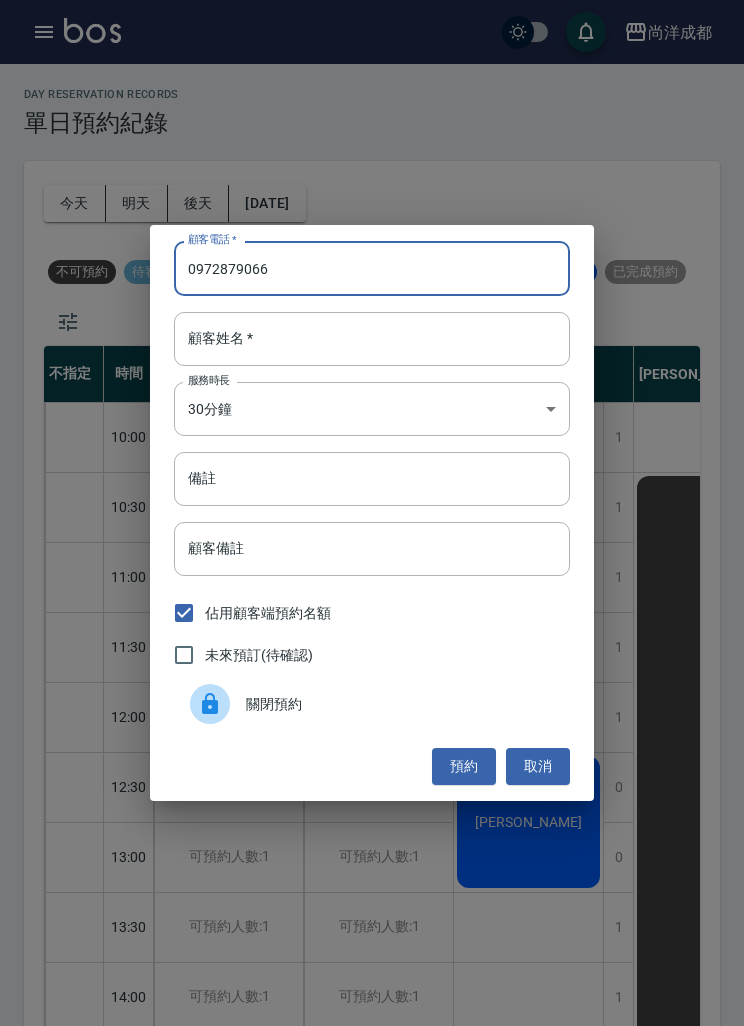 type on "0972879066" 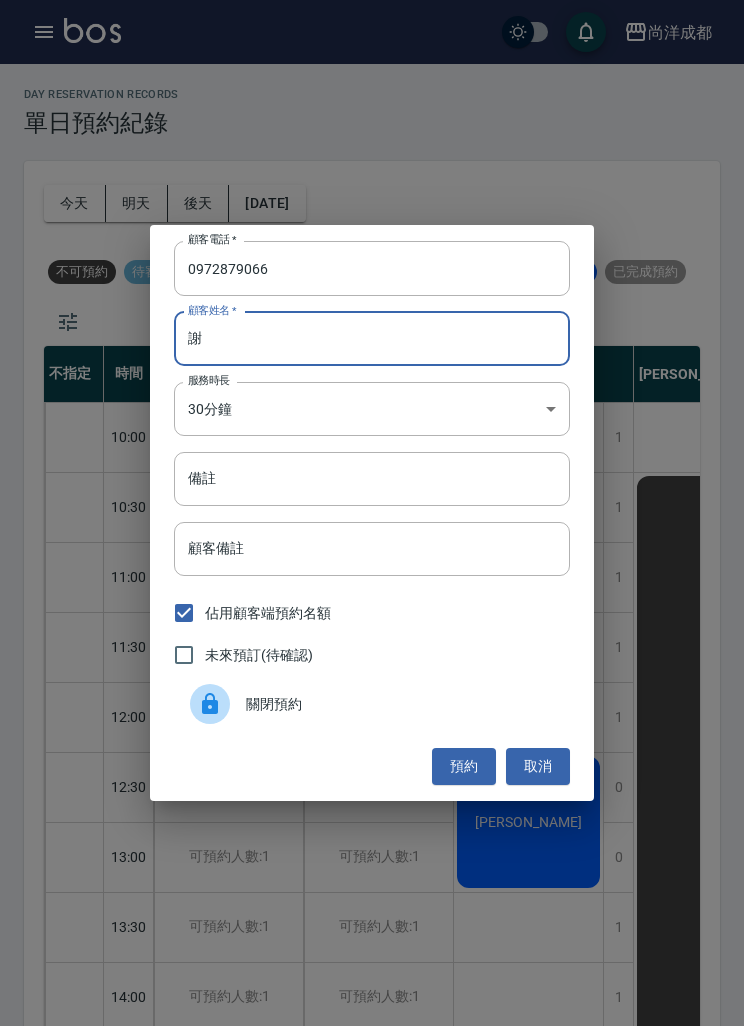 type on "謝" 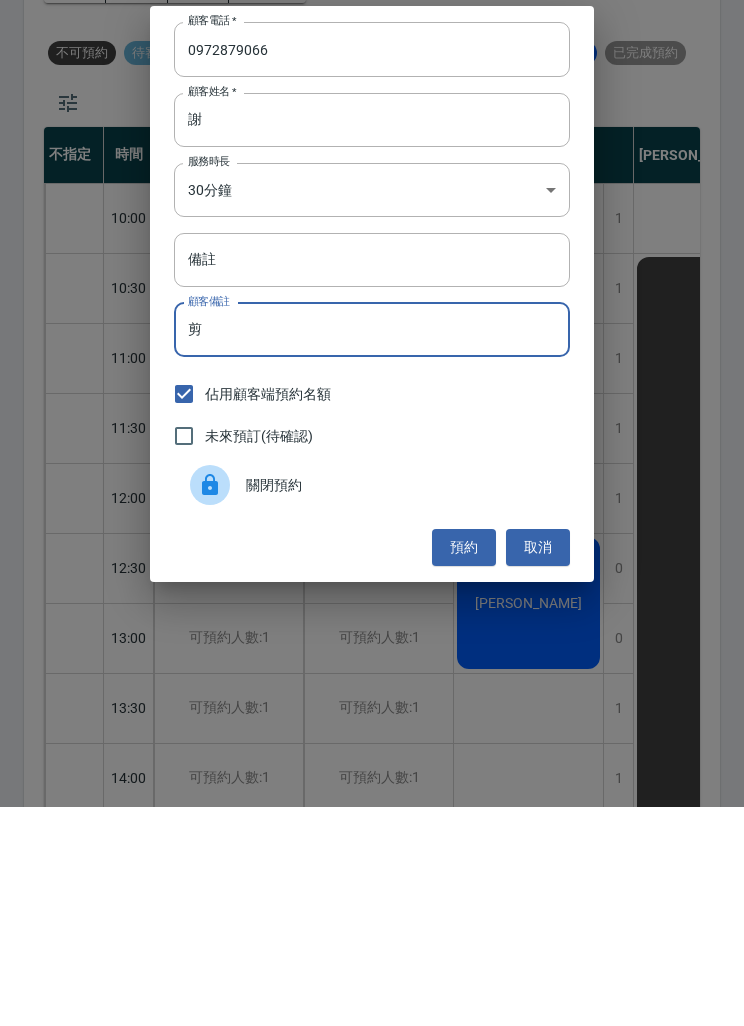 type on "剪" 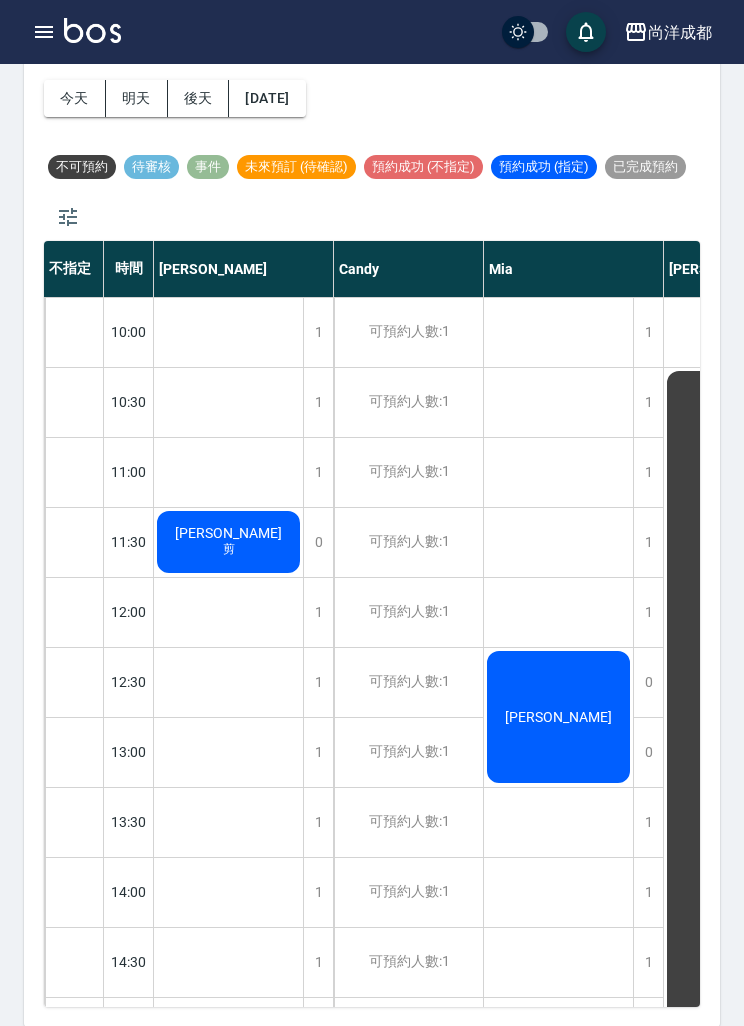 click on "謝明雅" at bounding box center (228, 542) 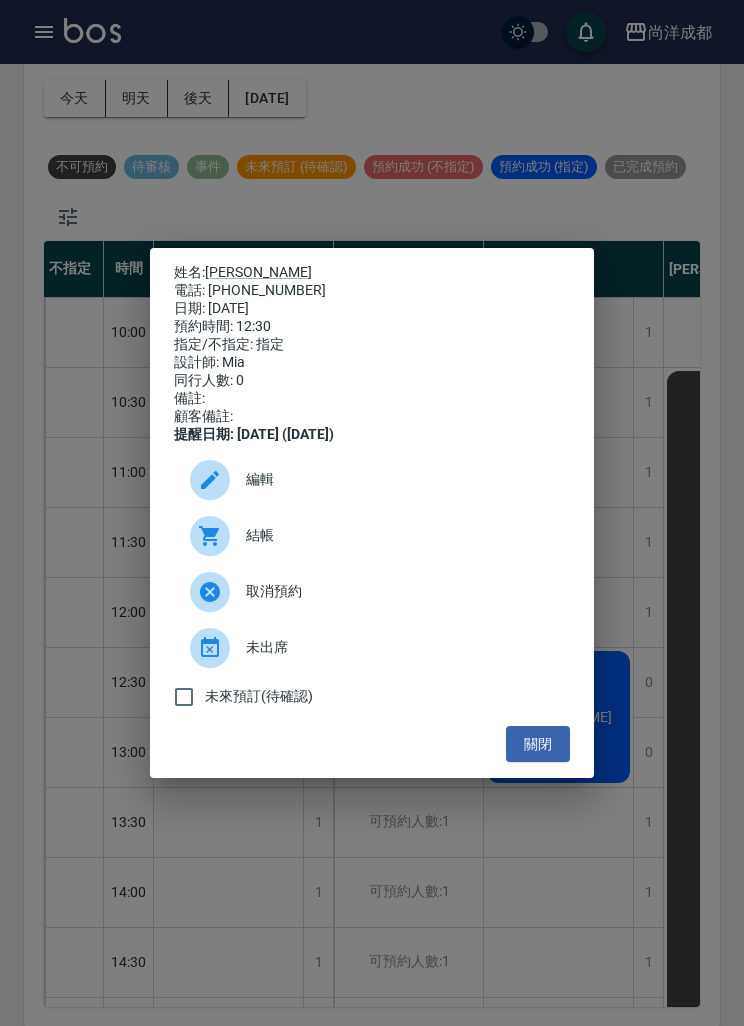 click on "關閉" at bounding box center [538, 744] 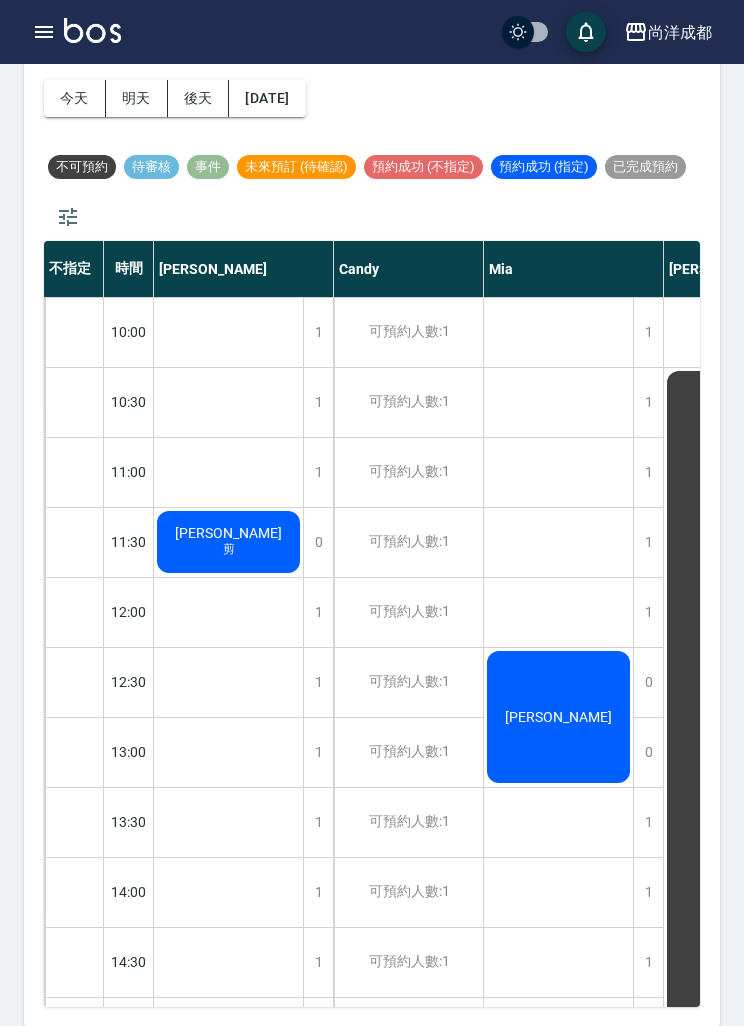 click on "今天" at bounding box center (75, 98) 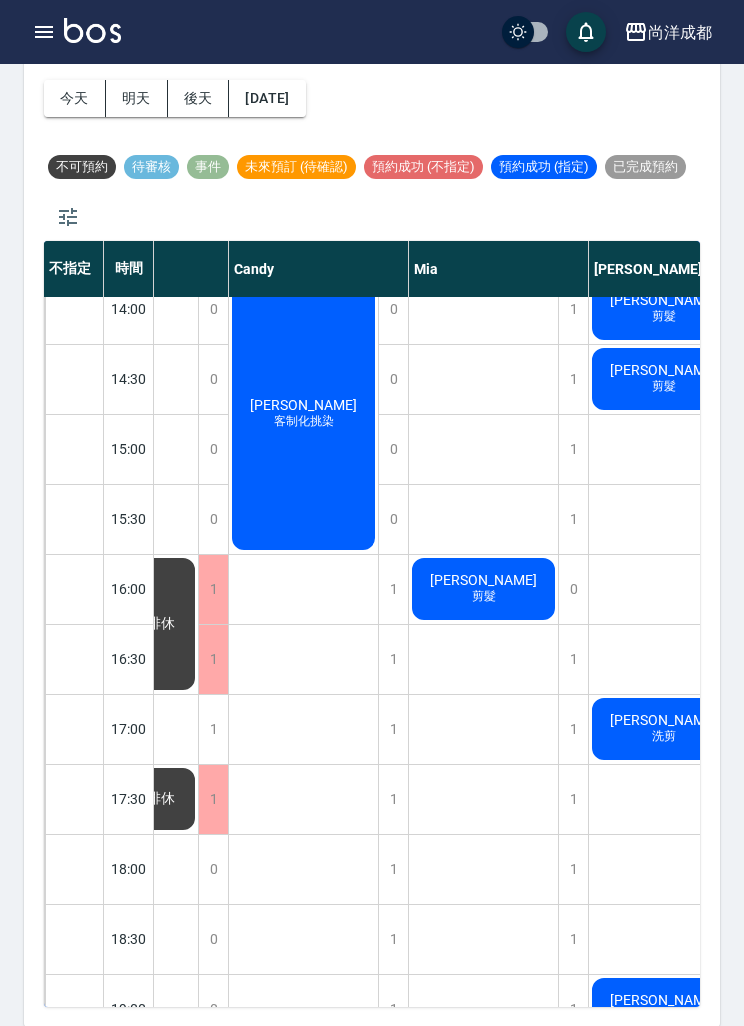 scroll, scrollTop: 581, scrollLeft: 167, axis: both 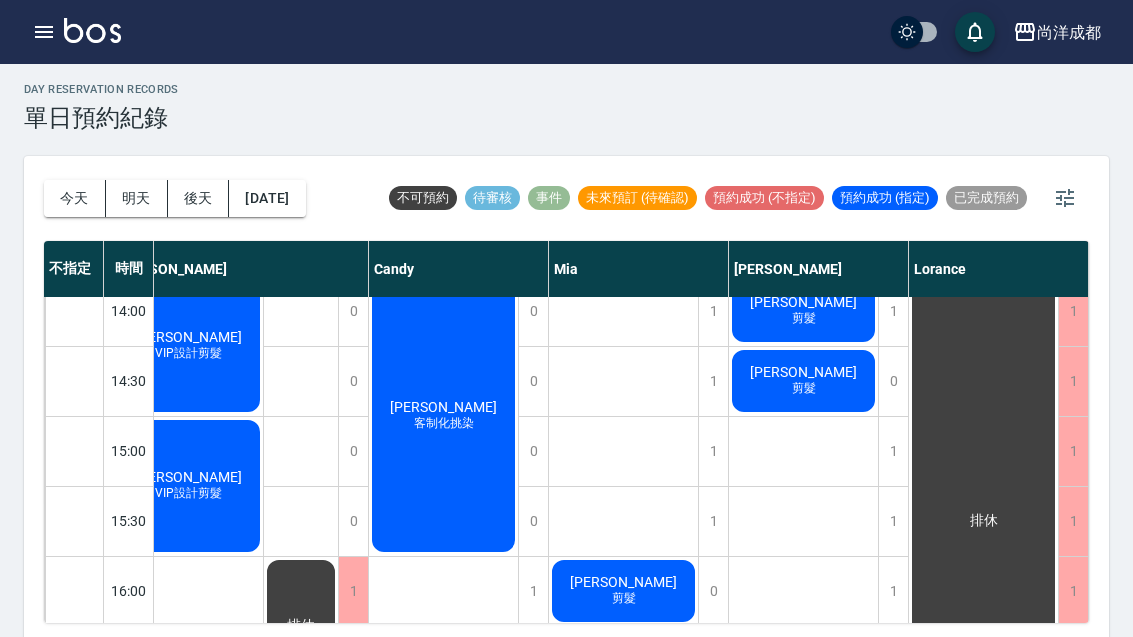 click on "今天" at bounding box center (75, 198) 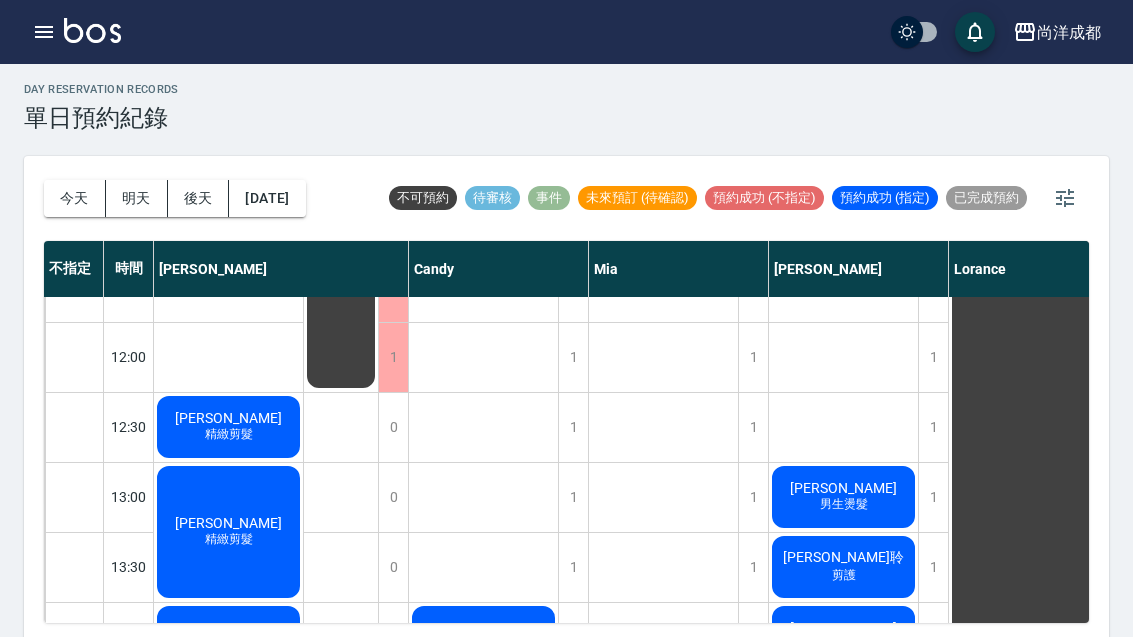 scroll, scrollTop: 247, scrollLeft: -1, axis: both 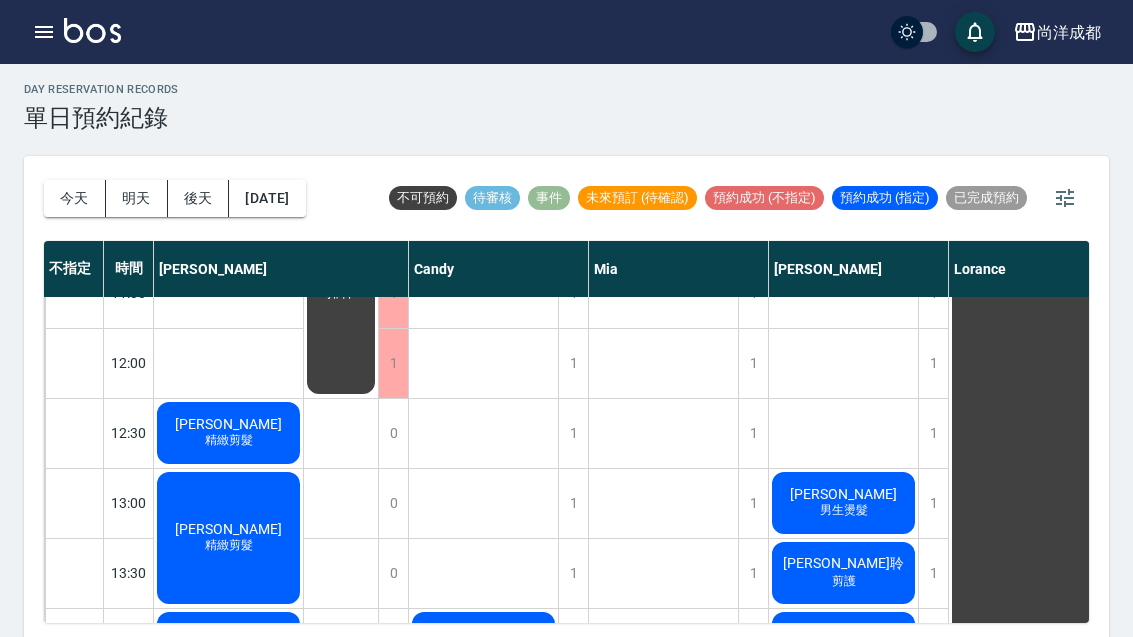 click on "今天" at bounding box center (75, 198) 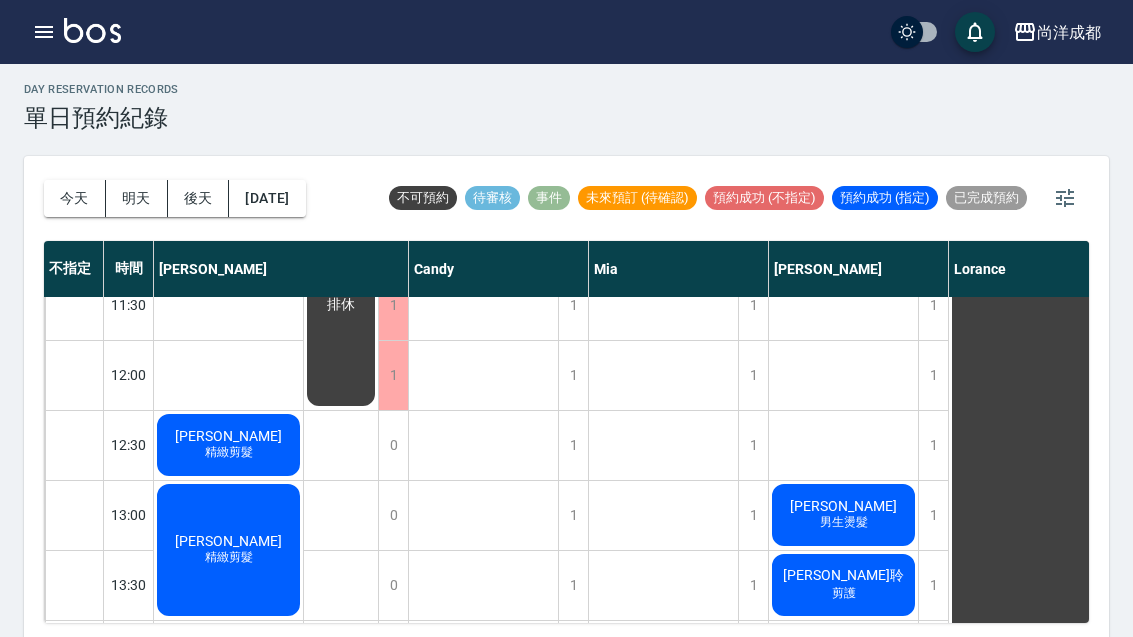 scroll, scrollTop: 236, scrollLeft: 0, axis: vertical 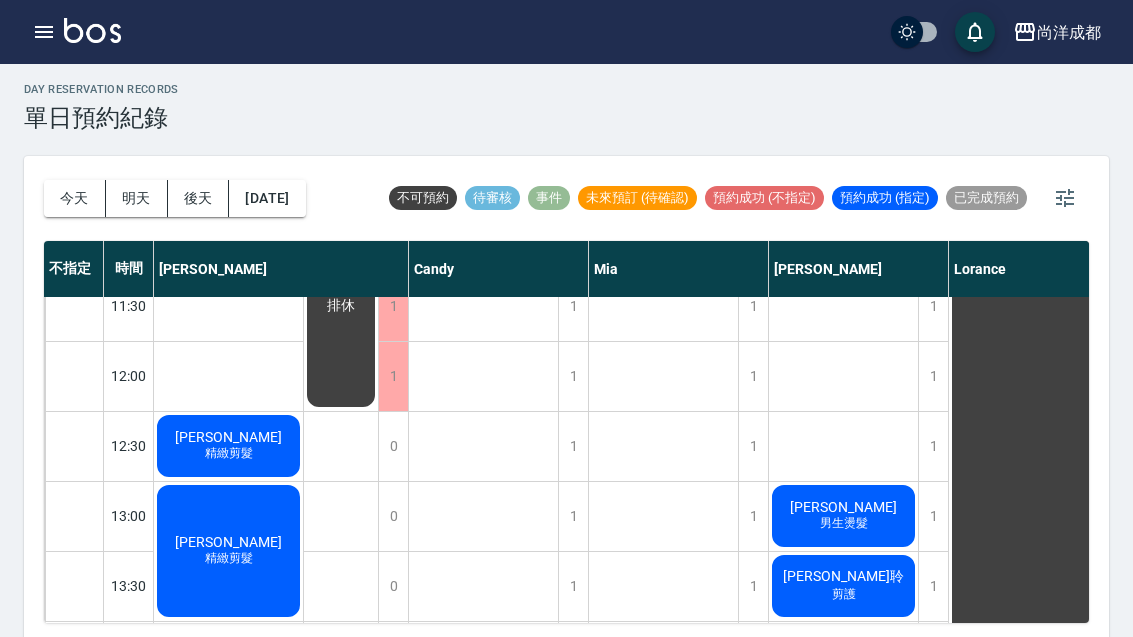 click on "今天" at bounding box center [75, 198] 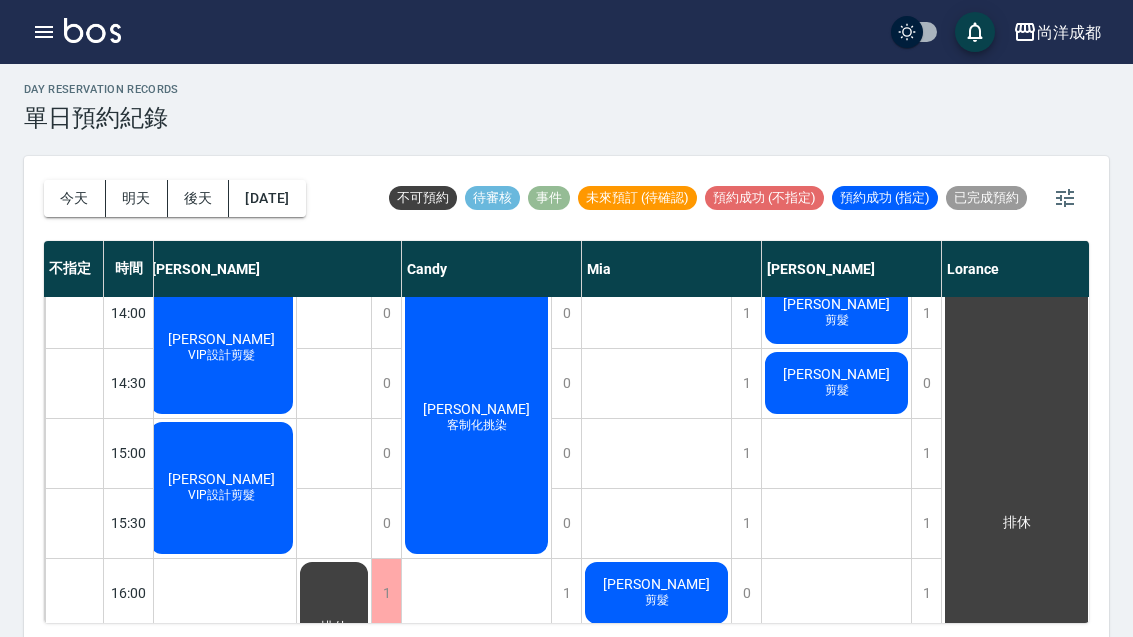 scroll, scrollTop: 585, scrollLeft: 7, axis: both 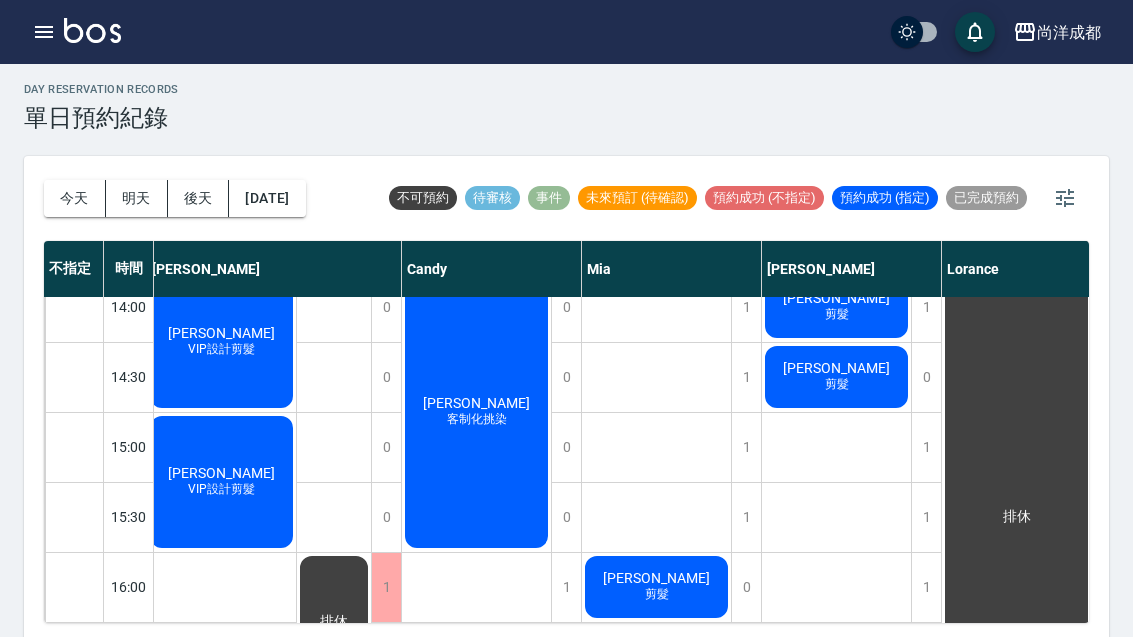 click on "1" at bounding box center (926, 447) 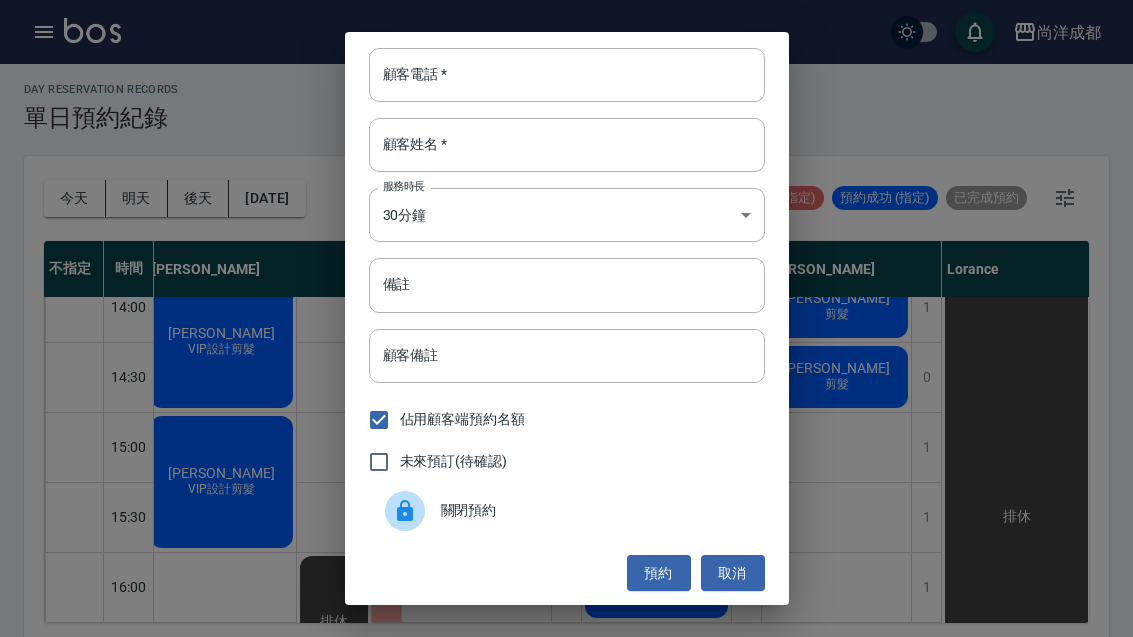 click at bounding box center (405, 511) 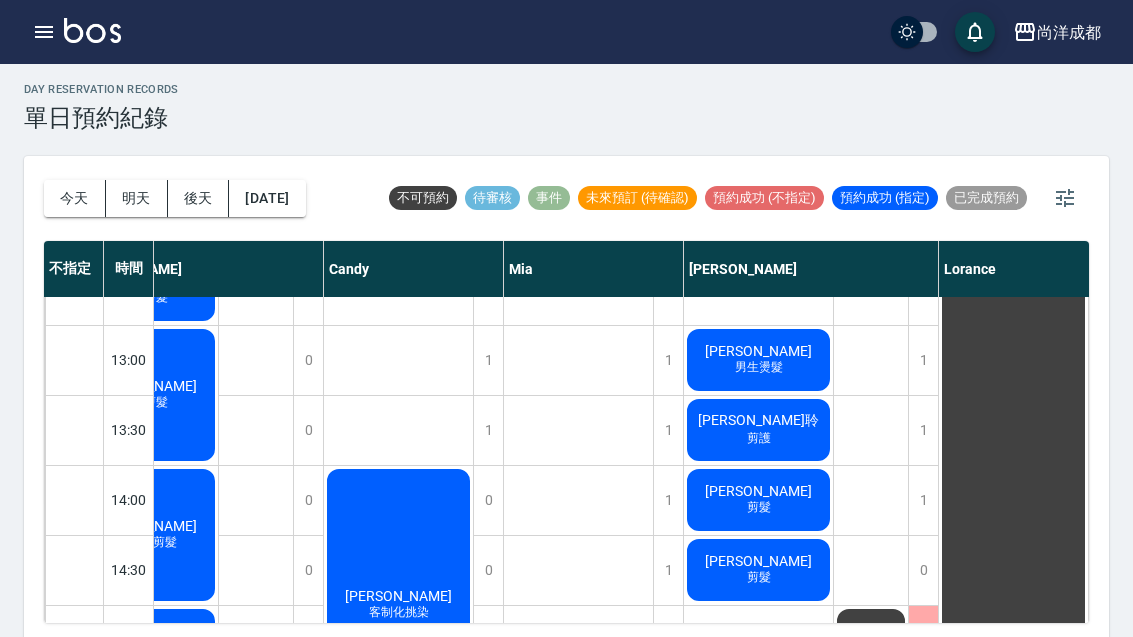 scroll, scrollTop: 391, scrollLeft: 84, axis: both 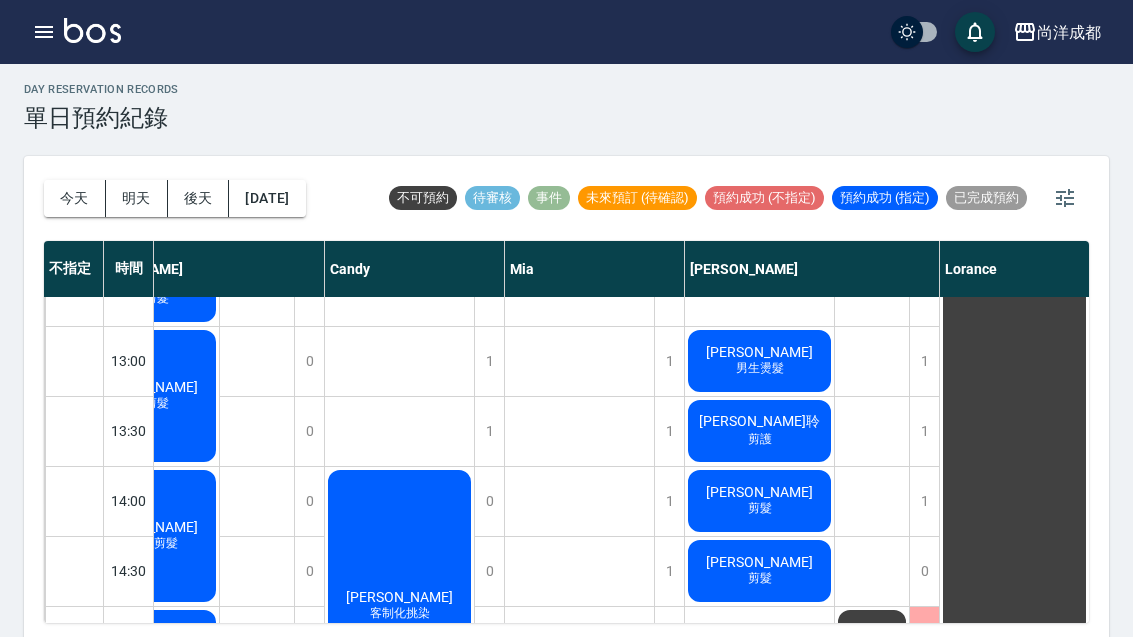 click on "[PERSON_NAME]聆" at bounding box center (144, 282) 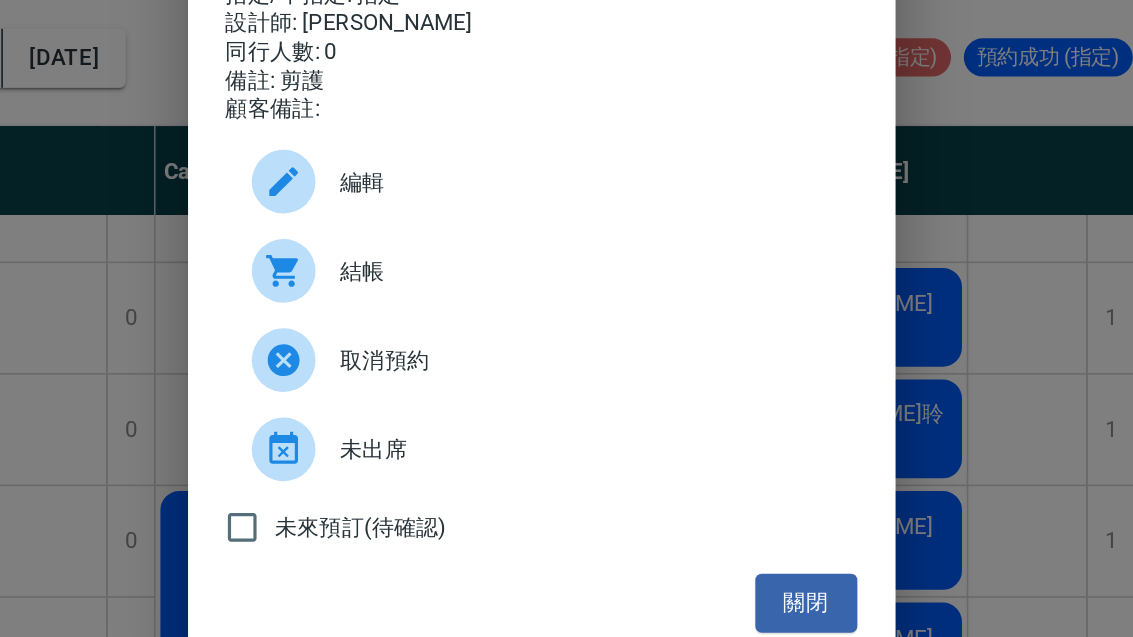 click on "關閉" at bounding box center [733, 540] 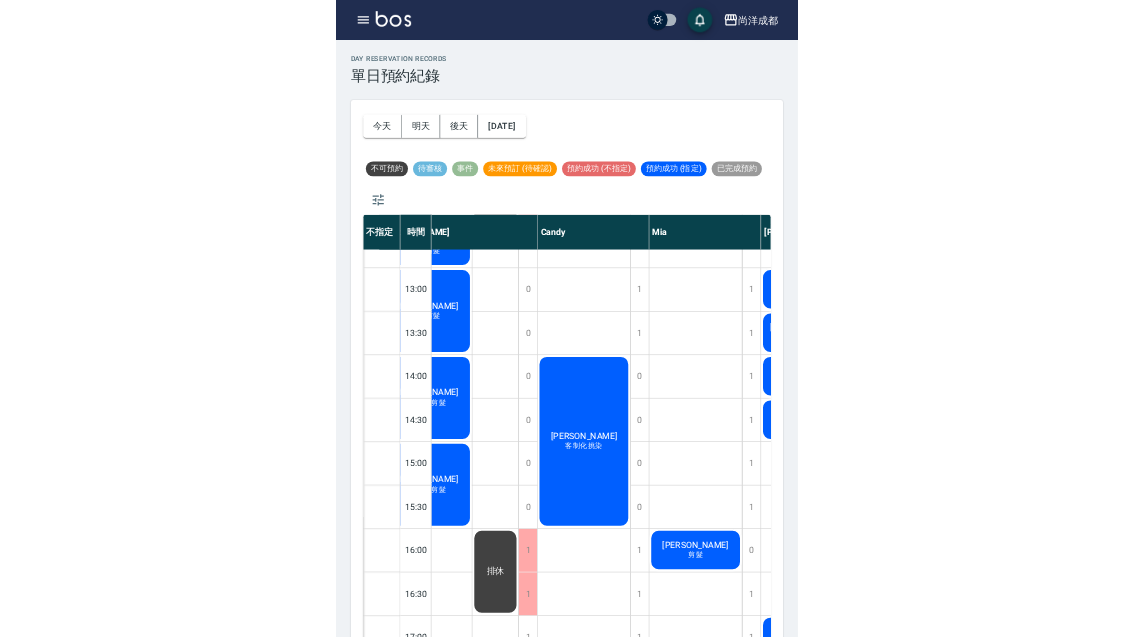 scroll, scrollTop: 5, scrollLeft: 0, axis: vertical 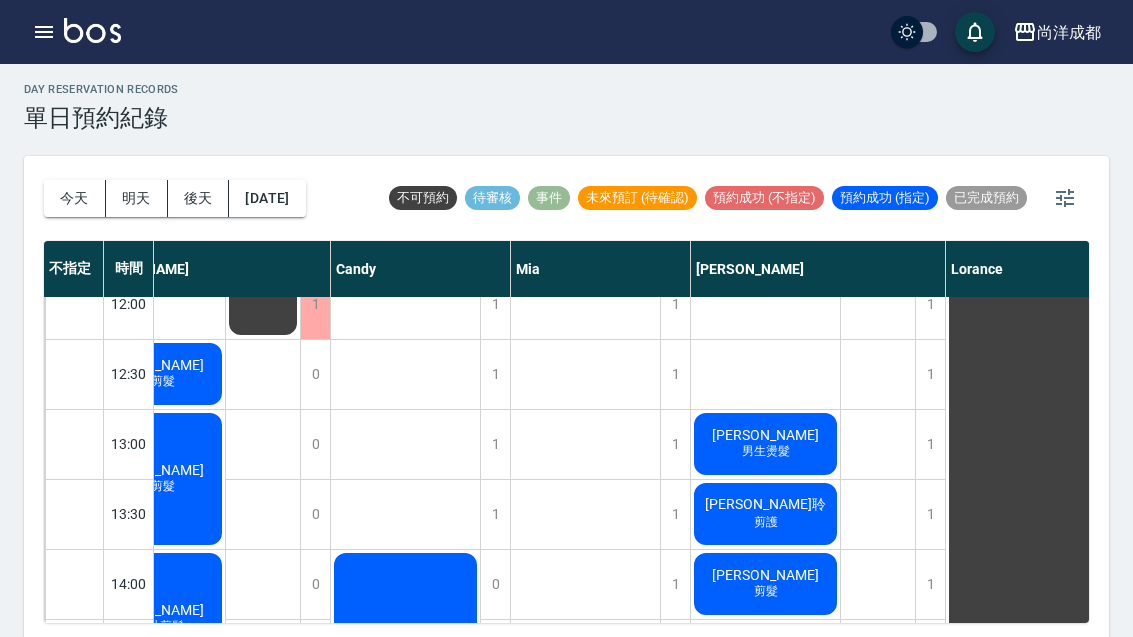 click on "明天" at bounding box center [137, 198] 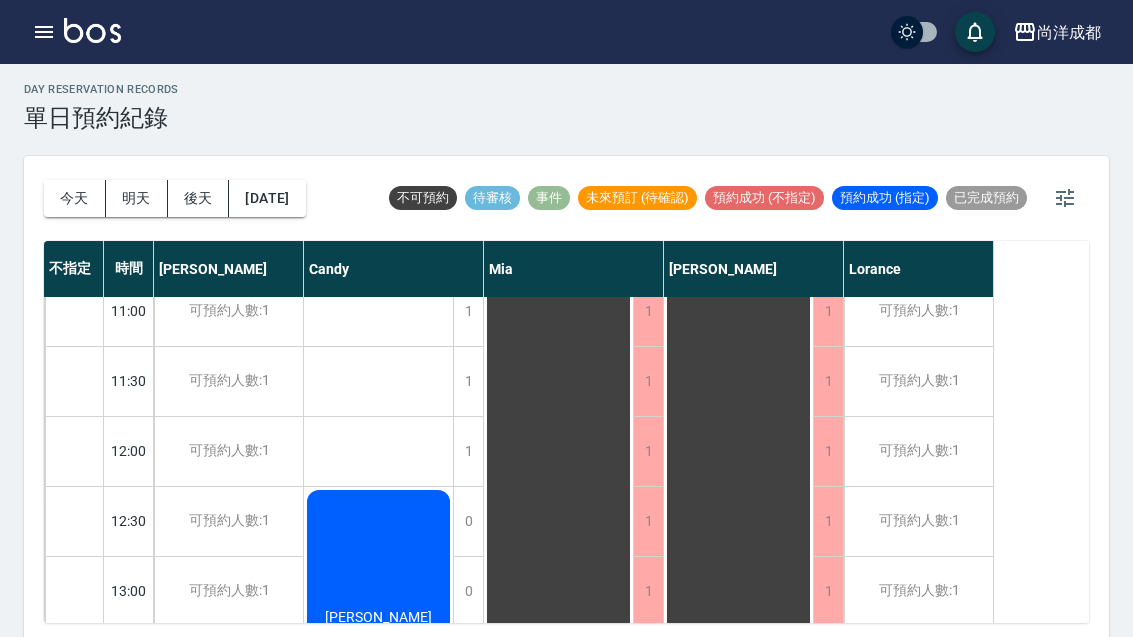 scroll, scrollTop: 159, scrollLeft: 0, axis: vertical 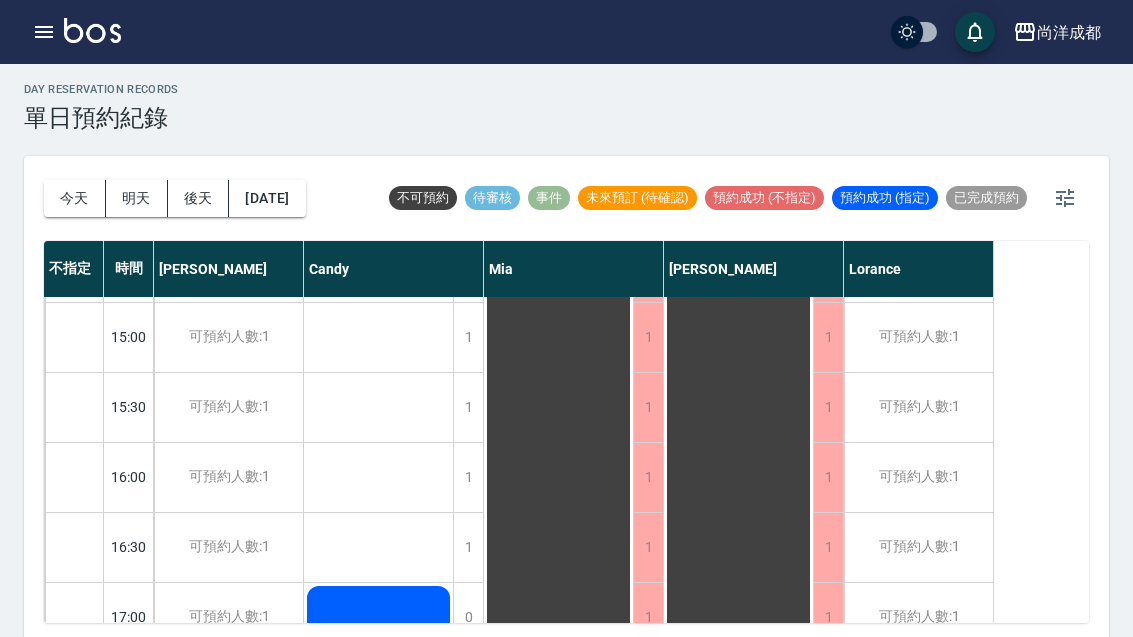click on "今天" at bounding box center (75, 198) 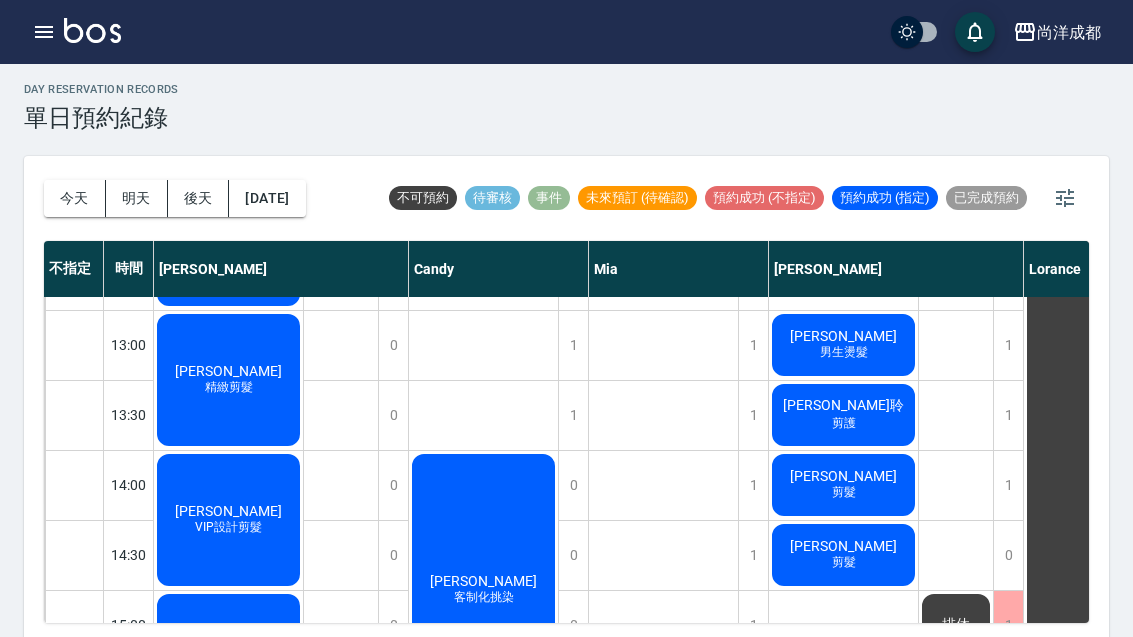 scroll, scrollTop: 406, scrollLeft: 0, axis: vertical 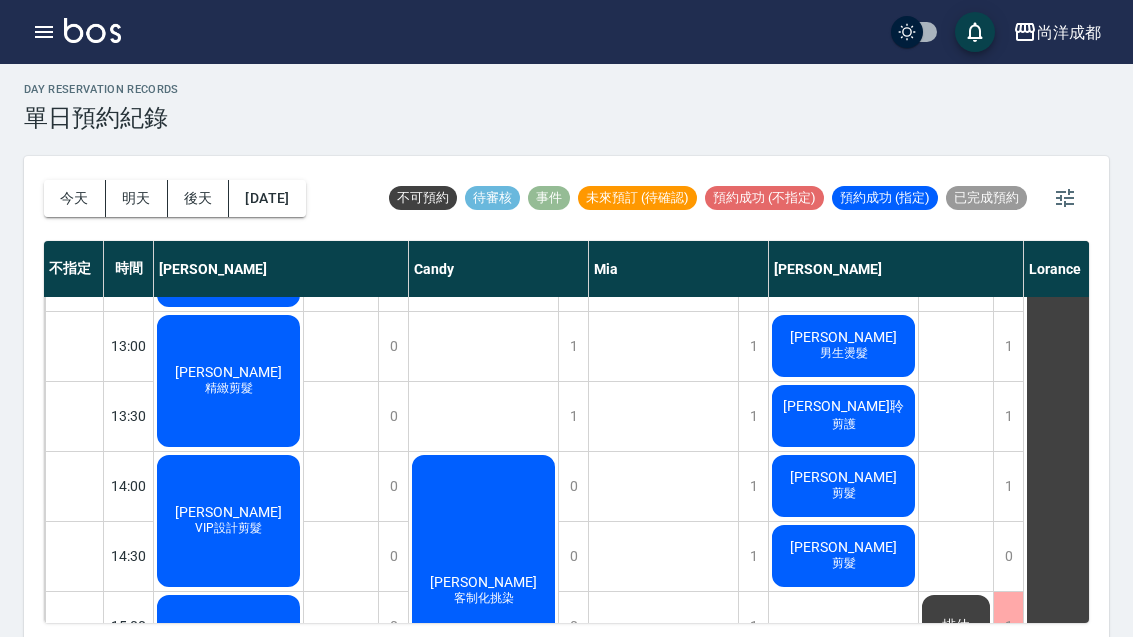 click on "[PERSON_NAME]" at bounding box center (228, 267) 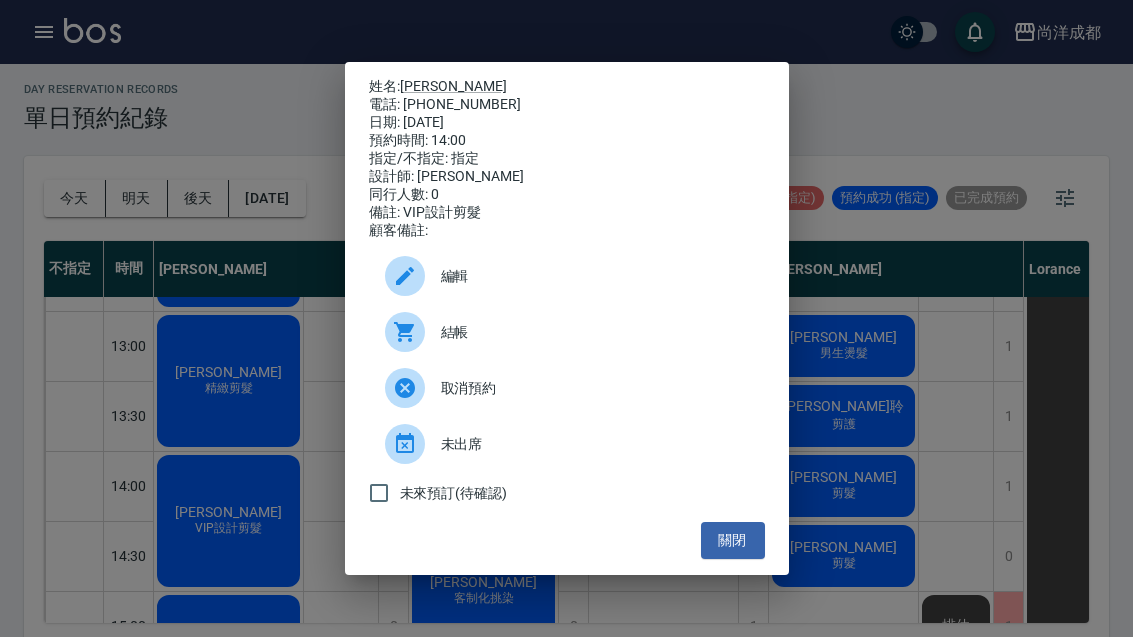 click on "關閉" at bounding box center (733, 540) 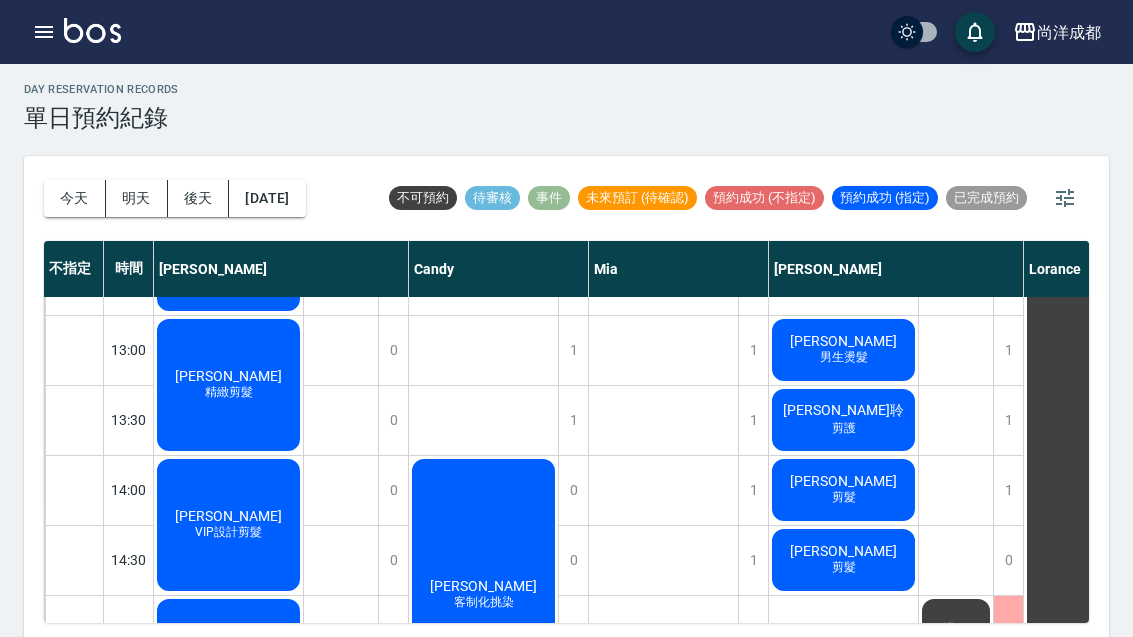 scroll, scrollTop: 400, scrollLeft: 0, axis: vertical 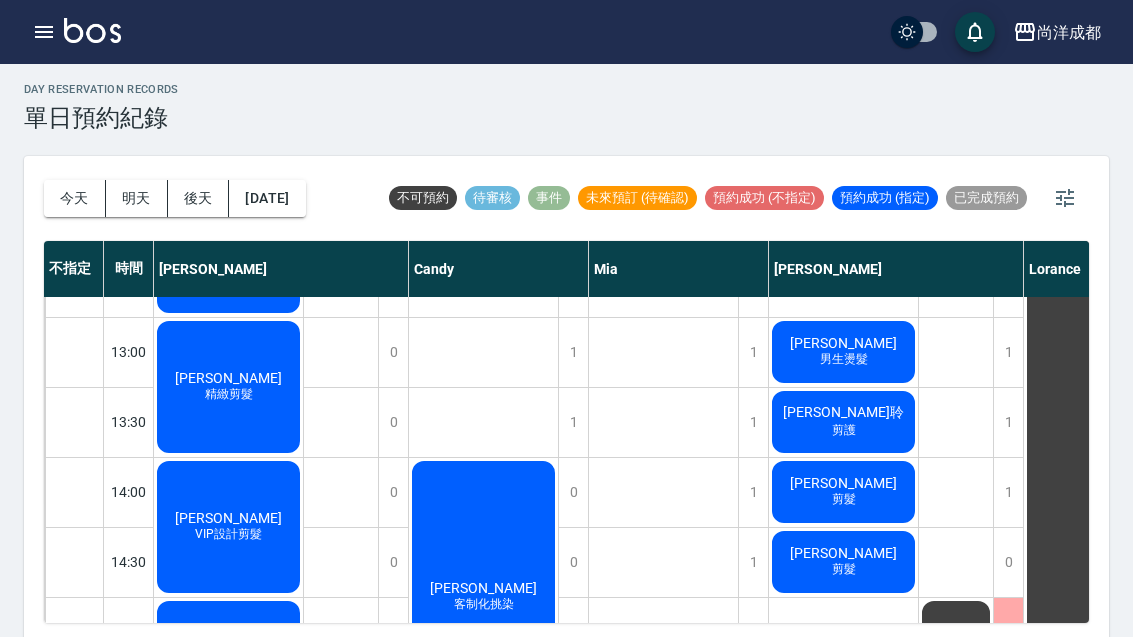 click on "[PERSON_NAME]" at bounding box center [228, 273] 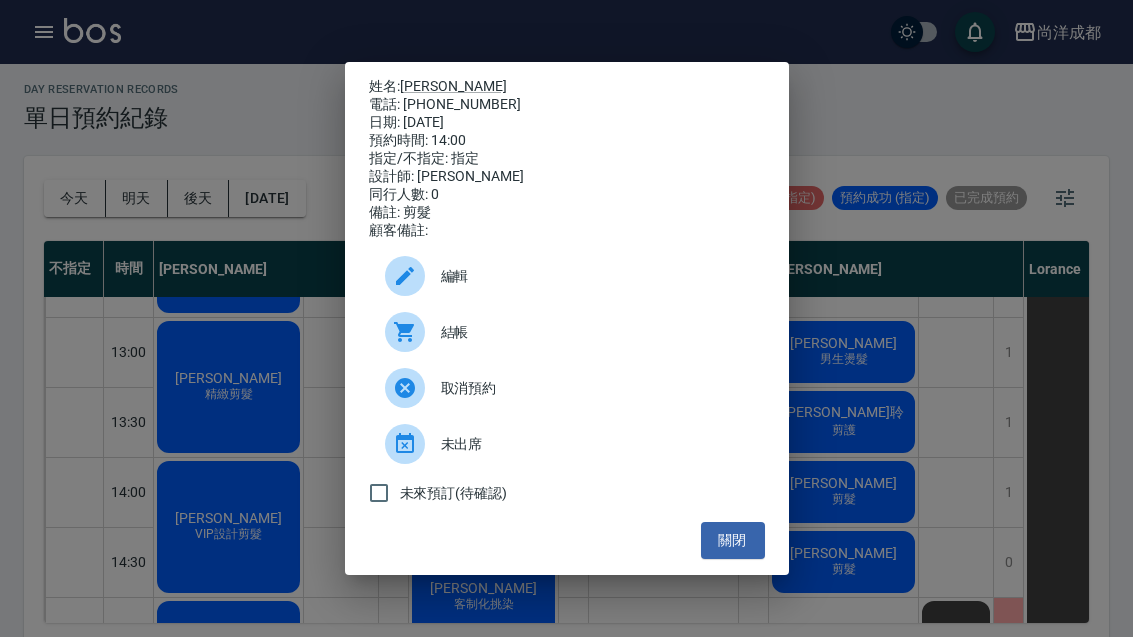 click on "關閉" at bounding box center (733, 540) 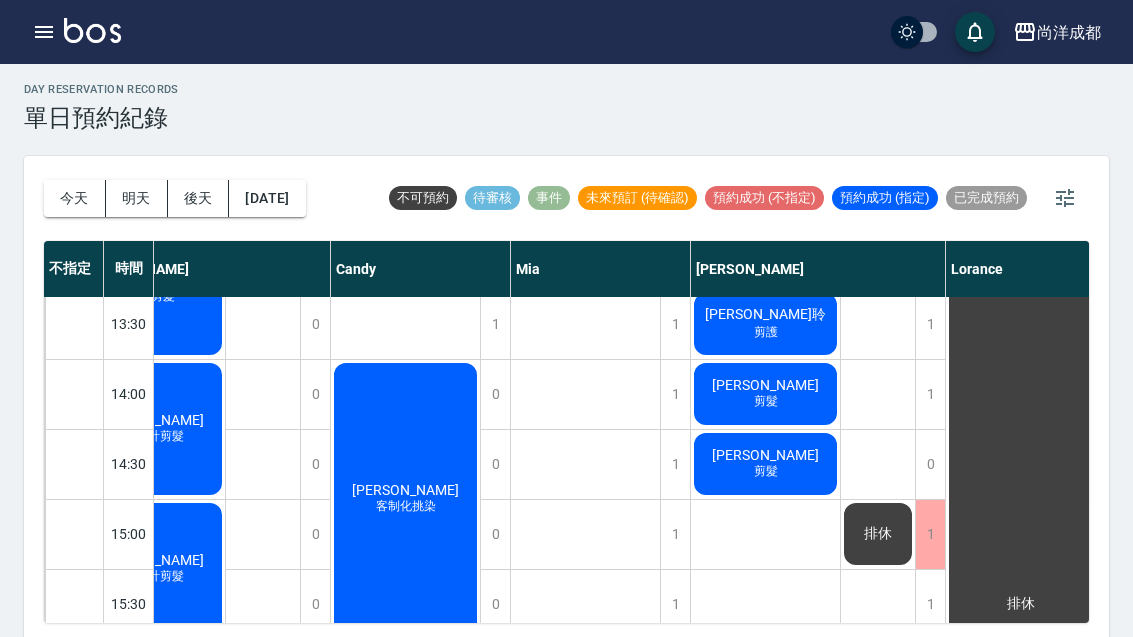 scroll, scrollTop: 500, scrollLeft: 78, axis: both 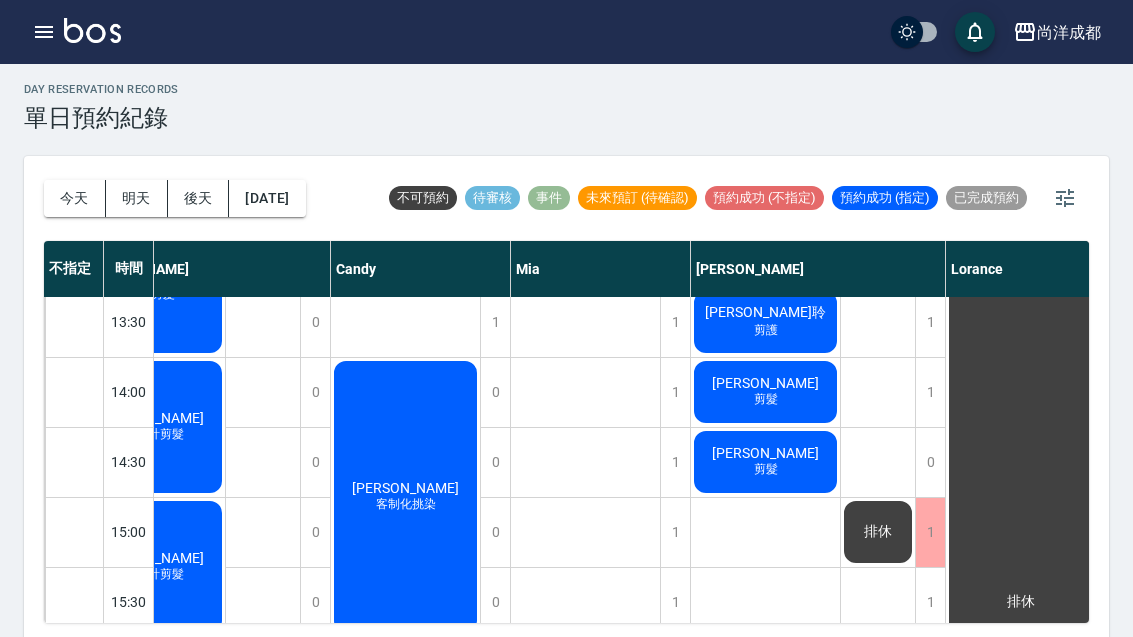 click on "剪髮" at bounding box center (151, 189) 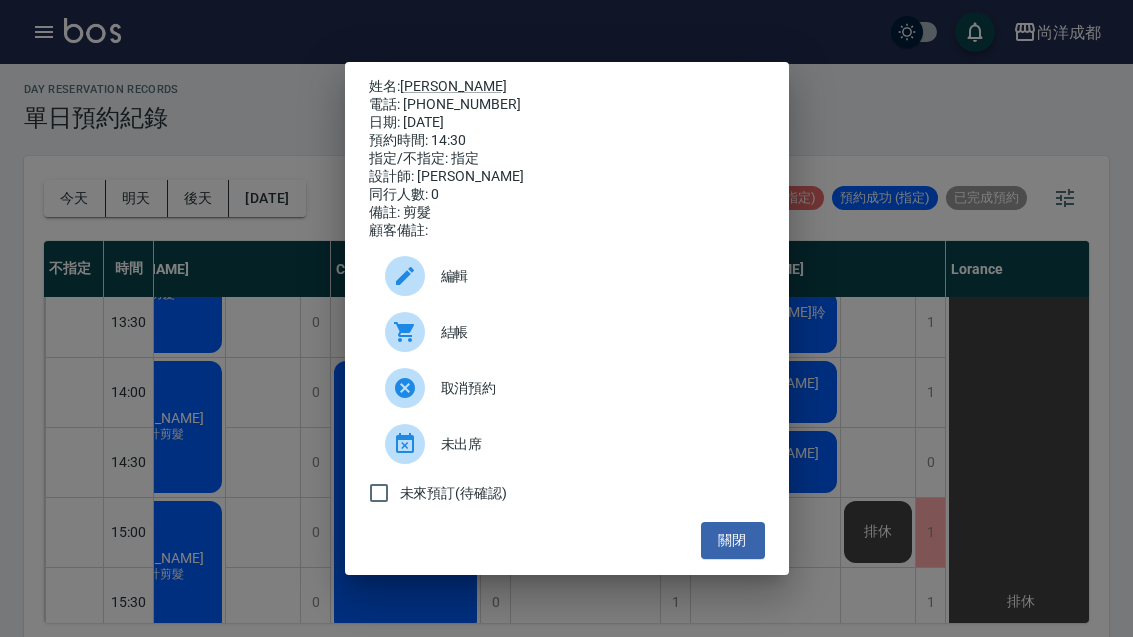 click on "關閉" at bounding box center [733, 540] 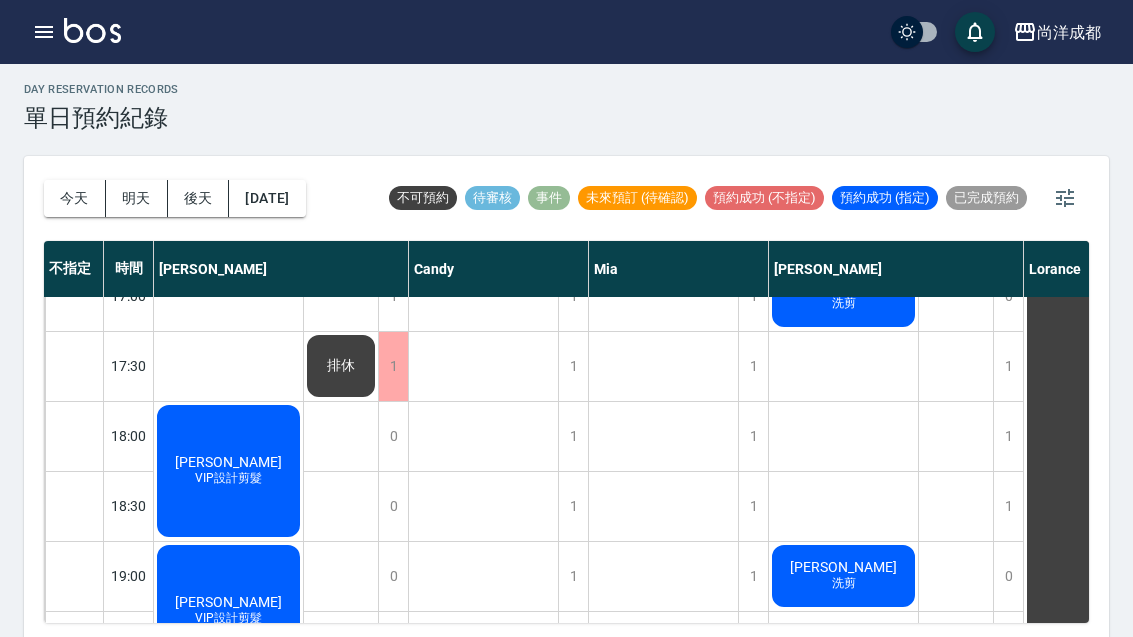 scroll, scrollTop: 1017, scrollLeft: 0, axis: vertical 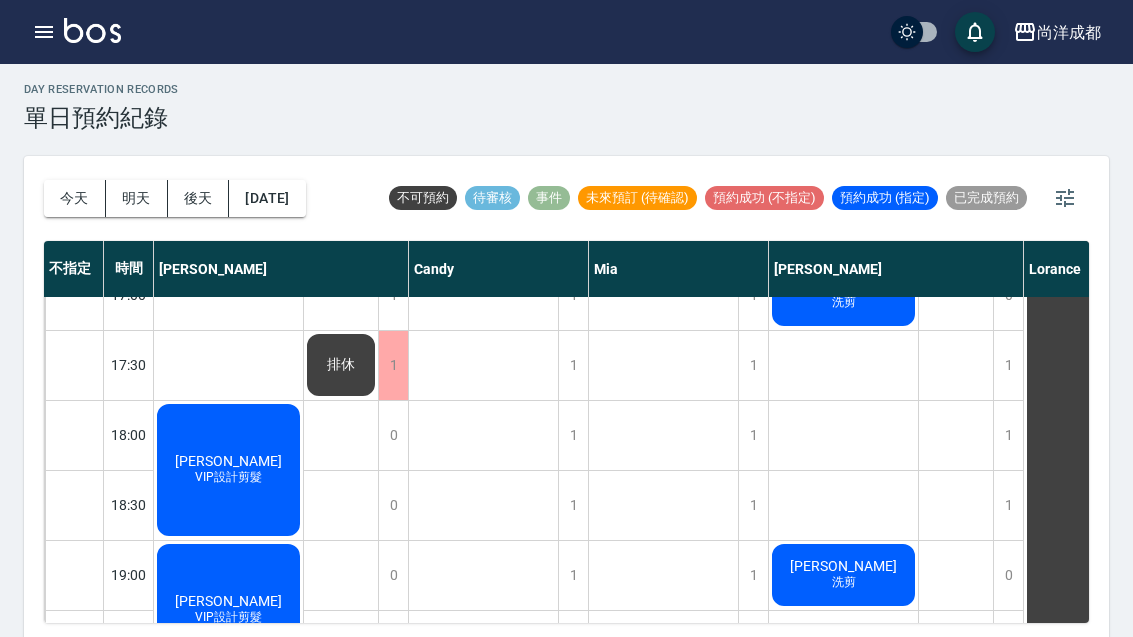 click on "徐子翔 VIP設計剪髮" at bounding box center (228, -335) 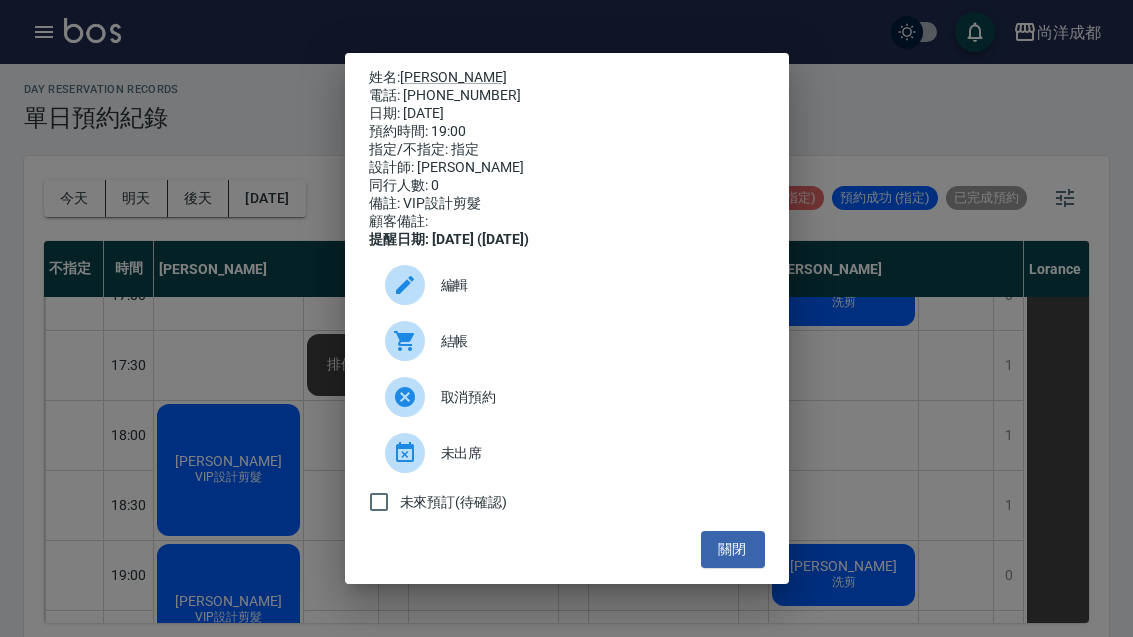 click on "關閉" at bounding box center [733, 549] 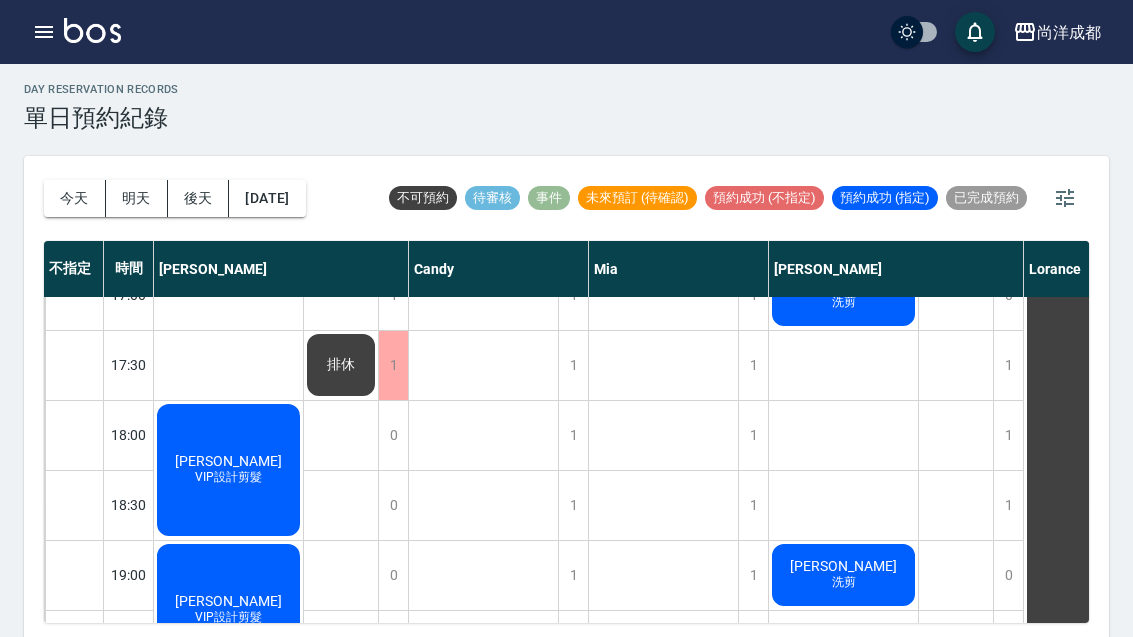 click on "[DATE]" at bounding box center (267, 198) 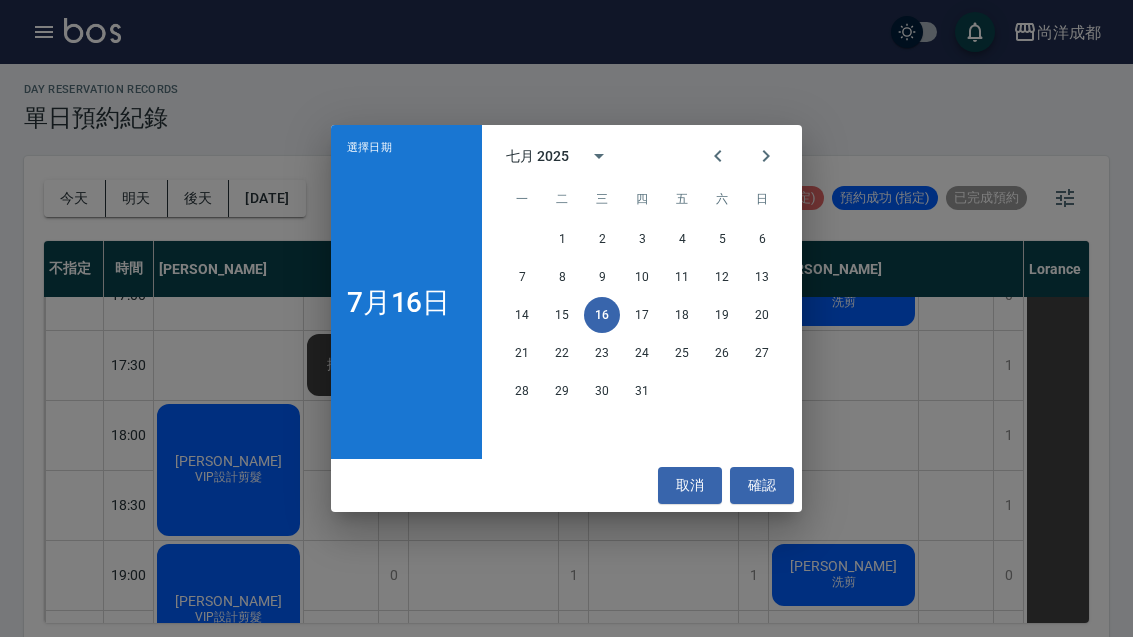 click on "20" at bounding box center [762, 315] 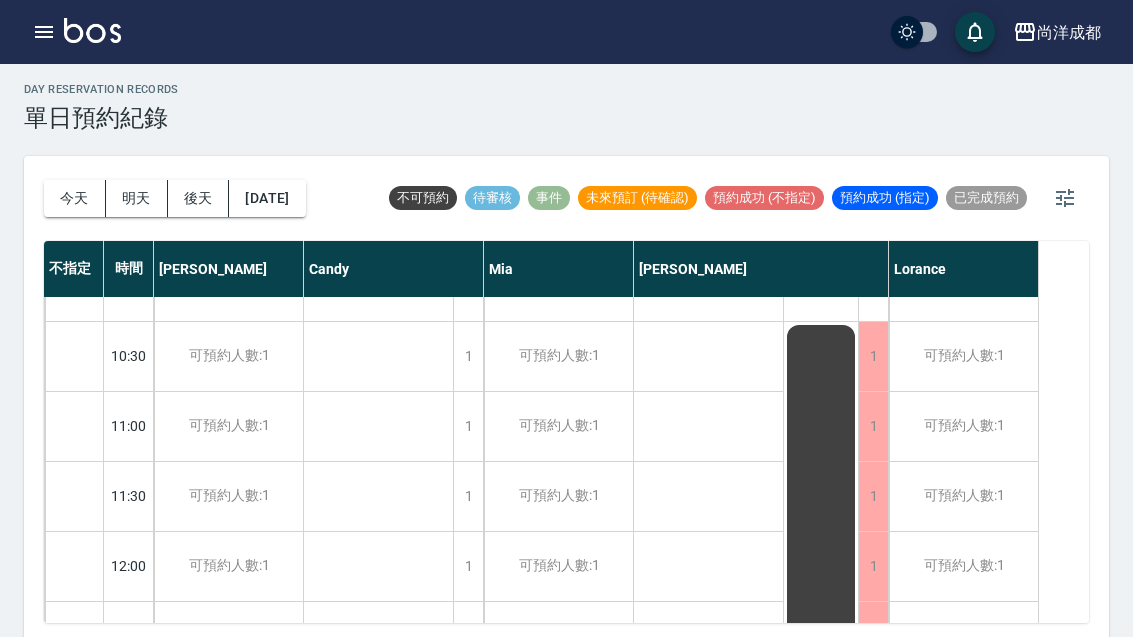 scroll, scrollTop: 42, scrollLeft: 0, axis: vertical 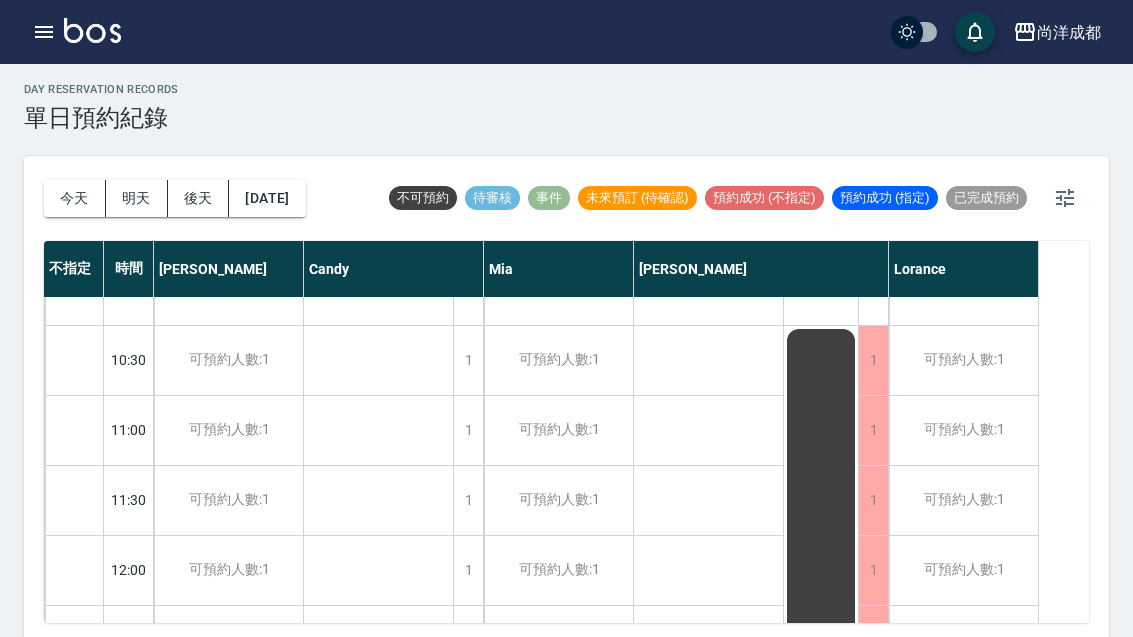 click on "2025/07/20" at bounding box center (267, 198) 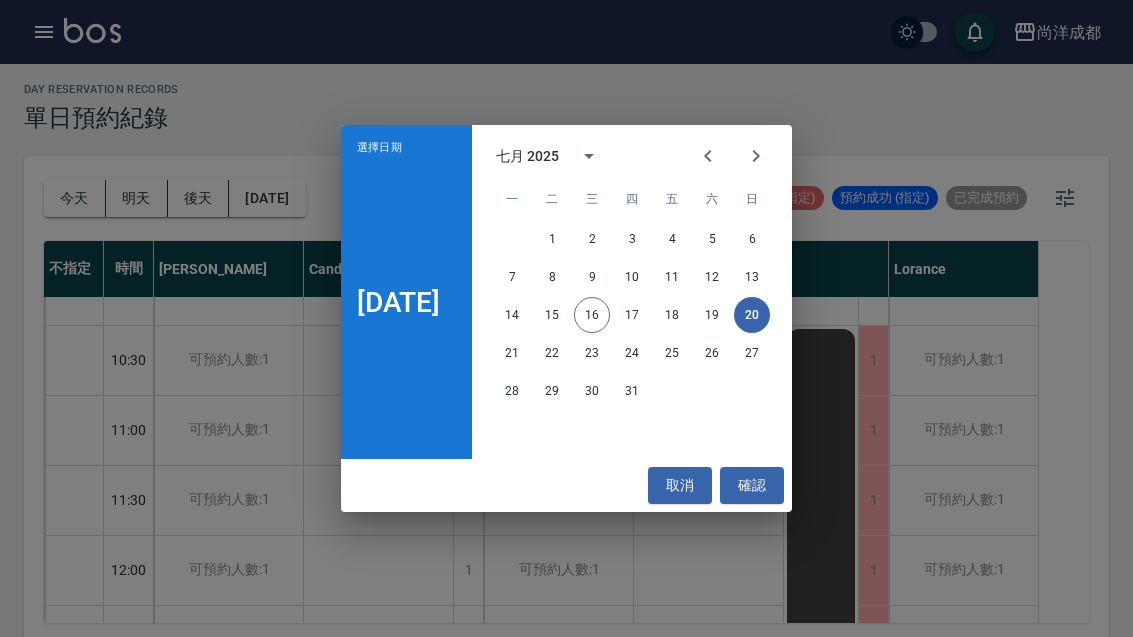 click on "19" at bounding box center (712, 315) 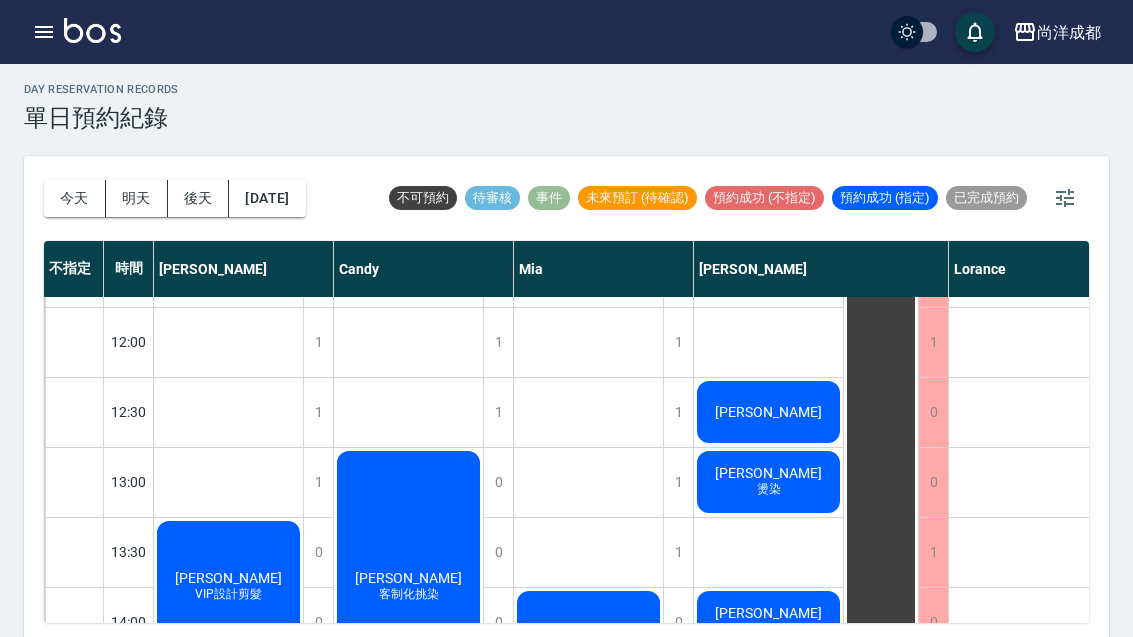 scroll, scrollTop: 270, scrollLeft: 0, axis: vertical 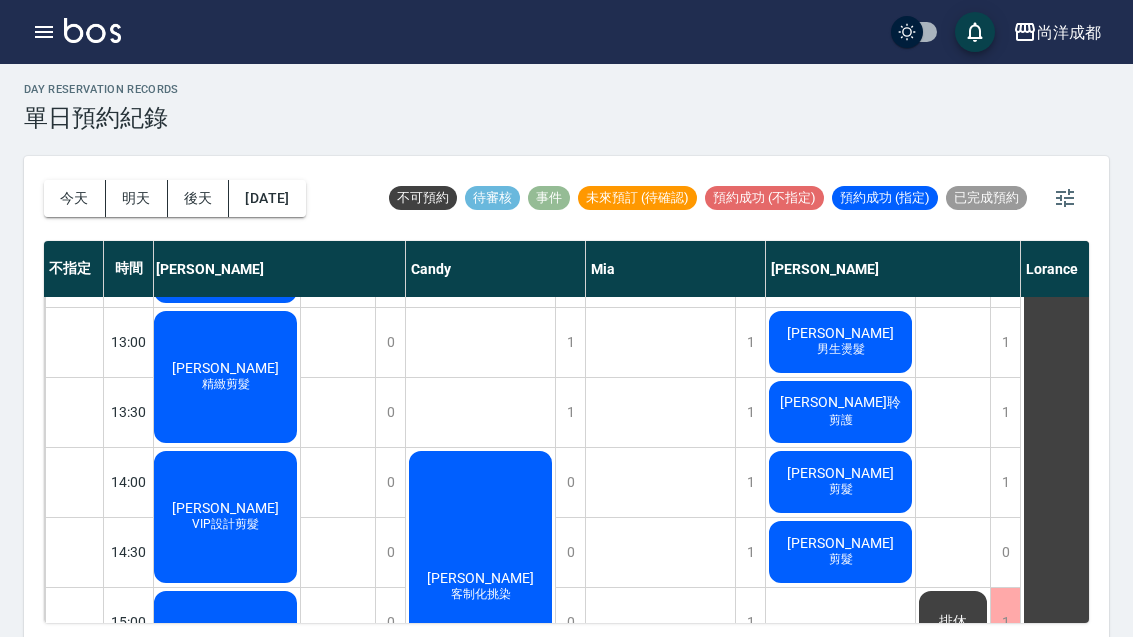 click on "戴芸浩 剪髮" at bounding box center (225, 272) 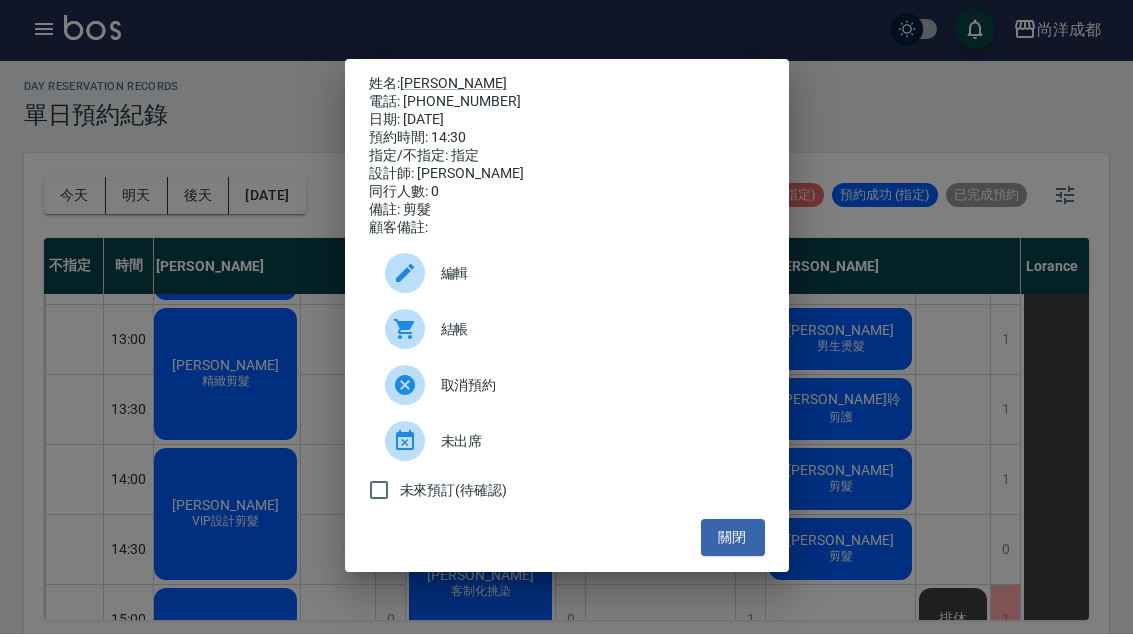 scroll, scrollTop: 0, scrollLeft: 0, axis: both 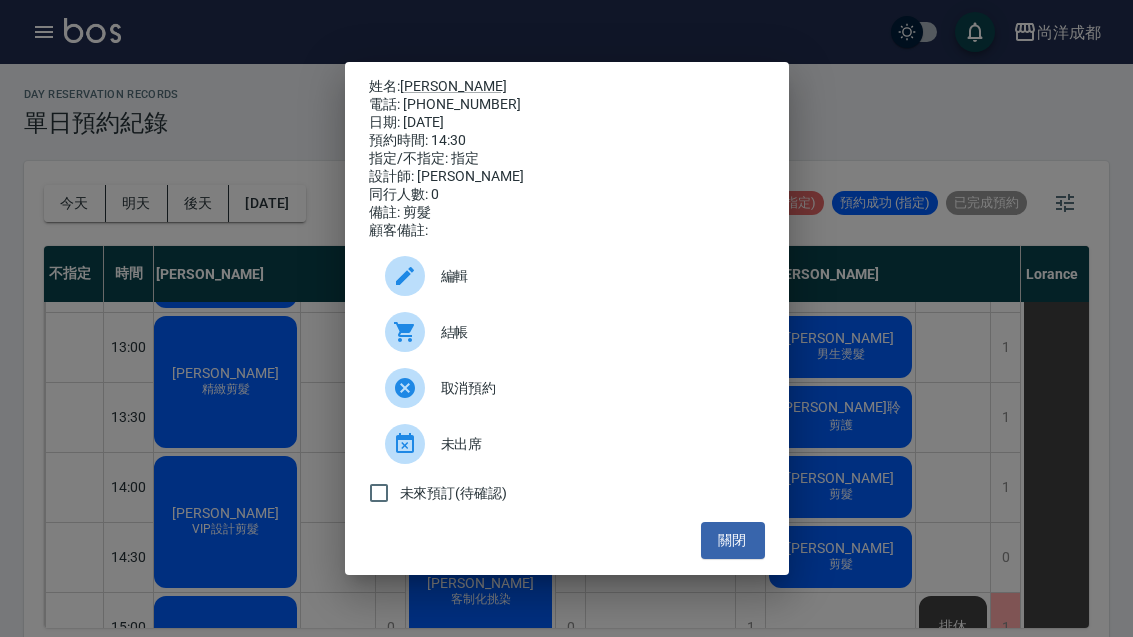 click on "關閉" at bounding box center (733, 540) 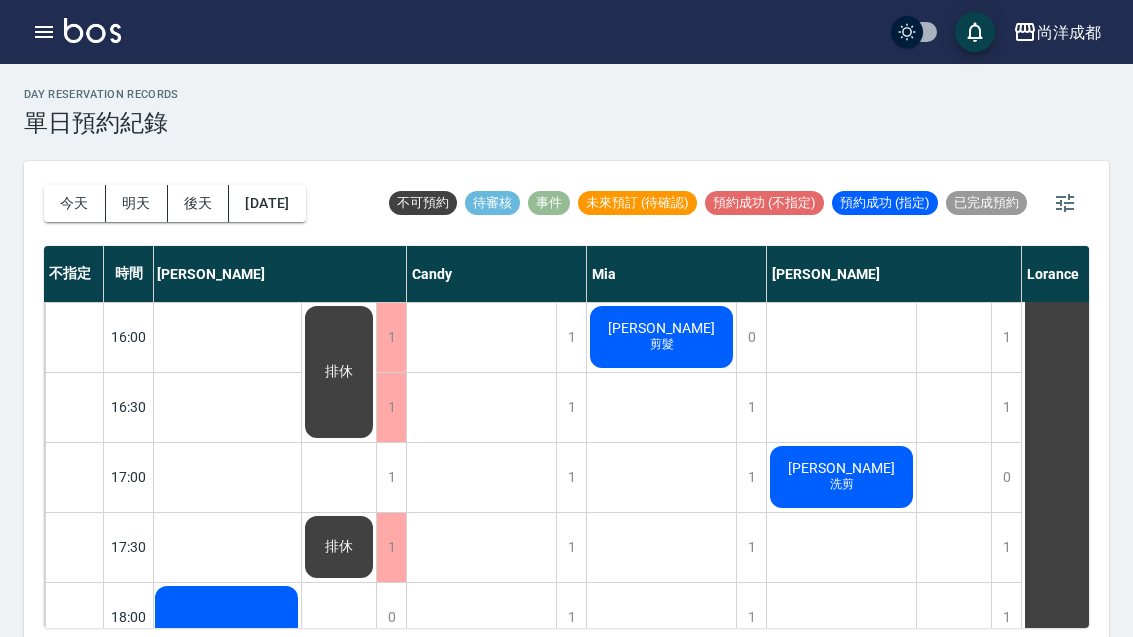 scroll, scrollTop: 842, scrollLeft: 2, axis: both 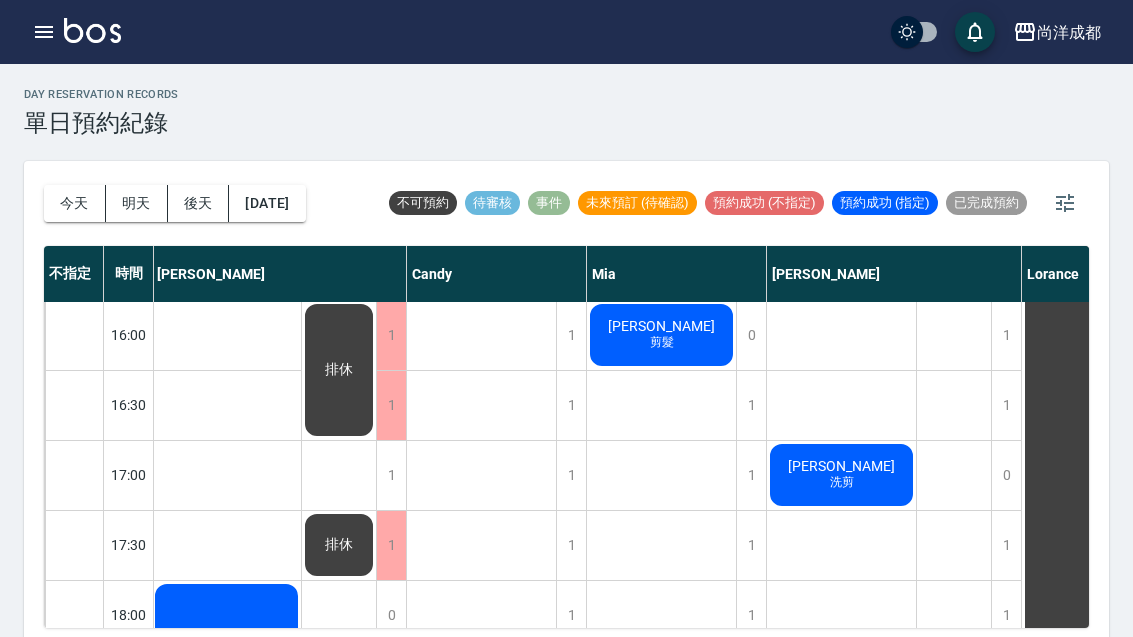 click on "戴幗萱 補髮根鍍膜 何知一 男生燙髮 林萱聆 剪護 邱柏瀚 剪髮 戴芸浩 剪髮 楊宗原 洗剪 廖庭毅 洗剪" at bounding box center [842, 195] 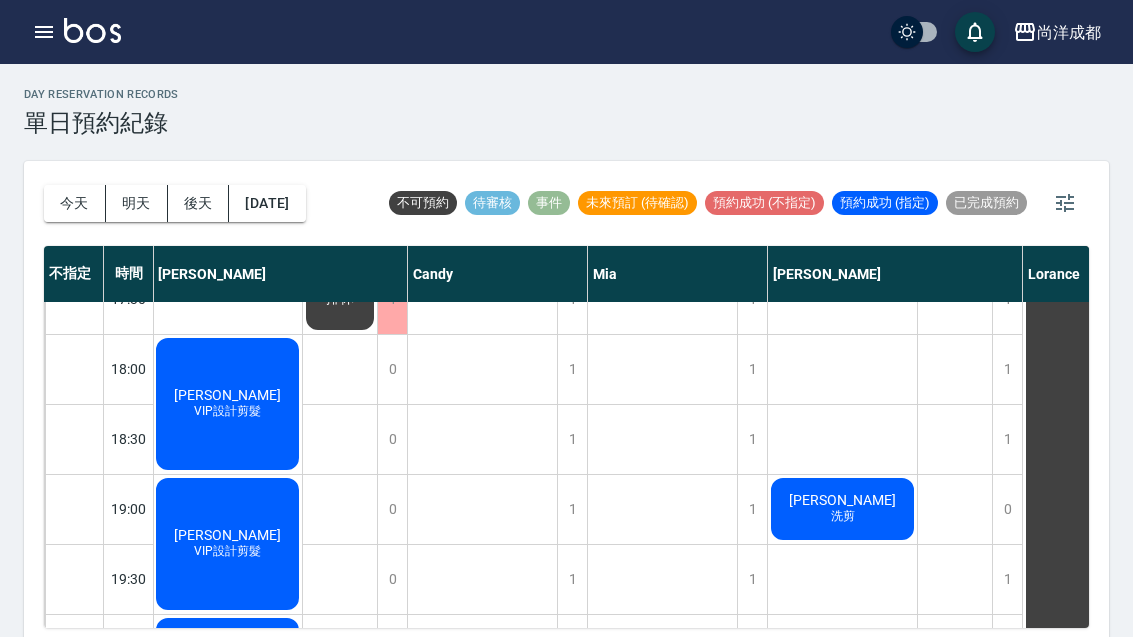 scroll, scrollTop: 1086, scrollLeft: 0, axis: vertical 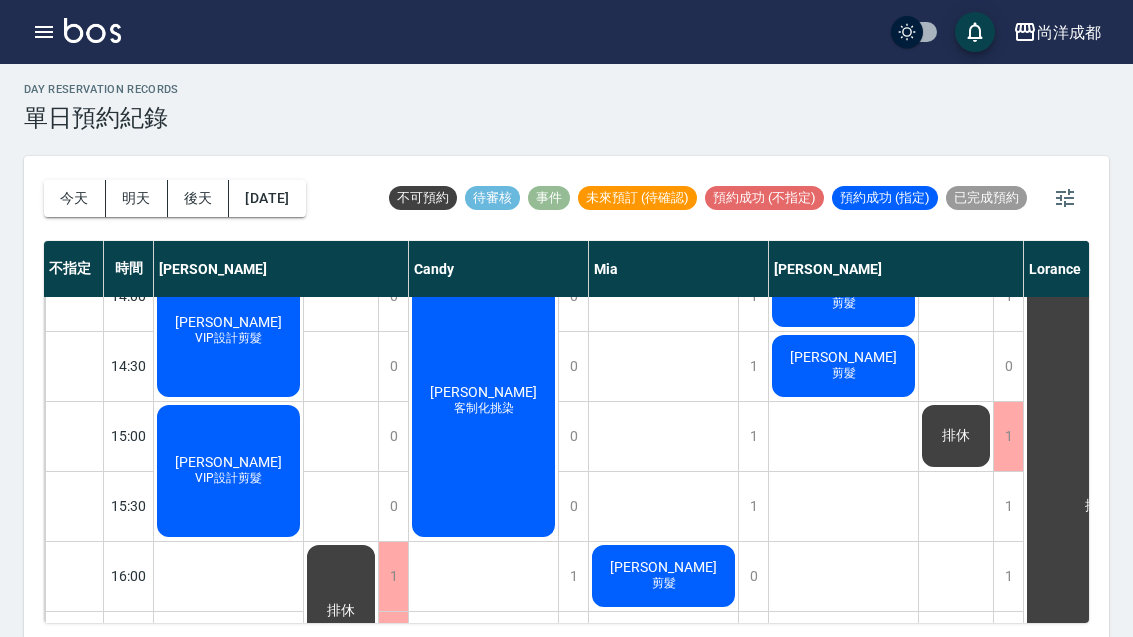 click on "後天" at bounding box center (199, 198) 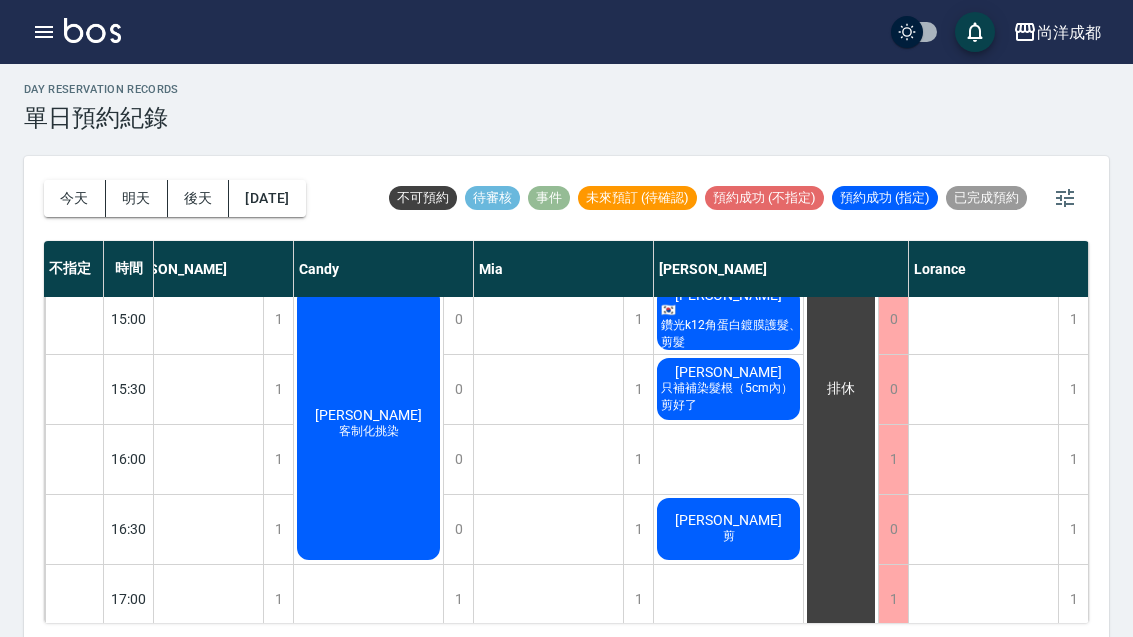 scroll, scrollTop: 715, scrollLeft: 40, axis: both 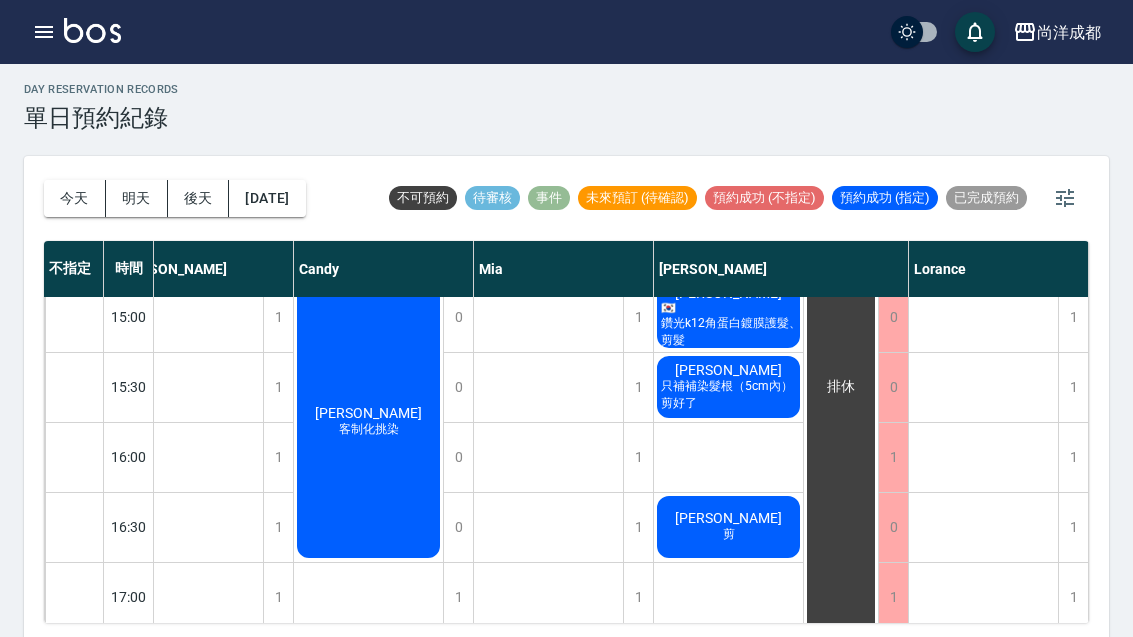 click on "陳佳琳 補染髮根（5cm內）、🇰🇷鑽光k12角蛋白鍍膜護髮 楊小姐 女生燙髮、女生染髮 黃琦文 剪加染髮根 郭子瑋 剪髮、女生染髮 王錫珍 剪髮 陳庭尉 🇰🇷鑽光k12角蛋白鍍膜護髮、剪髮 王詩萍 只補補染髮根（5cm內）
剪好了 周家儀 剪" at bounding box center (729, 317) 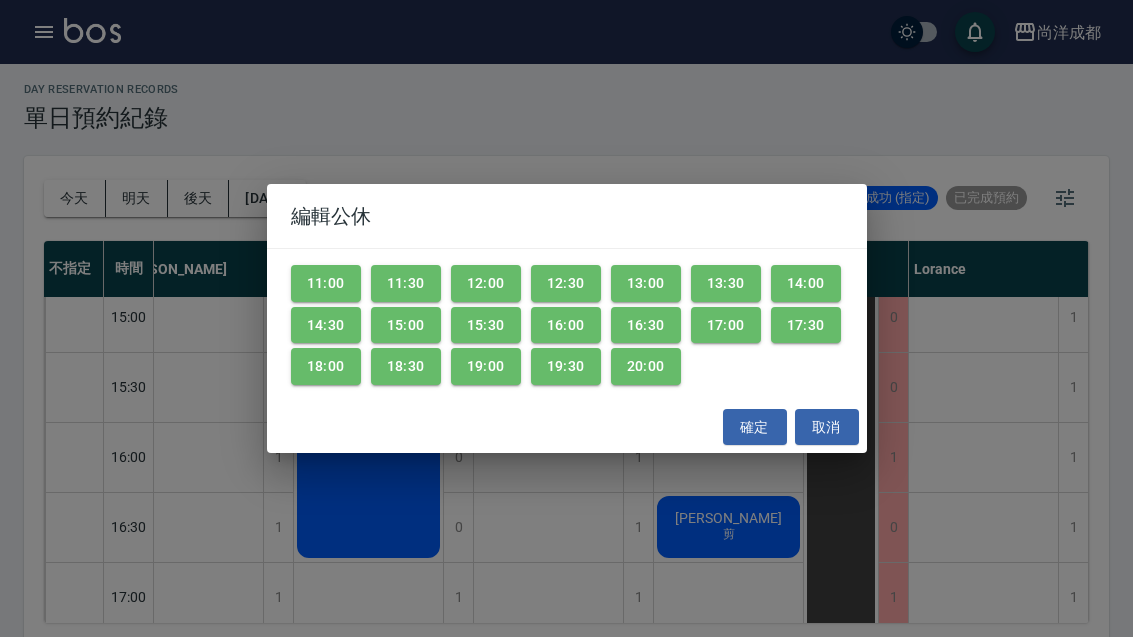 click on "取消" at bounding box center (827, 427) 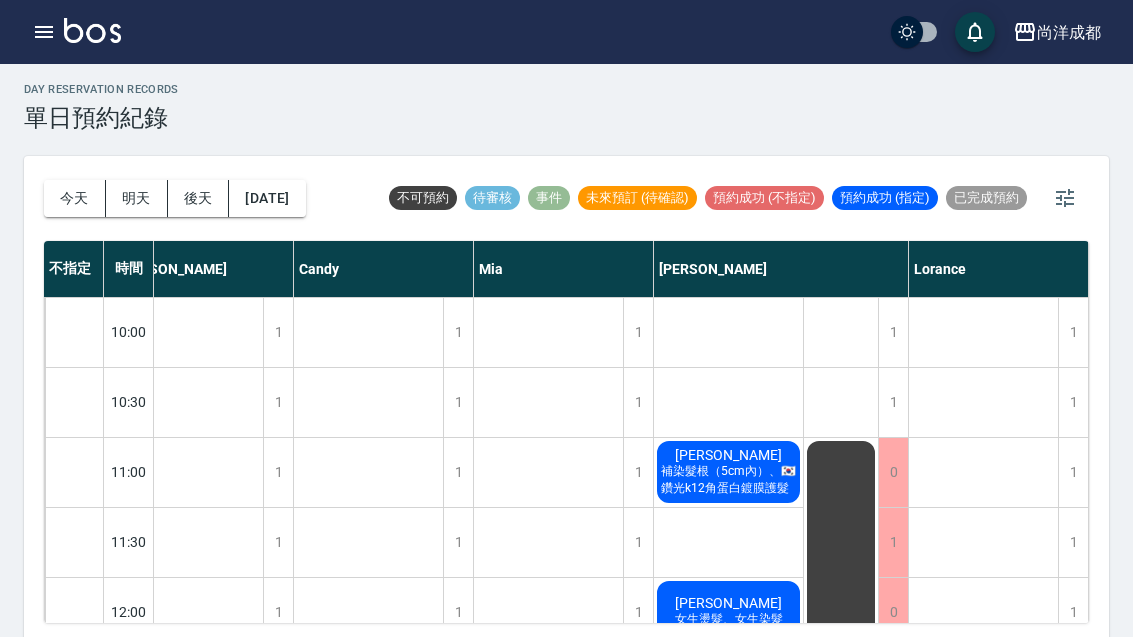 scroll, scrollTop: 0, scrollLeft: 40, axis: horizontal 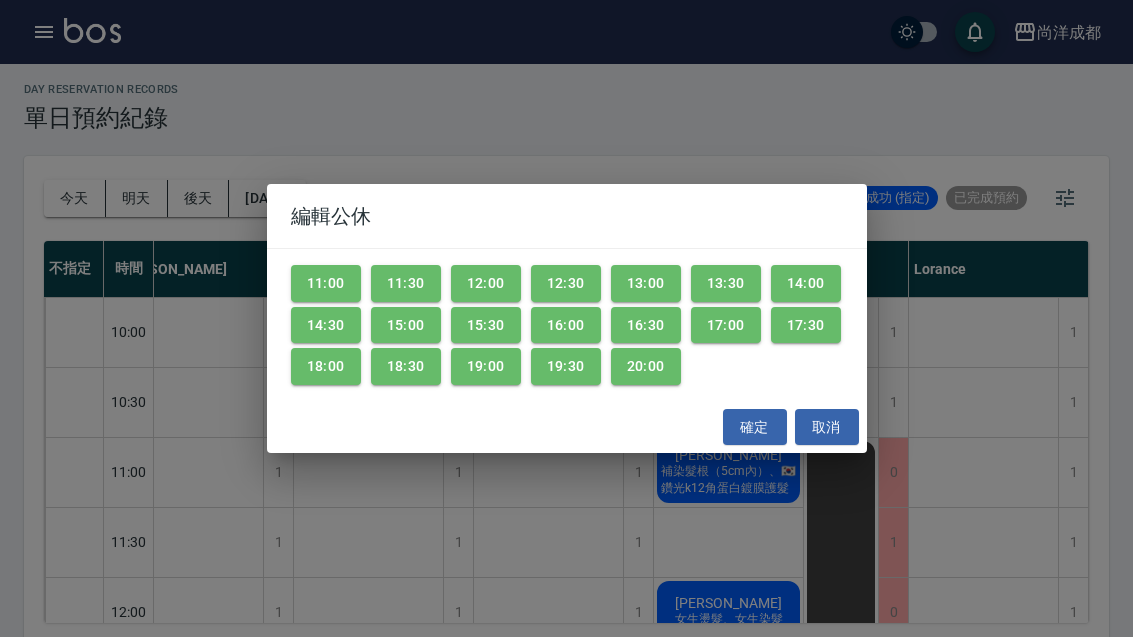 click on "取消" at bounding box center [827, 427] 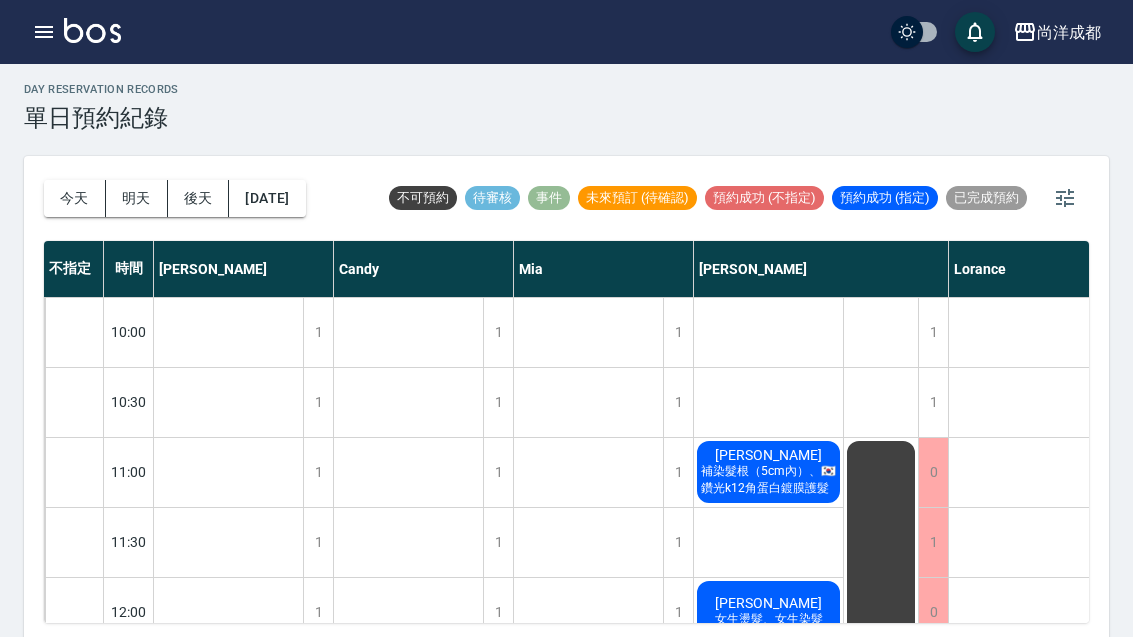 scroll, scrollTop: 0, scrollLeft: 0, axis: both 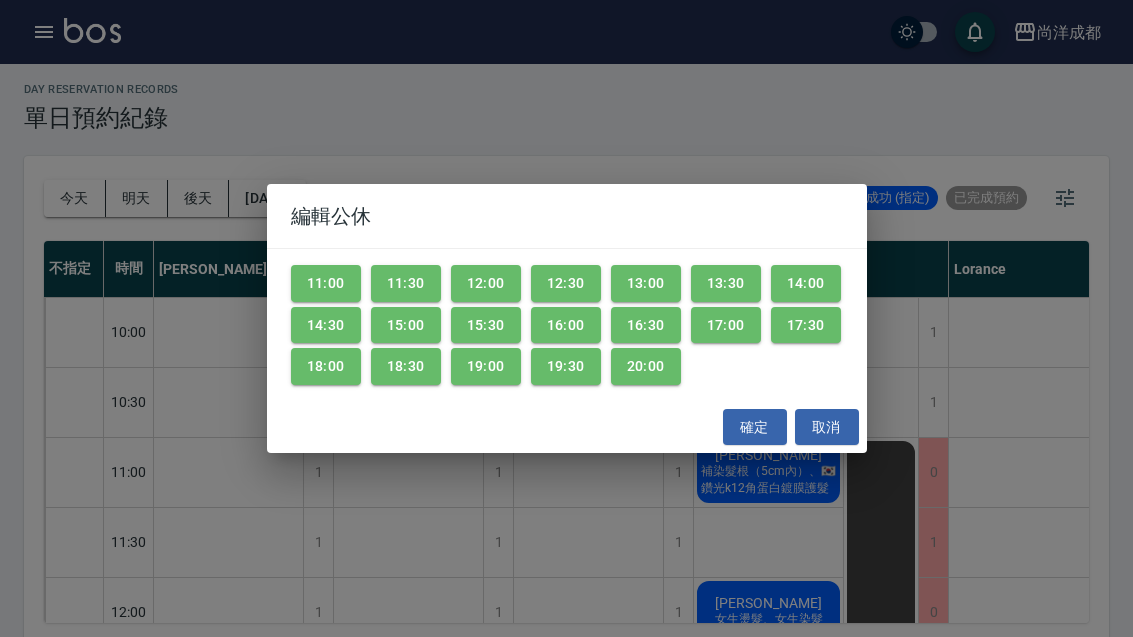click on "17:30" at bounding box center (806, 325) 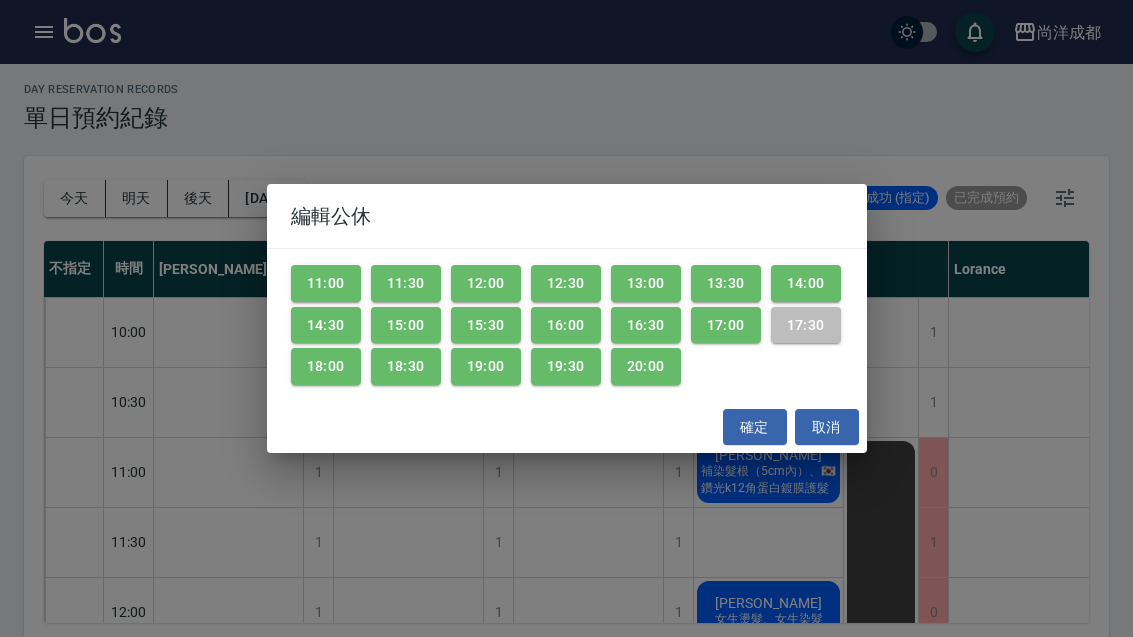 click on "17:00" at bounding box center (726, 325) 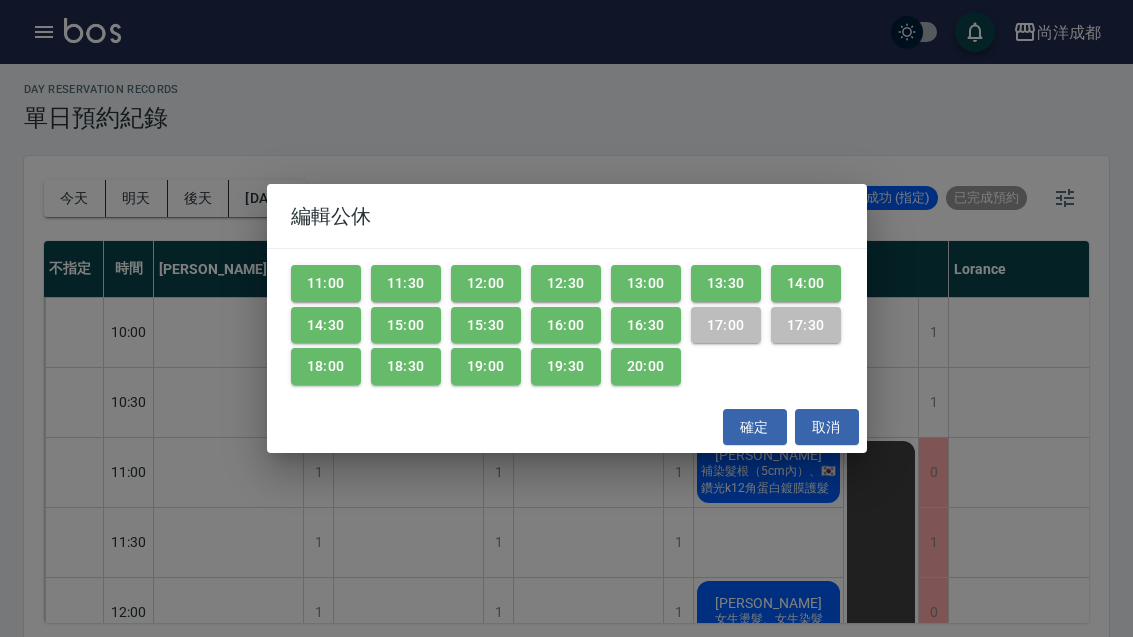 click on "16:30" at bounding box center (646, 325) 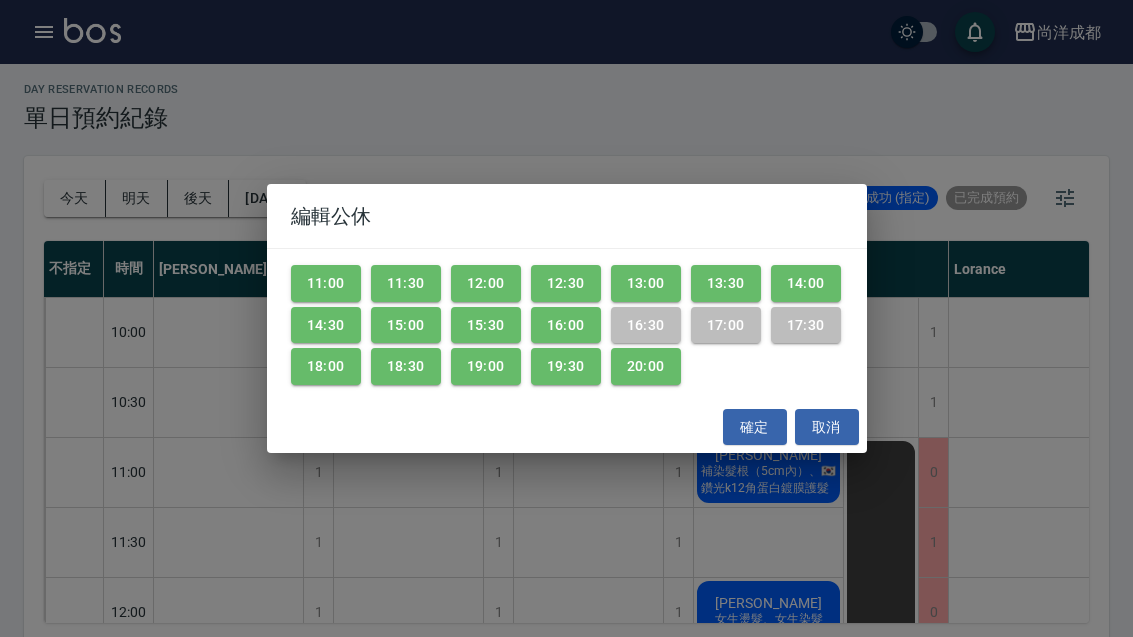 click on "20:00" at bounding box center (646, 366) 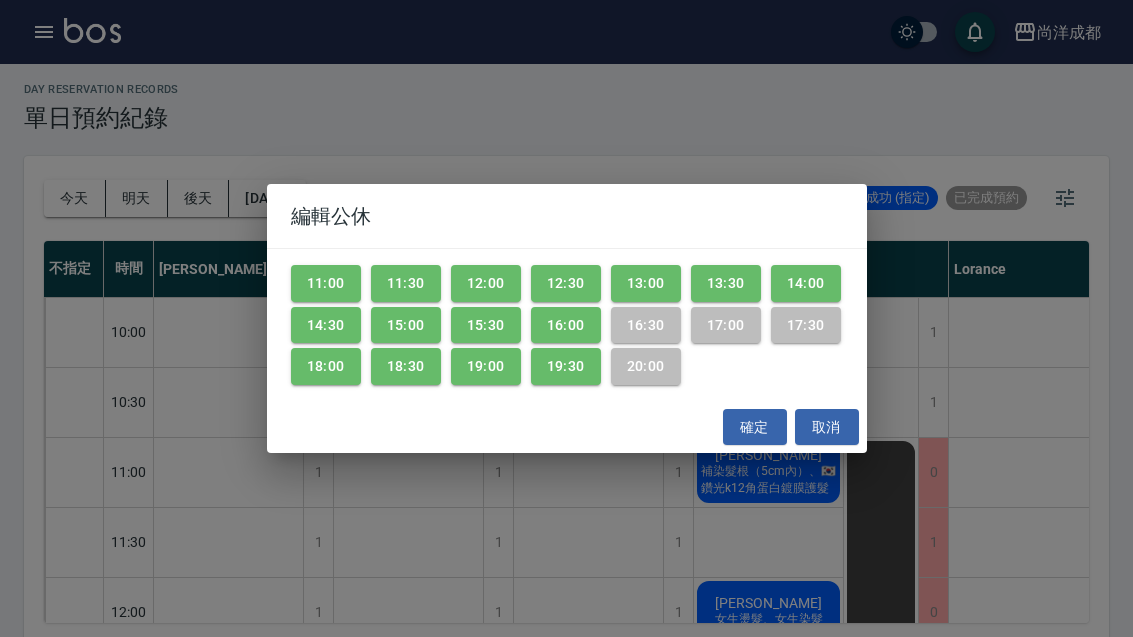click on "19:30" at bounding box center [566, 366] 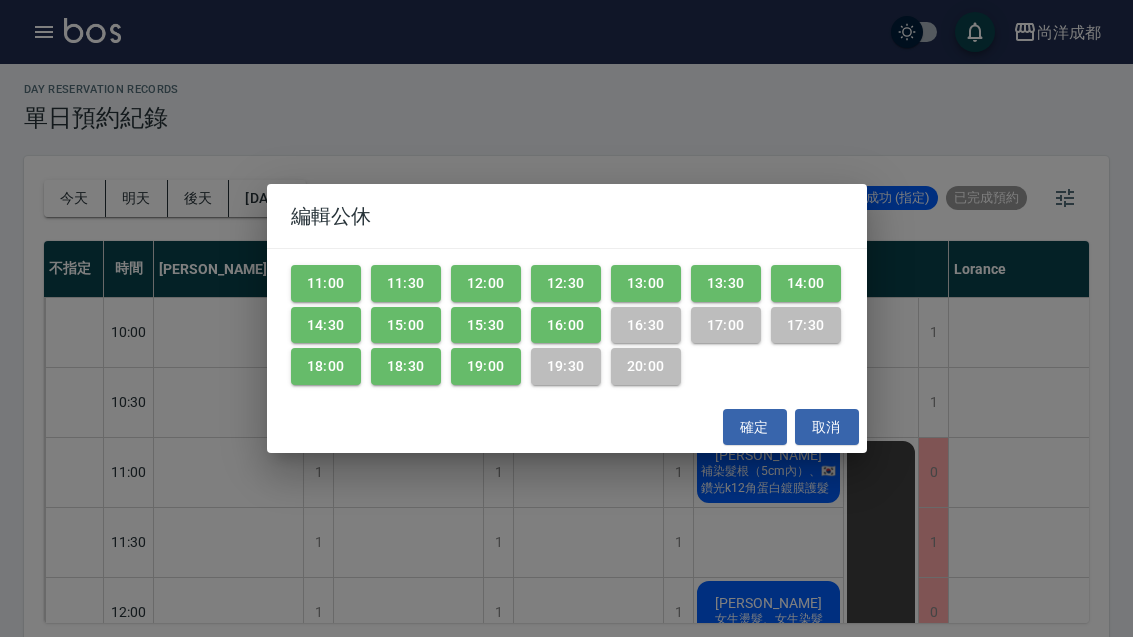 click on "12:30" at bounding box center (566, 283) 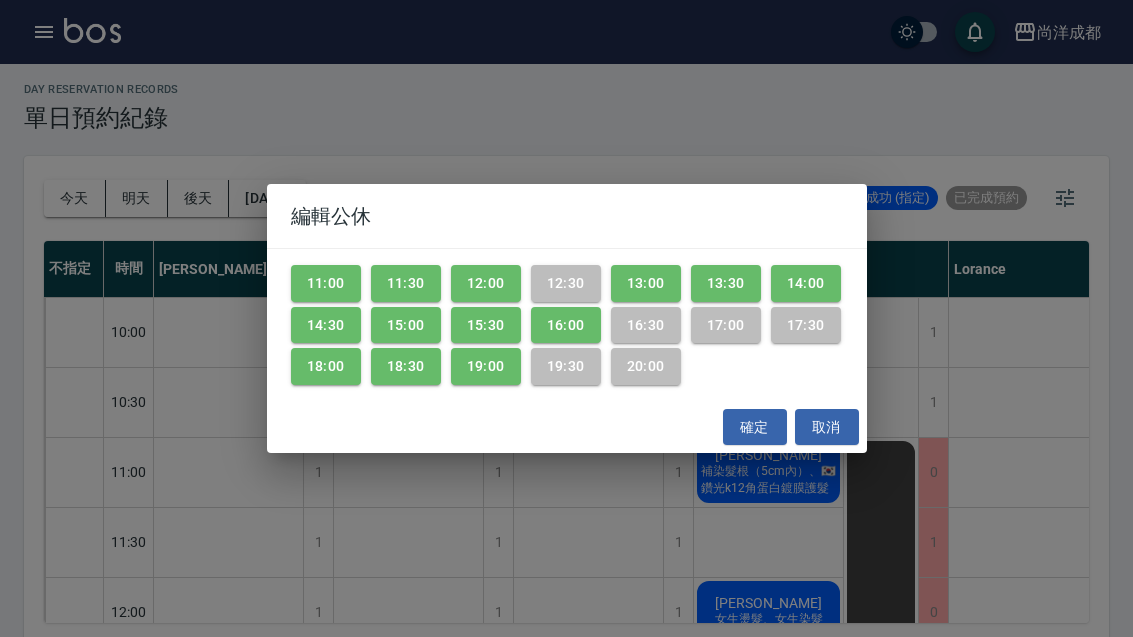 click on "19:00" at bounding box center (486, 366) 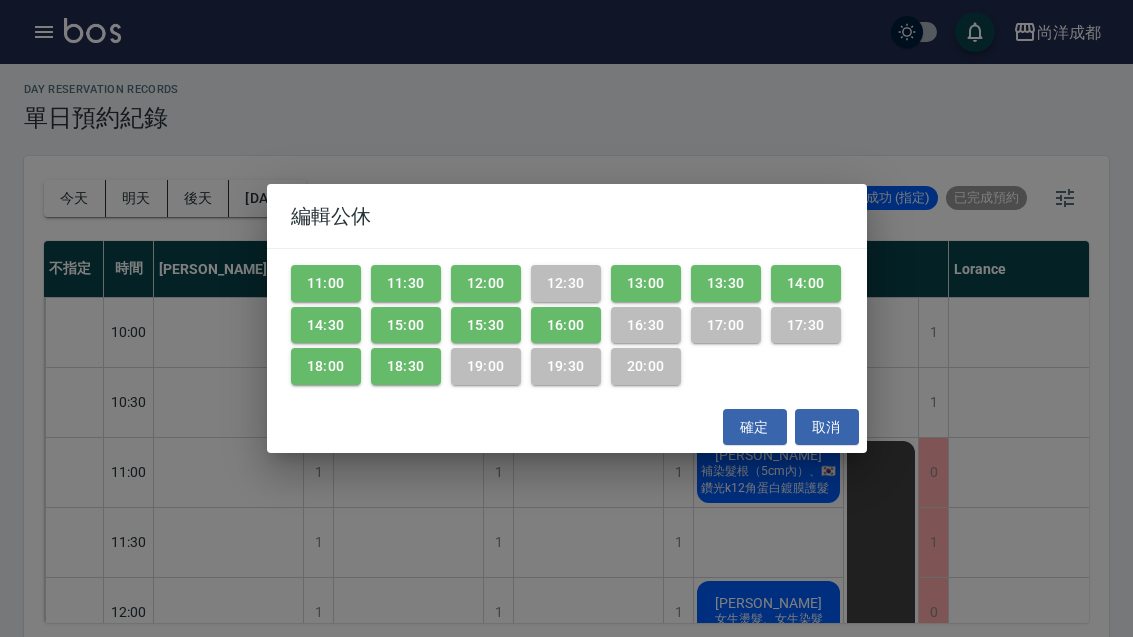 click on "19:00" at bounding box center (486, 366) 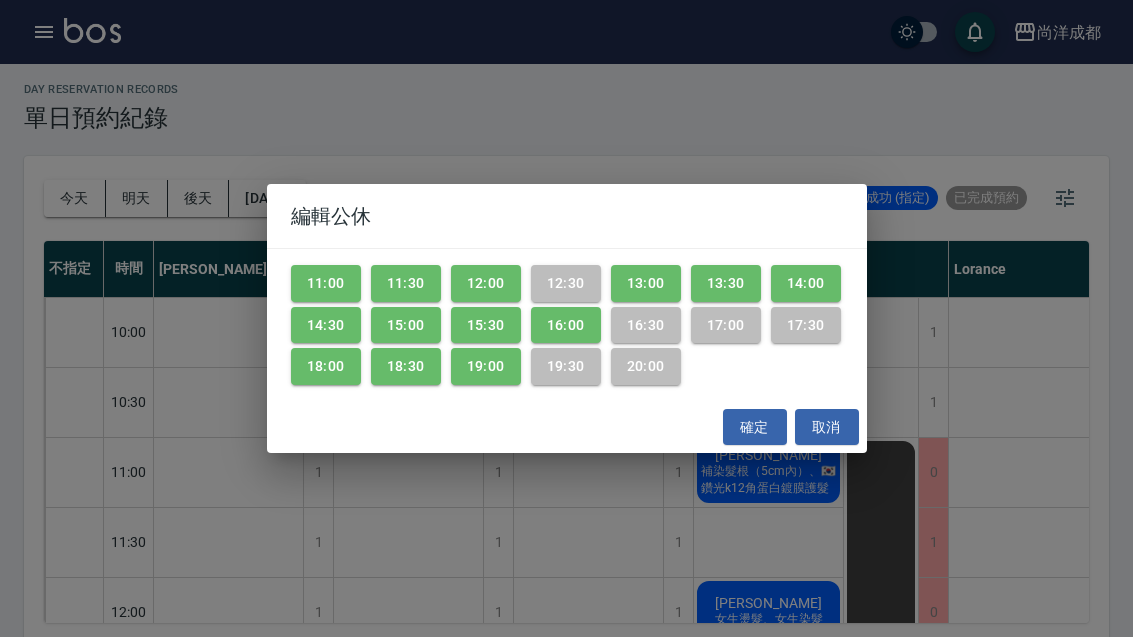 click on "15:00" at bounding box center [406, 325] 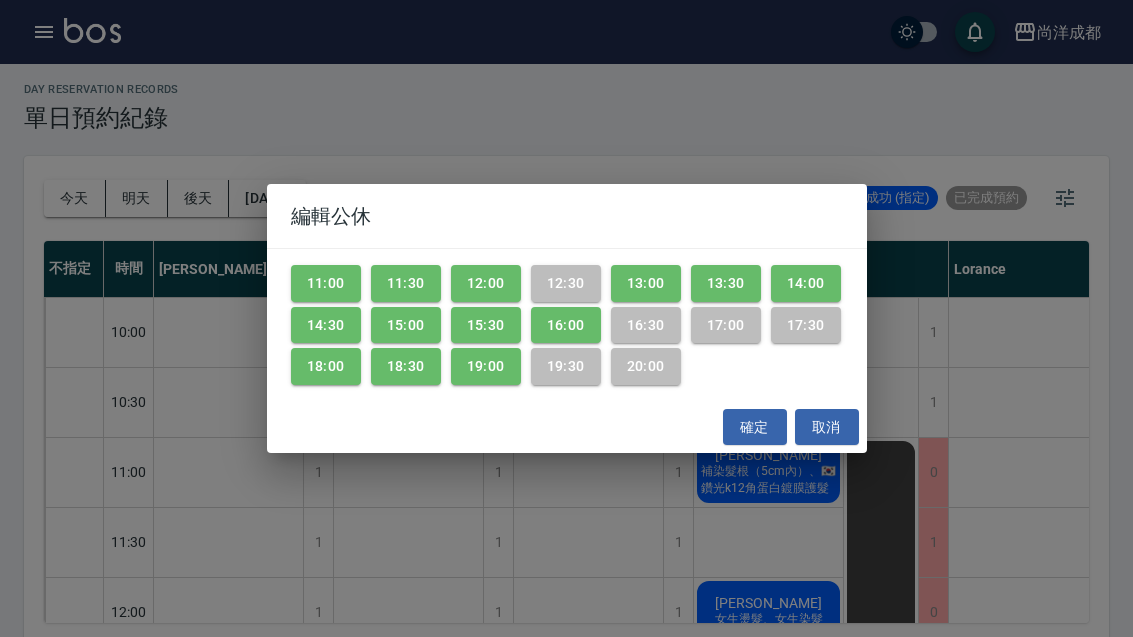 click on "14:30" at bounding box center [326, 325] 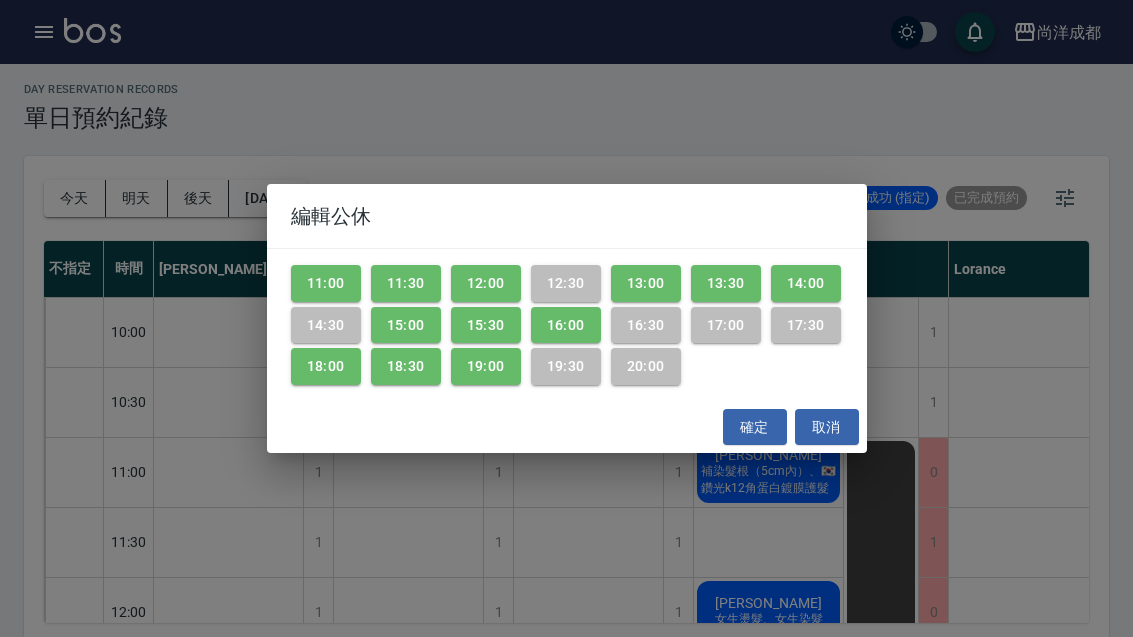 click on "11:00" at bounding box center [326, 283] 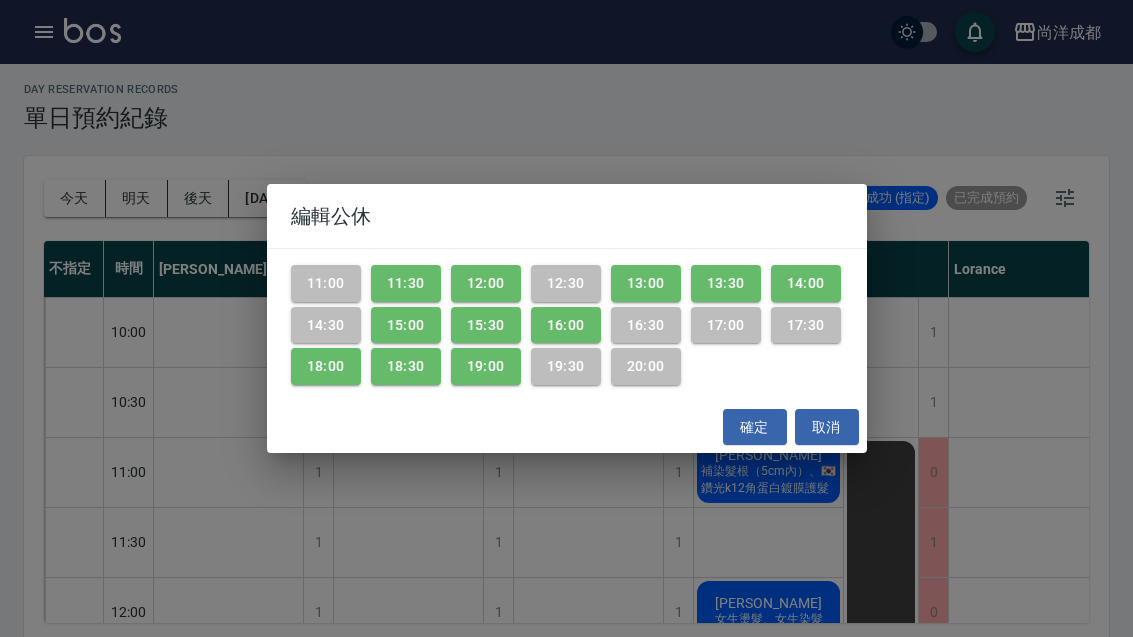 click on "18:00" at bounding box center [326, 366] 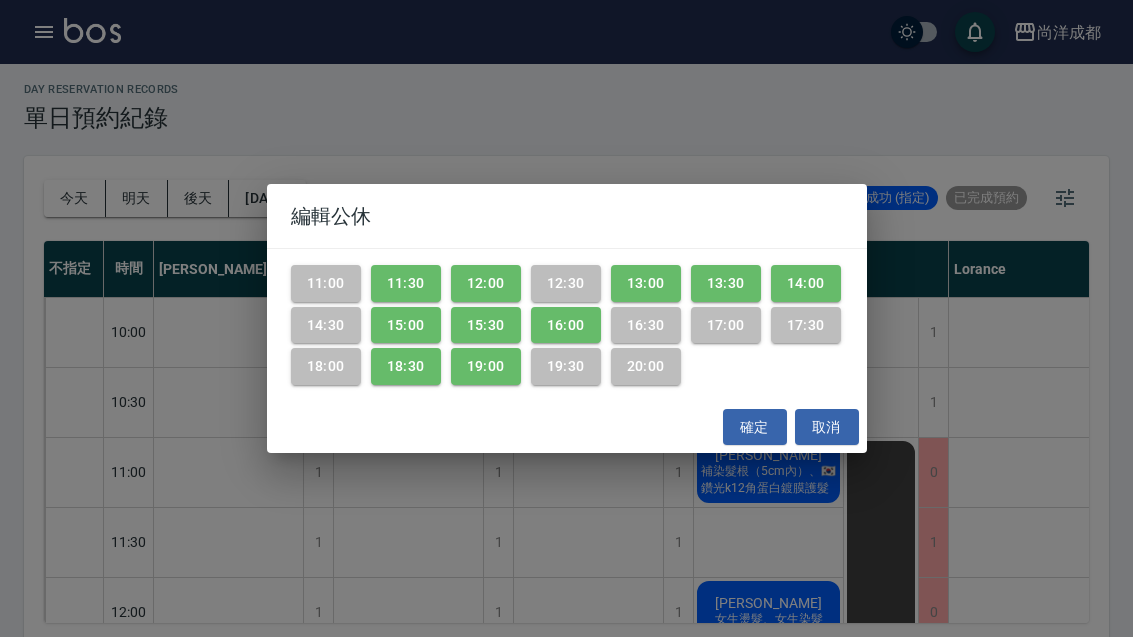 click on "11:30" at bounding box center [406, 283] 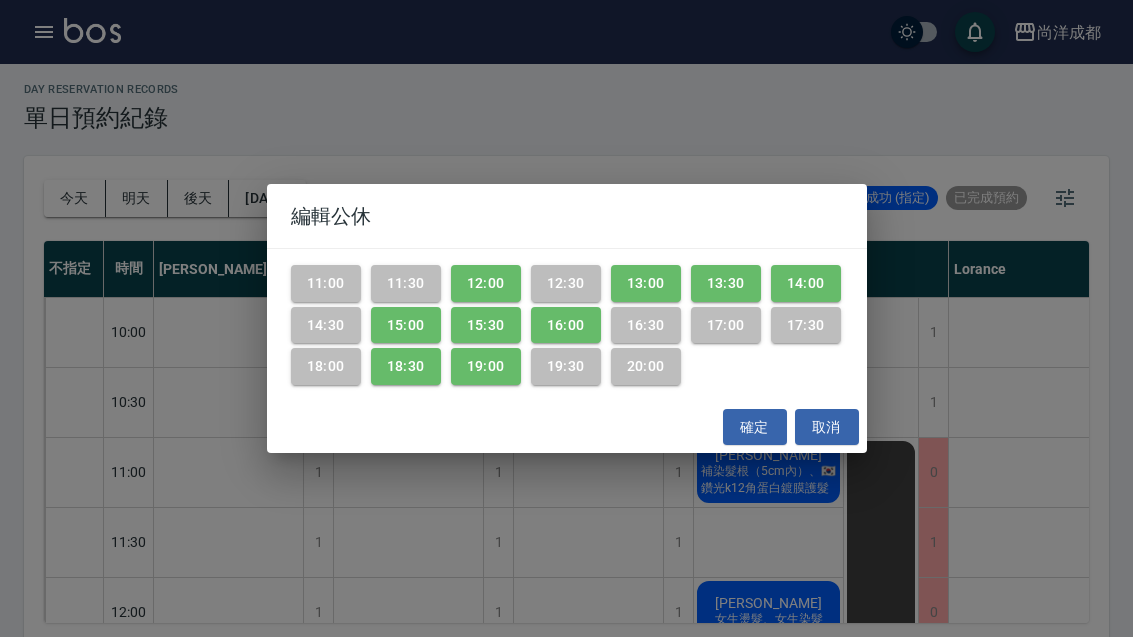 click on "15:00" at bounding box center [406, 325] 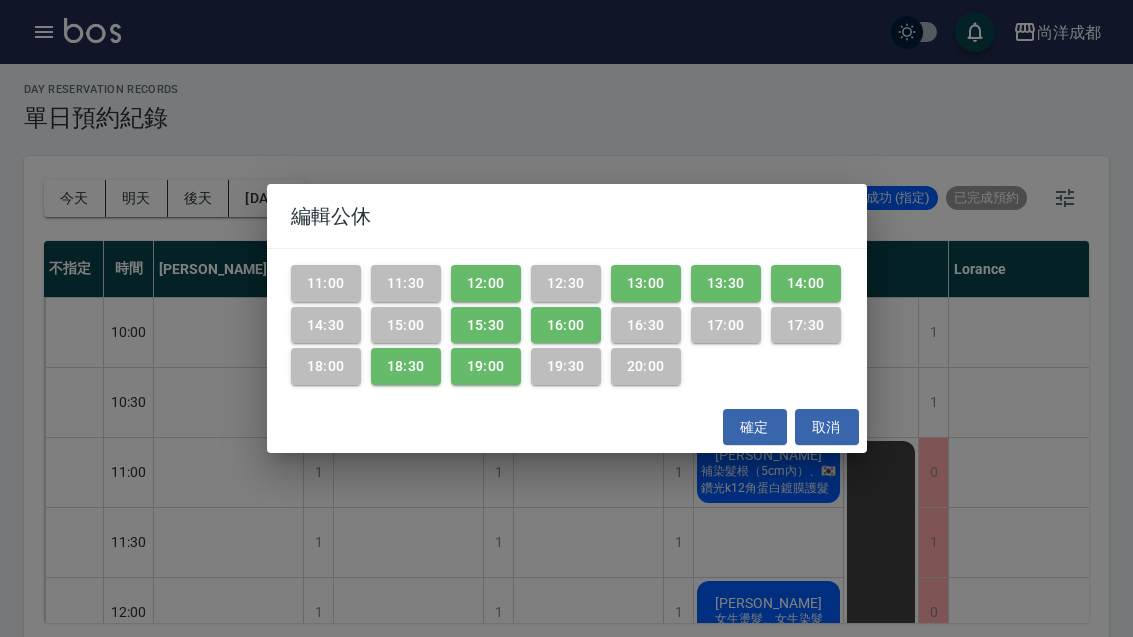 click on "18:30" at bounding box center [406, 366] 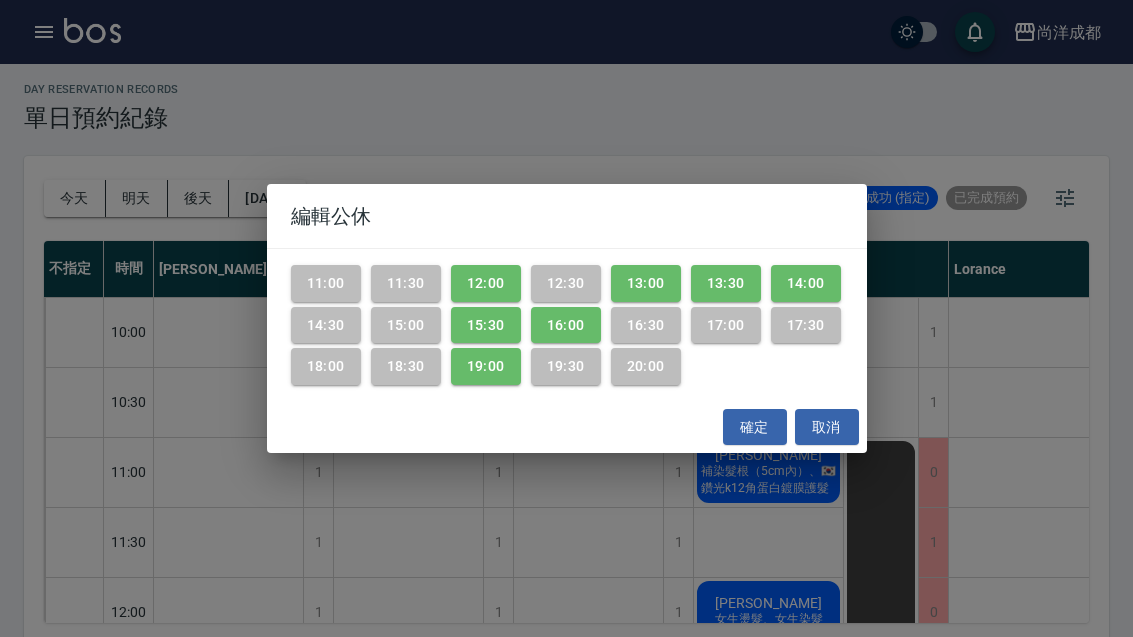 click on "19:00" at bounding box center [486, 366] 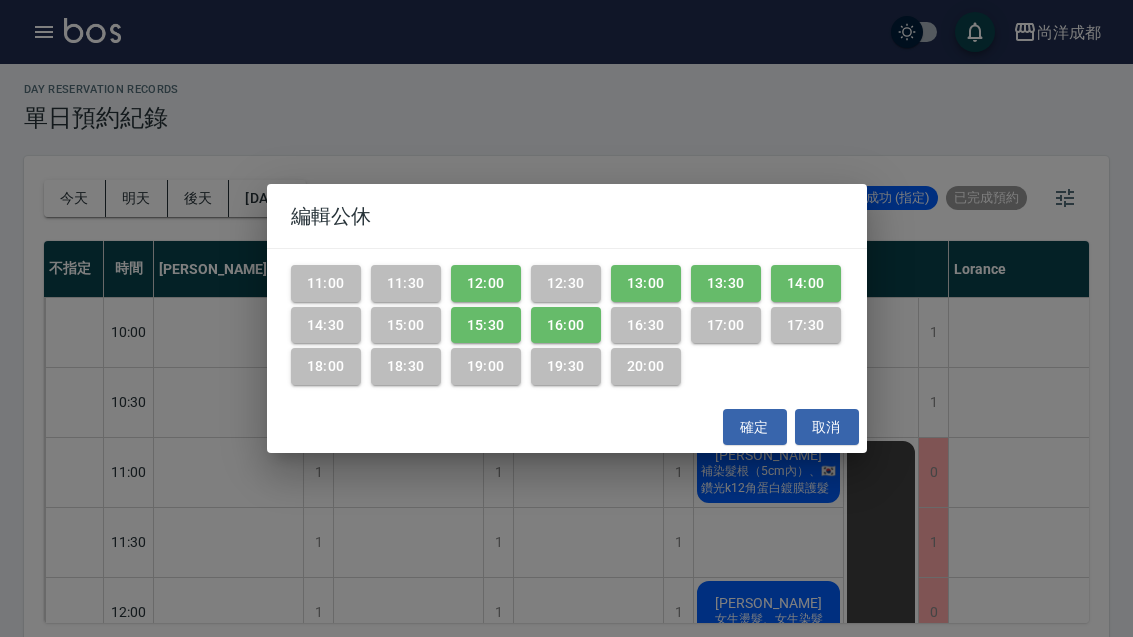 click on "15:30" at bounding box center (486, 325) 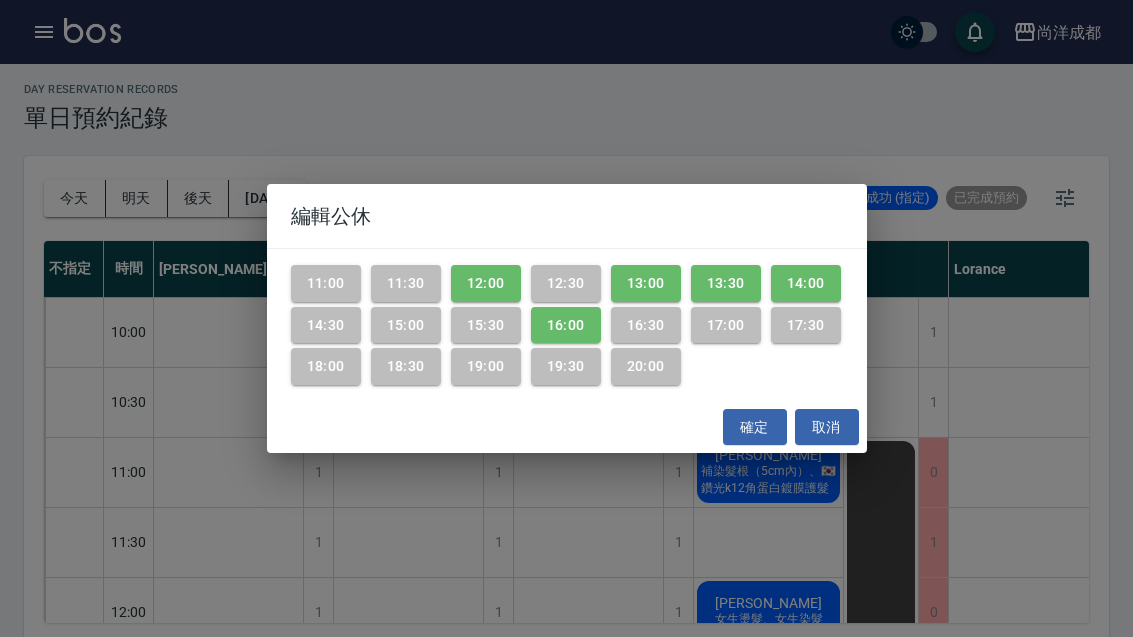 click on "12:00" at bounding box center (486, 283) 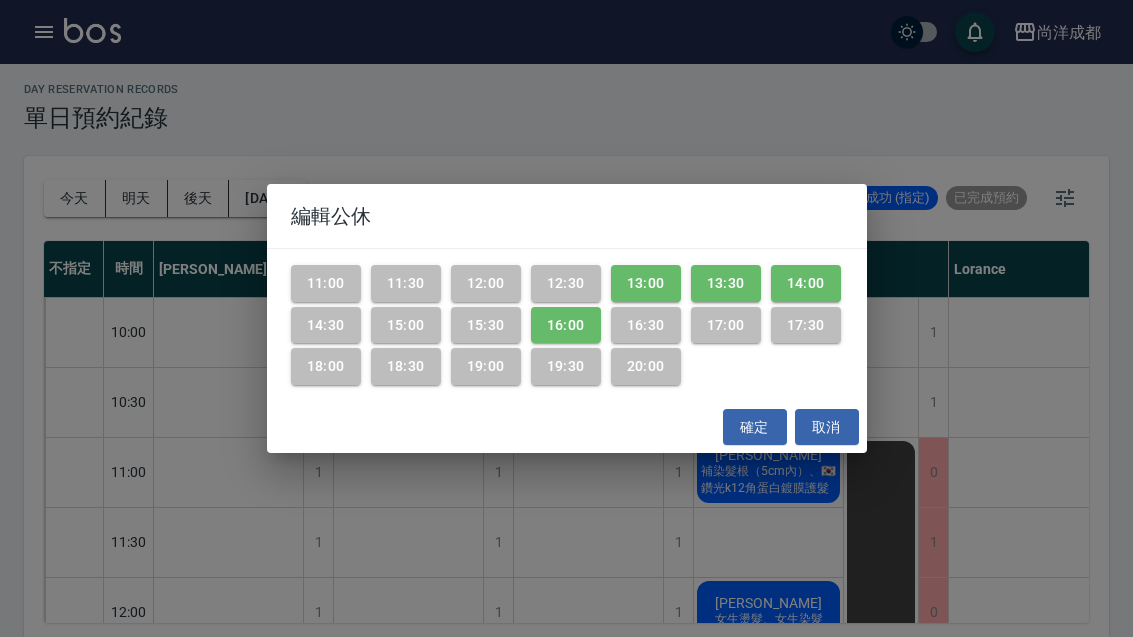 click on "16:00" at bounding box center [566, 325] 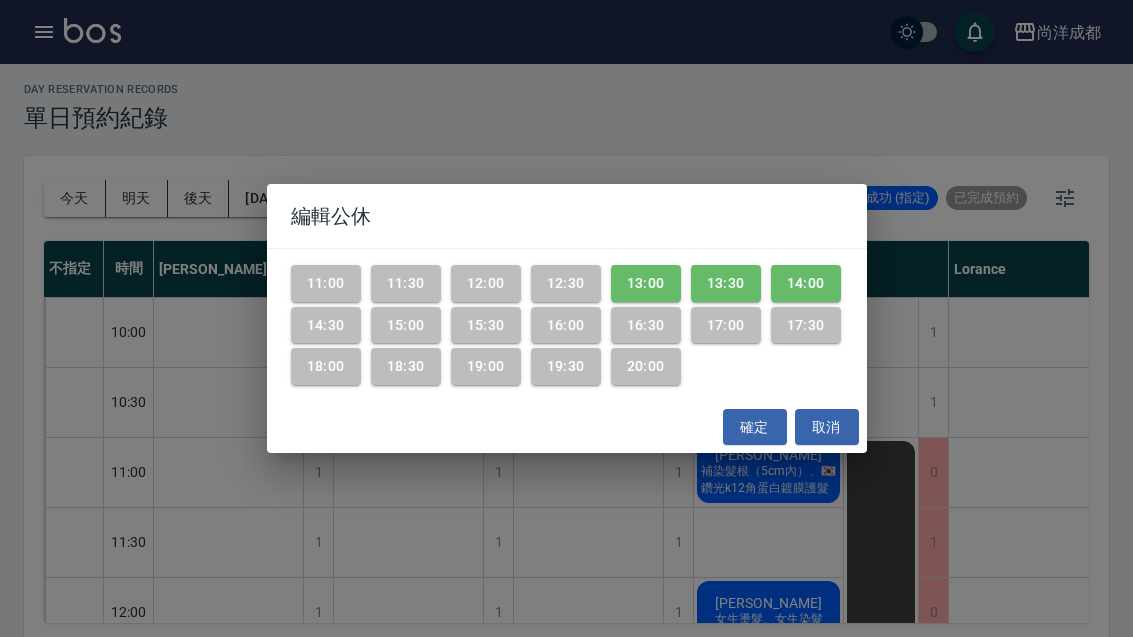 click on "13:00" at bounding box center [646, 283] 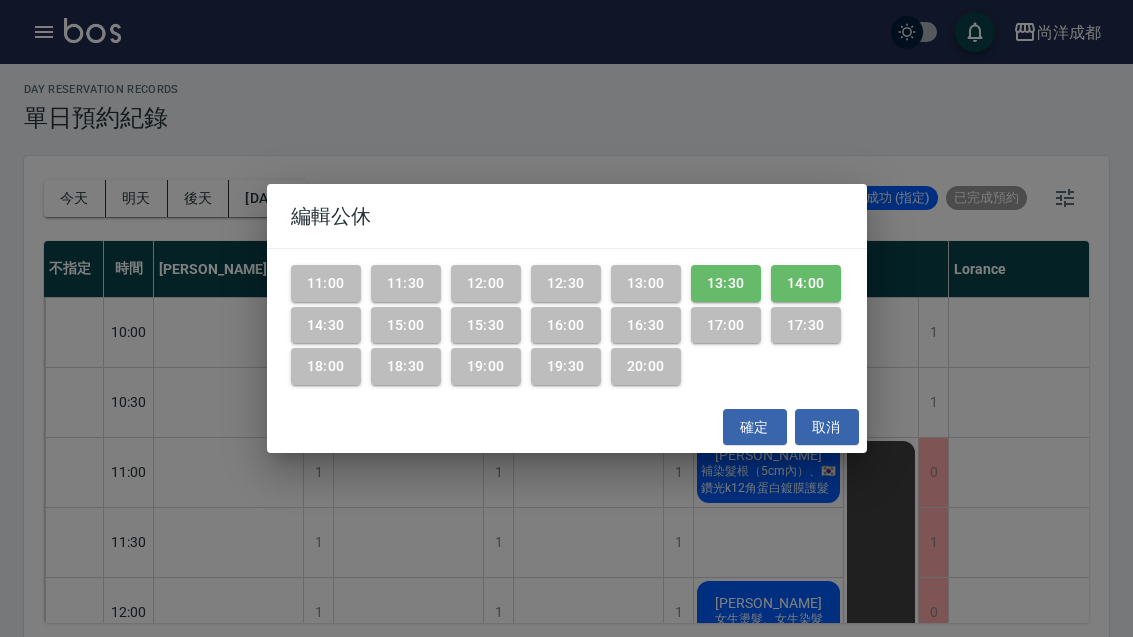 click on "13:30" at bounding box center [726, 283] 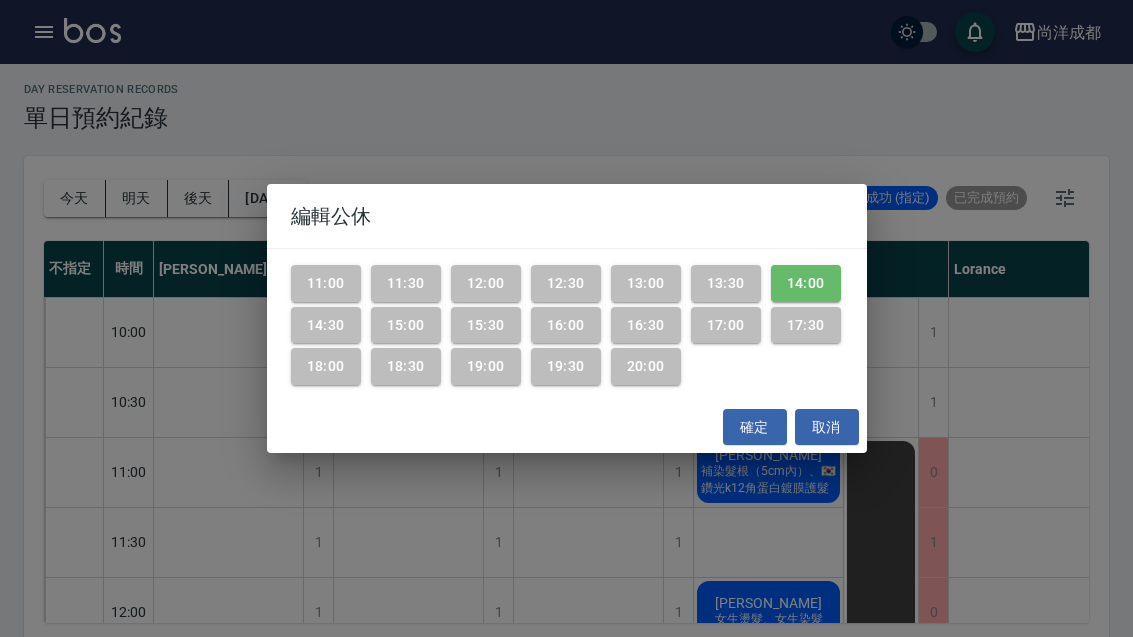 click on "14:00" at bounding box center (806, 283) 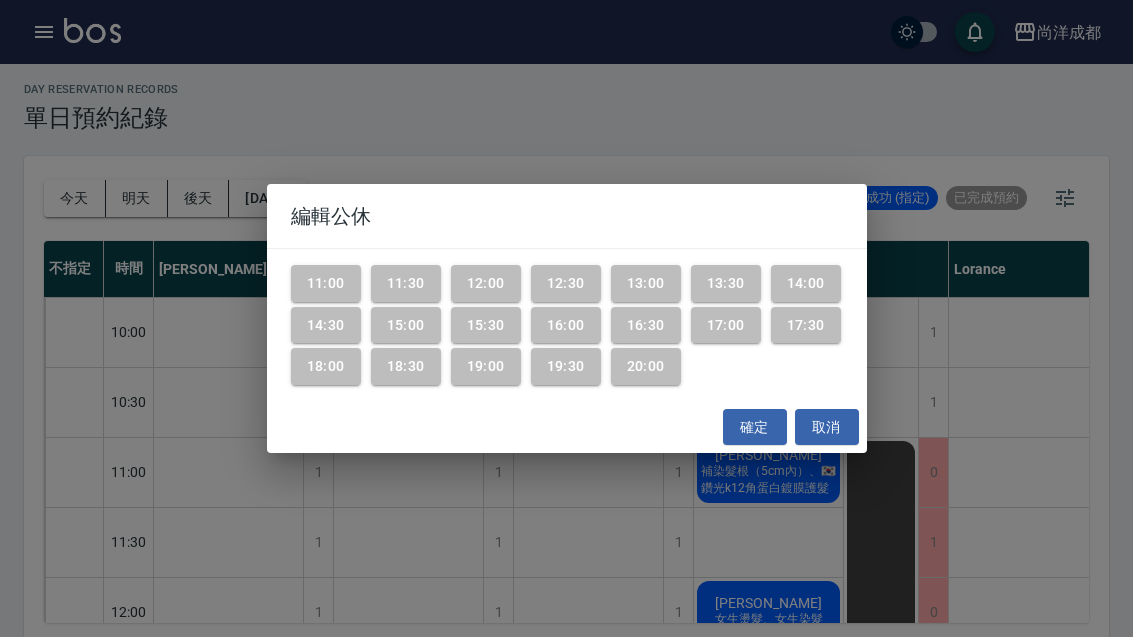 click on "確定" at bounding box center (755, 427) 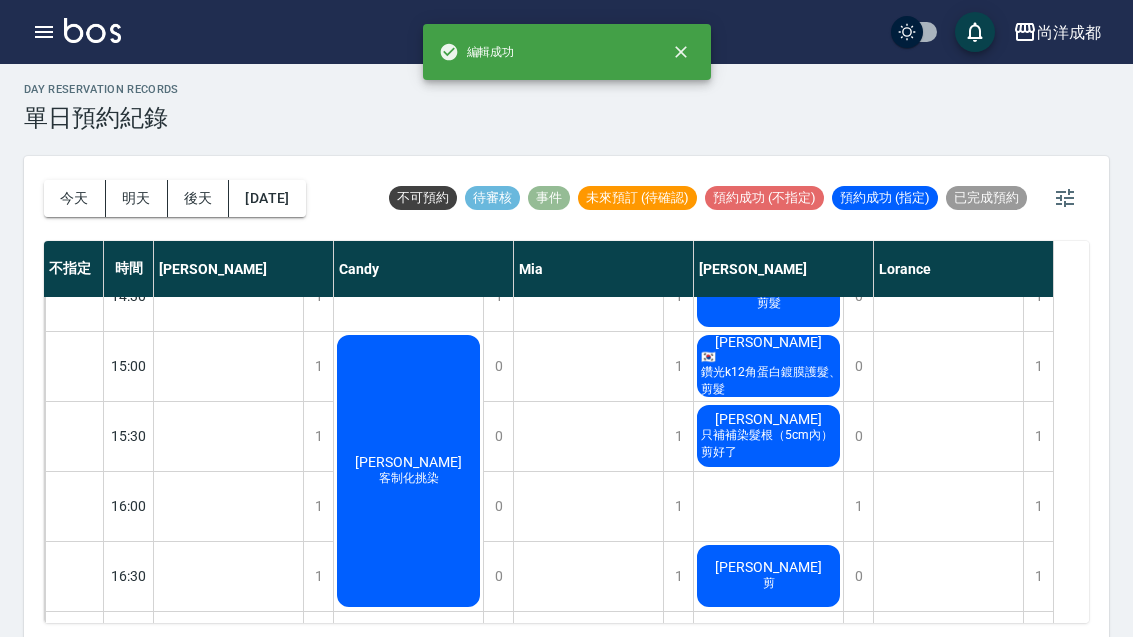 scroll, scrollTop: 664, scrollLeft: 0, axis: vertical 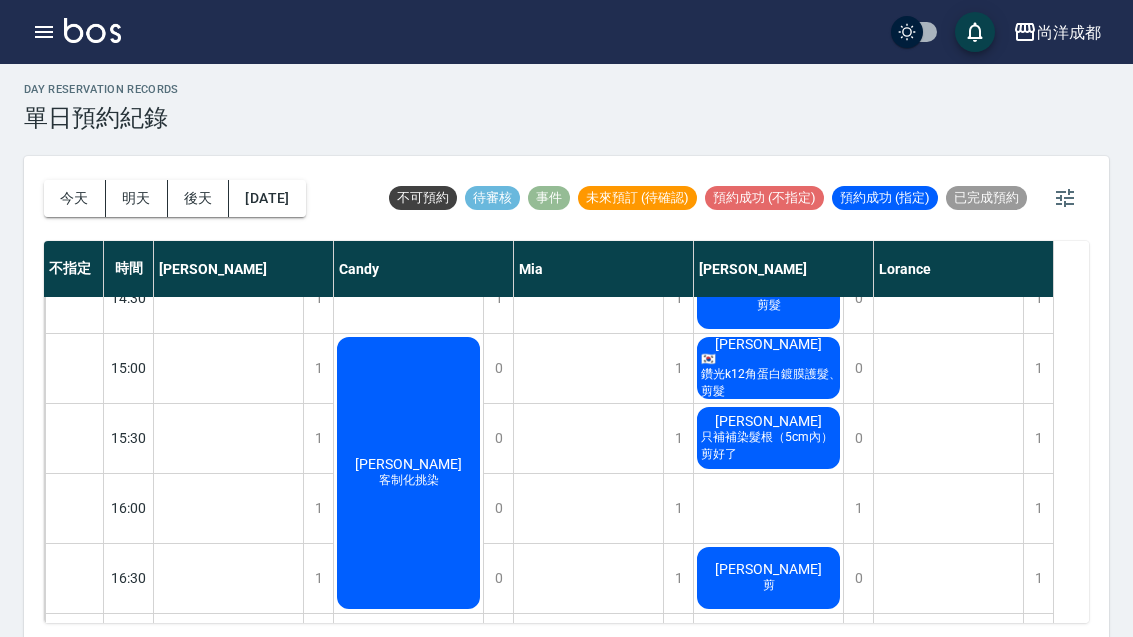 click on "1" at bounding box center (858, 648) 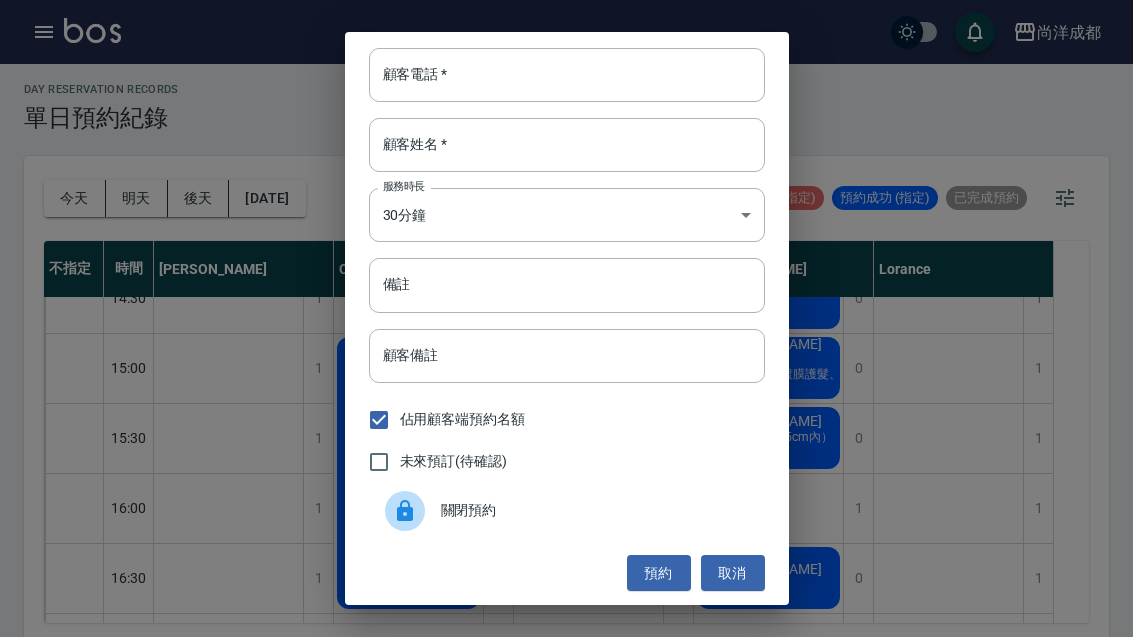 click on "顧客電話   * 顧客電話   * 顧客姓名   * 顧客姓名   * 服務時長 30分鐘 1 服務時長 備註 備註 顧客備註 顧客備註 佔用顧客端預約名額 未來預訂(待確認) 關閉預約 預約 取消" at bounding box center [566, 318] 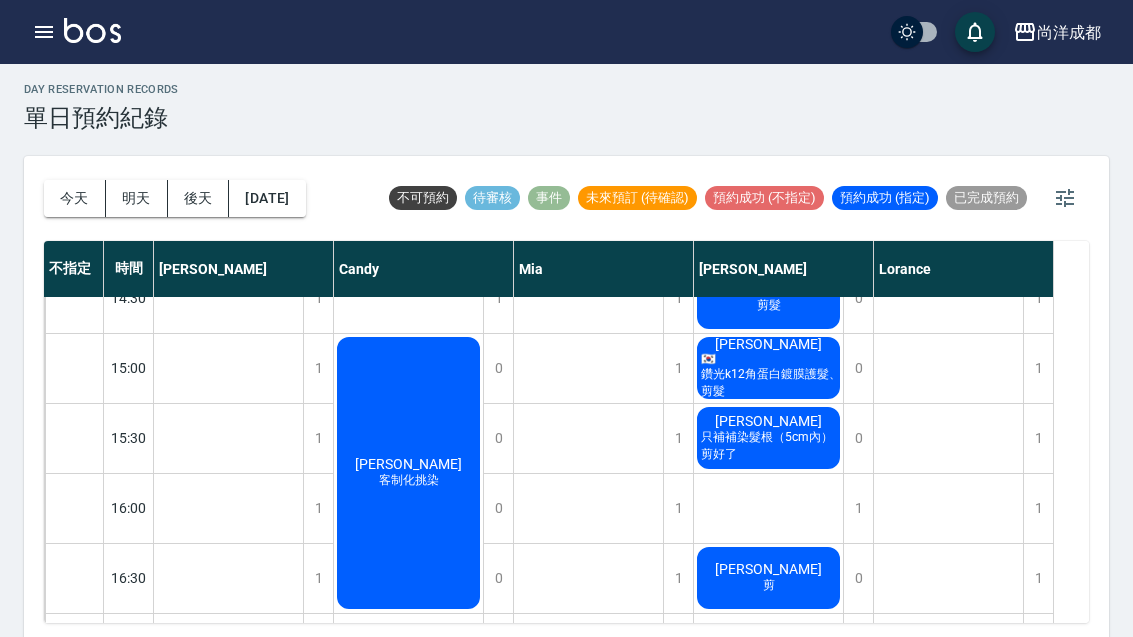 click on "陳佳琳 補染髮根（5cm內）、🇰🇷鑽光k12角蛋白鍍膜護髮 楊小姐 女生燙髮、女生染髮 黃琦文 剪加染髮根 郭子瑋 剪髮、女生染髮 王錫珍 剪髮 陳庭尉 🇰🇷鑽光k12角蛋白鍍膜護髮、剪髮 王詩萍 只補補染髮根（5cm內）
剪好了 周家儀 剪" at bounding box center [769, 368] 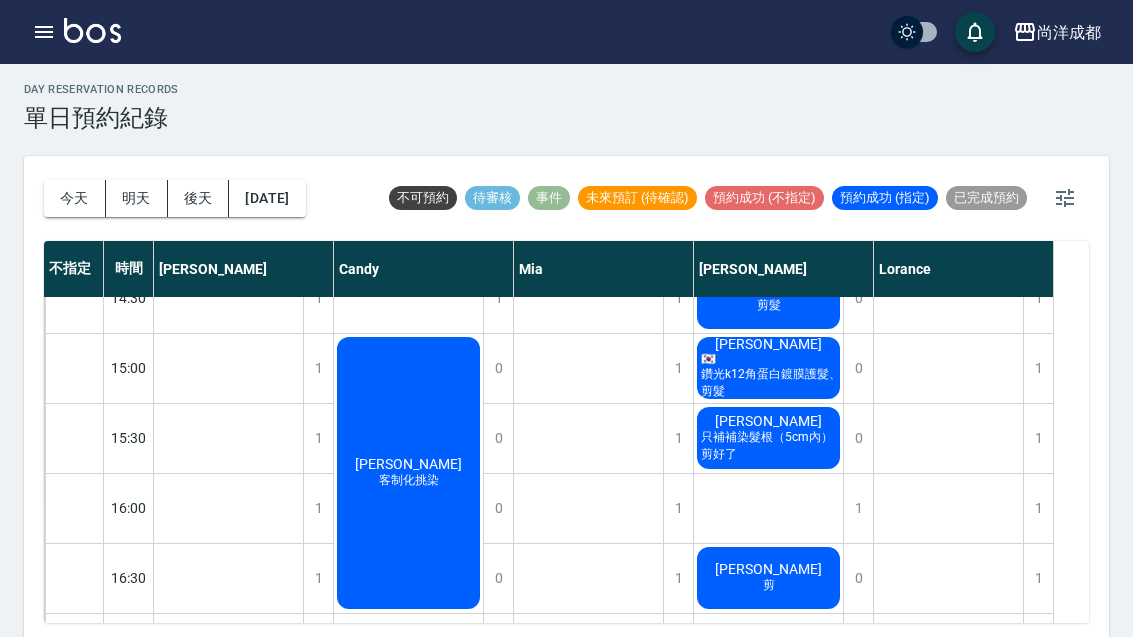 click on "陳佳琳 補染髮根（5cm內）、🇰🇷鑽光k12角蛋白鍍膜護髮 楊小姐 女生燙髮、女生染髮 黃琦文 剪加染髮根 郭子瑋 剪髮、女生染髮 王錫珍 剪髮 陳庭尉 🇰🇷鑽光k12角蛋白鍍膜護髮、剪髮 王詩萍 只補補染髮根（5cm內）
剪好了 周家儀 剪" at bounding box center (769, 368) 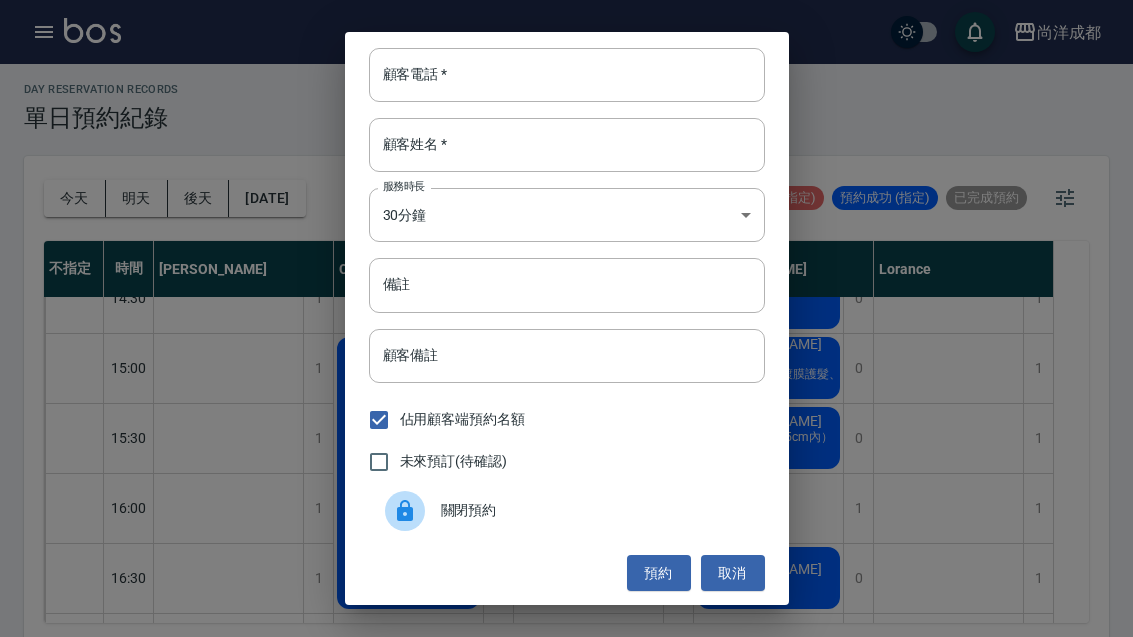 click on "顧客電話   *" at bounding box center (567, 75) 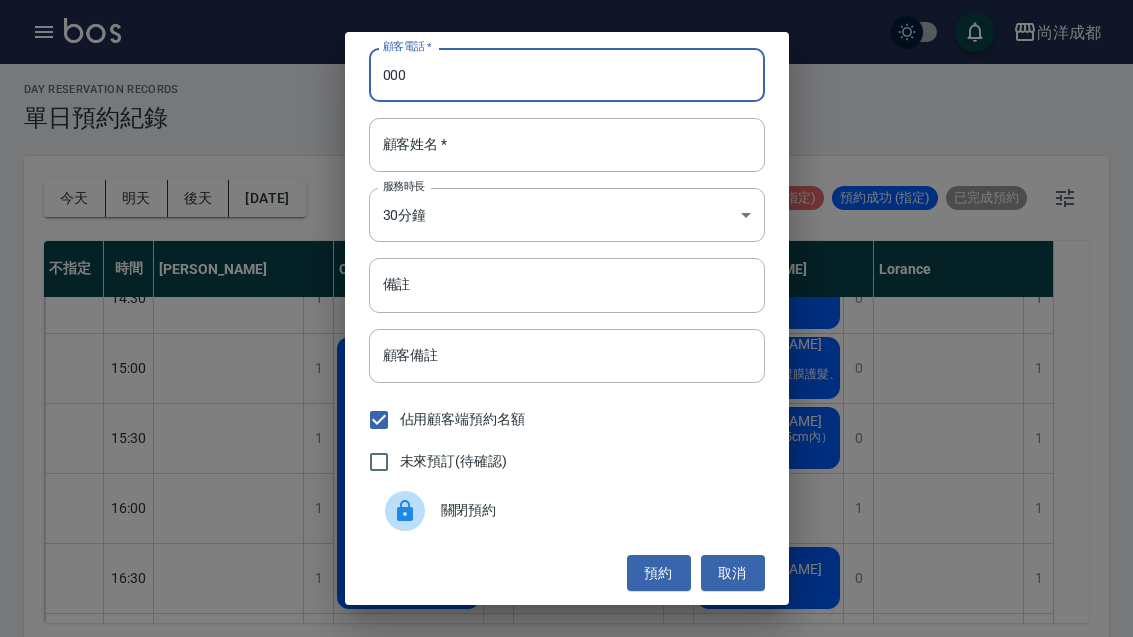 type on "000" 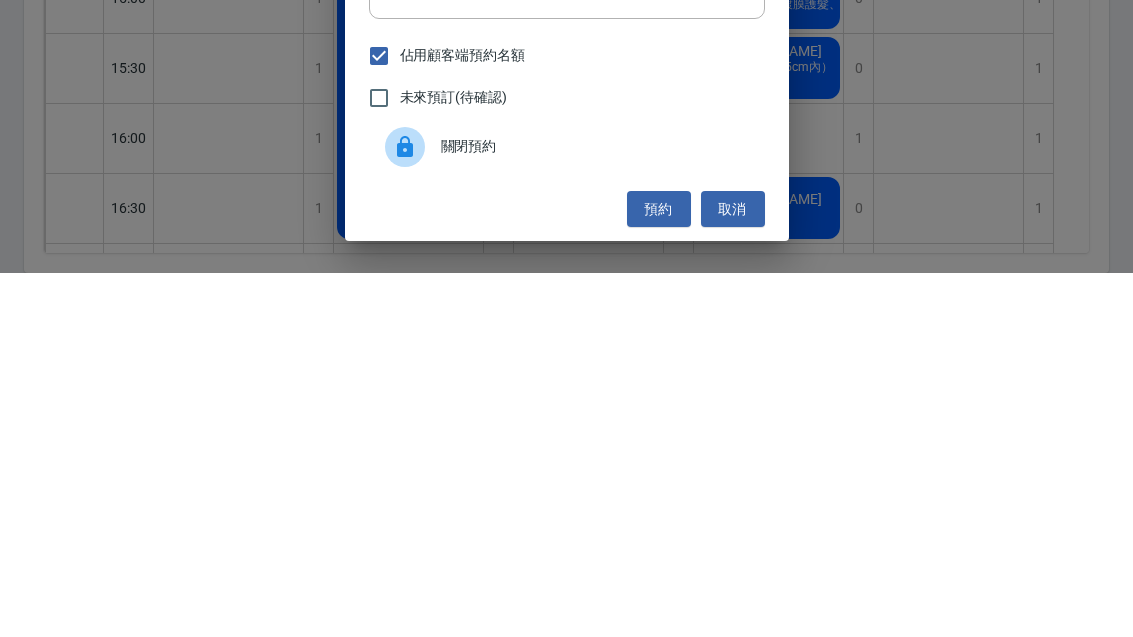 click on "預約" at bounding box center (659, 573) 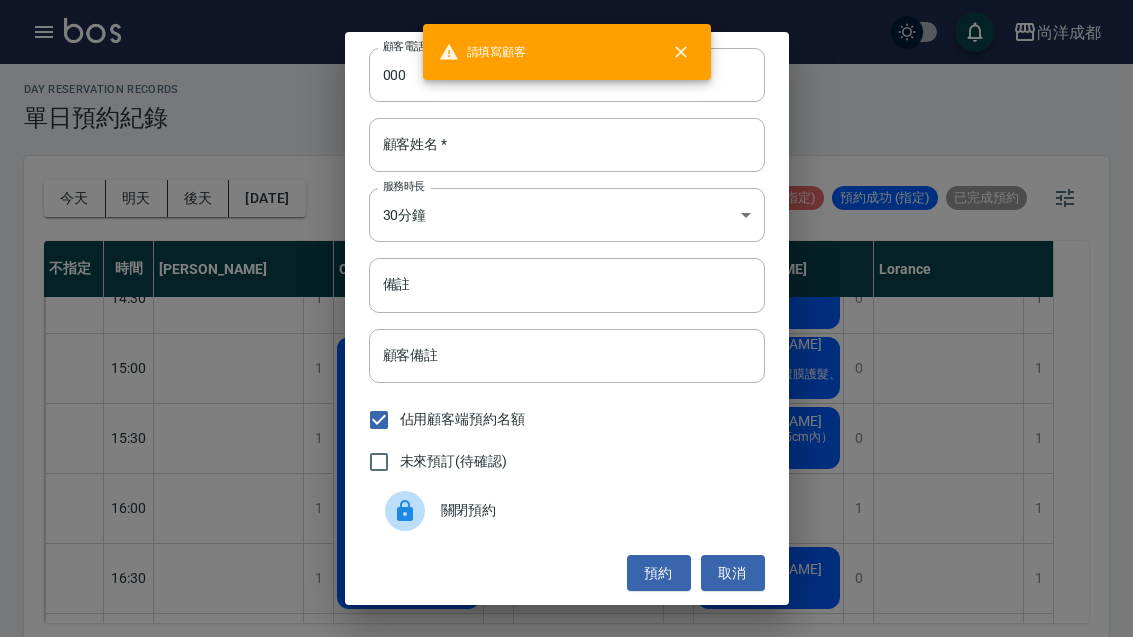 click on "預約" at bounding box center (659, 573) 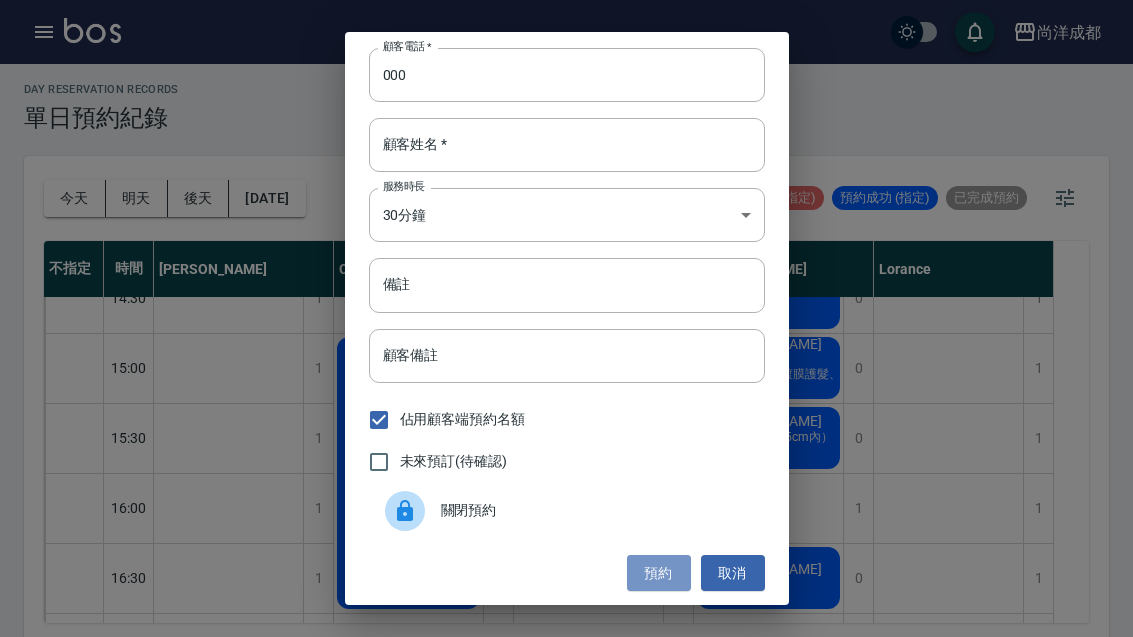 click on "預約" at bounding box center [659, 573] 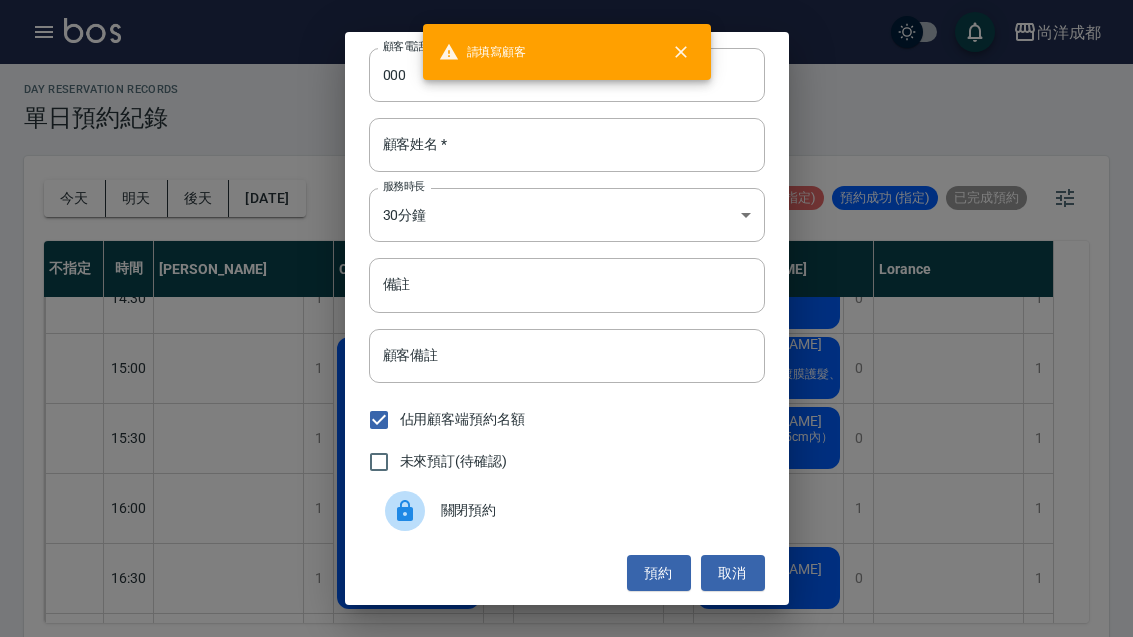 click on "預約" at bounding box center [659, 573] 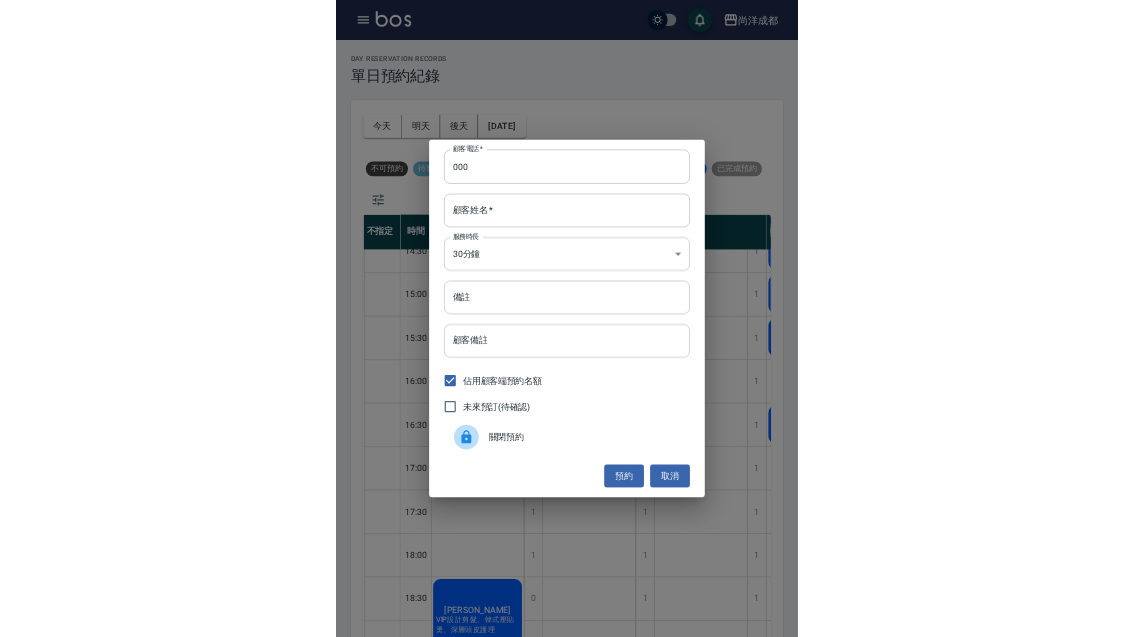 scroll, scrollTop: 5, scrollLeft: 0, axis: vertical 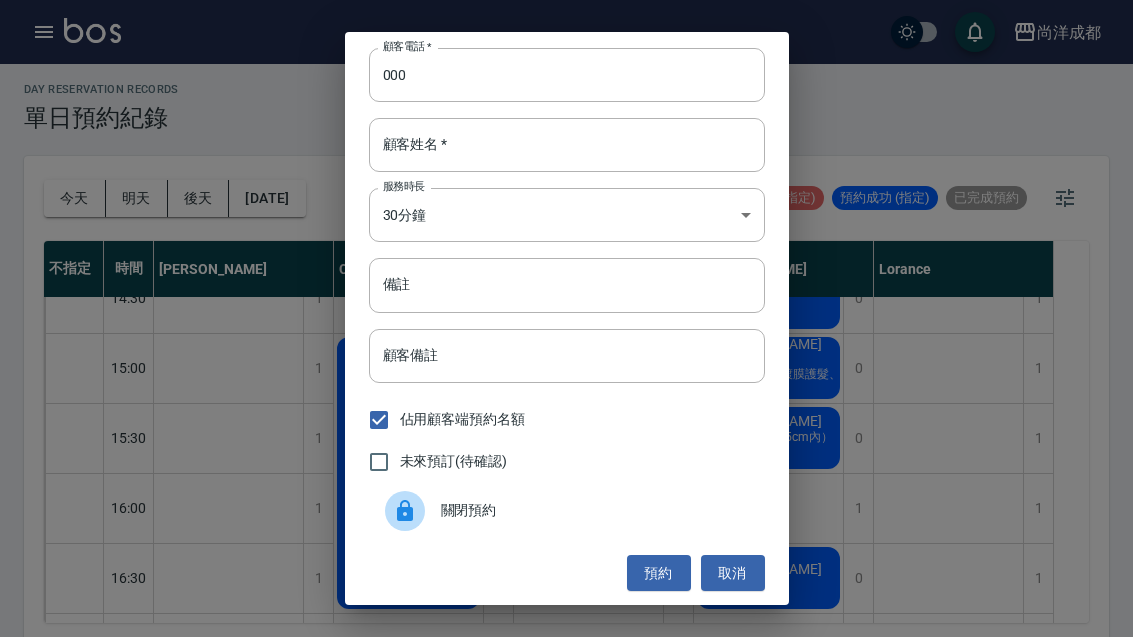 click on "取消" at bounding box center [733, 573] 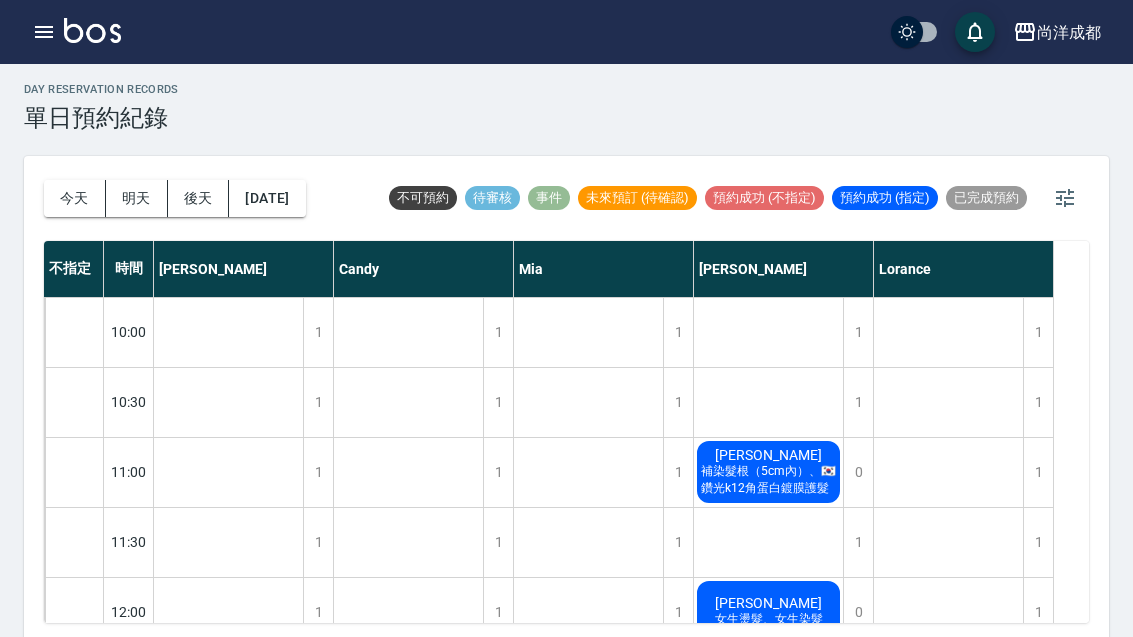 scroll, scrollTop: 0, scrollLeft: 0, axis: both 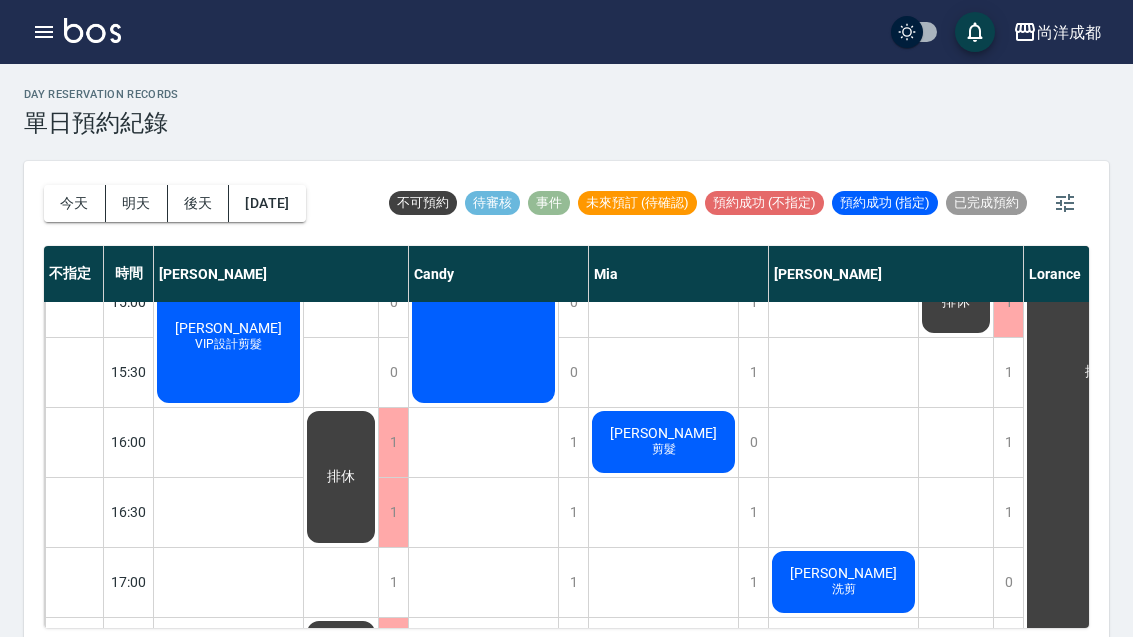 click on "後天" at bounding box center [199, 203] 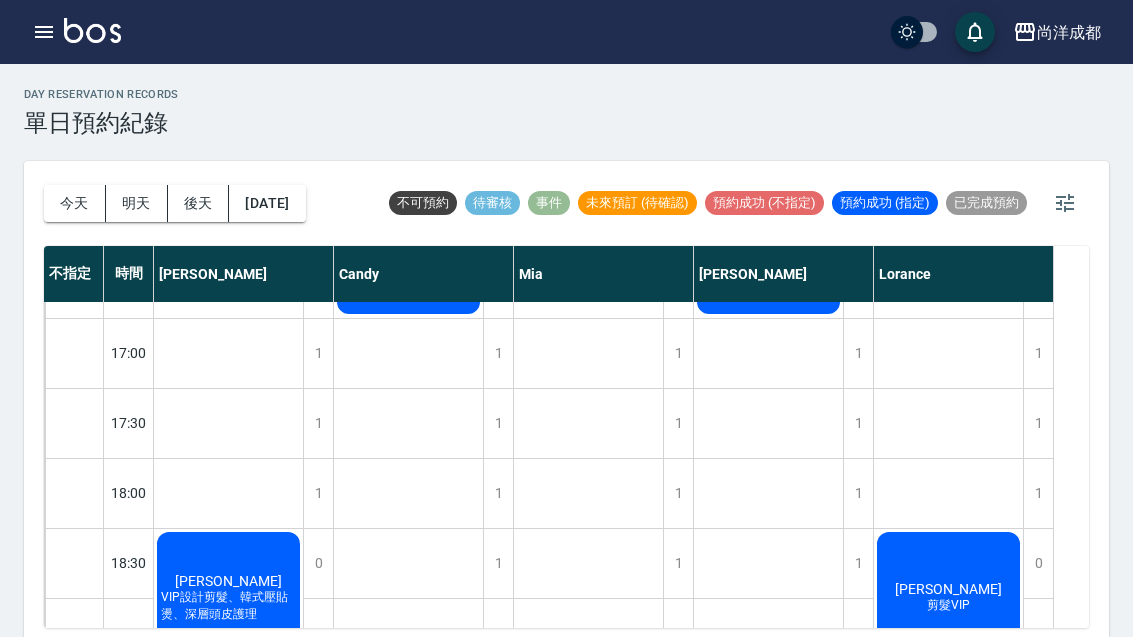 scroll, scrollTop: 965, scrollLeft: 0, axis: vertical 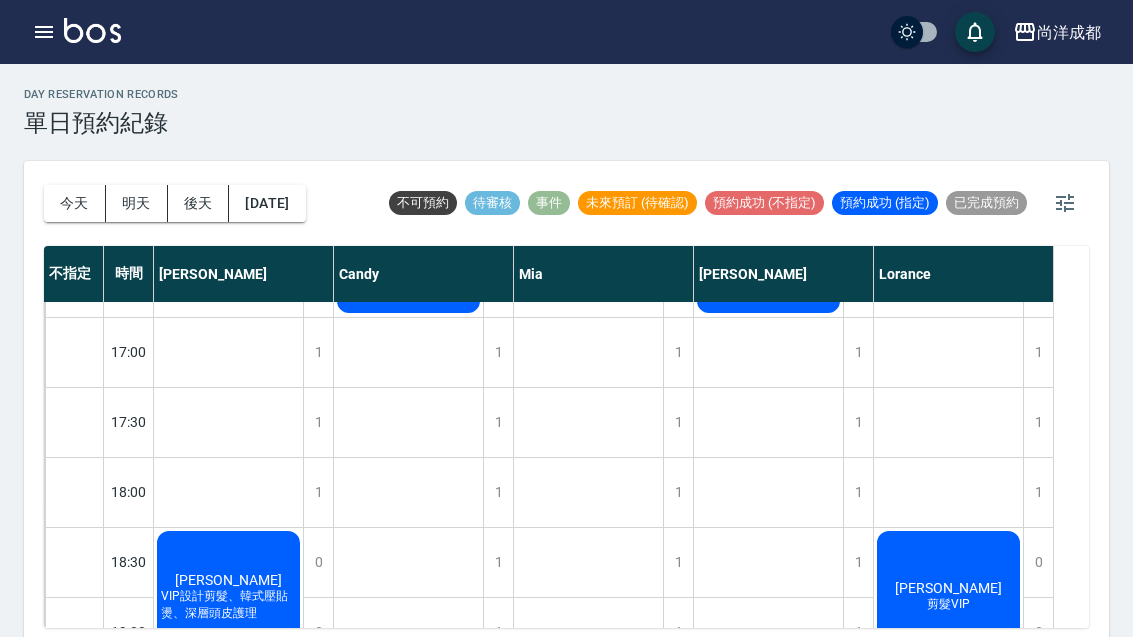 click on "2025/07/18" at bounding box center (267, 203) 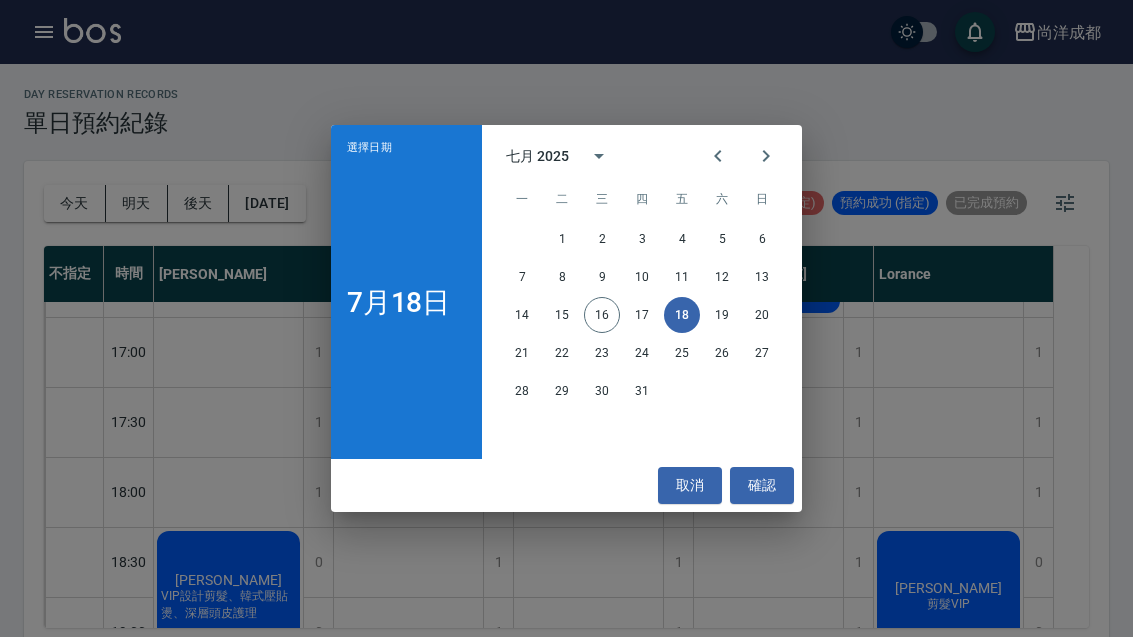 click on "19" at bounding box center [722, 315] 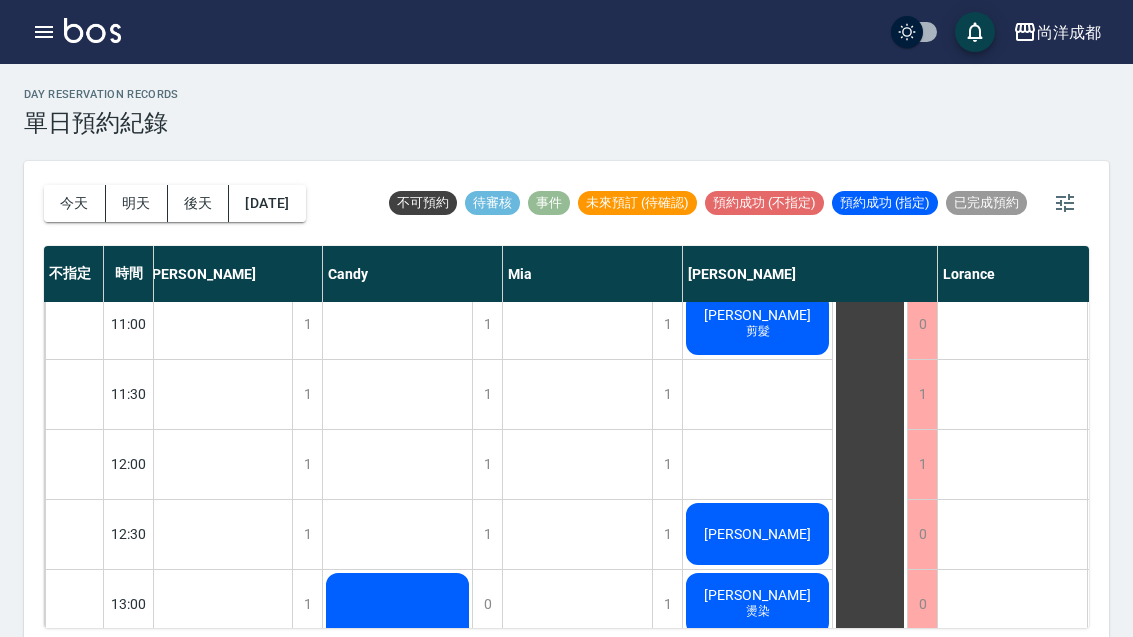scroll, scrollTop: 153, scrollLeft: 14, axis: both 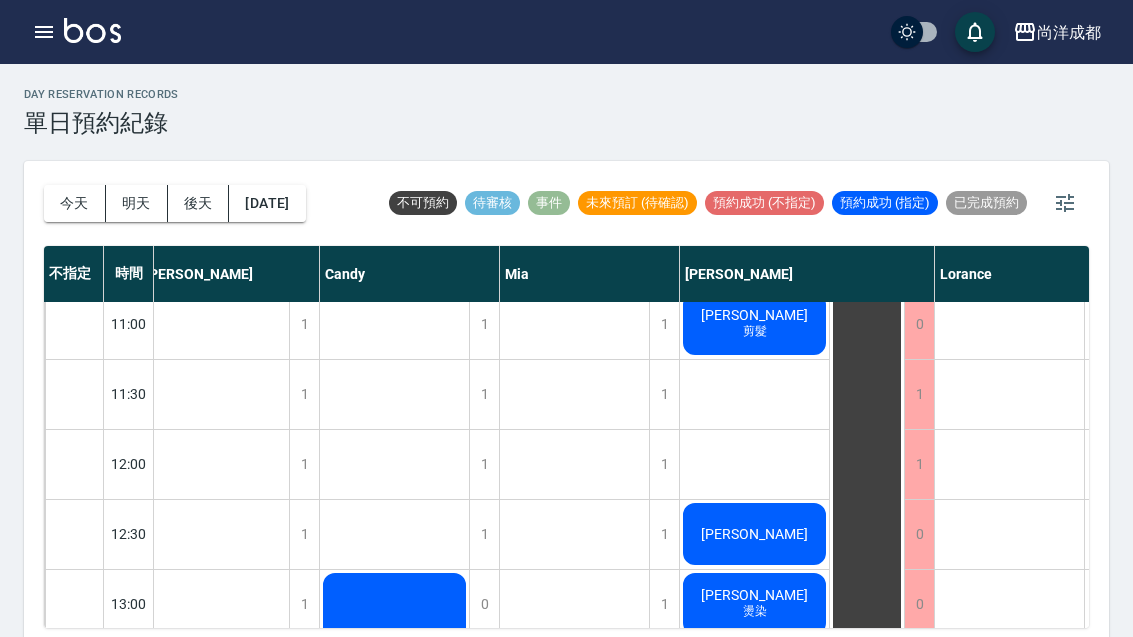 click on "陳建助 剪髮 謝昀璁 紀佩慈 燙染 洪凡茹 剪髮 翁 洗剪 張祐禎 剪髮" at bounding box center (755, 884) 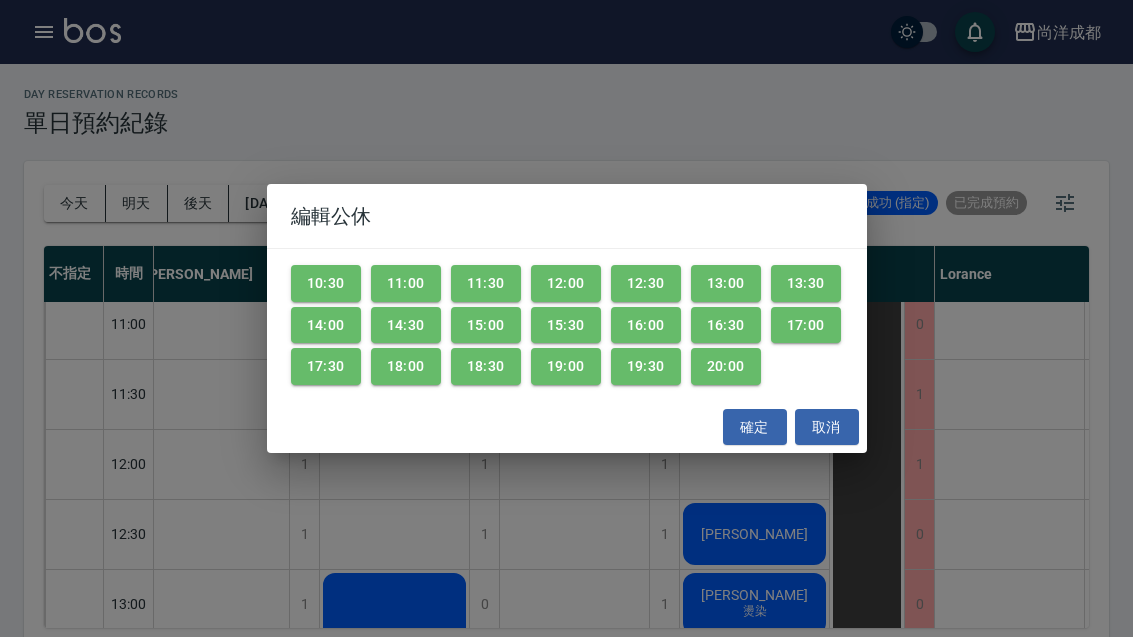 click on "11:00" at bounding box center [406, 283] 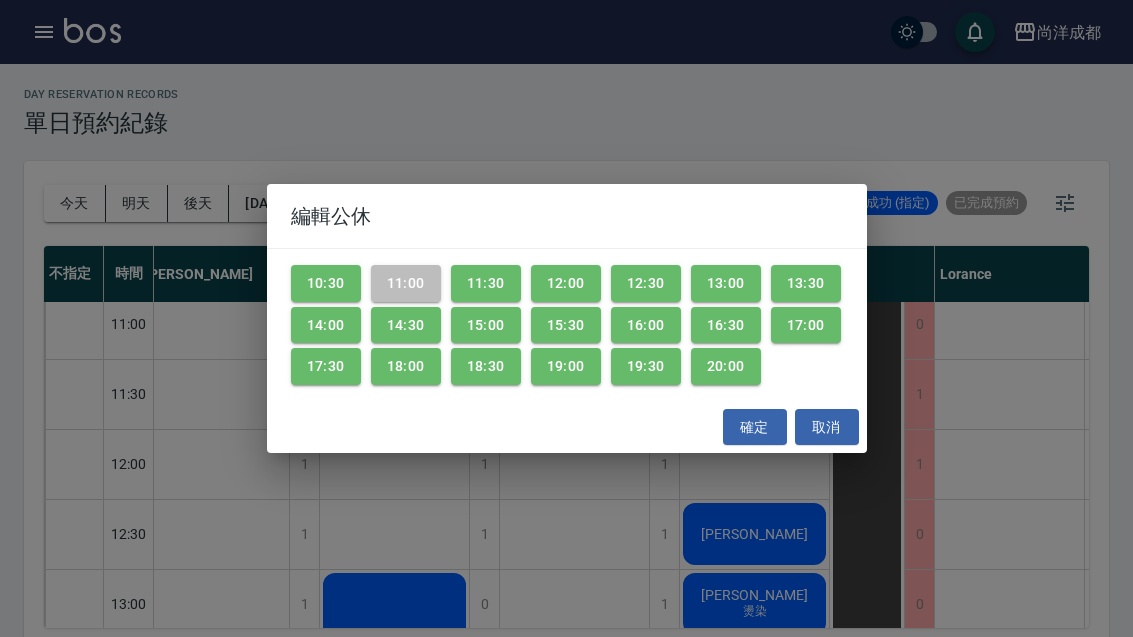 click on "確定" at bounding box center [755, 427] 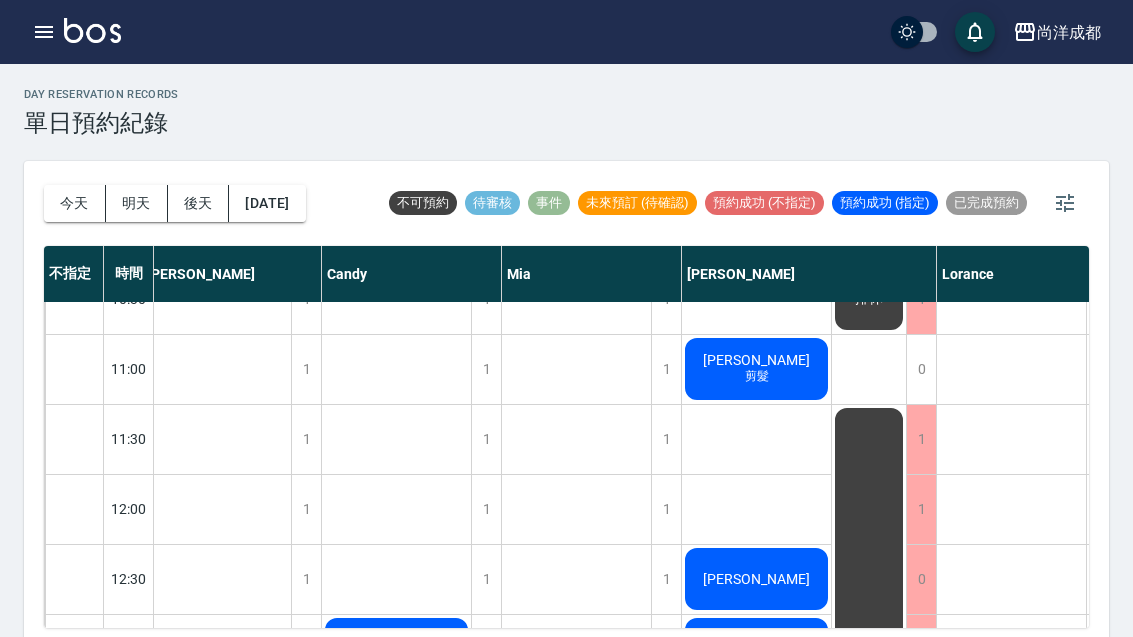 scroll, scrollTop: 105, scrollLeft: 12, axis: both 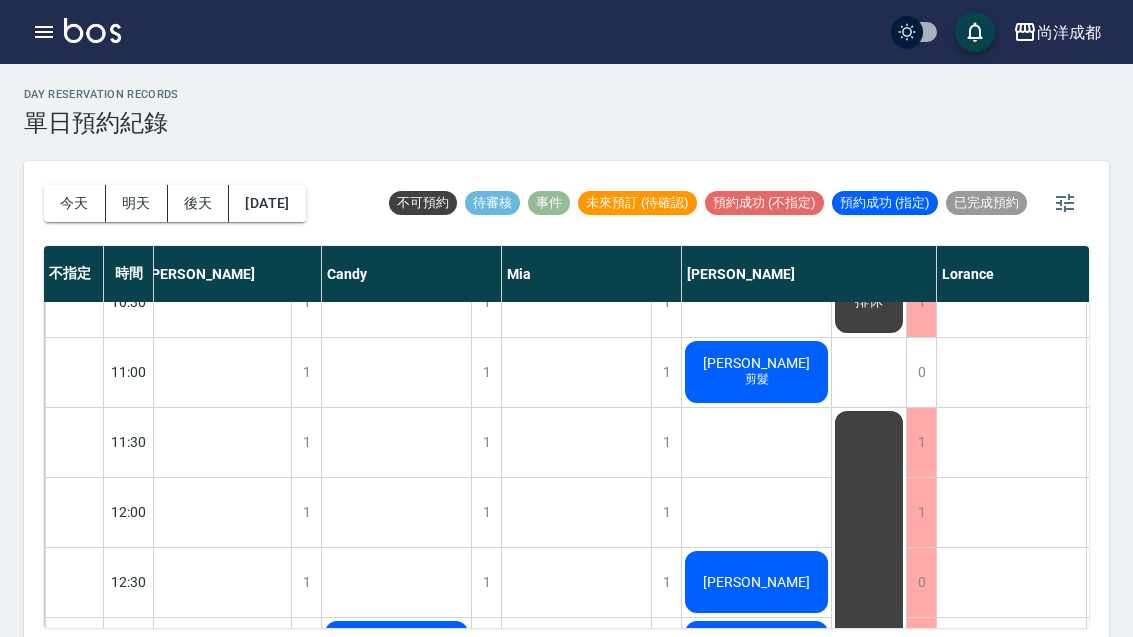 click on "排休" at bounding box center [216, 757] 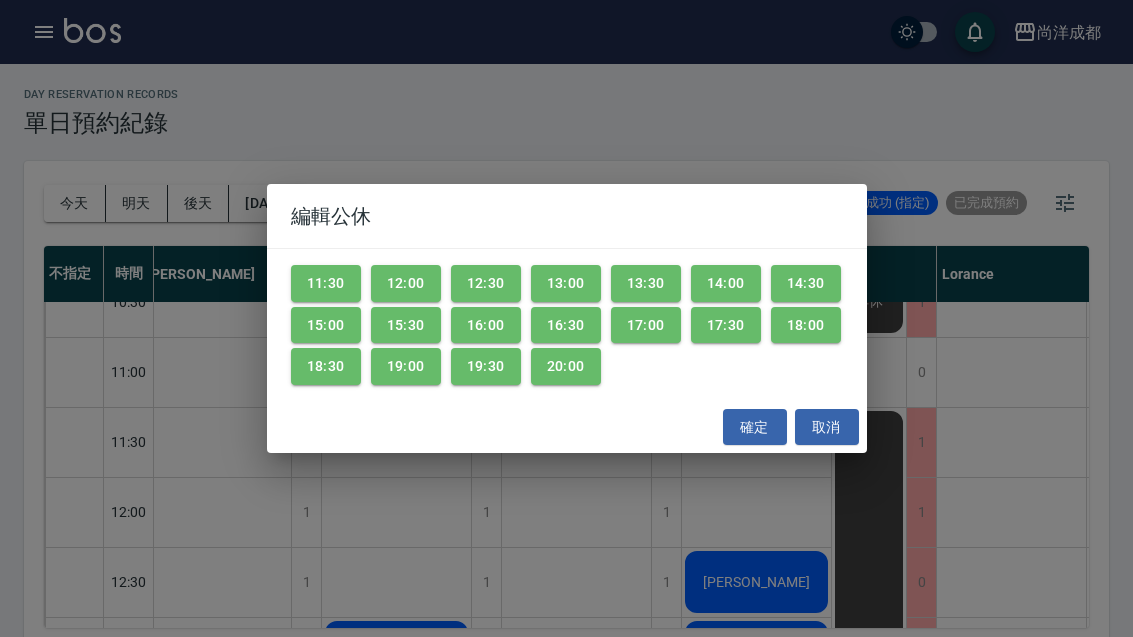 click on "11:30" at bounding box center [326, 283] 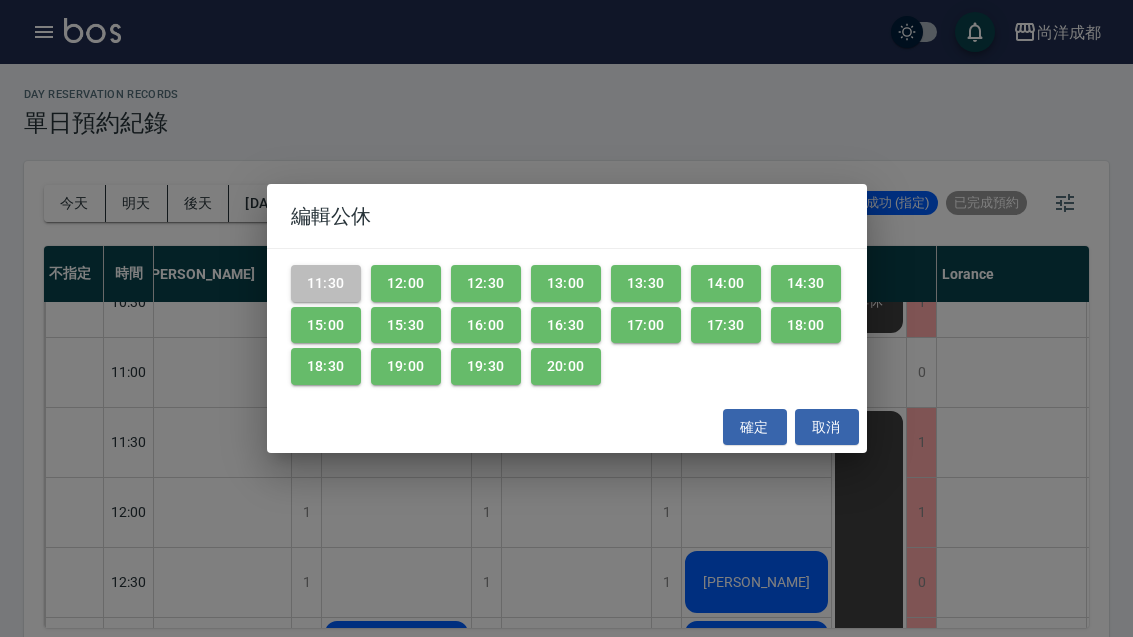 click on "確定" at bounding box center [755, 427] 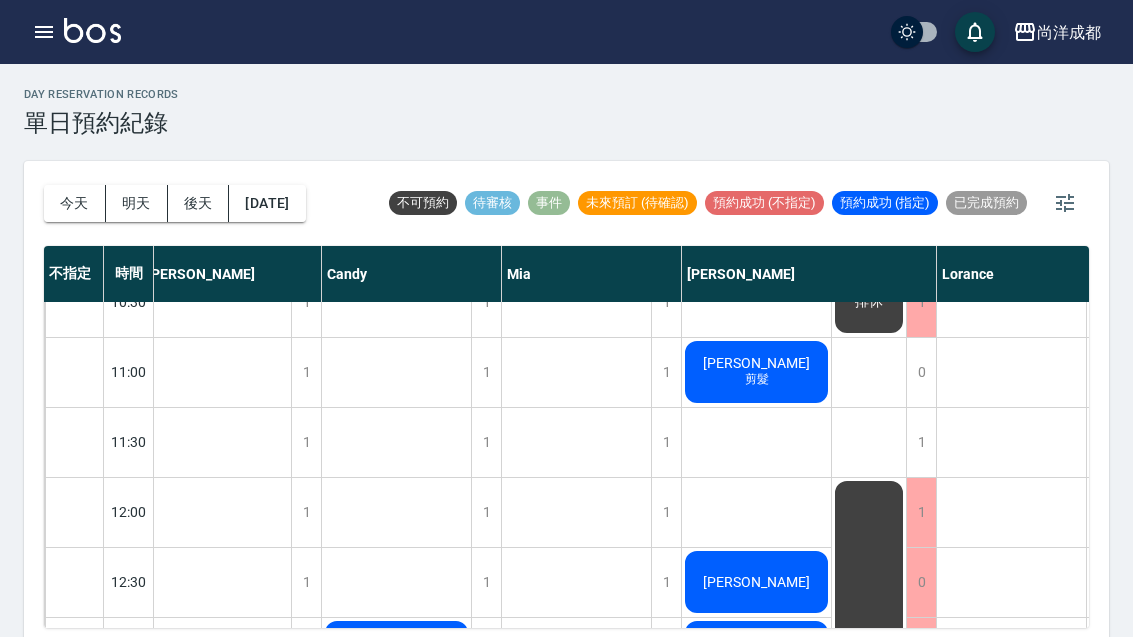 click on "陳建助 剪髮 謝昀璁 紀佩慈 燙染 洪凡茹 剪髮 翁 洗剪 張祐禎 剪髮" at bounding box center [757, 932] 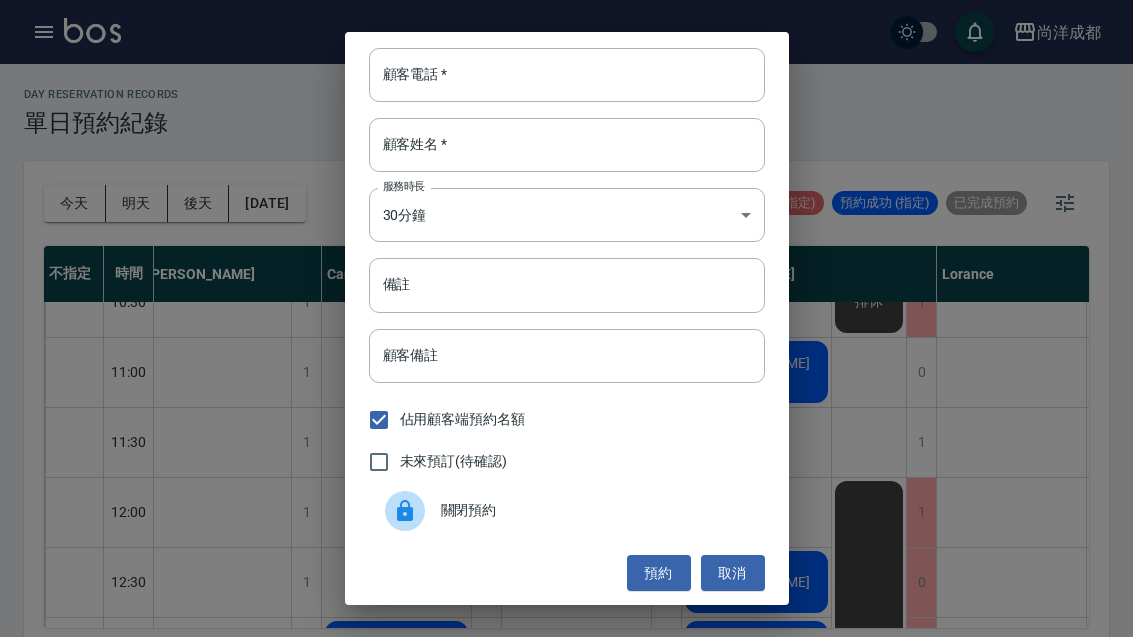 click on "顧客姓名   *" at bounding box center (567, 145) 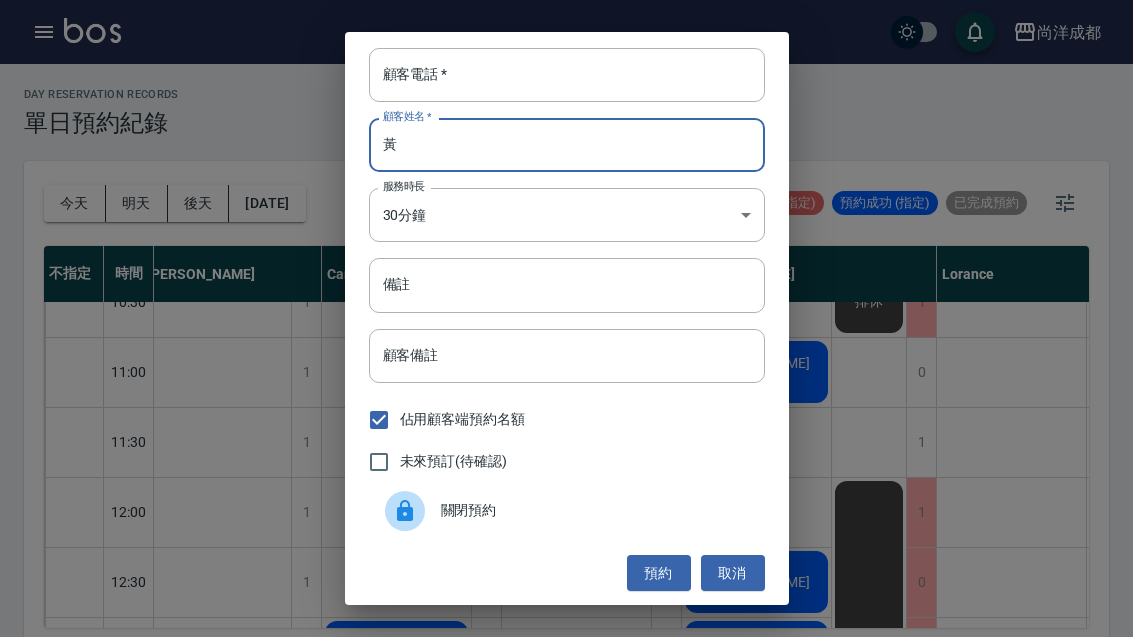 type on "黃" 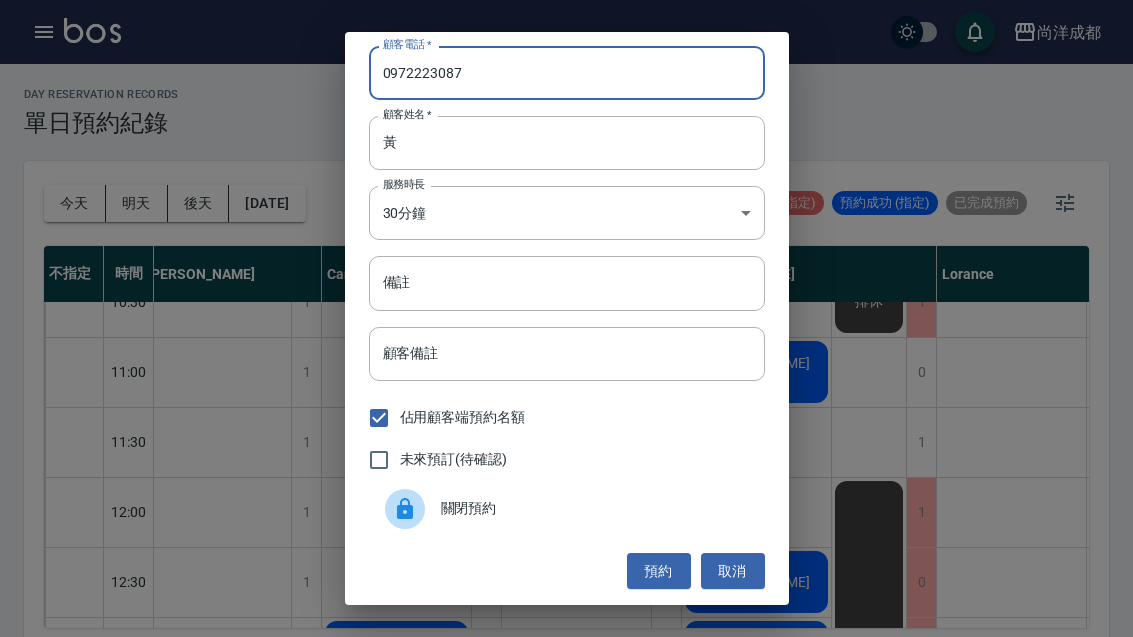 scroll, scrollTop: 2, scrollLeft: 0, axis: vertical 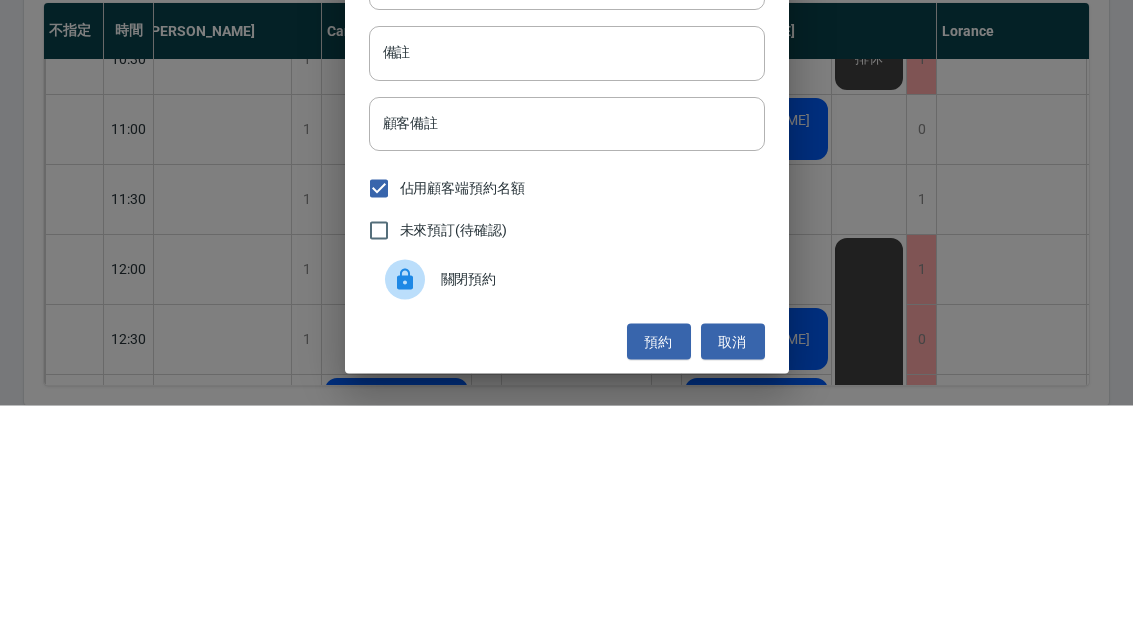 type on "0972223087" 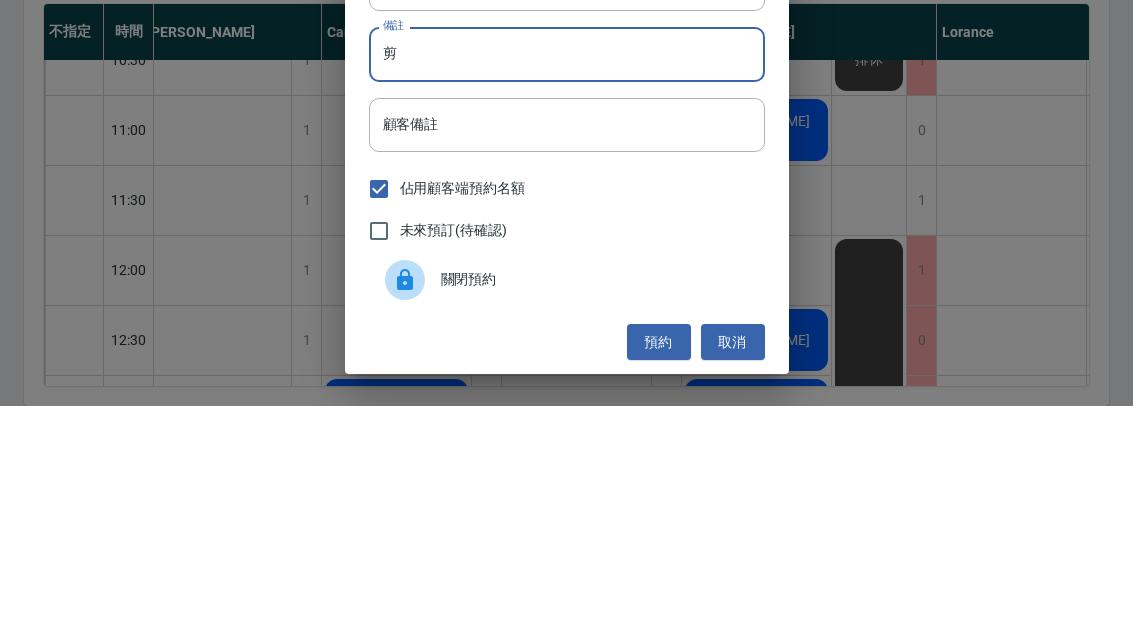 type on "剪" 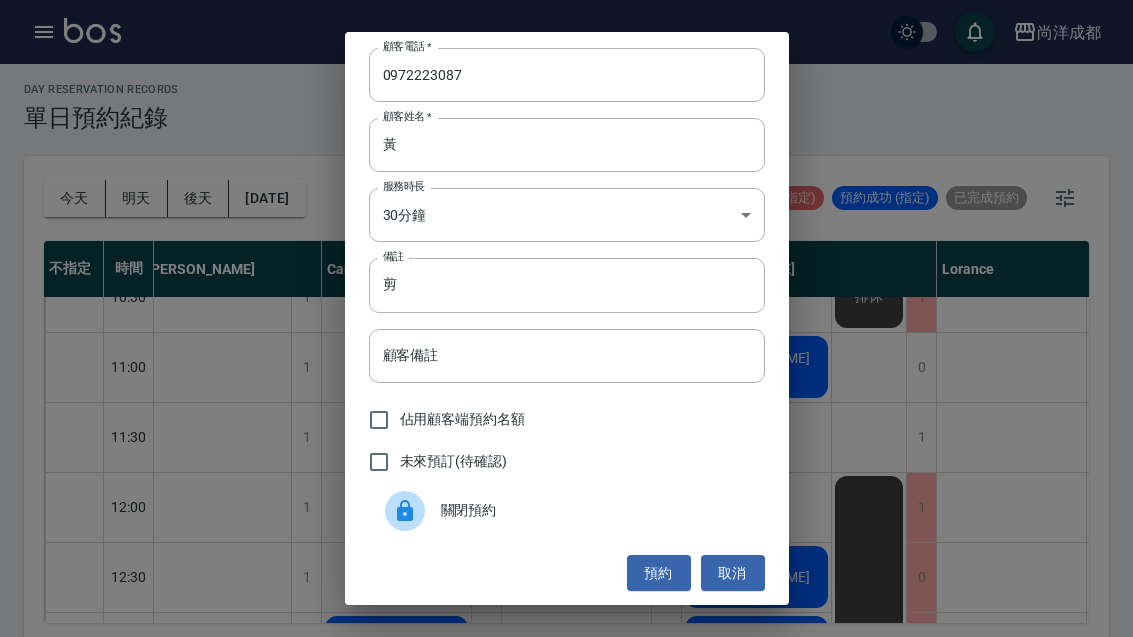click on "預約" at bounding box center [659, 573] 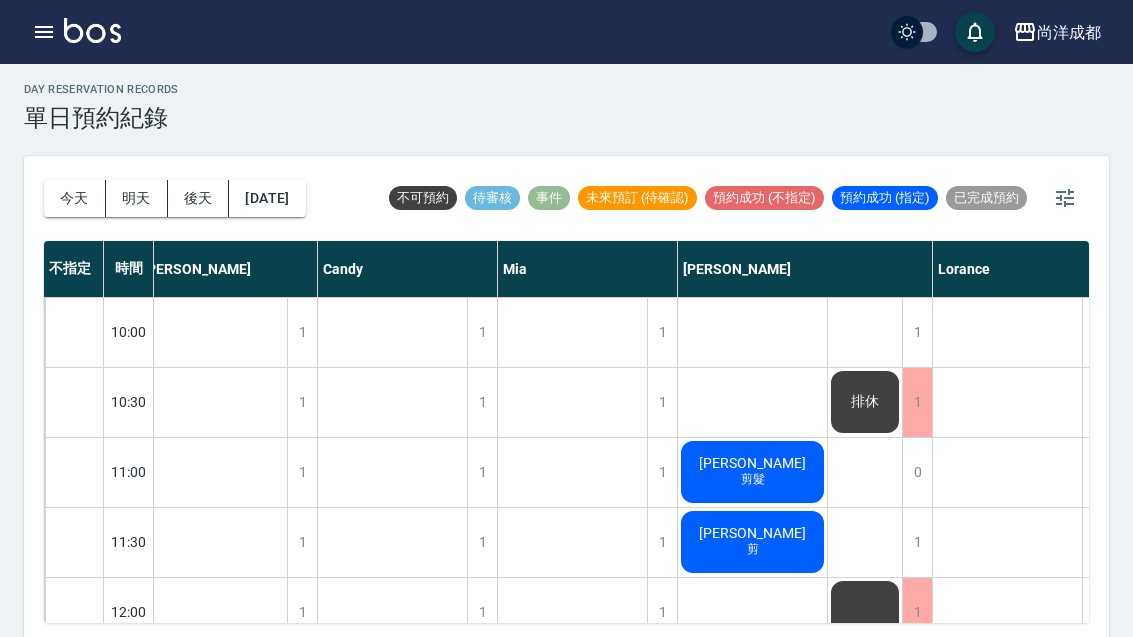 scroll, scrollTop: 51, scrollLeft: 9, axis: both 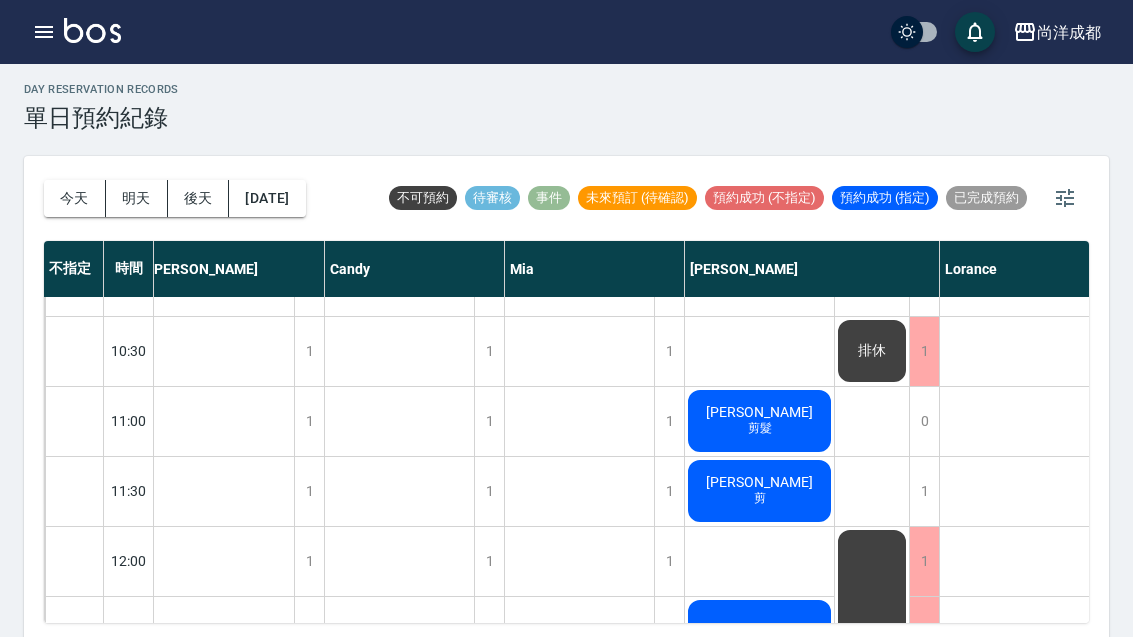 click on "排休" at bounding box center [219, 806] 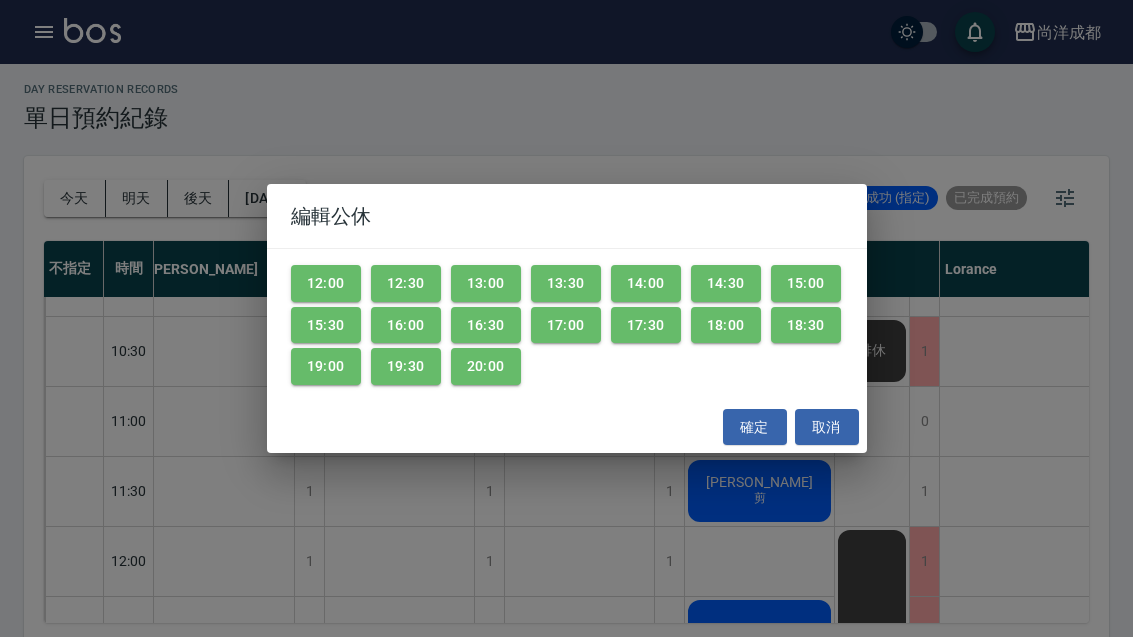 click on "20:00" at bounding box center [486, 366] 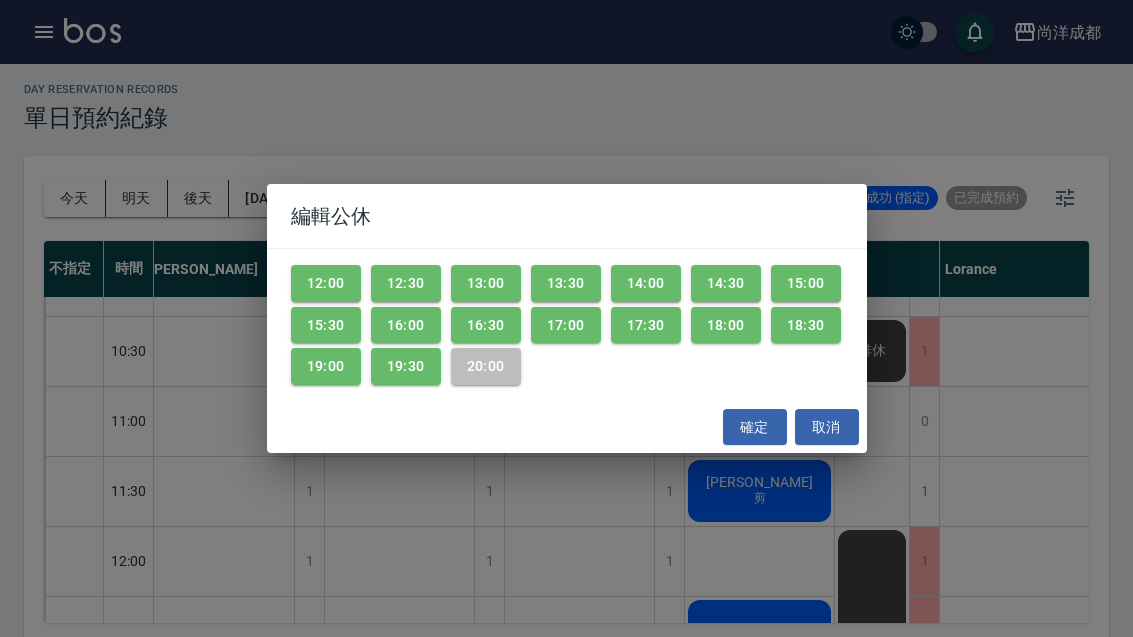 click on "19:30" at bounding box center (406, 366) 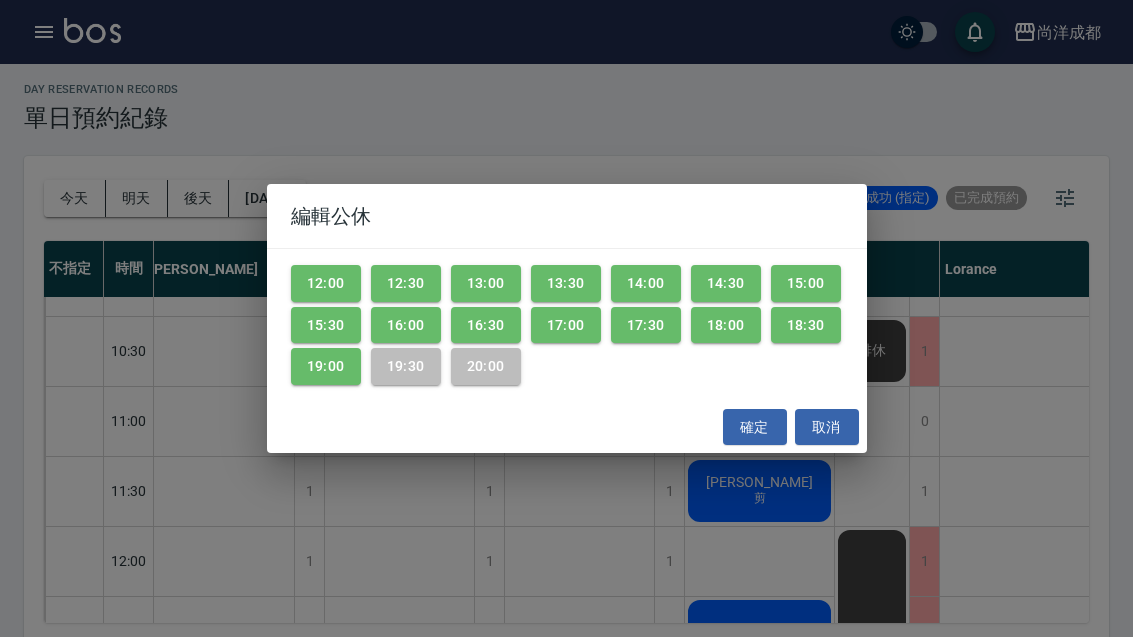 click on "19:00" at bounding box center [326, 366] 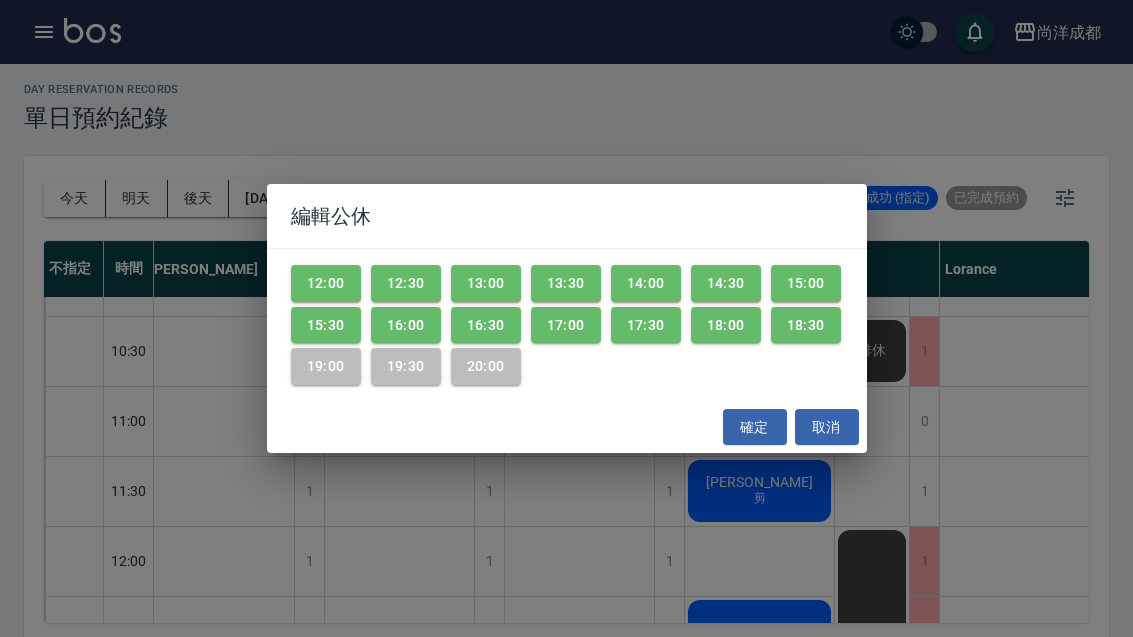 click on "19:00" at bounding box center [326, 366] 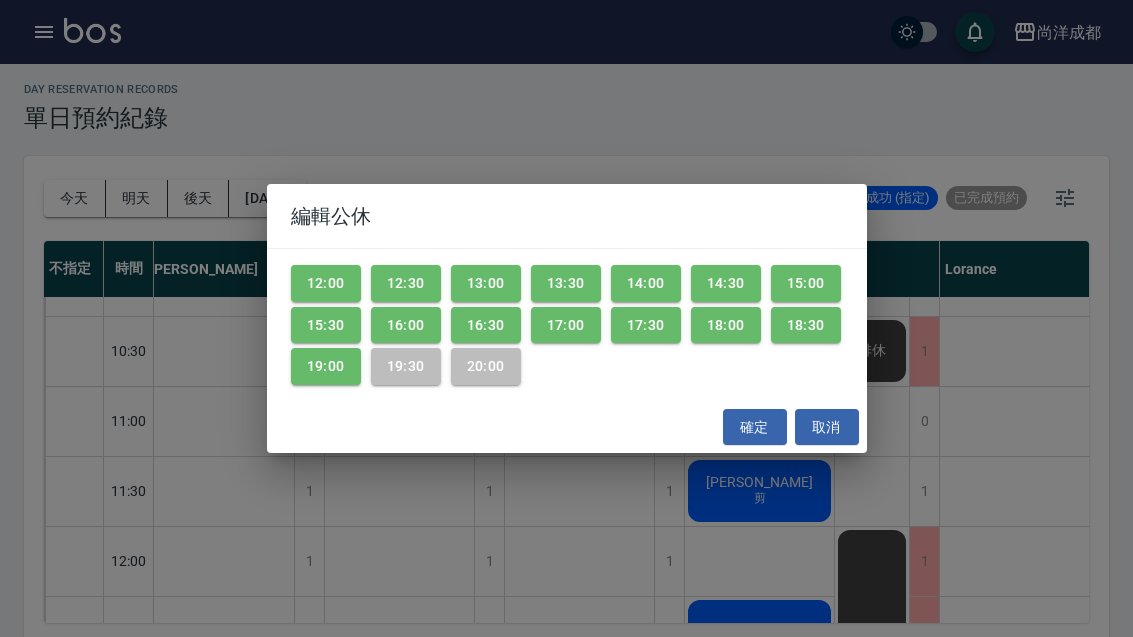 click on "16:00" at bounding box center (406, 325) 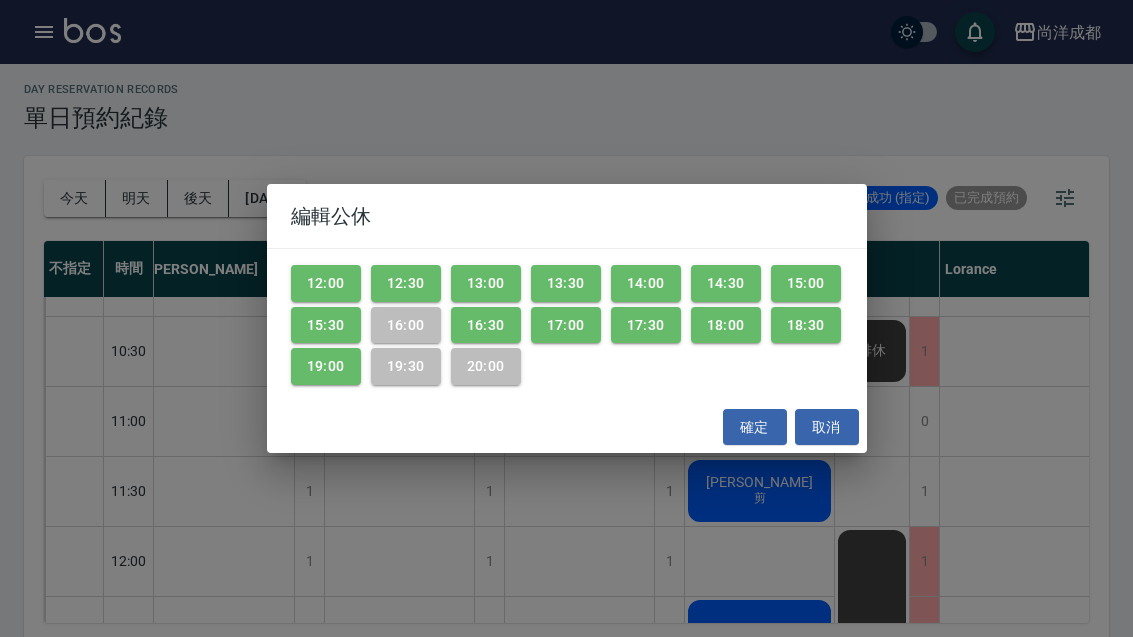 click on "19:00" at bounding box center [326, 366] 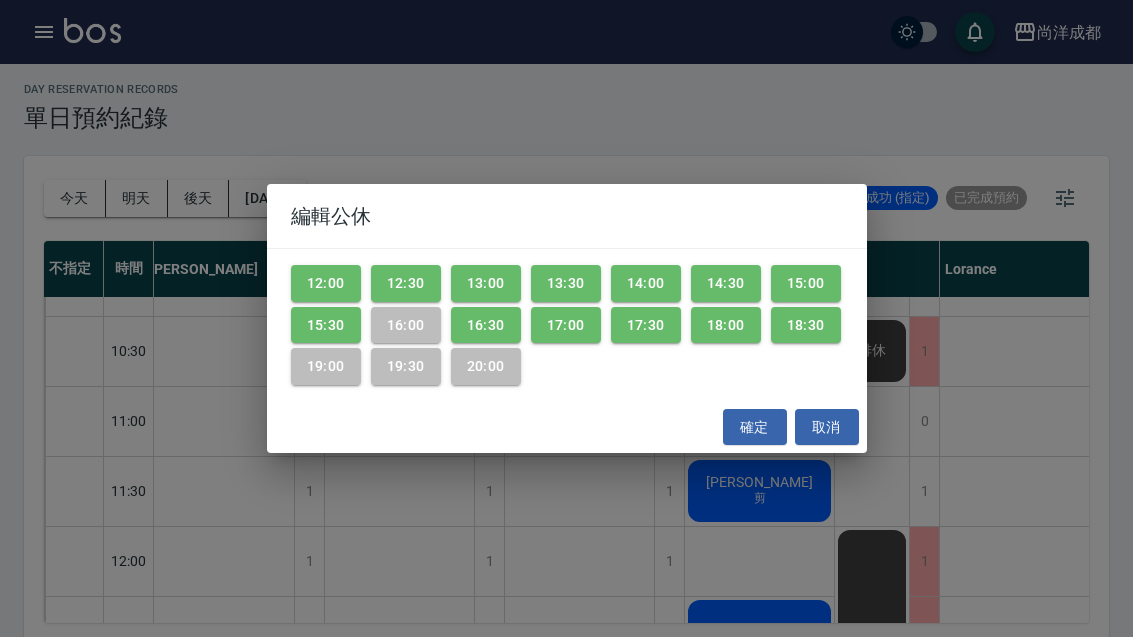click on "15:30" at bounding box center [326, 325] 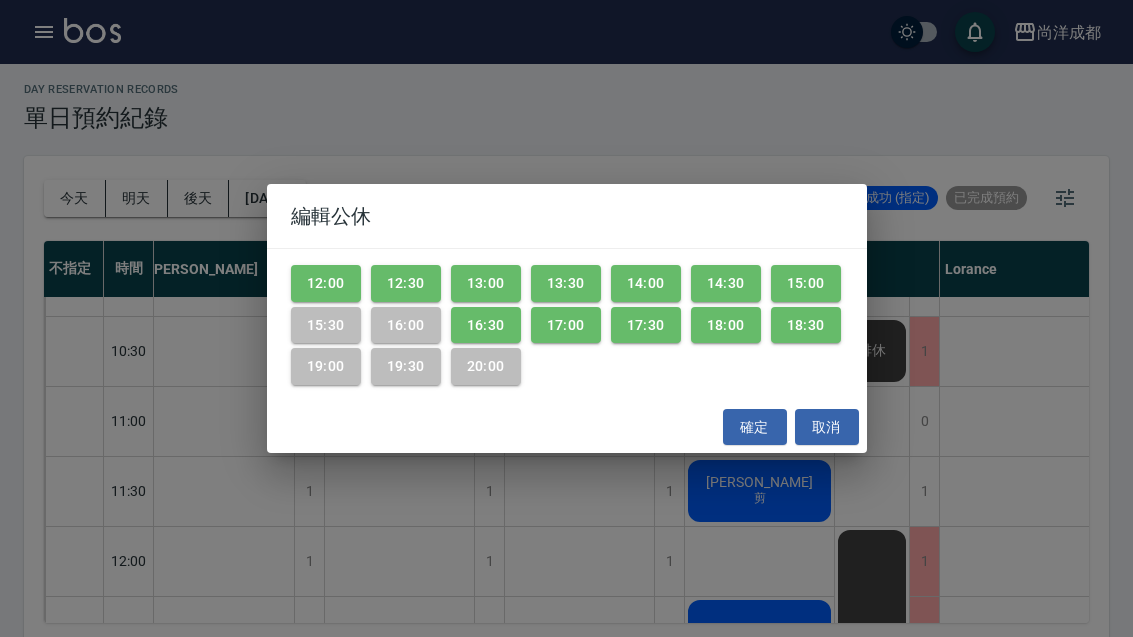 click on "12:00" at bounding box center [326, 283] 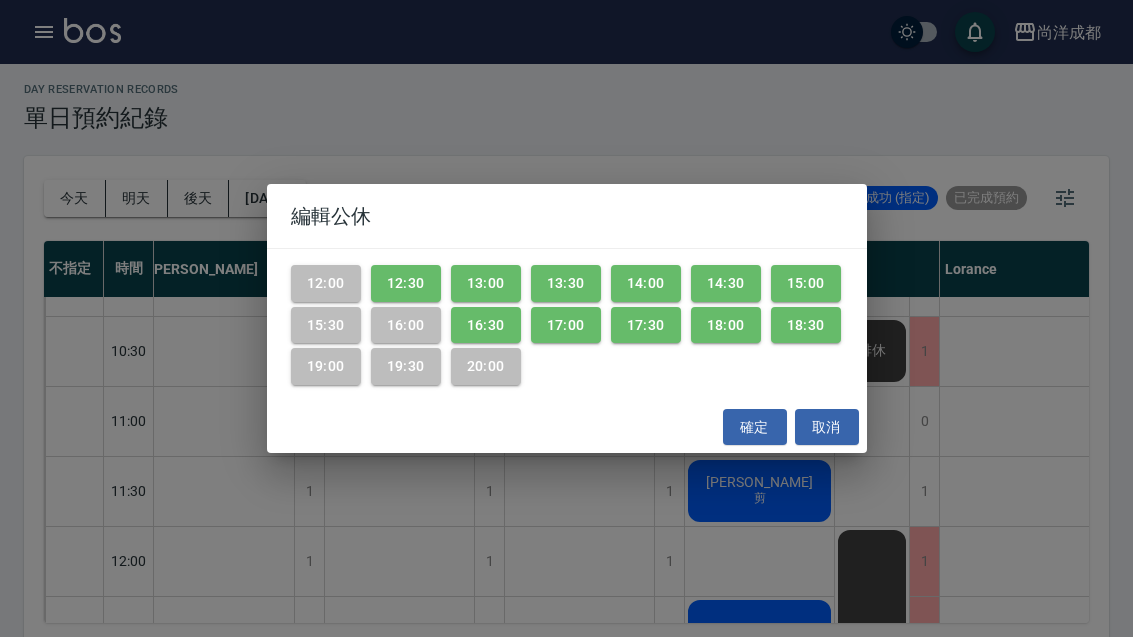 click on "12:30" at bounding box center (406, 283) 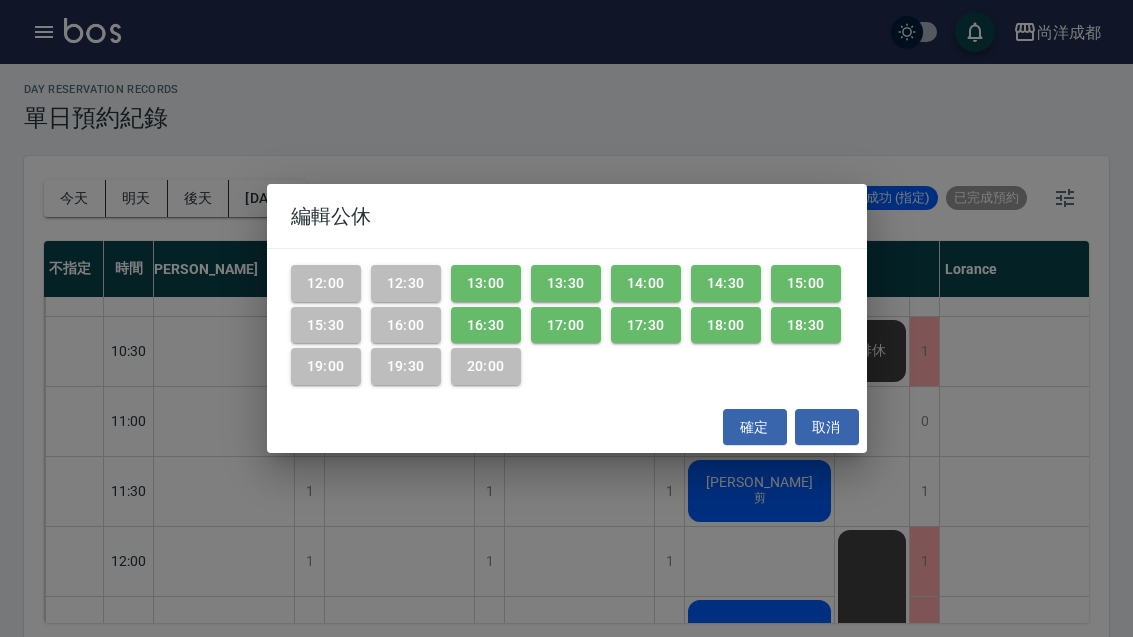 click on "13:00" at bounding box center (486, 283) 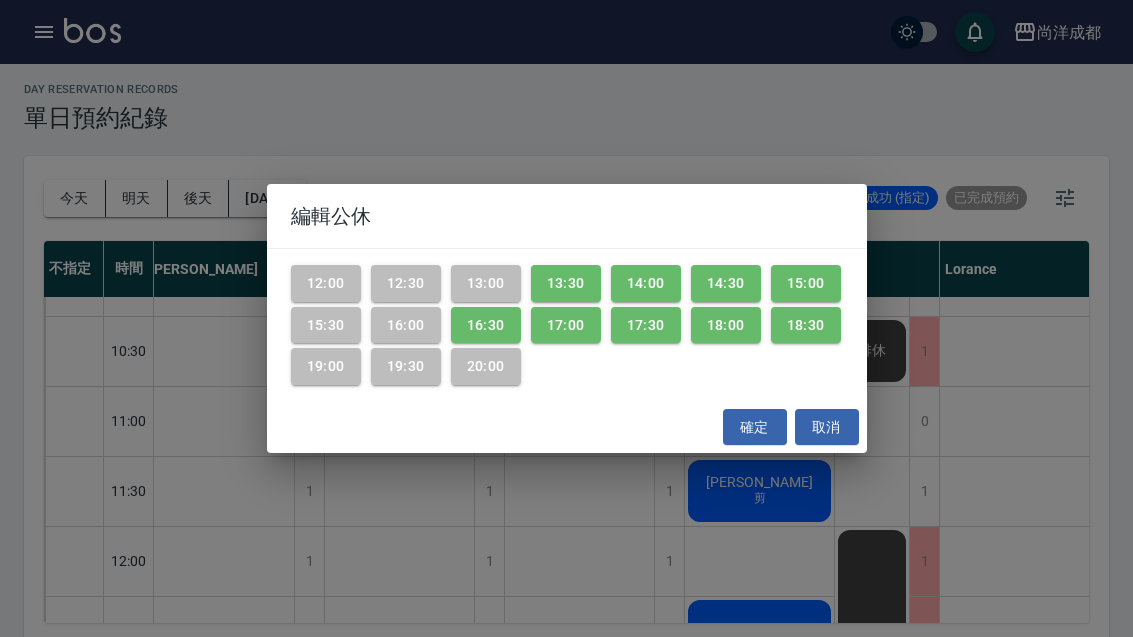 click on "13:00" at bounding box center (486, 283) 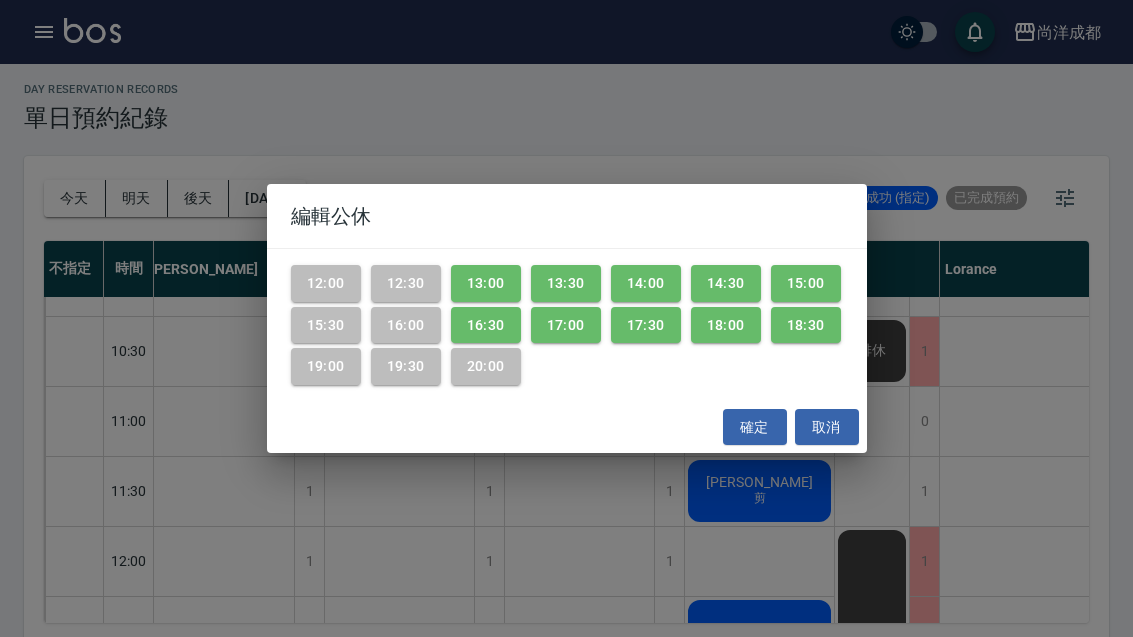 click on "17:00" at bounding box center [566, 325] 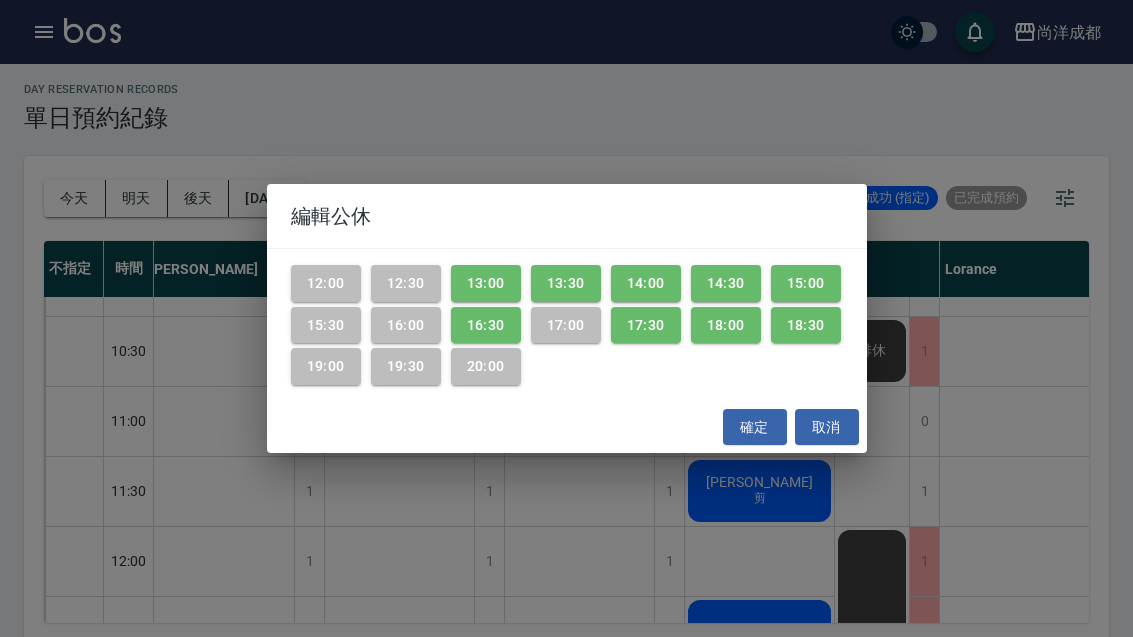 click on "16:30" at bounding box center (486, 325) 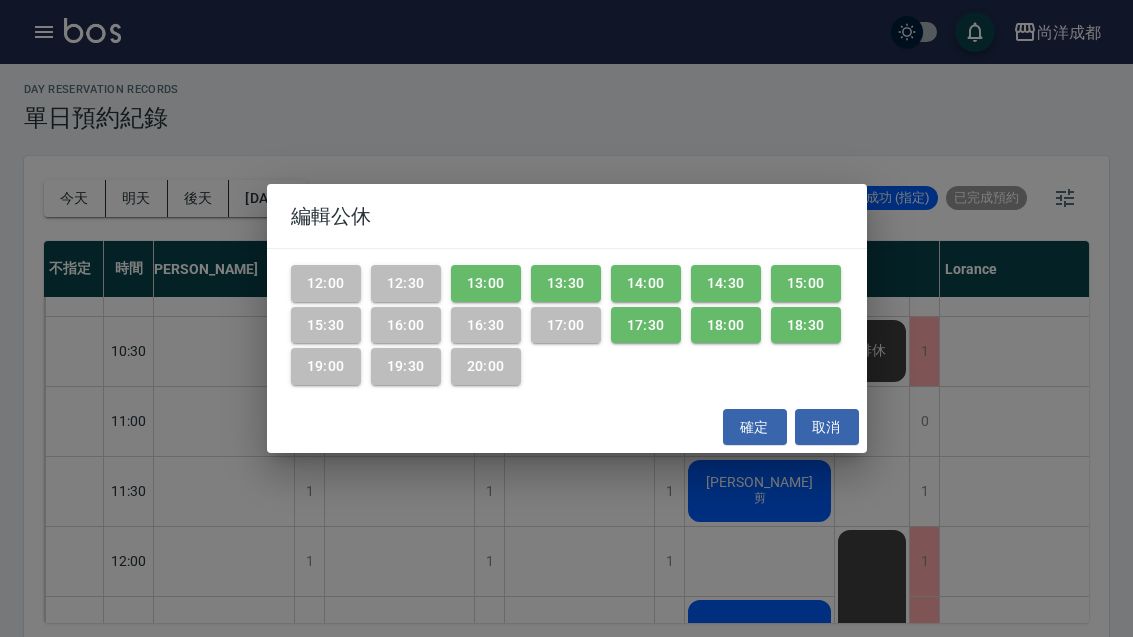 click on "13:00" at bounding box center (486, 283) 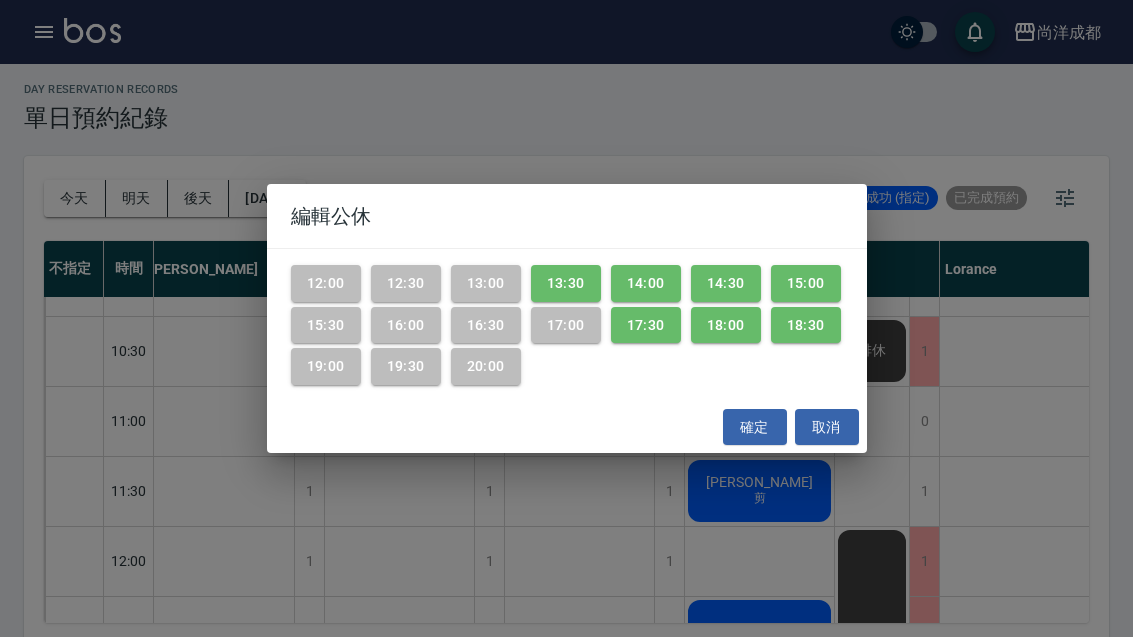 click on "13:30" at bounding box center [566, 283] 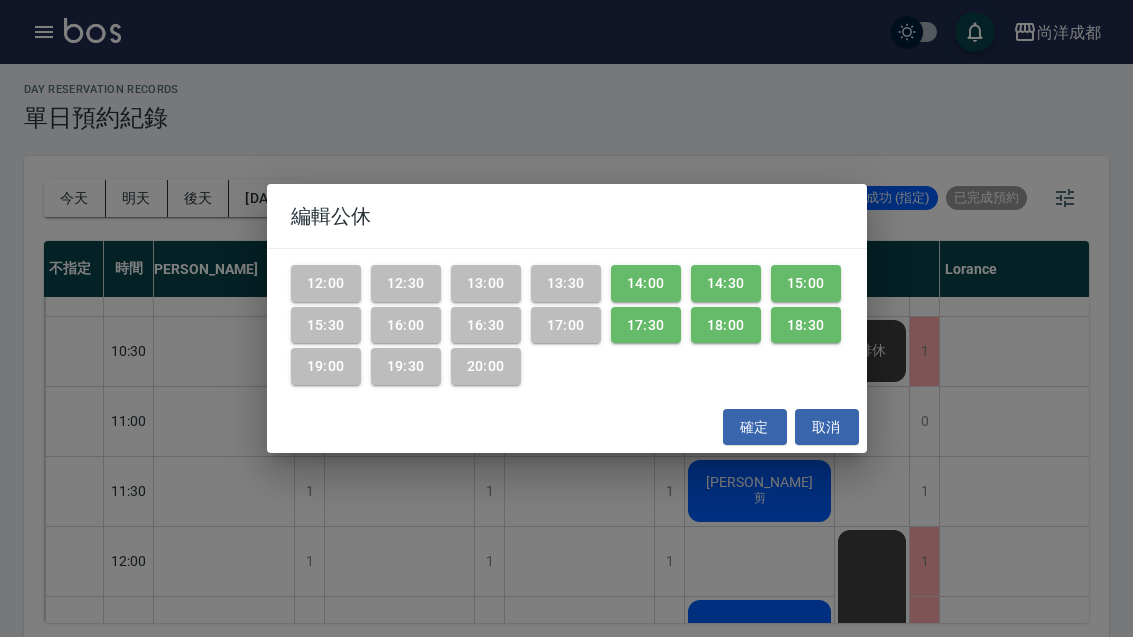 click on "14:00" at bounding box center [646, 283] 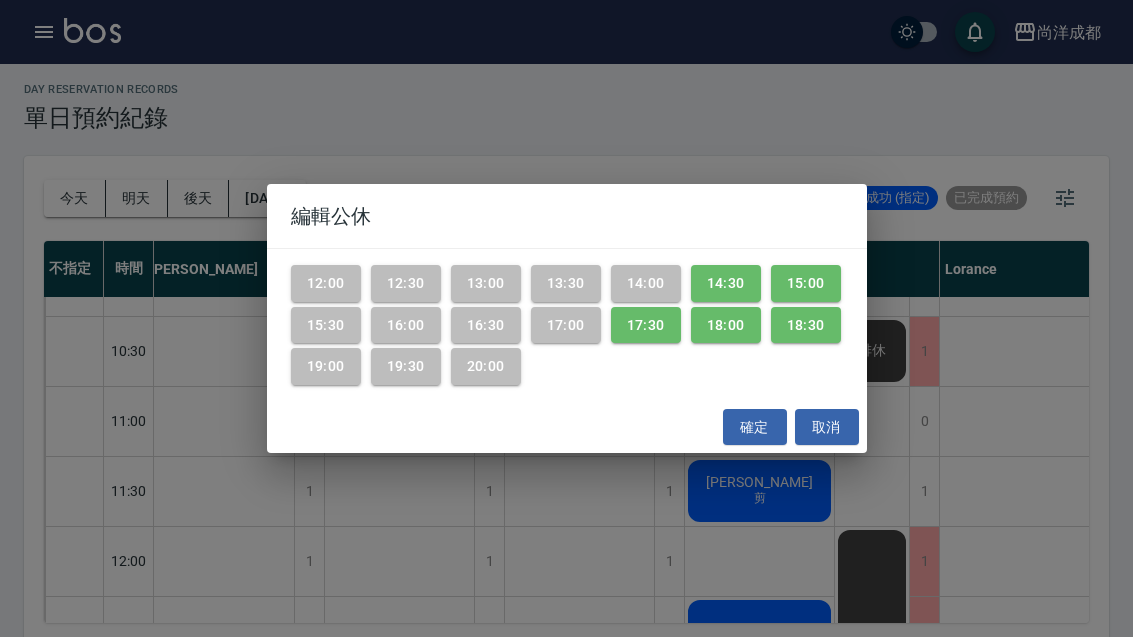 click on "14:30" at bounding box center (726, 283) 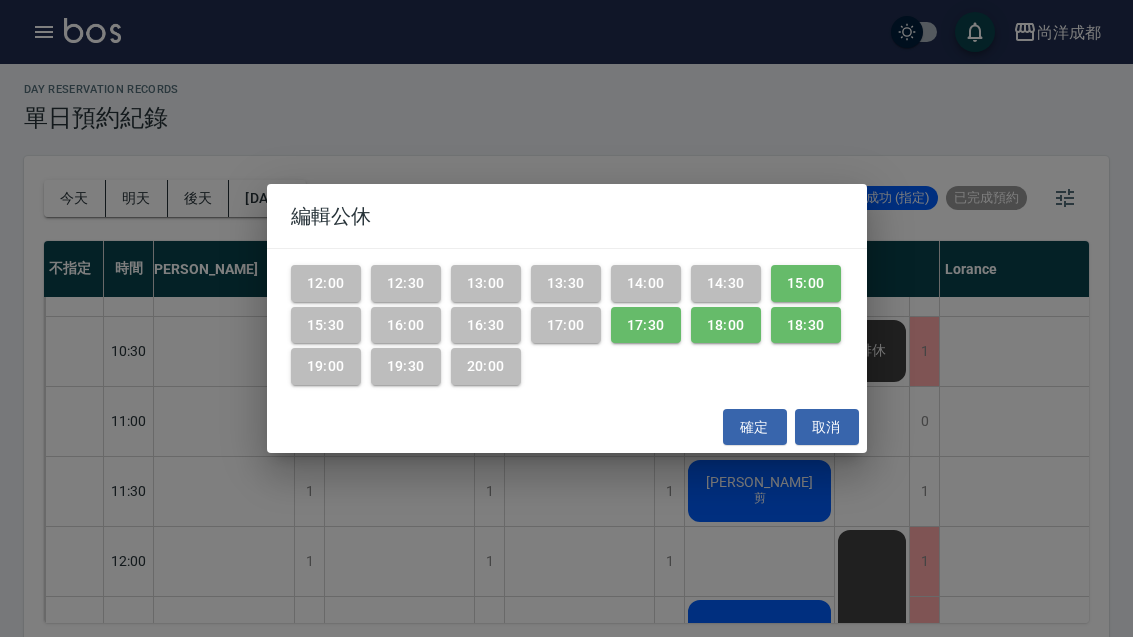 click on "15:00" at bounding box center [806, 283] 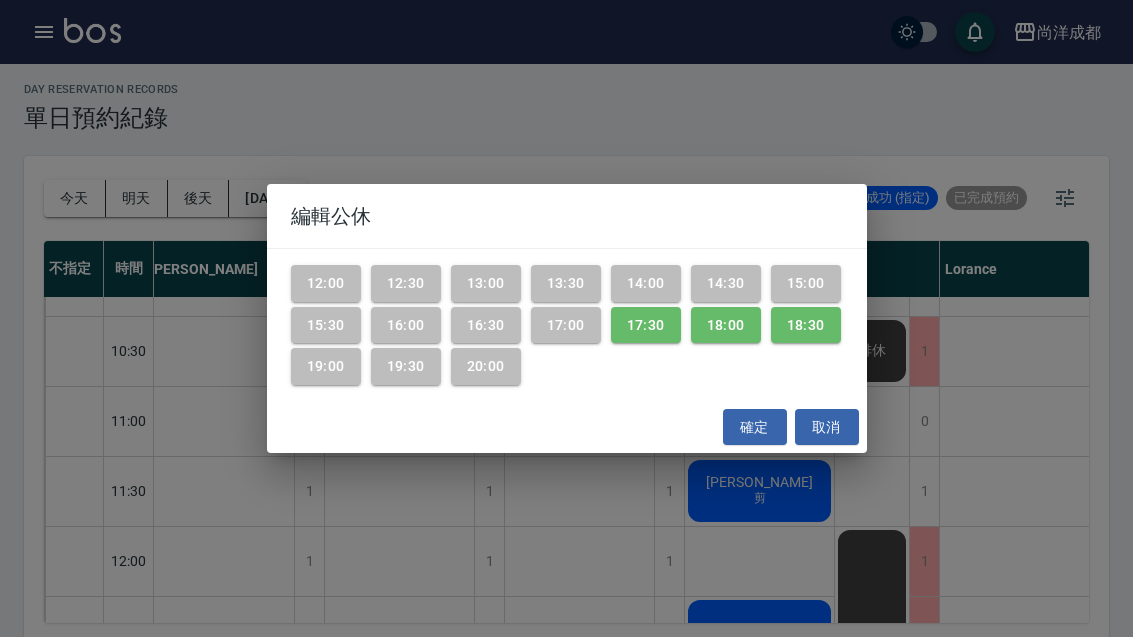 click on "18:30" at bounding box center (806, 325) 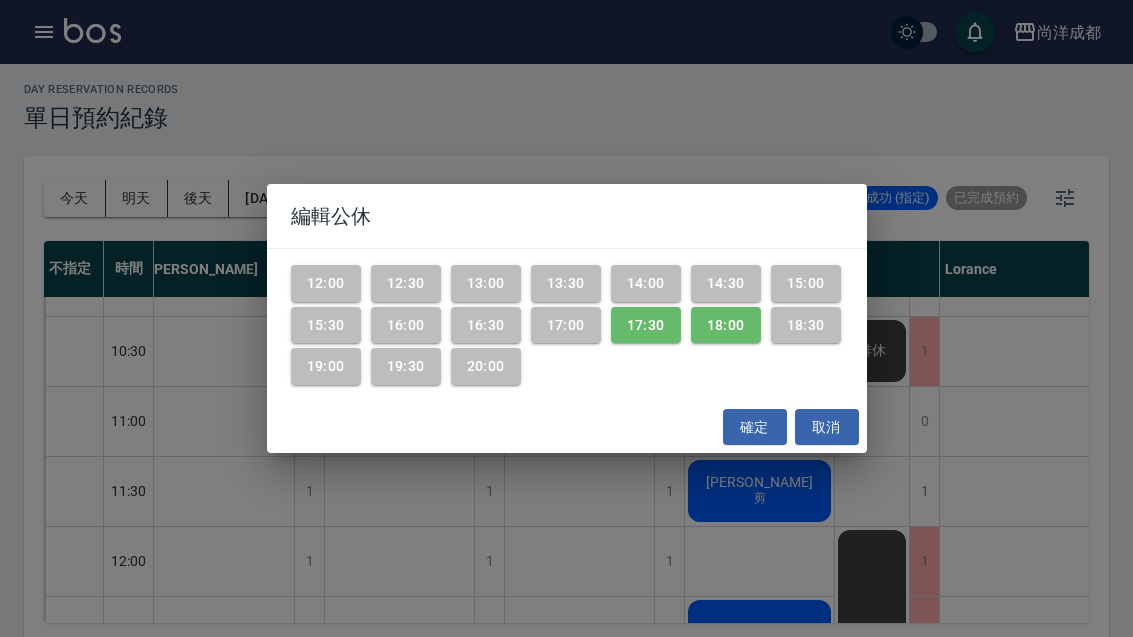 click on "18:00" at bounding box center (726, 325) 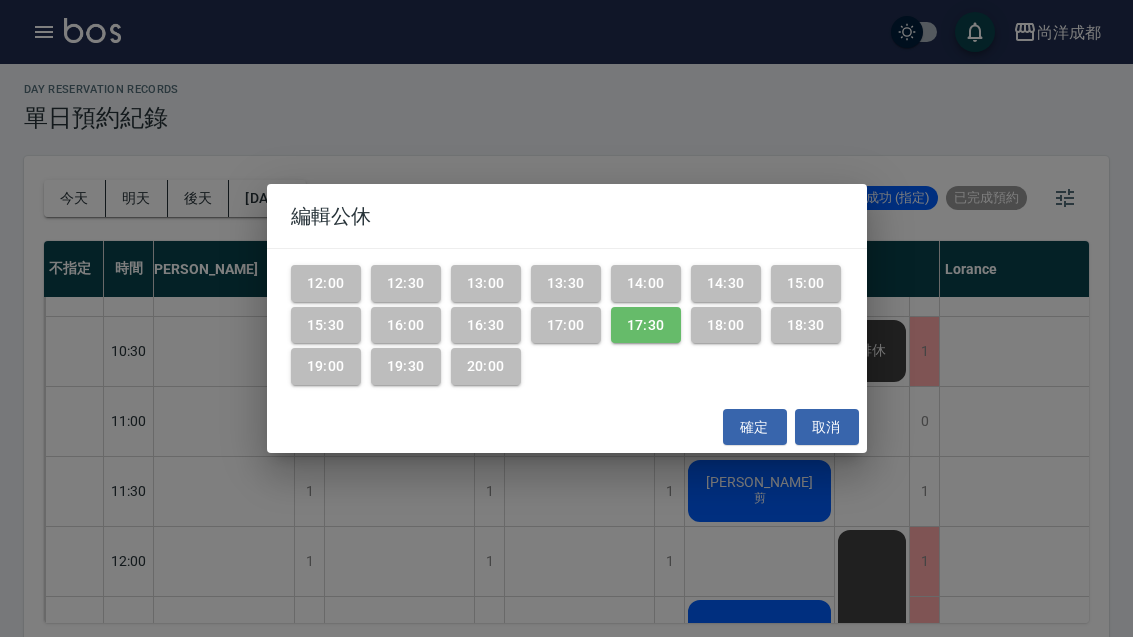 click on "17:30" at bounding box center (646, 325) 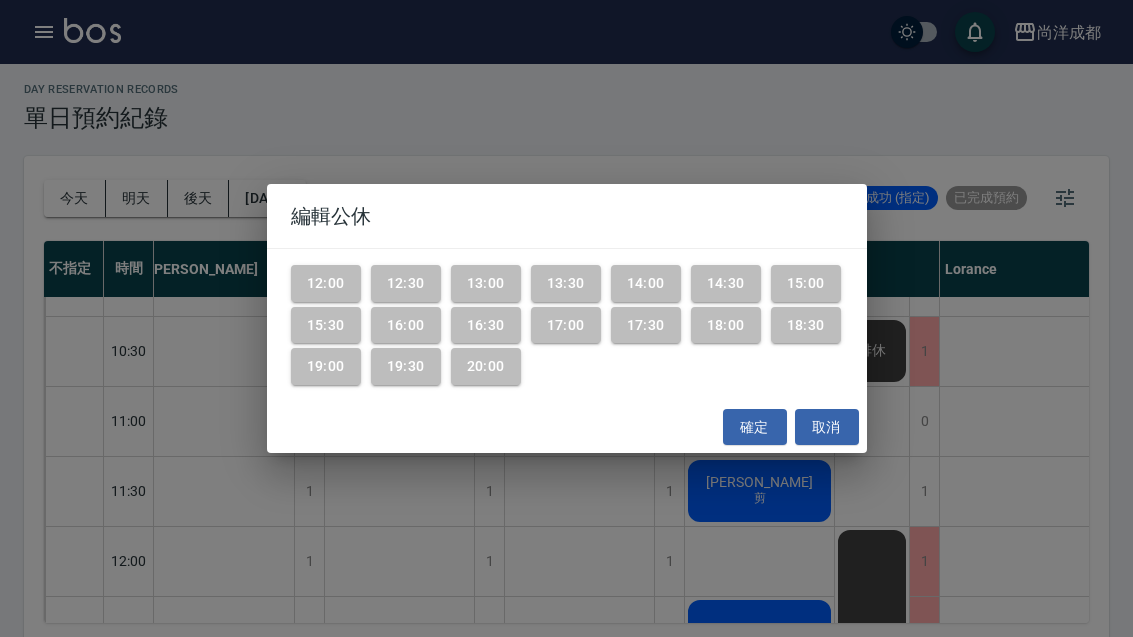 click on "確定" at bounding box center (755, 427) 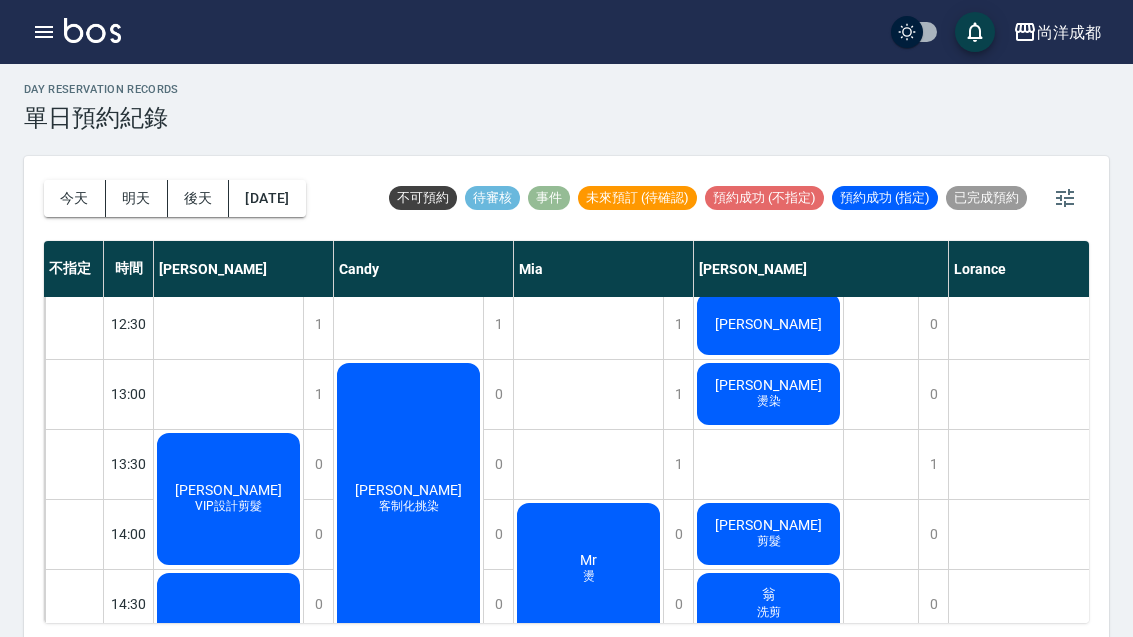 scroll, scrollTop: 358, scrollLeft: 0, axis: vertical 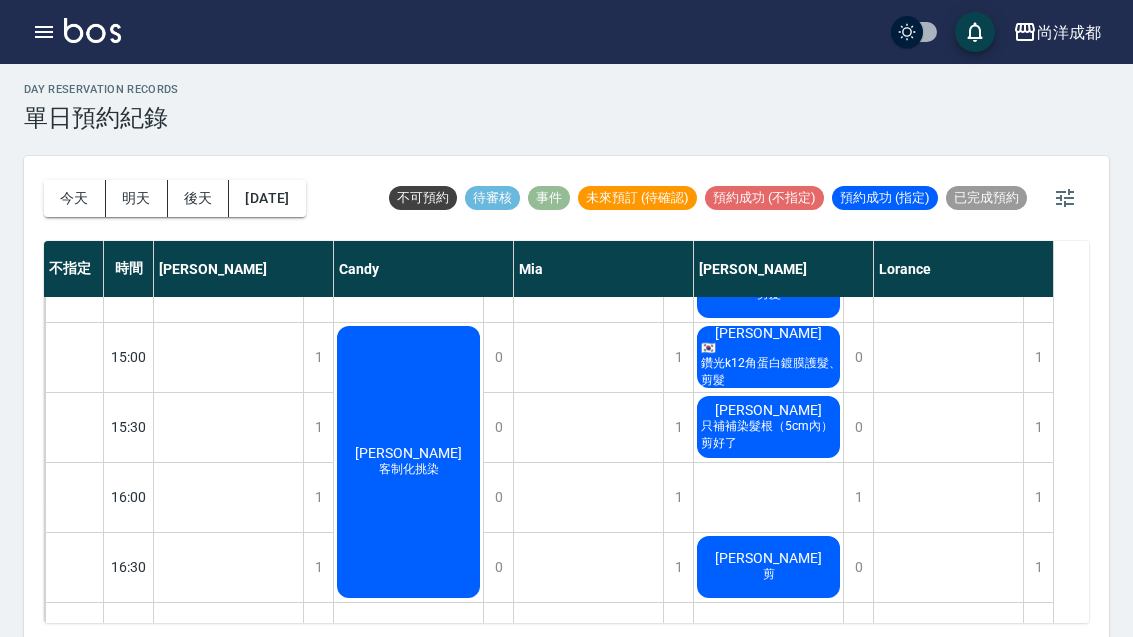 click on "0" at bounding box center [858, 427] 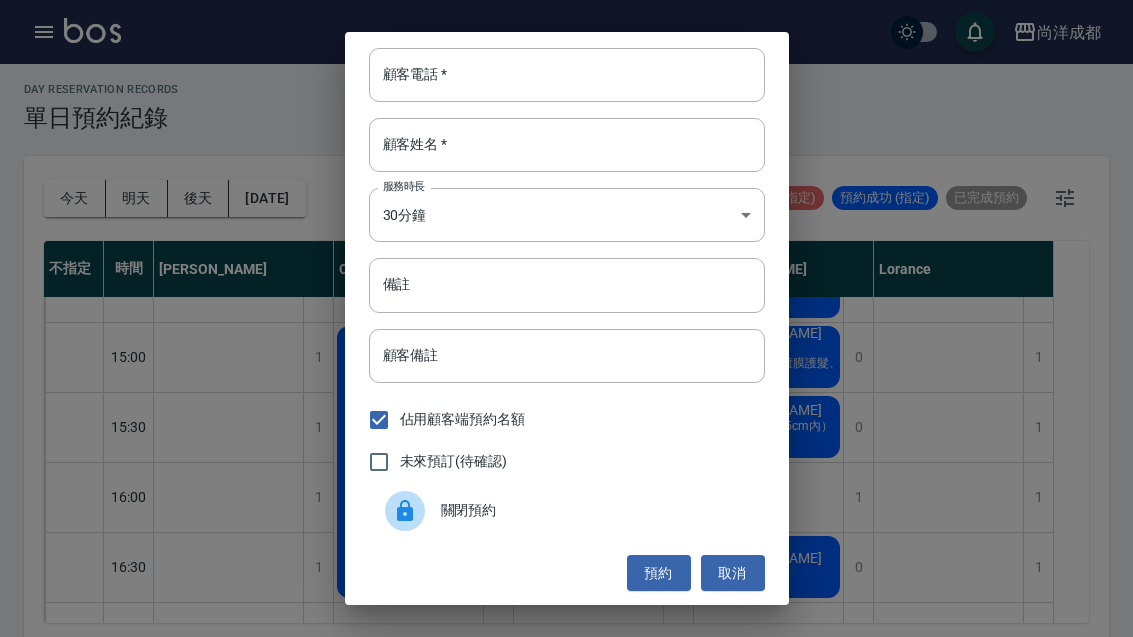 click on "顧客電話   *" at bounding box center [567, 75] 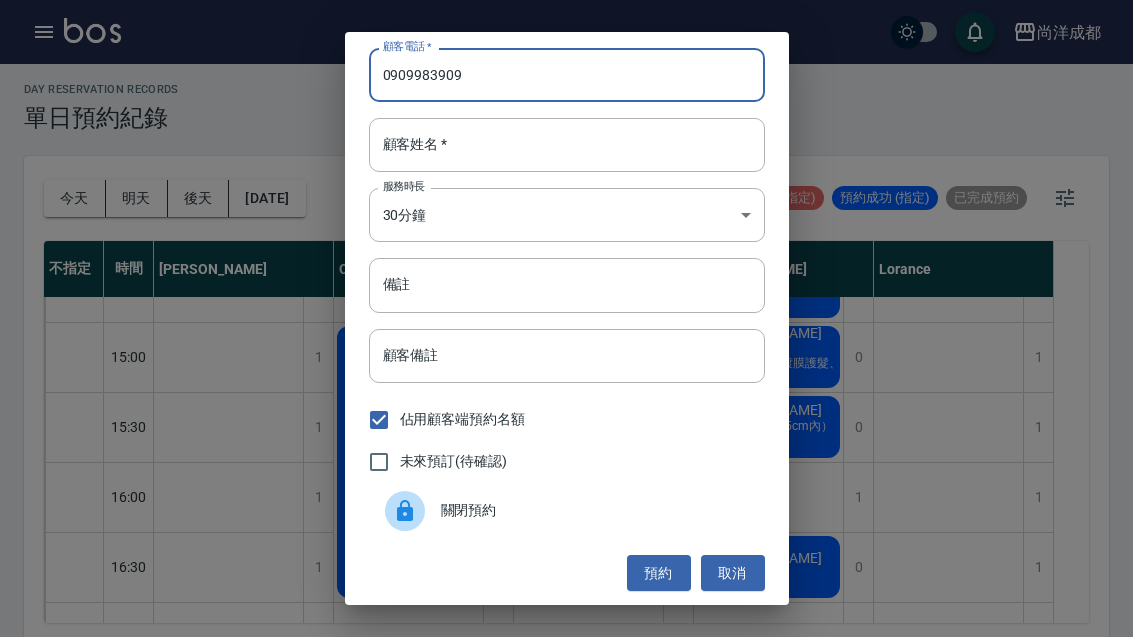 type on "0909983909" 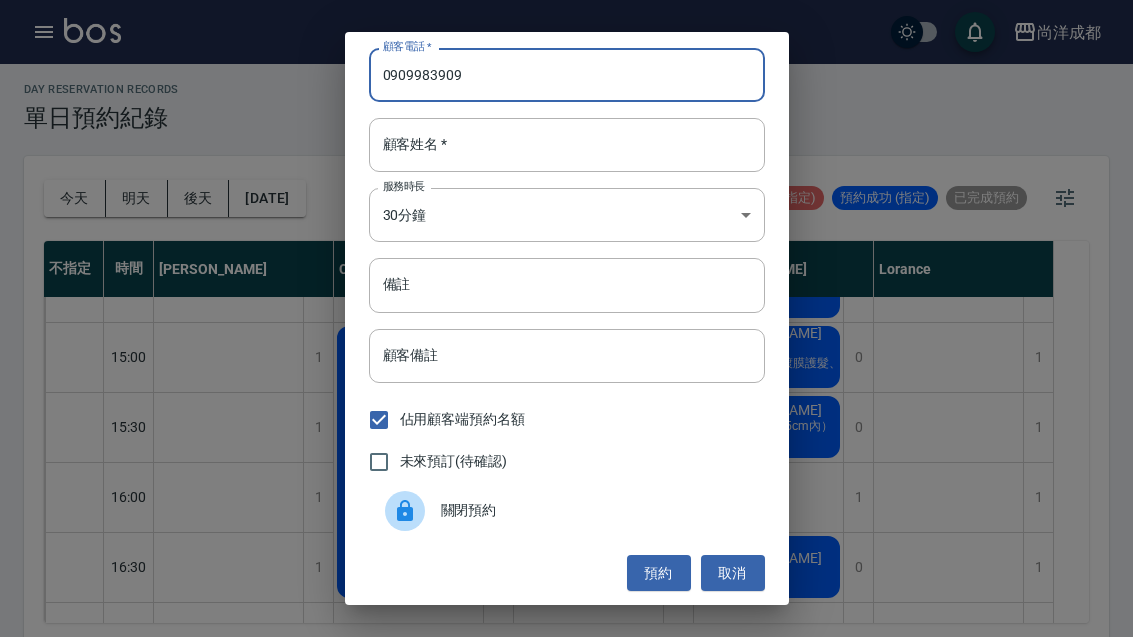 click on "顧客姓名   *" at bounding box center (567, 145) 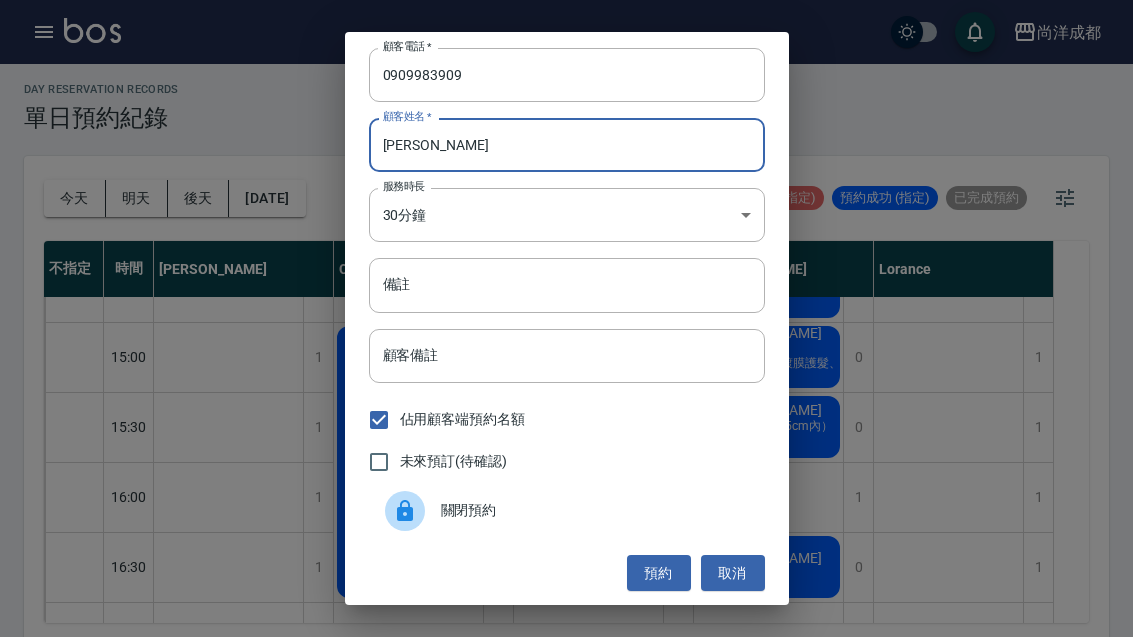 scroll, scrollTop: 38, scrollLeft: 0, axis: vertical 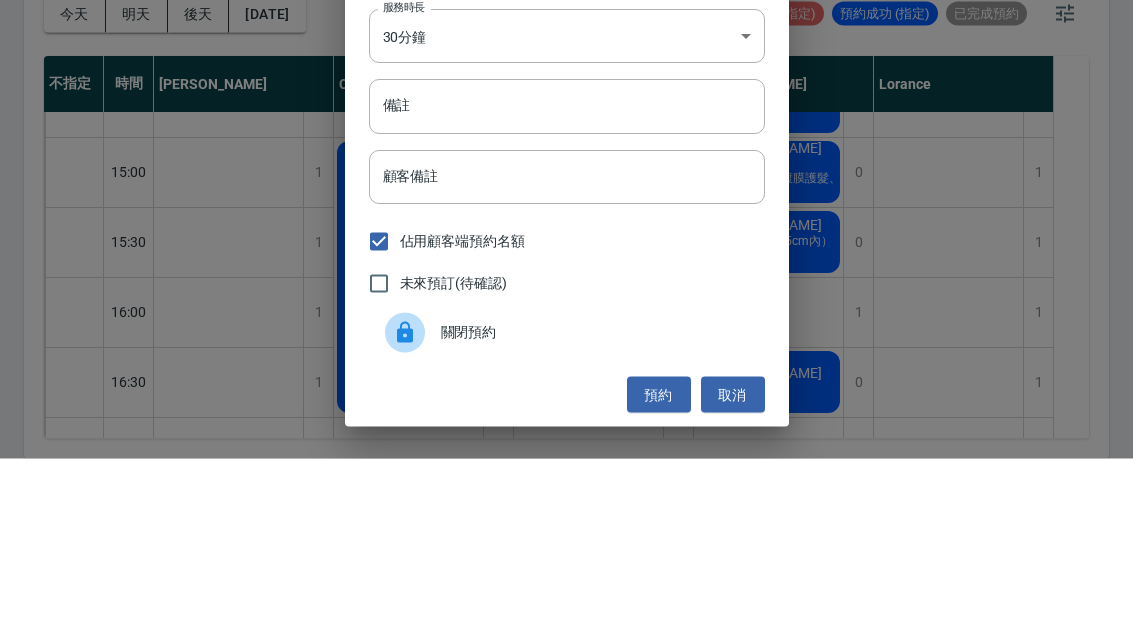 type on "[PERSON_NAME]" 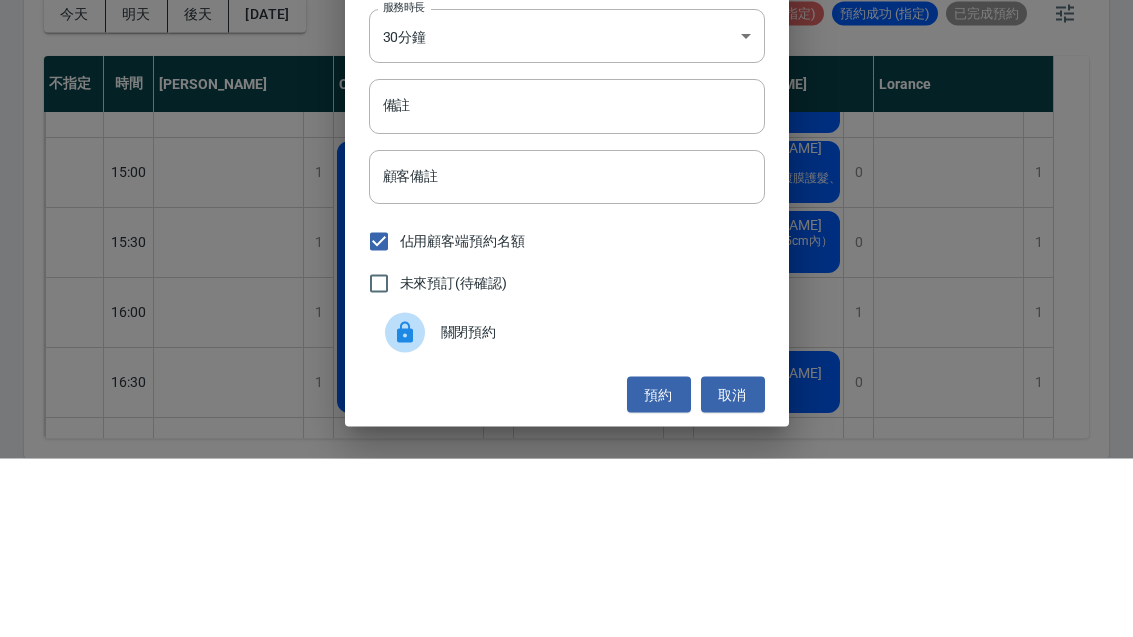 click on "備註" at bounding box center (567, 285) 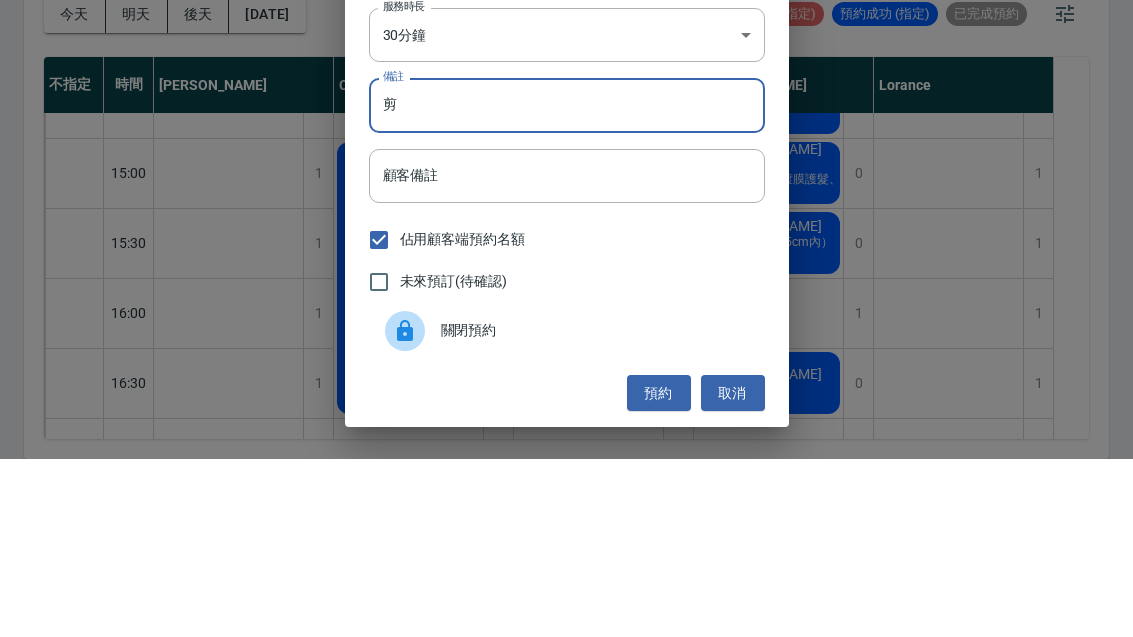 scroll, scrollTop: 2, scrollLeft: 0, axis: vertical 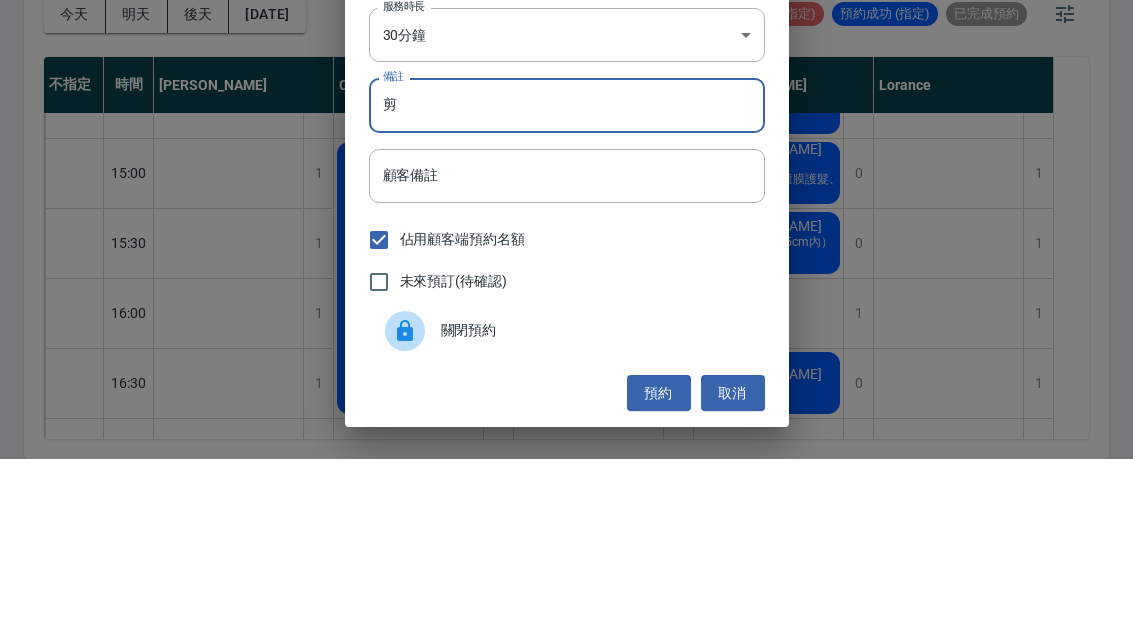 type on "剪" 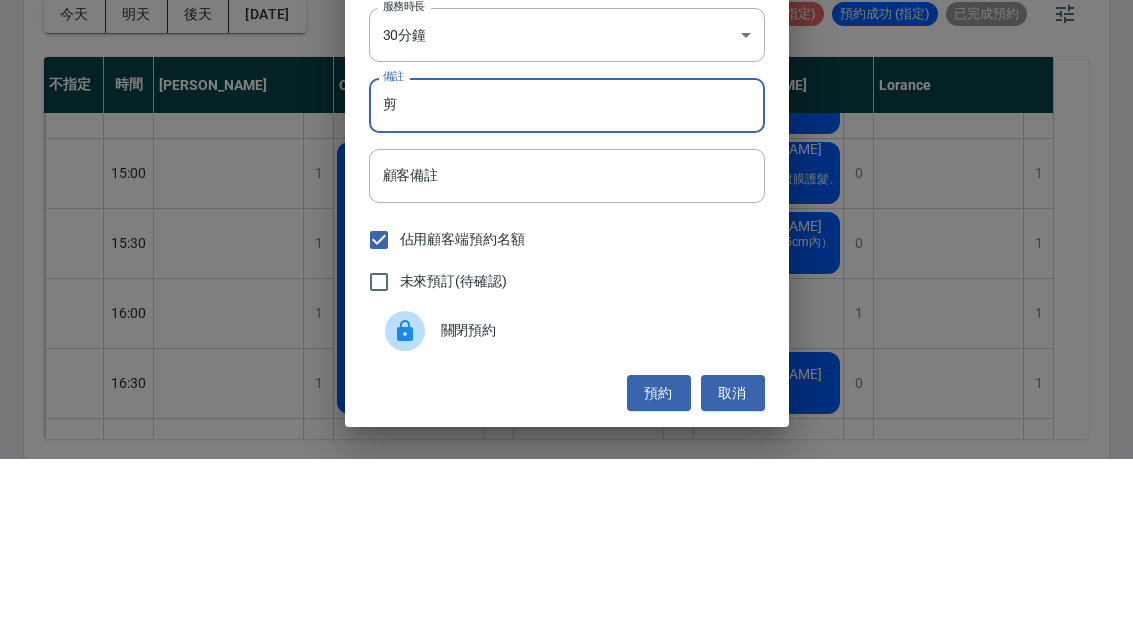 scroll, scrollTop: 69, scrollLeft: 0, axis: vertical 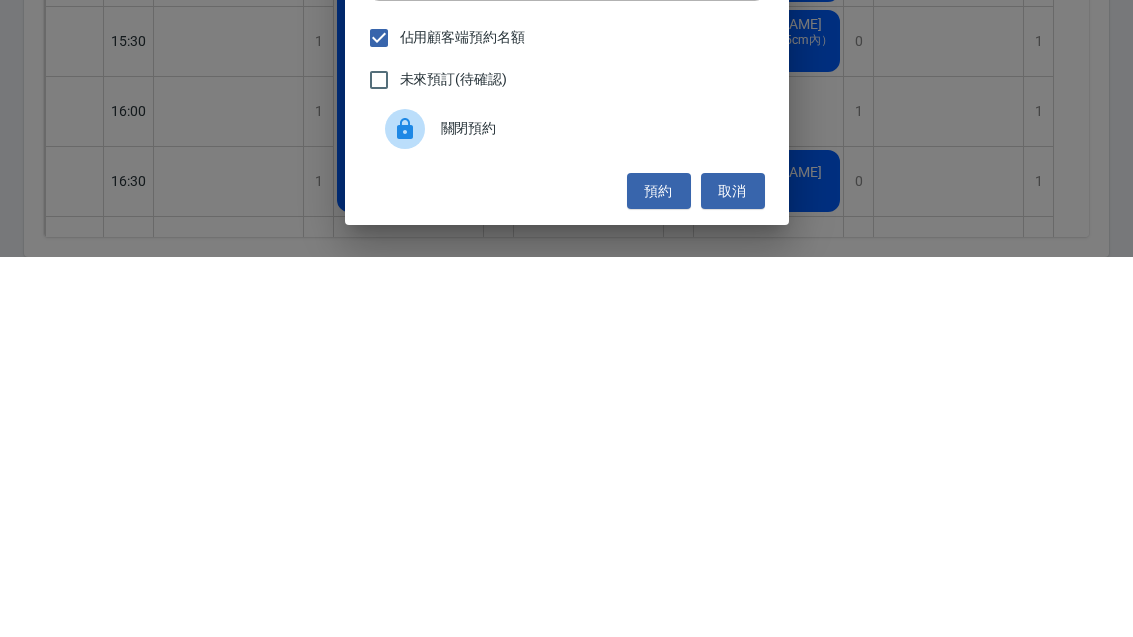 click on "佔用顧客端預約名額" at bounding box center (379, 418) 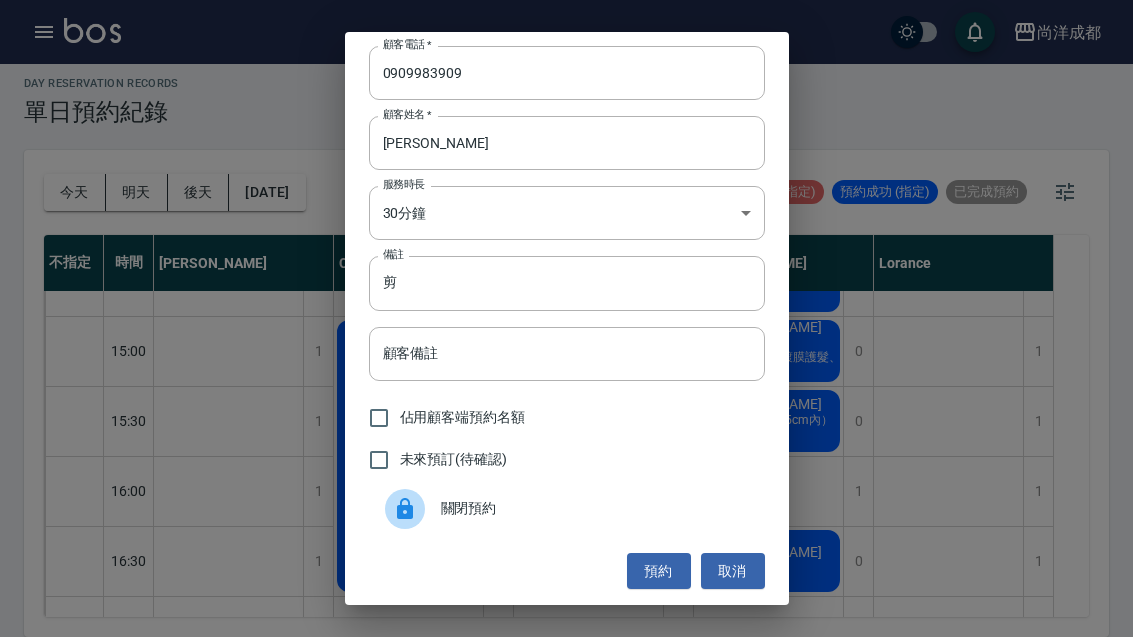 click on "預約" at bounding box center [659, 571] 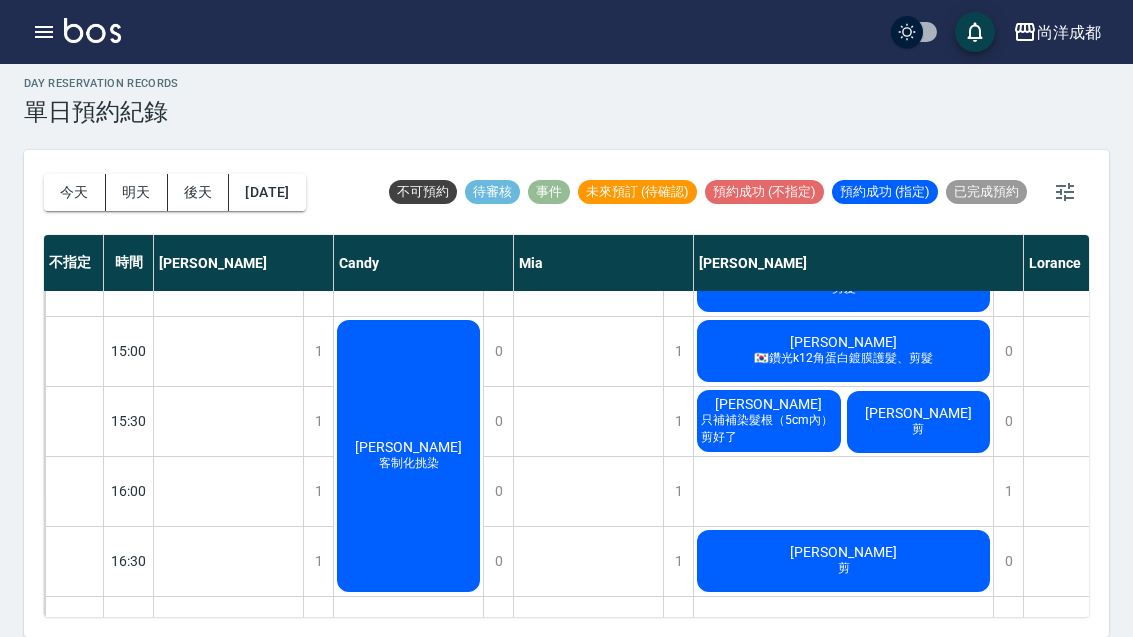 click on "1" at bounding box center (1008, 491) 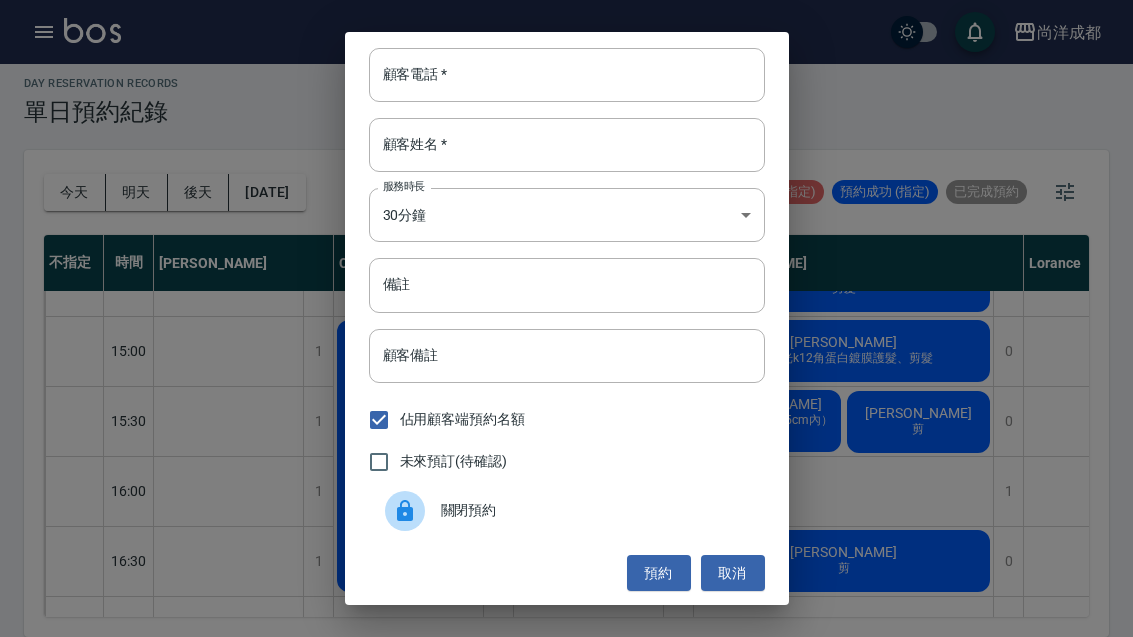 click on "顧客電話   *" at bounding box center [567, 75] 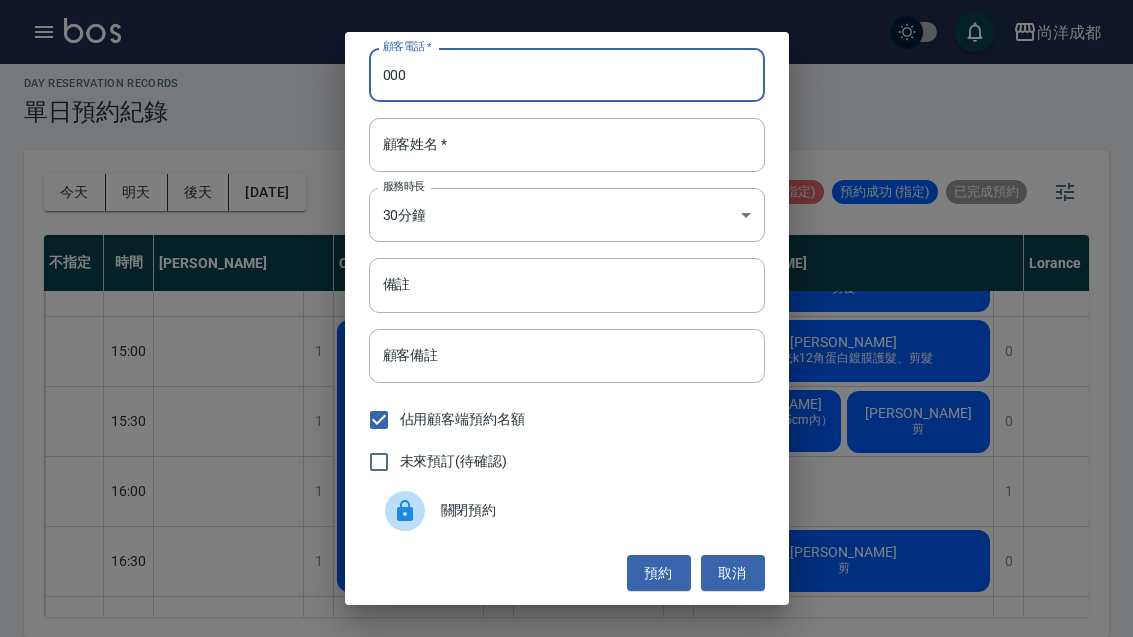 type on "000" 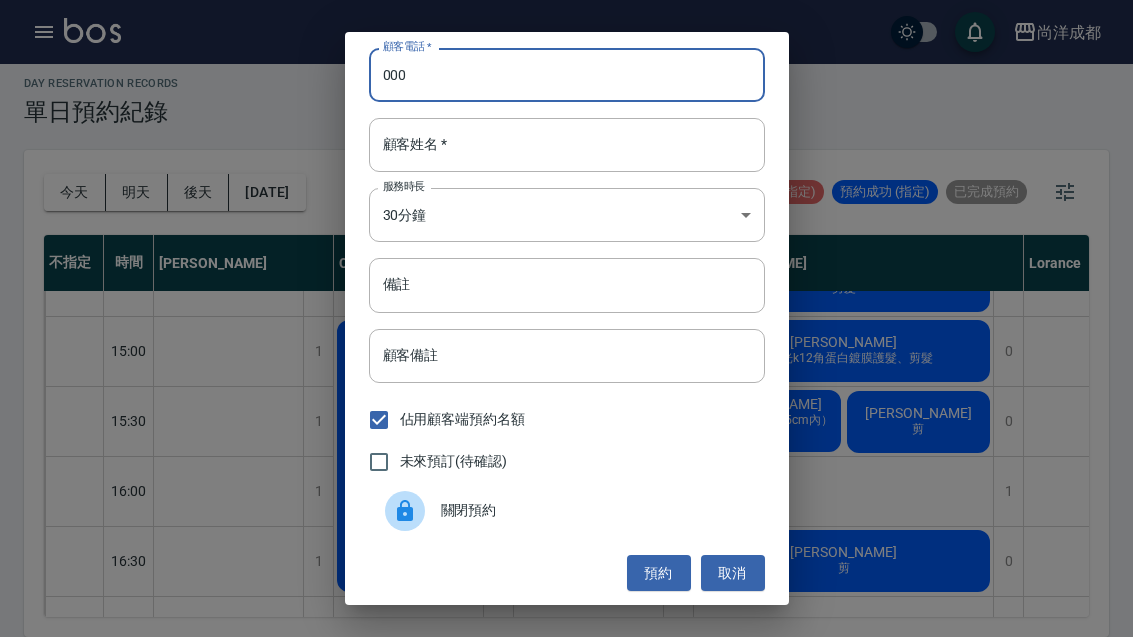 click on "顧客姓名   *" at bounding box center (567, 145) 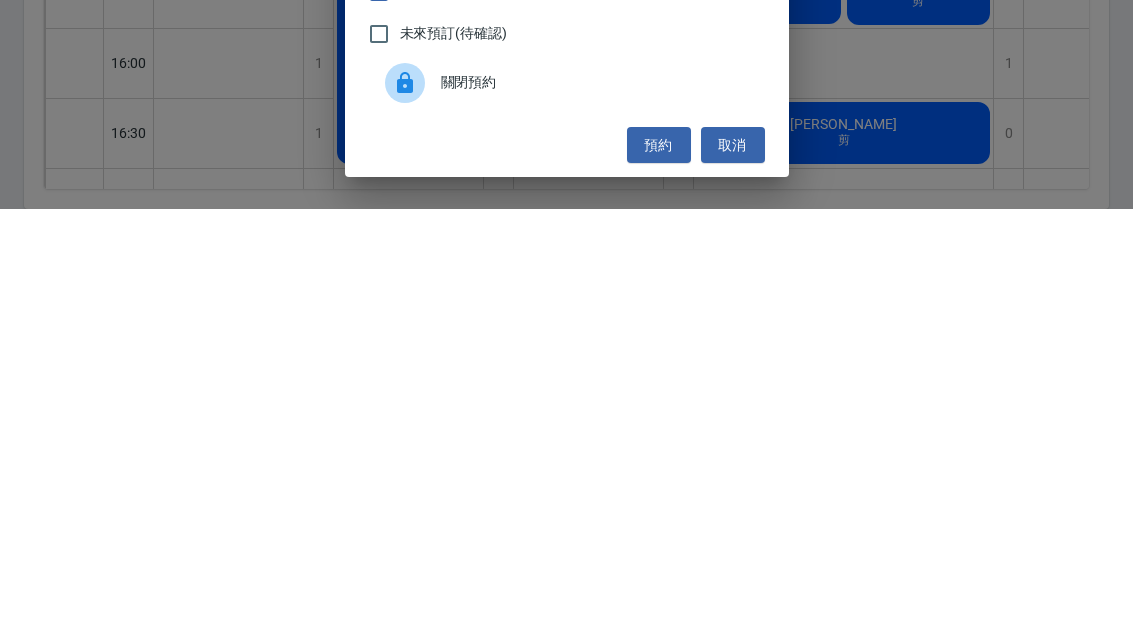 scroll, scrollTop: 0, scrollLeft: 0, axis: both 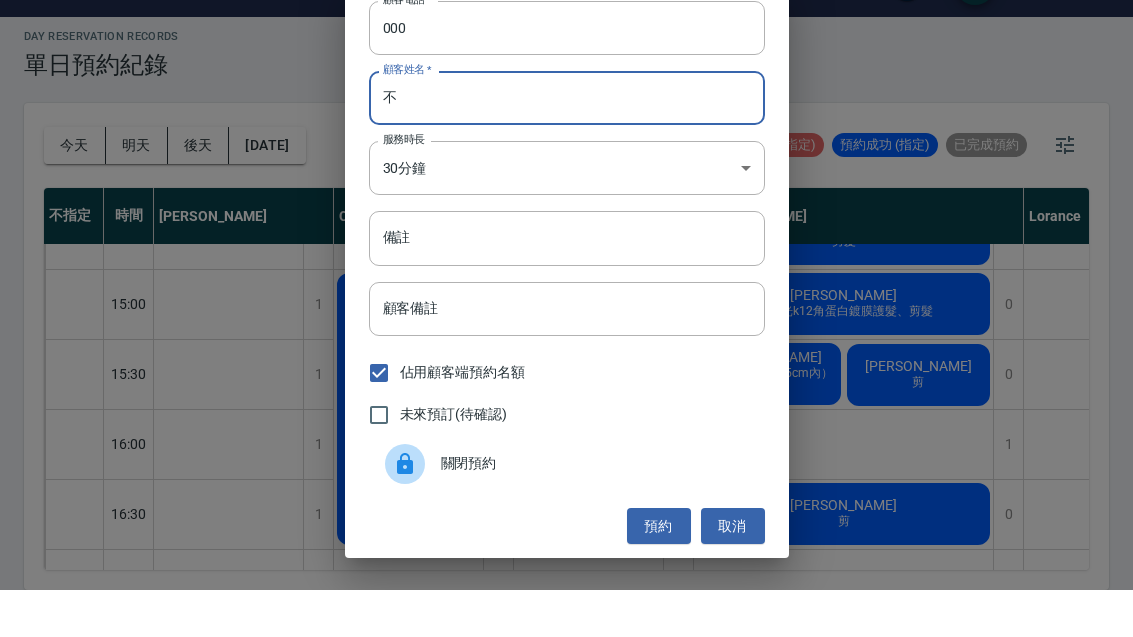 click on "不" at bounding box center [567, 145] 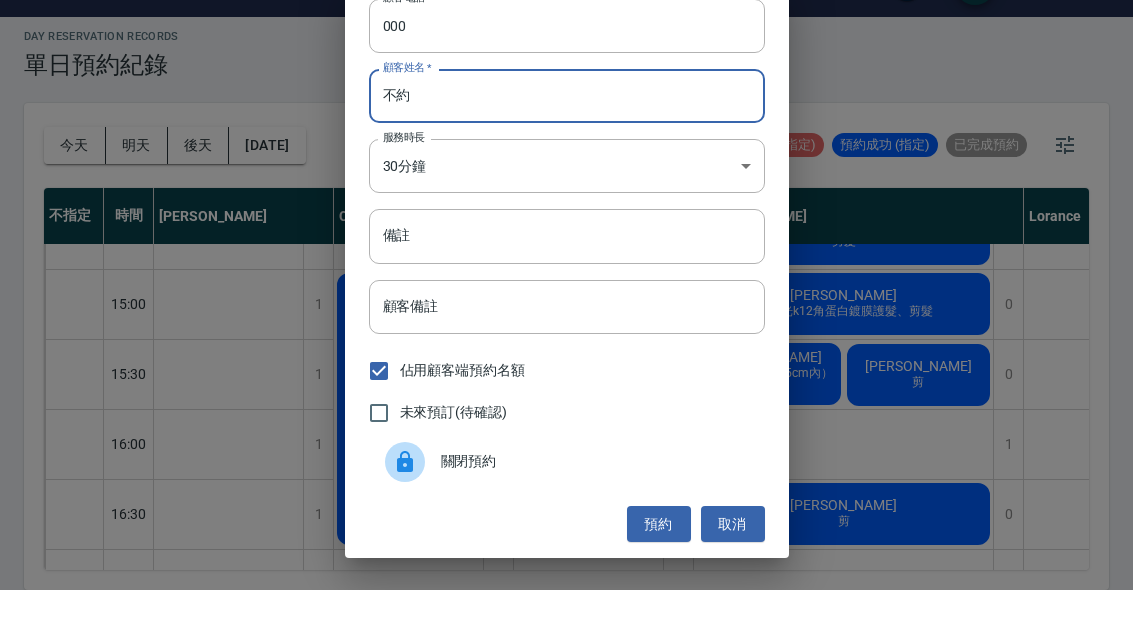 scroll, scrollTop: 2, scrollLeft: 0, axis: vertical 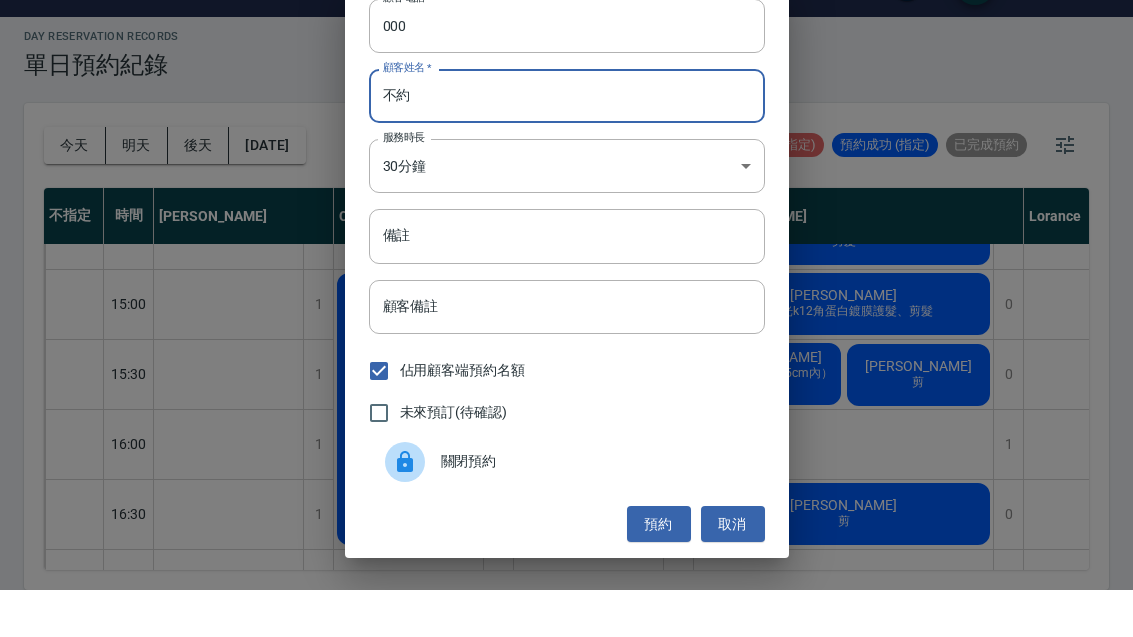 type on "不約" 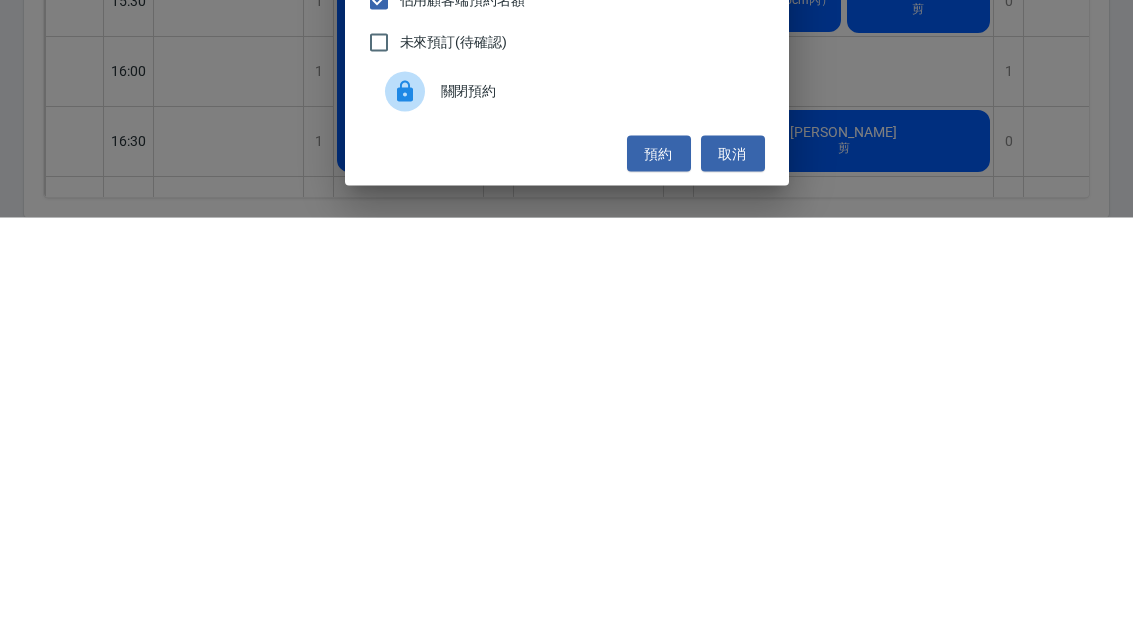 scroll, scrollTop: 0, scrollLeft: 0, axis: both 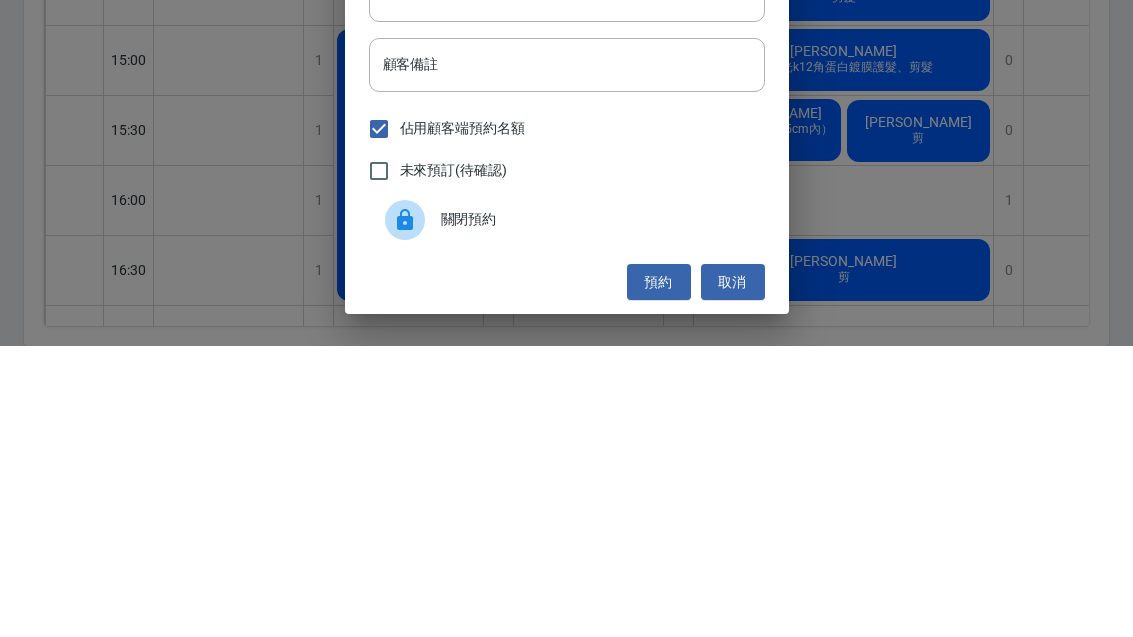 click on "佔用顧客端預約名額" at bounding box center [379, 420] 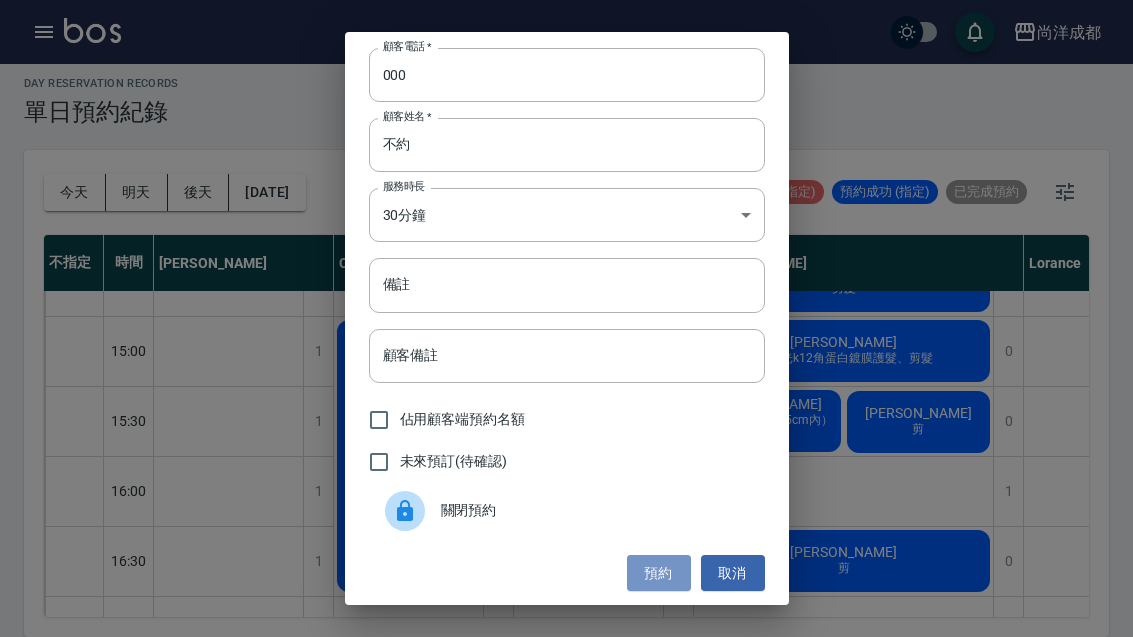 click on "預約" at bounding box center (659, 573) 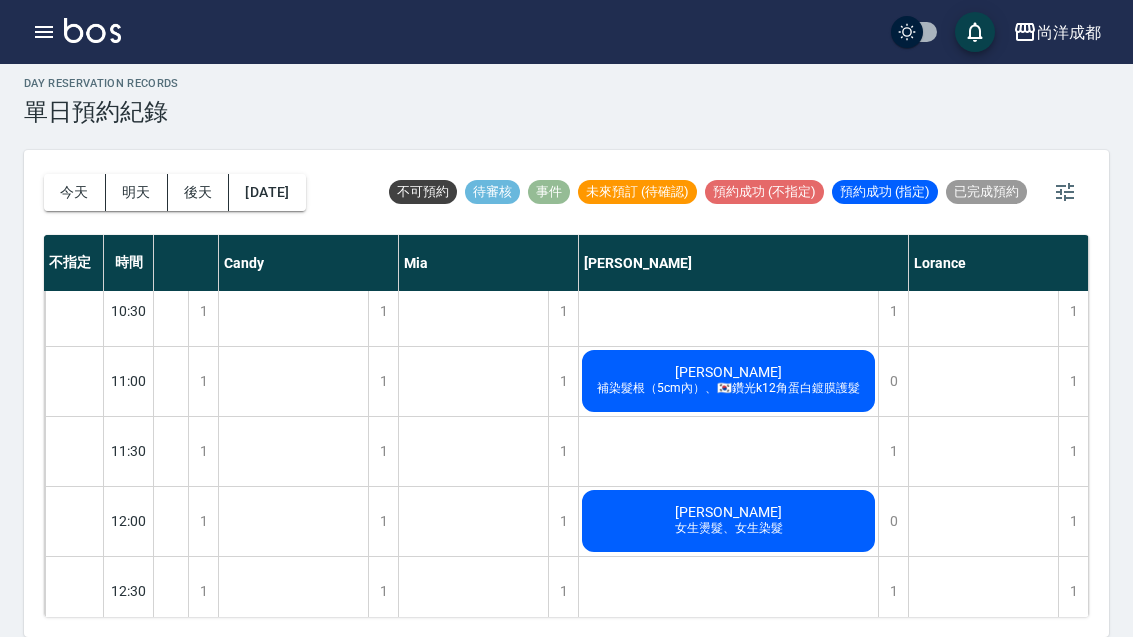 scroll, scrollTop: 85, scrollLeft: 115, axis: both 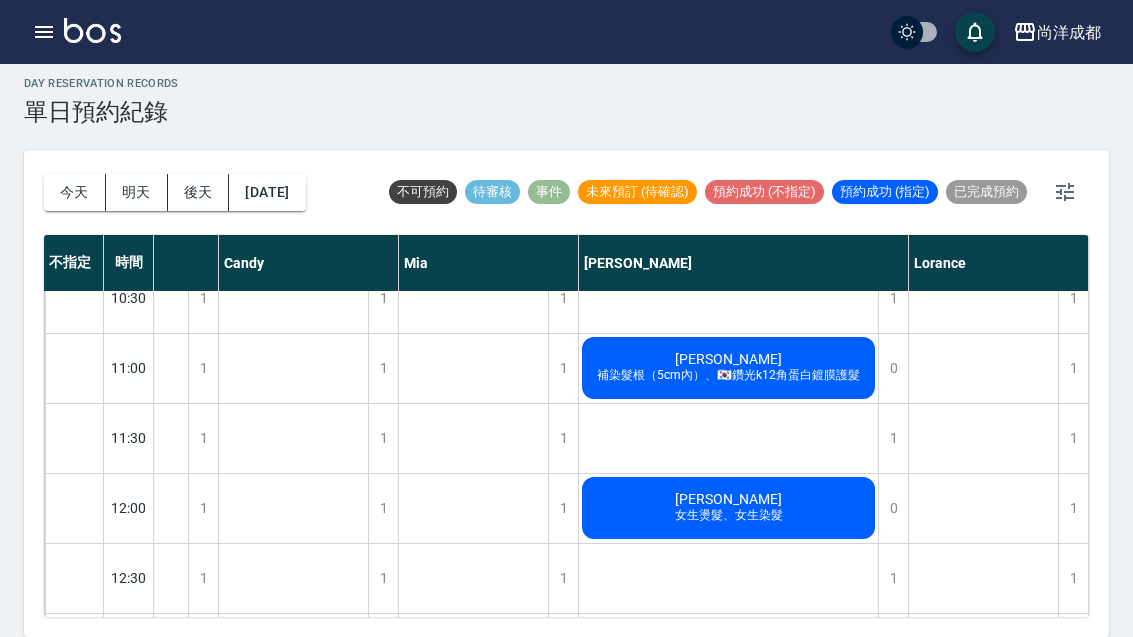 click on "2025/07/18" at bounding box center [267, 192] 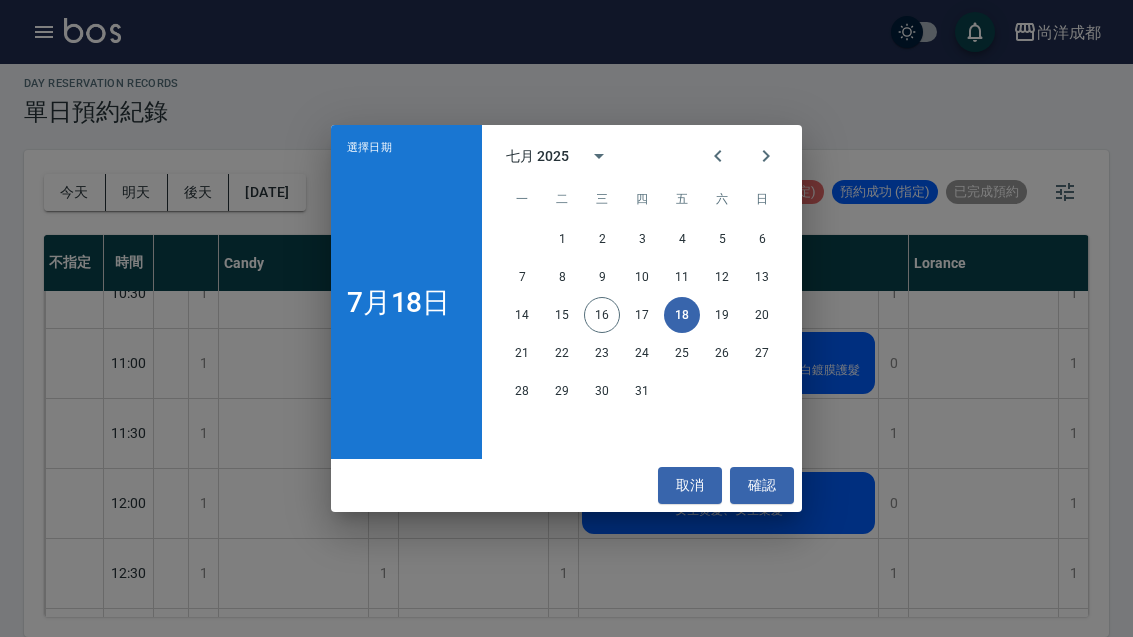 scroll, scrollTop: 105, scrollLeft: 115, axis: both 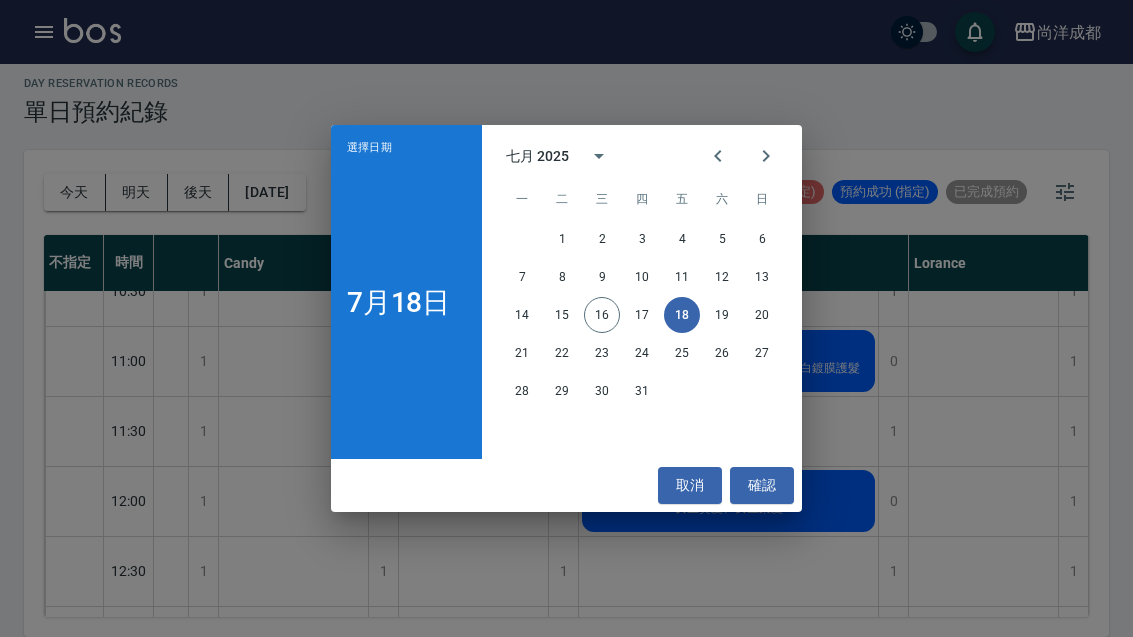 click on "選擇日期 7月18日 七月 2025 一 二 三 四 五 六 日 1 2 3 4 5 6 7 8 9 10 11 12 13 14 15 16 17 18 19 20 21 22 23 24 25 26 27 28 29 30 31 取消 確認" at bounding box center (566, 318) 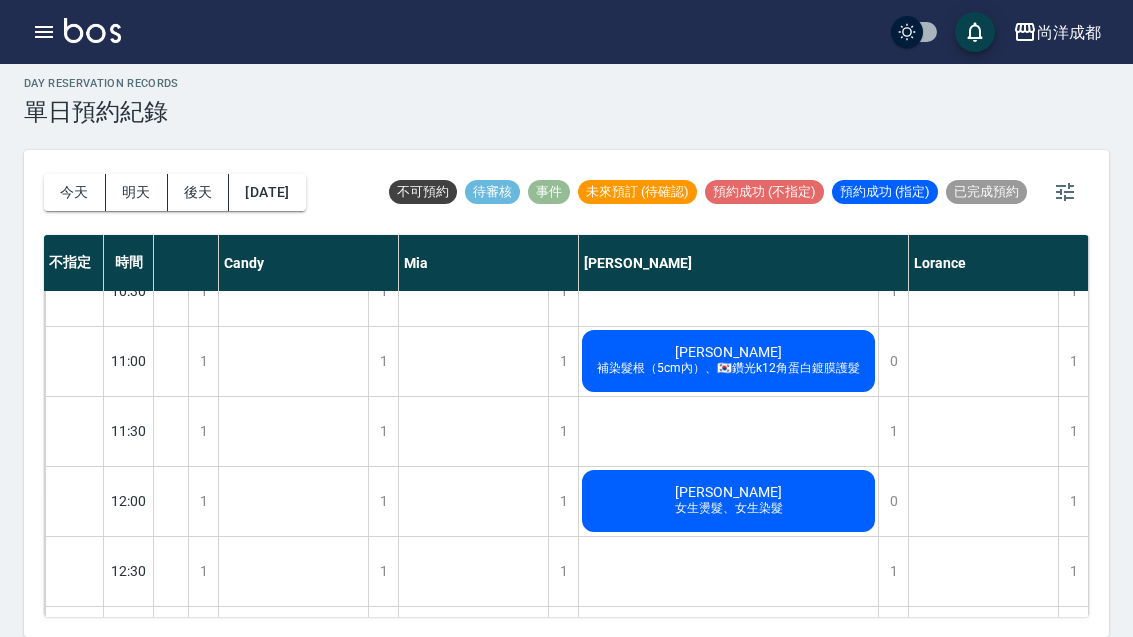 click on "後天" at bounding box center (199, 192) 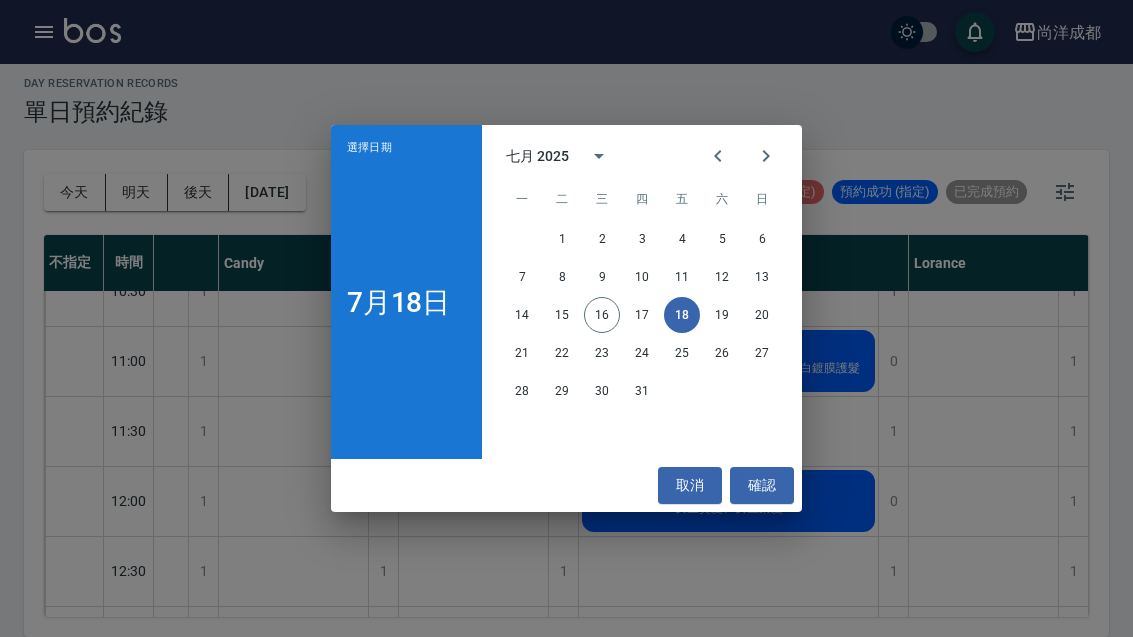 click on "19" at bounding box center (722, 315) 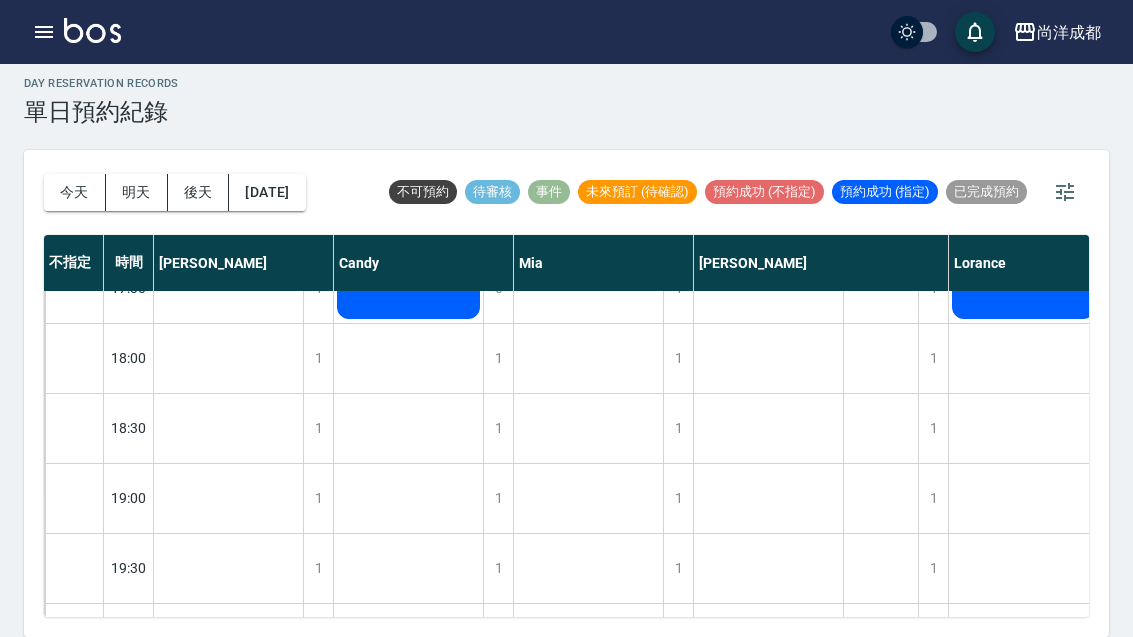 scroll, scrollTop: 1086, scrollLeft: 0, axis: vertical 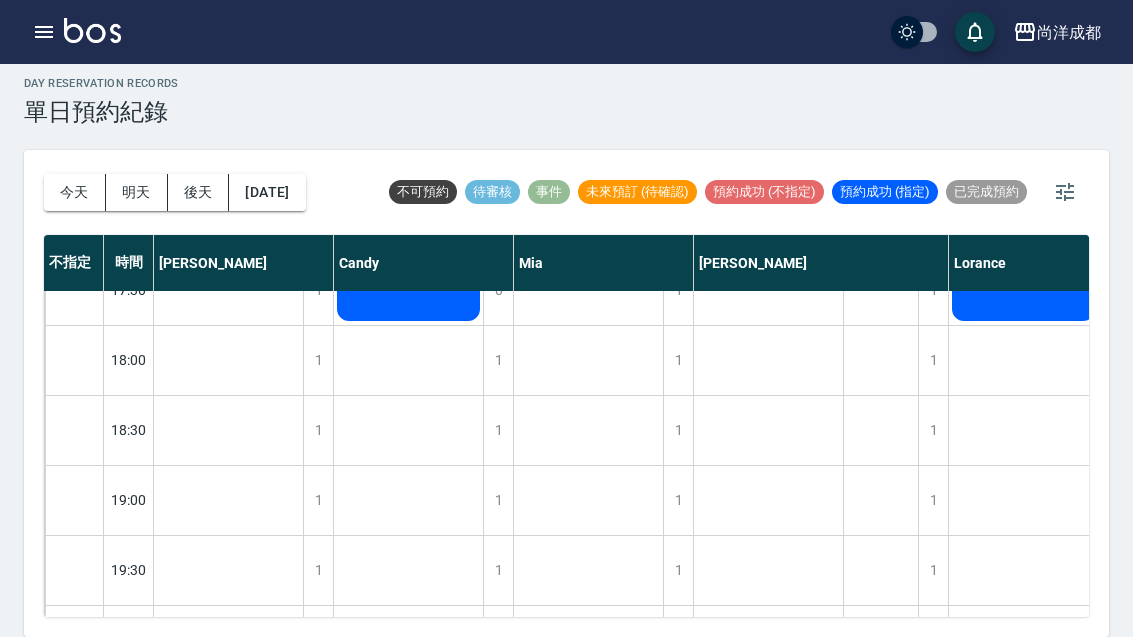 click on "2025/07/19" at bounding box center [267, 192] 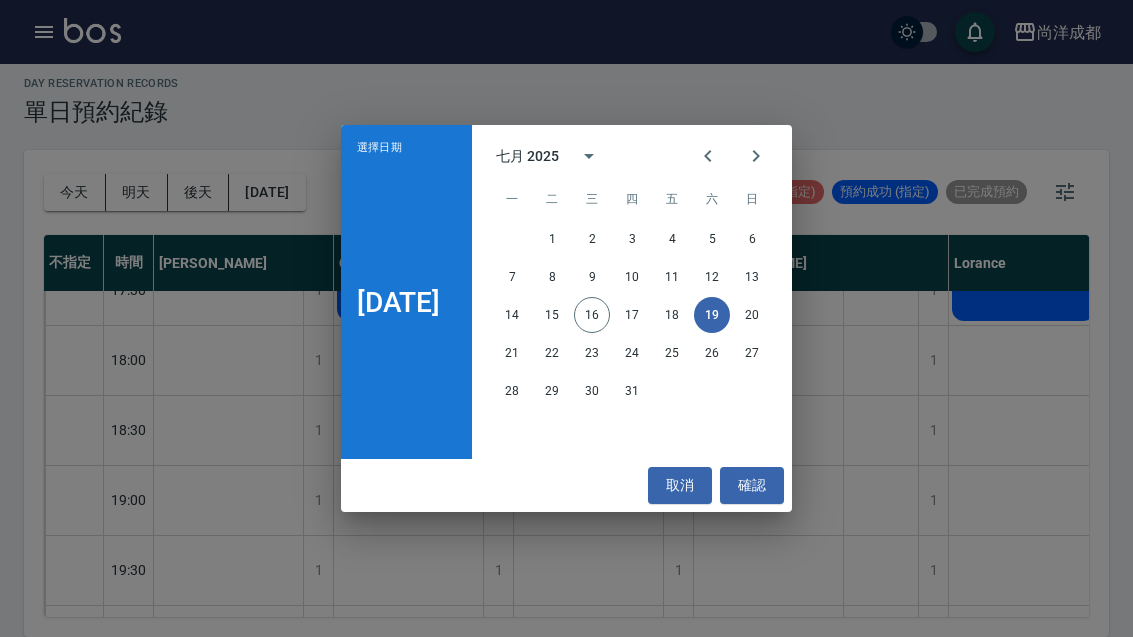 click on "20" at bounding box center (752, 315) 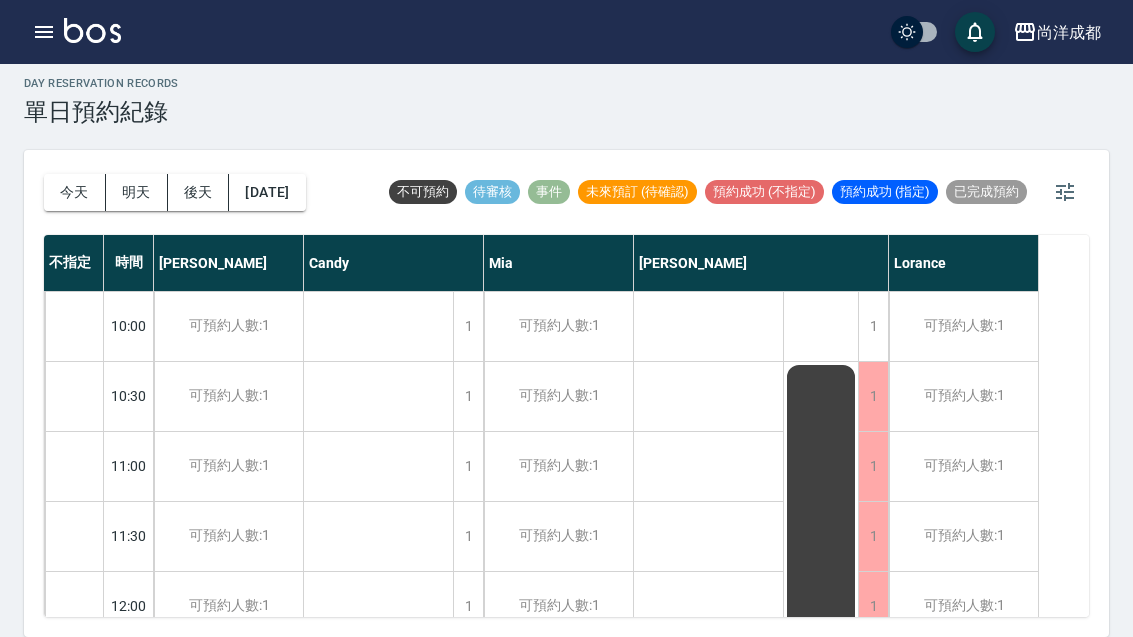 scroll, scrollTop: 0, scrollLeft: 0, axis: both 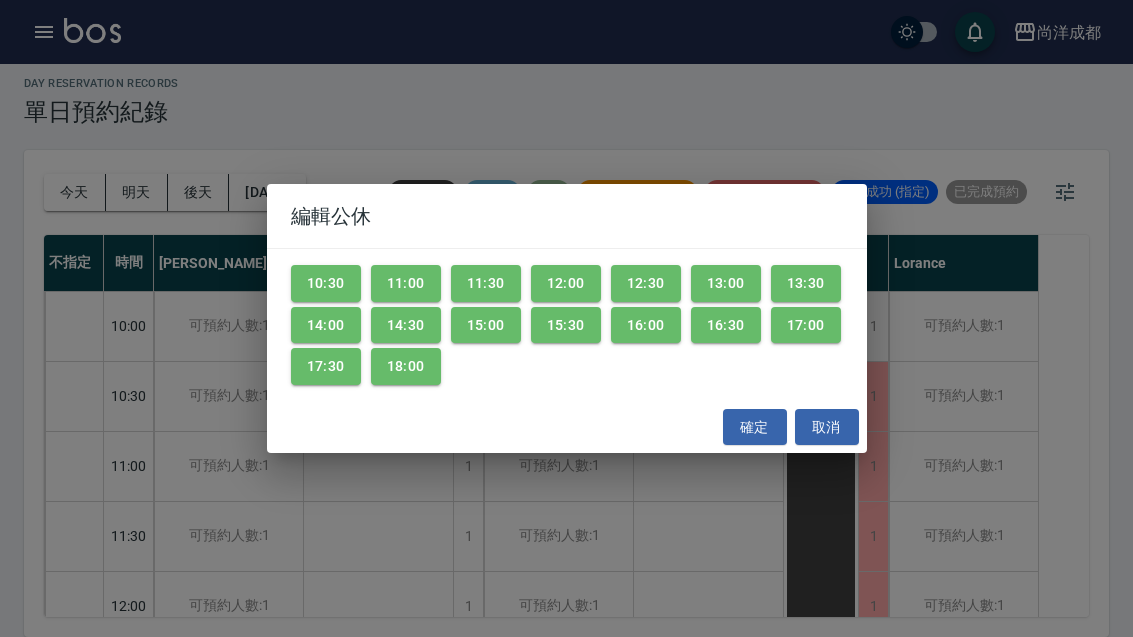 click on "18:00" at bounding box center [406, 366] 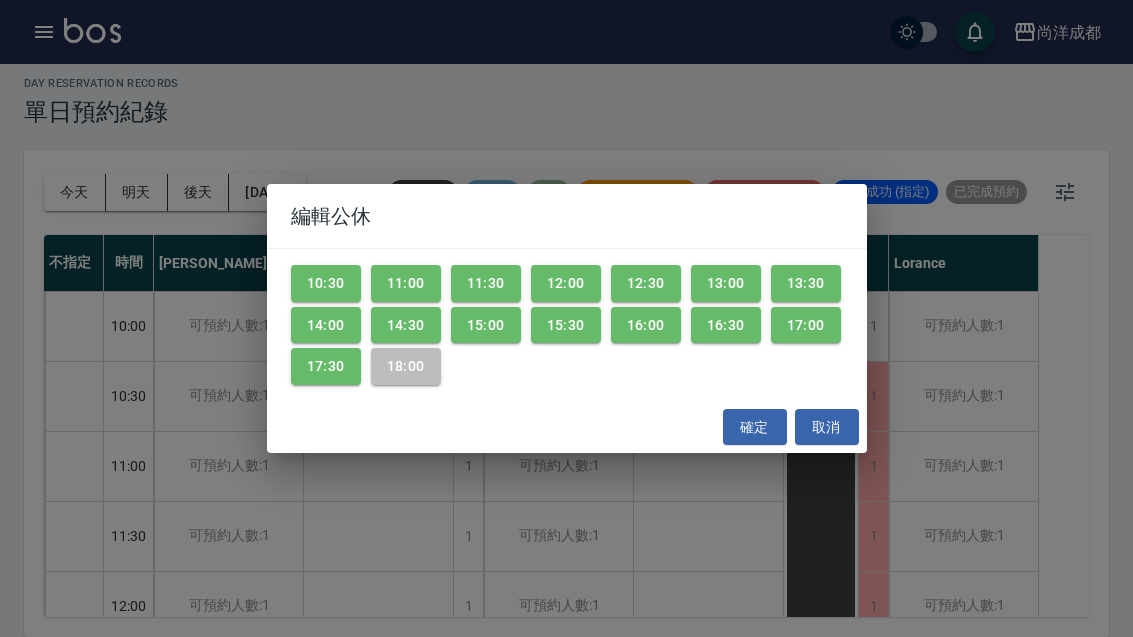 click on "17:30" at bounding box center [326, 366] 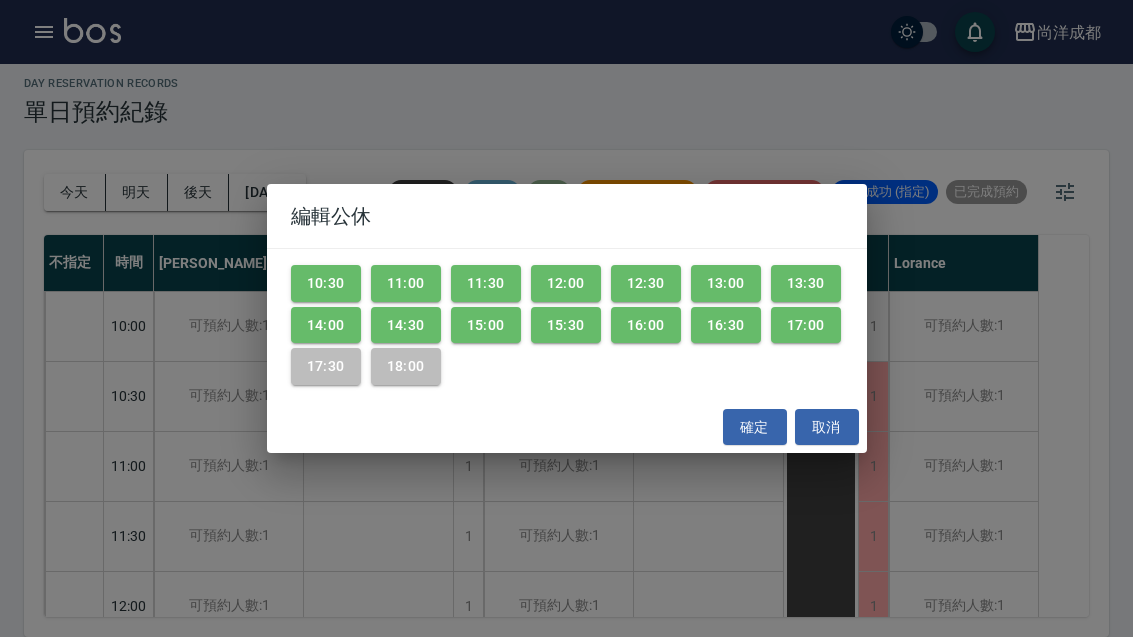 click on "14:00" at bounding box center [326, 325] 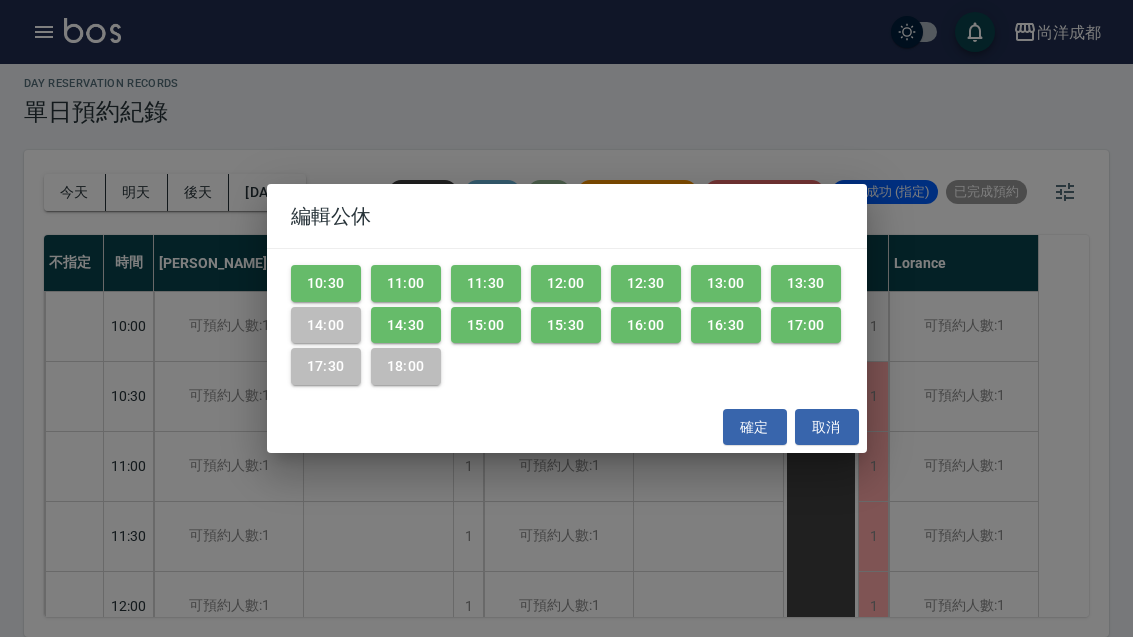 click on "14:30" at bounding box center [406, 325] 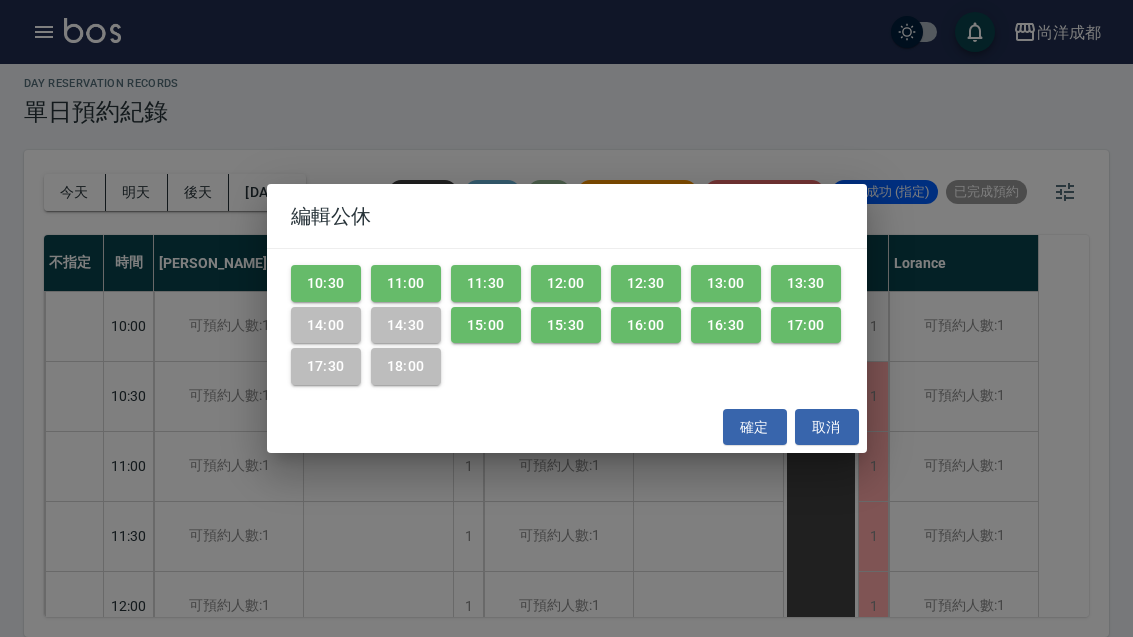click on "15:00" at bounding box center [486, 325] 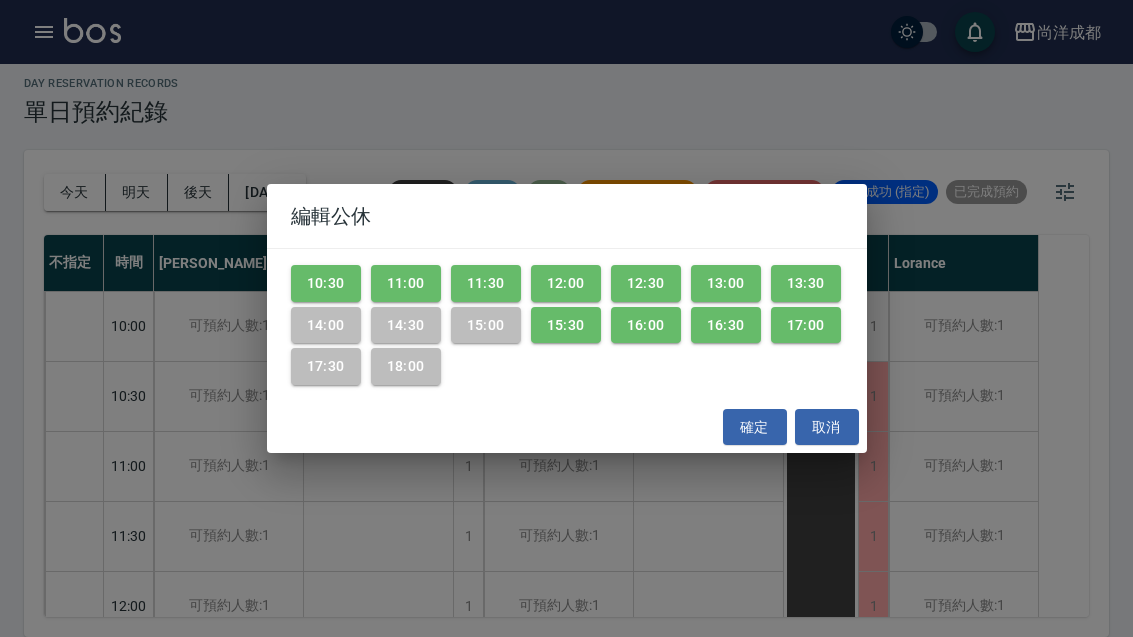 click on "15:30" at bounding box center [566, 325] 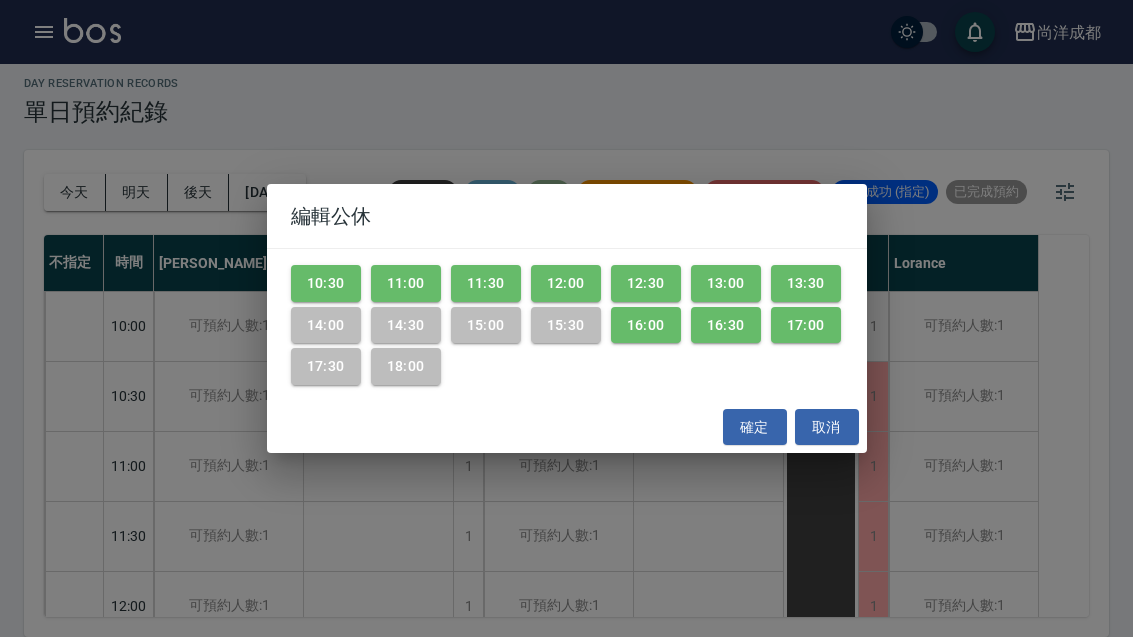 click on "16:00" at bounding box center [646, 325] 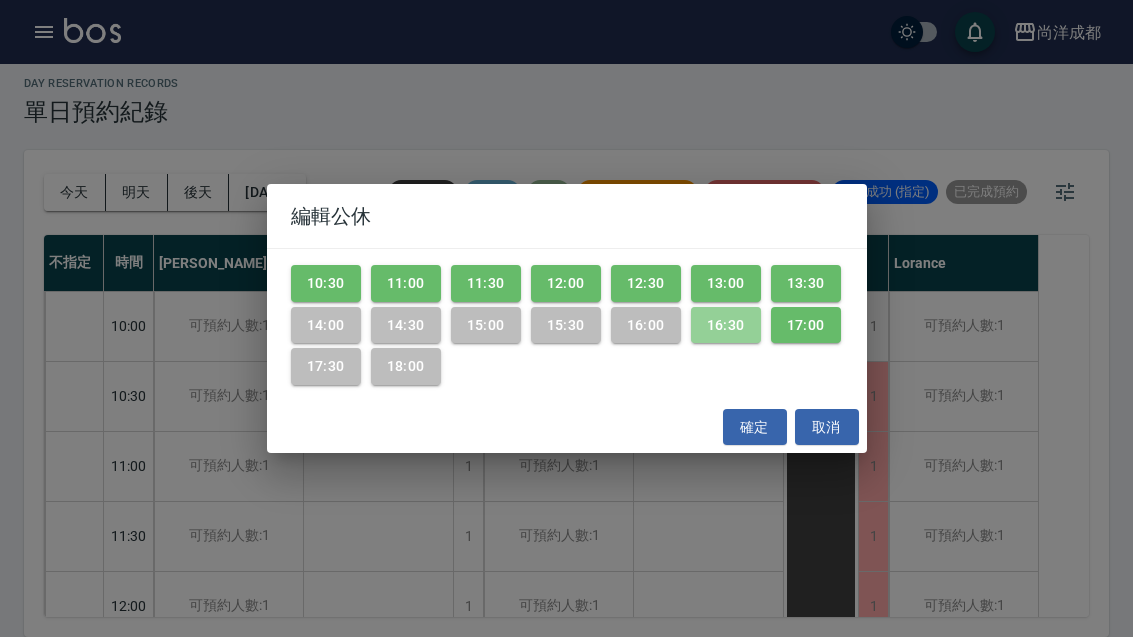click on "16:30" at bounding box center [726, 325] 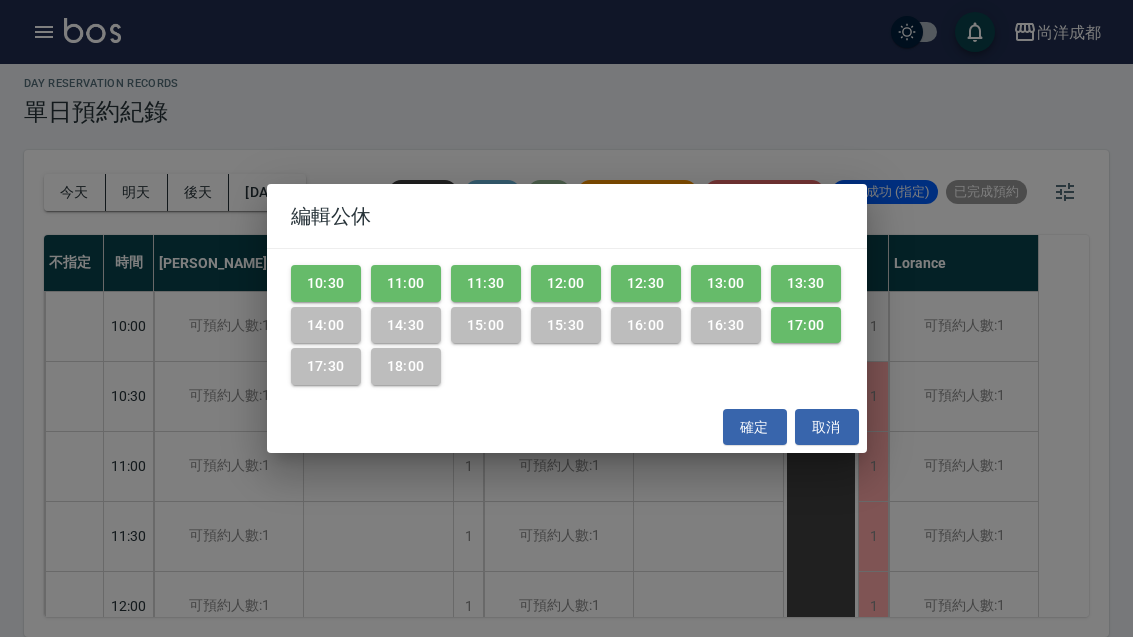 click on "17:00" at bounding box center (806, 325) 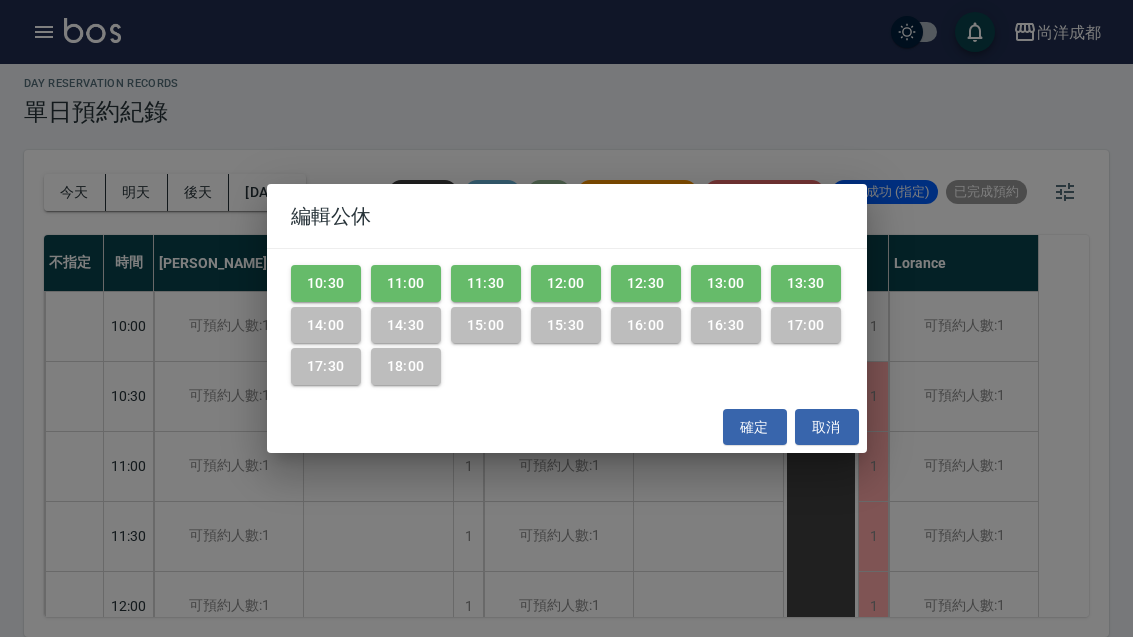 click on "13:30" at bounding box center [806, 283] 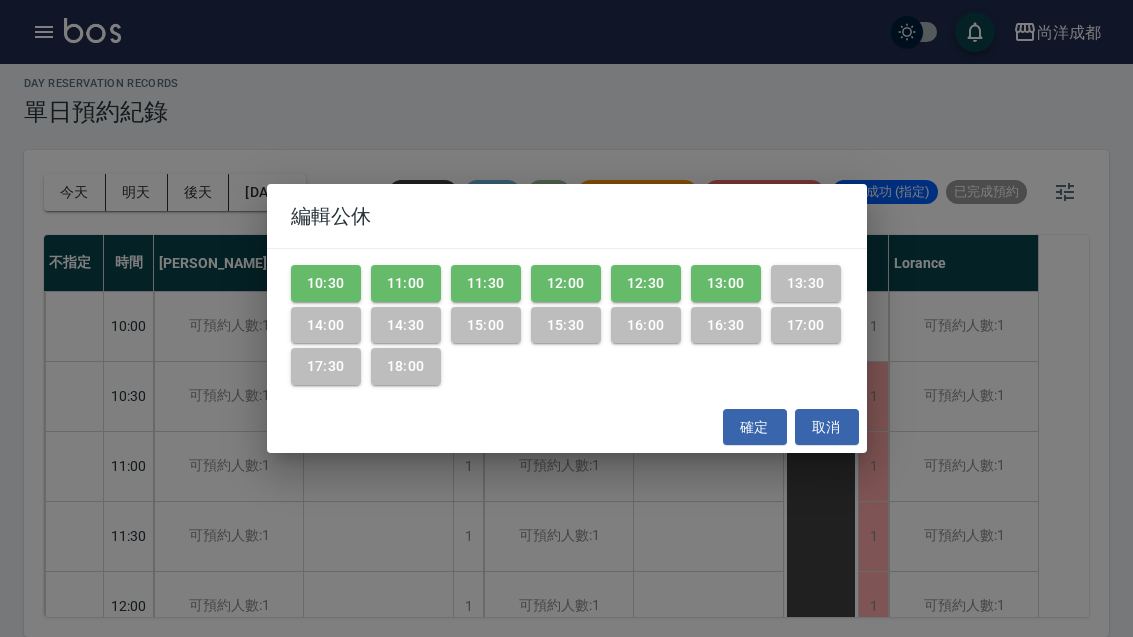 click on "13:00" at bounding box center (726, 283) 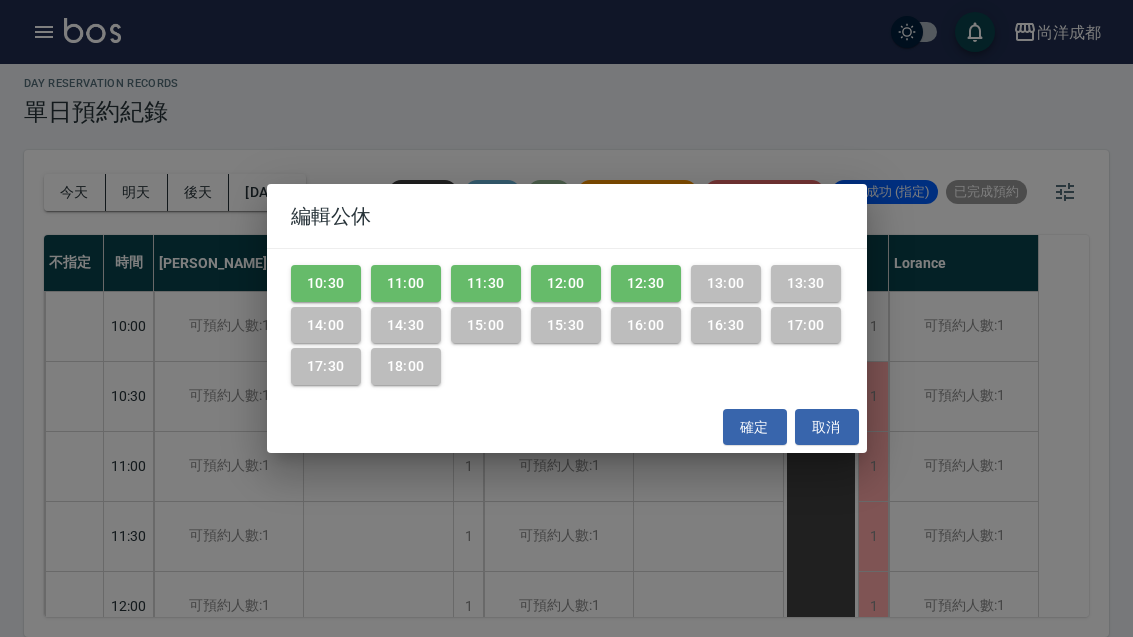 click on "12:30" at bounding box center [646, 283] 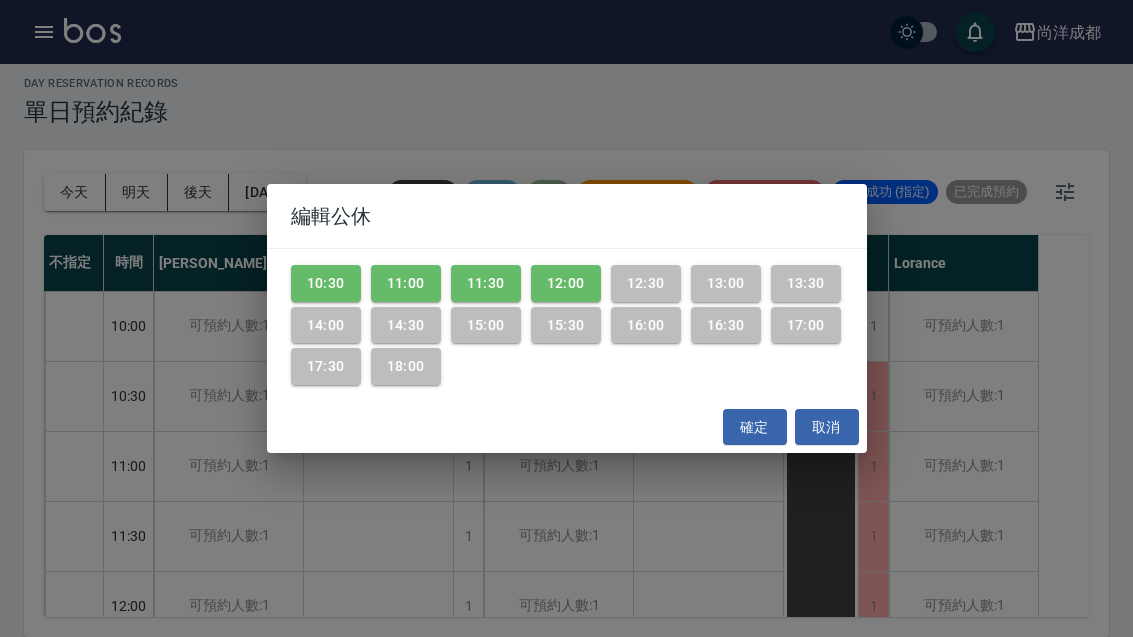 click on "12:00" at bounding box center [566, 283] 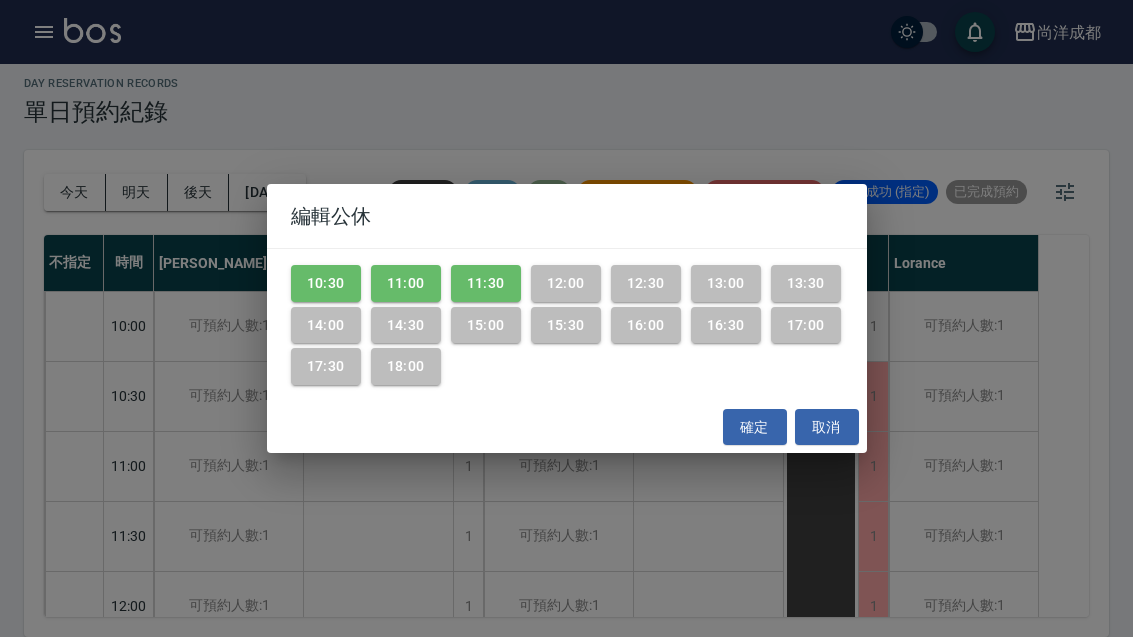 click on "11:30" at bounding box center [486, 283] 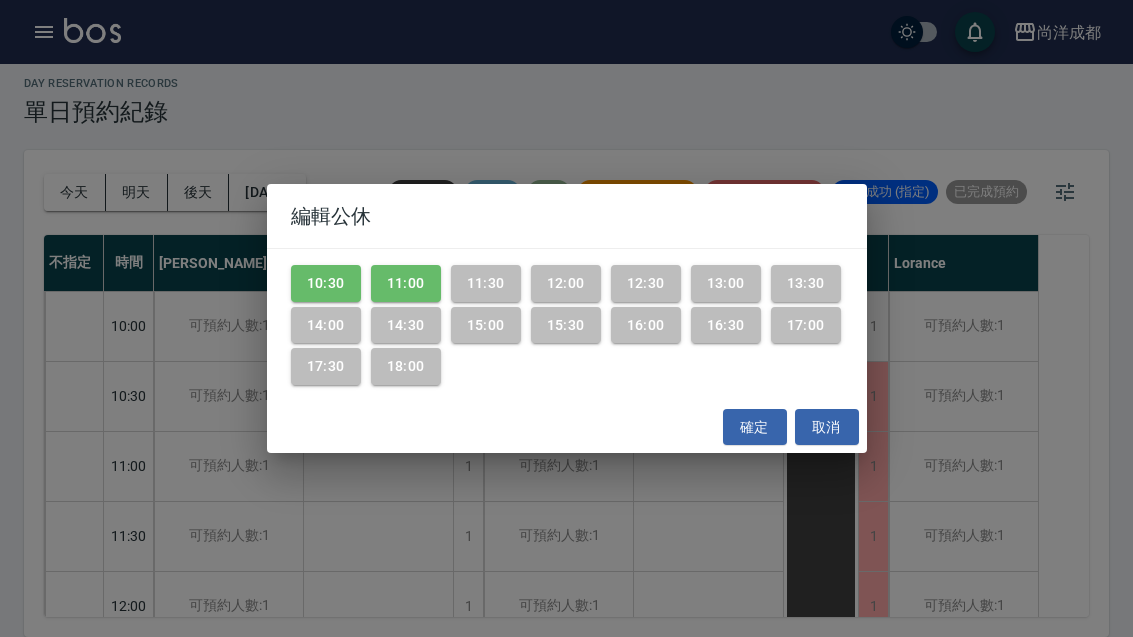 click on "11:00" at bounding box center [406, 283] 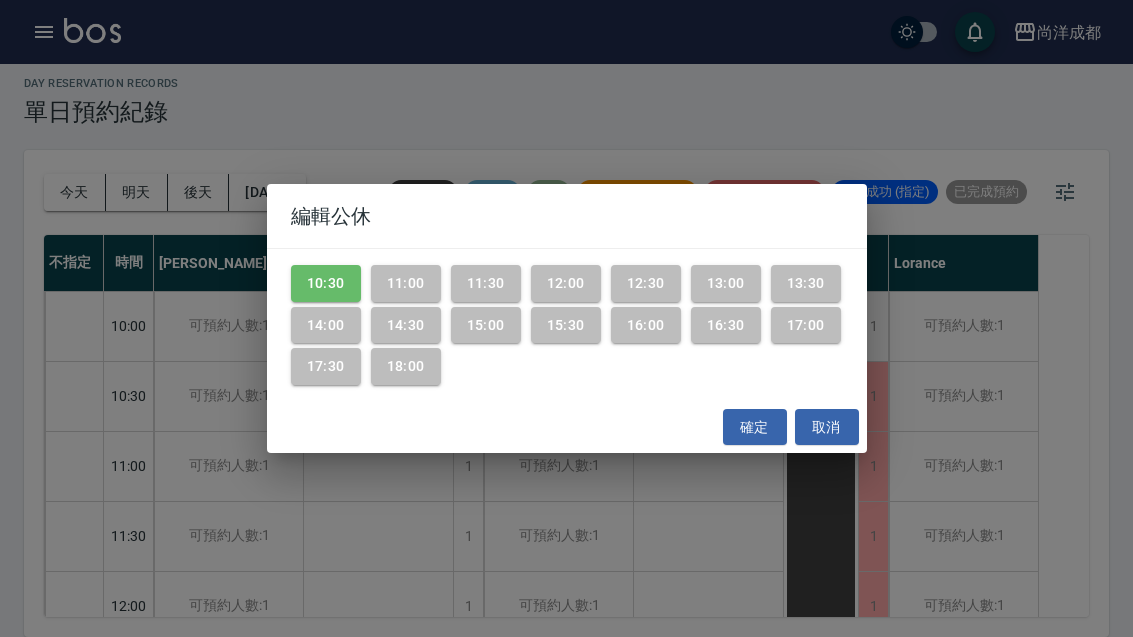click on "10:30" at bounding box center [326, 283] 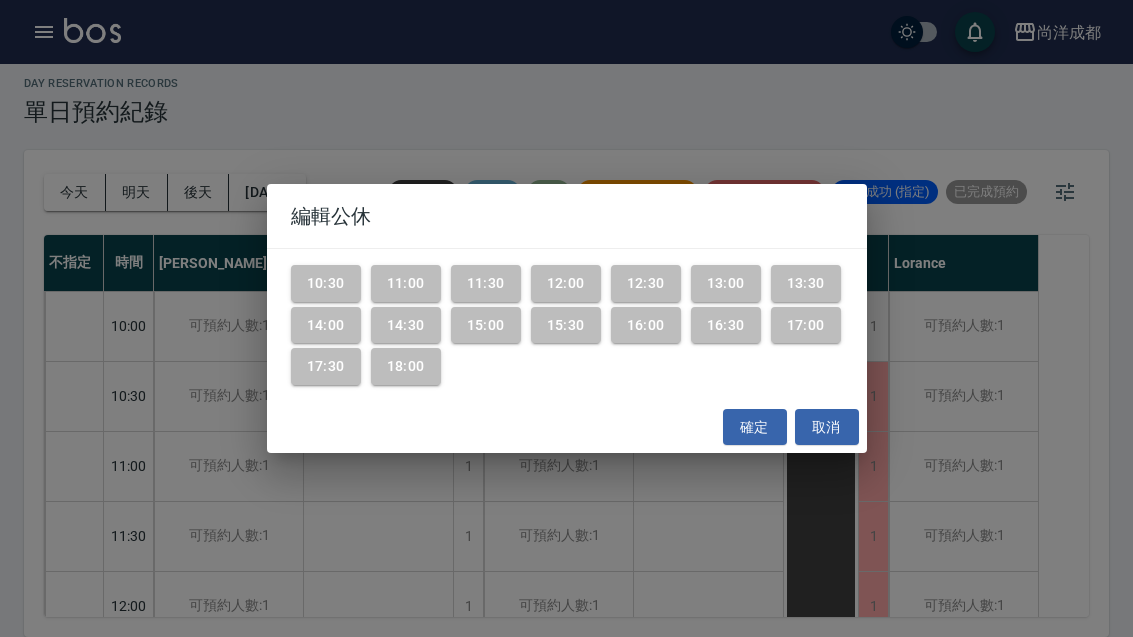 click on "確定" at bounding box center (755, 427) 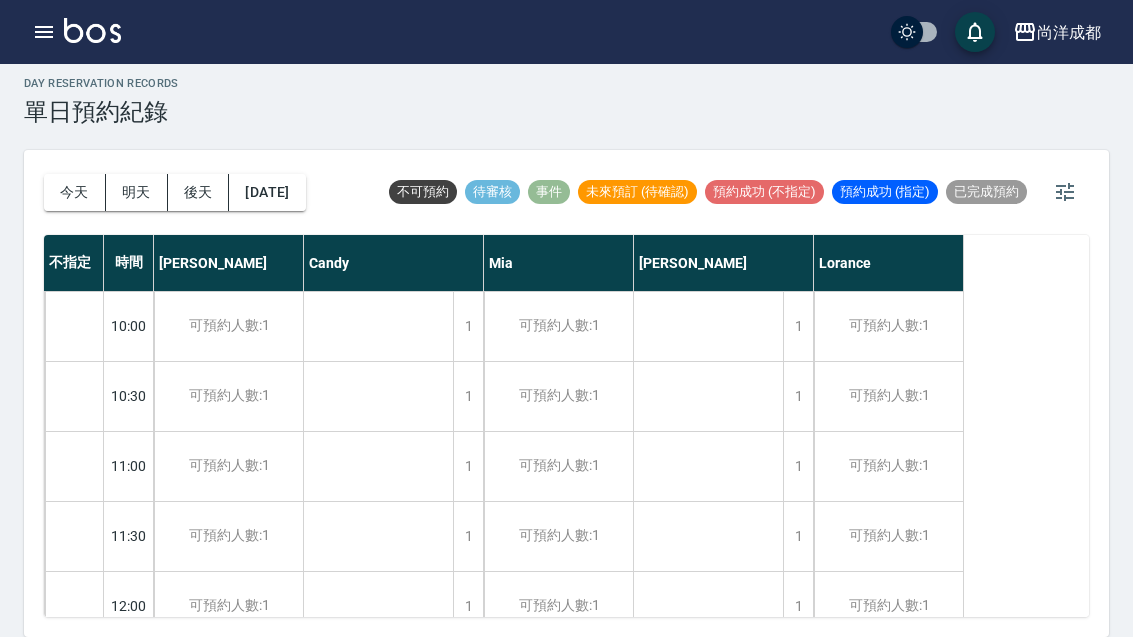 click on "2025/07/20" at bounding box center (267, 192) 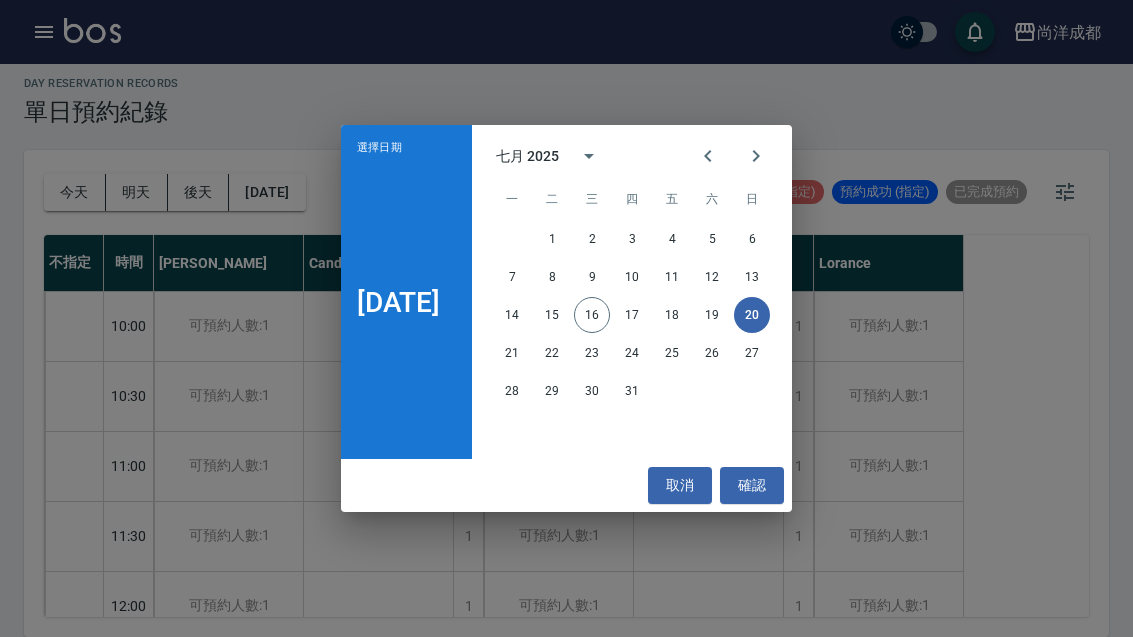 click on "21" at bounding box center (512, 353) 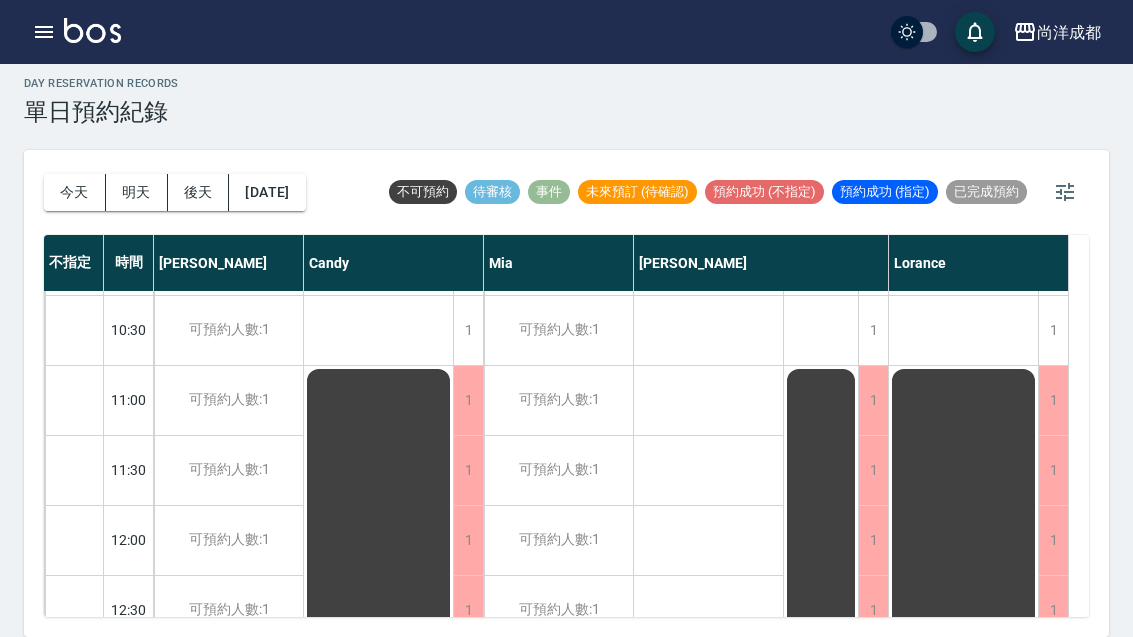 scroll, scrollTop: 82, scrollLeft: 0, axis: vertical 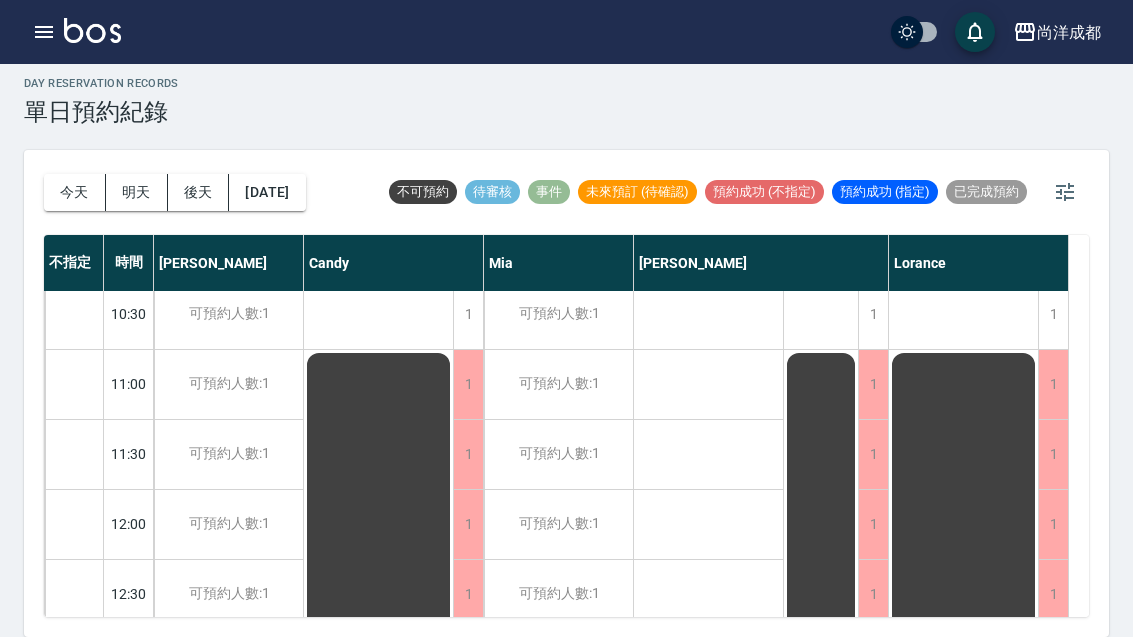 click on "排休" at bounding box center [378, 1014] 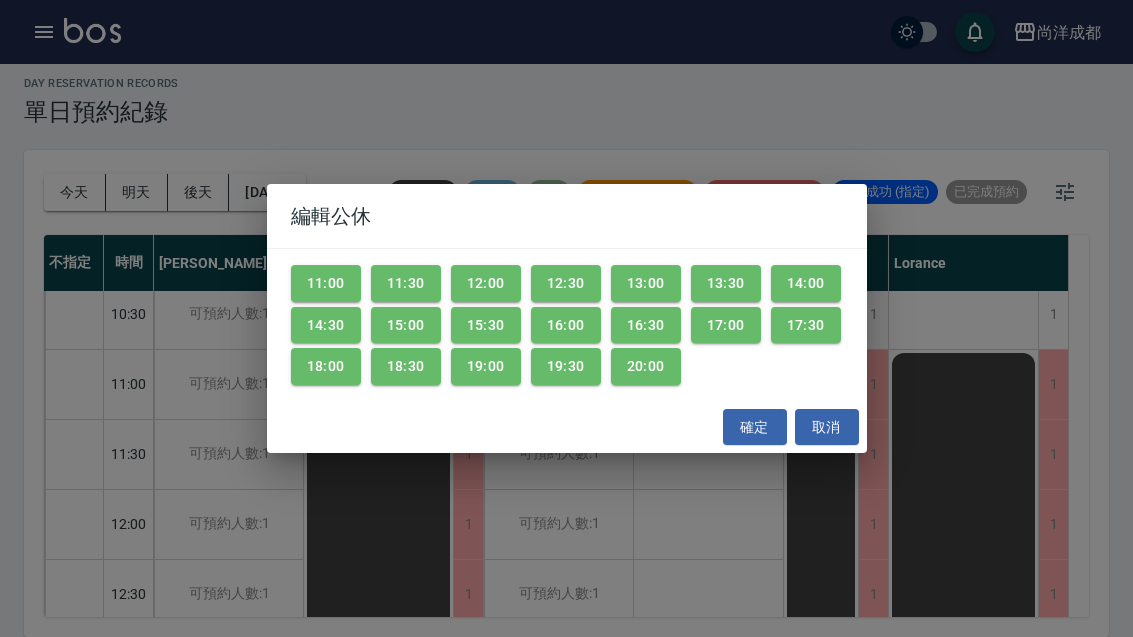 click on "20:00" at bounding box center [646, 366] 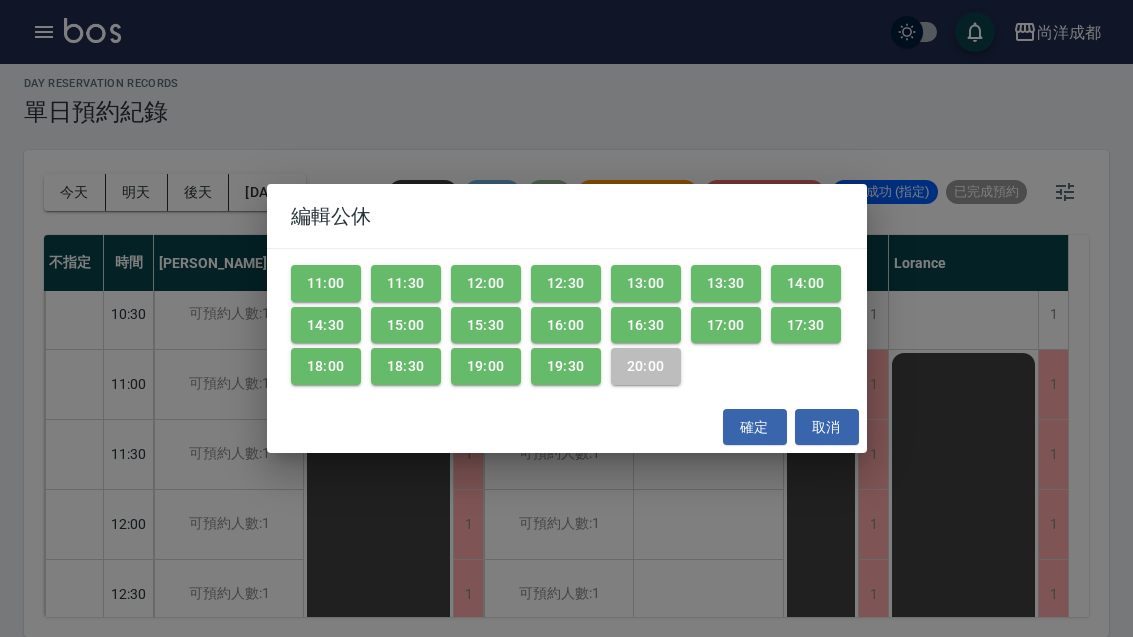 click on "19:30" at bounding box center [566, 366] 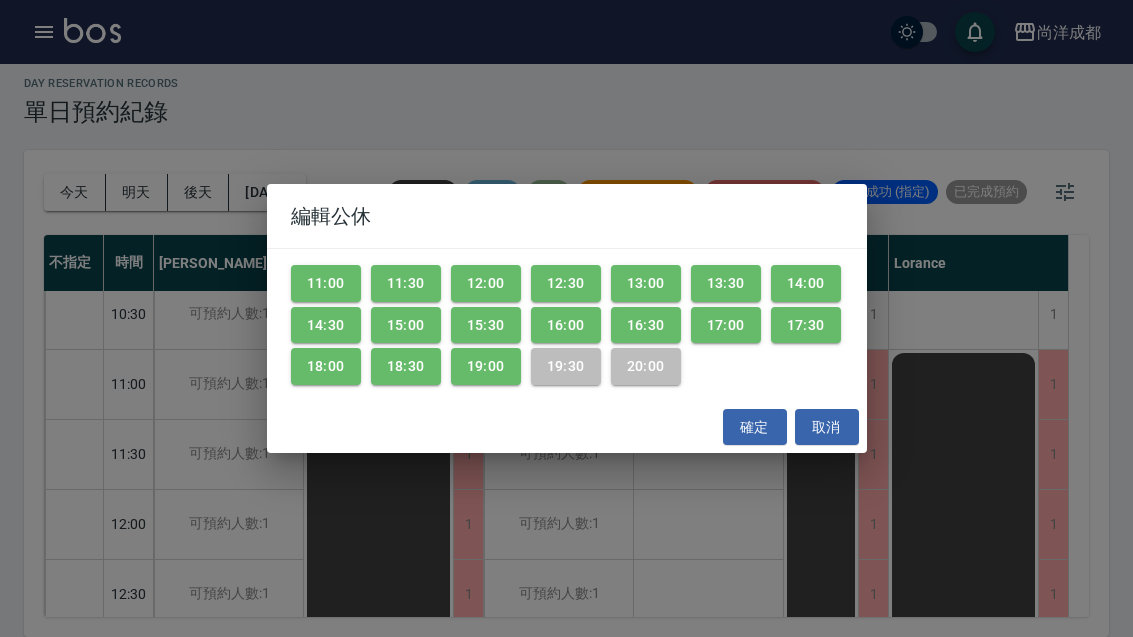 click on "19:00" at bounding box center [486, 366] 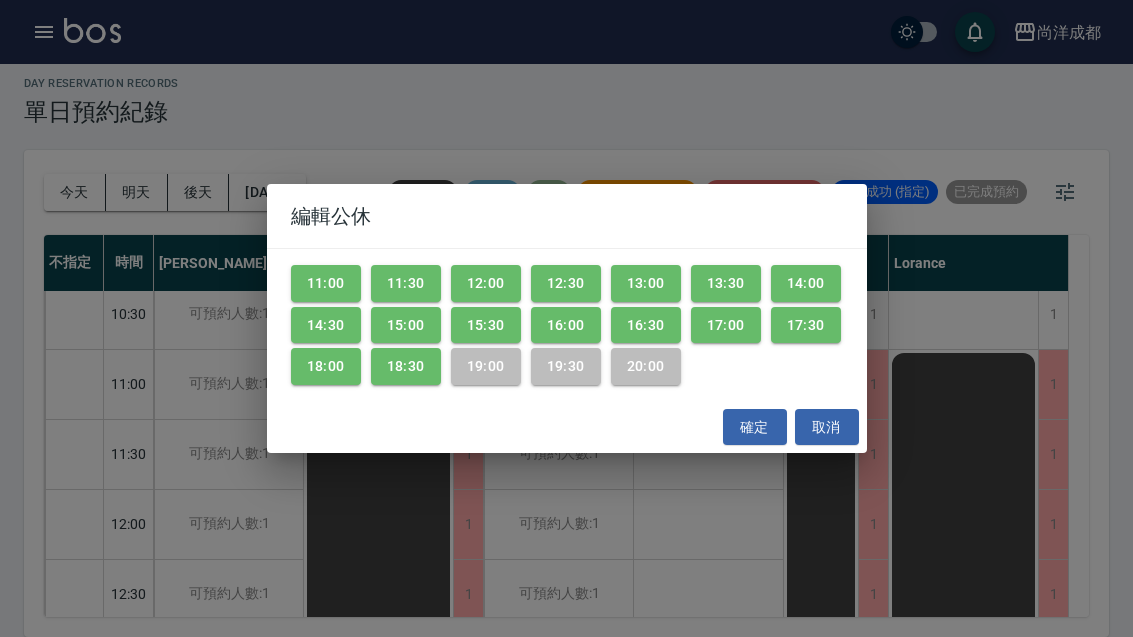 click on "18:30" at bounding box center [406, 366] 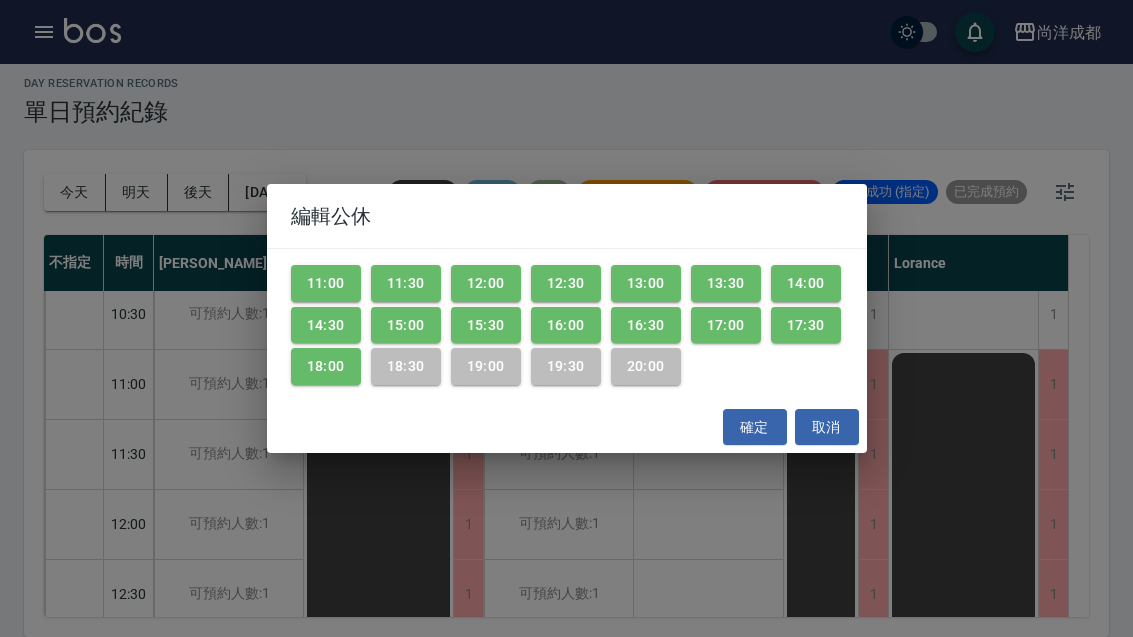 click on "18:00" at bounding box center [326, 366] 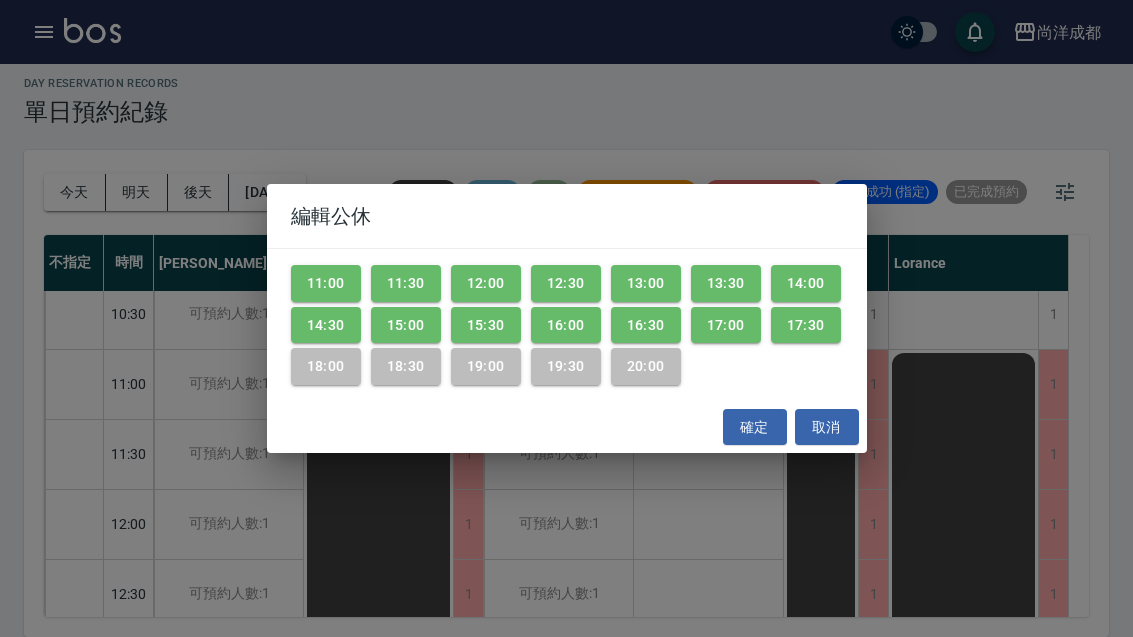 click on "18:00" at bounding box center (326, 366) 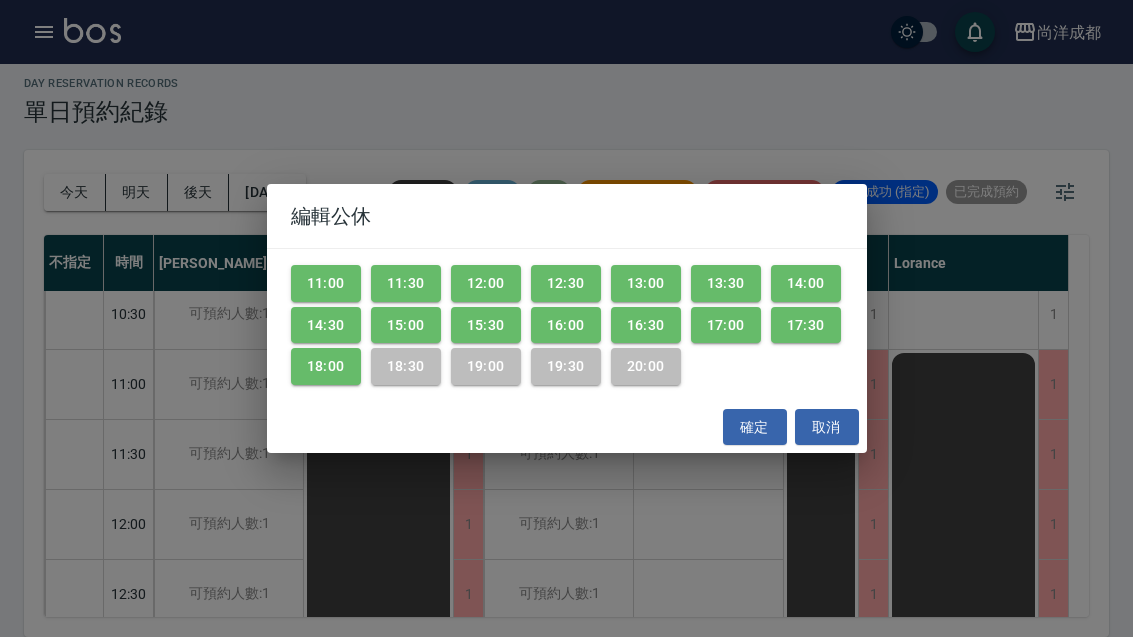 click on "15:00" at bounding box center [406, 325] 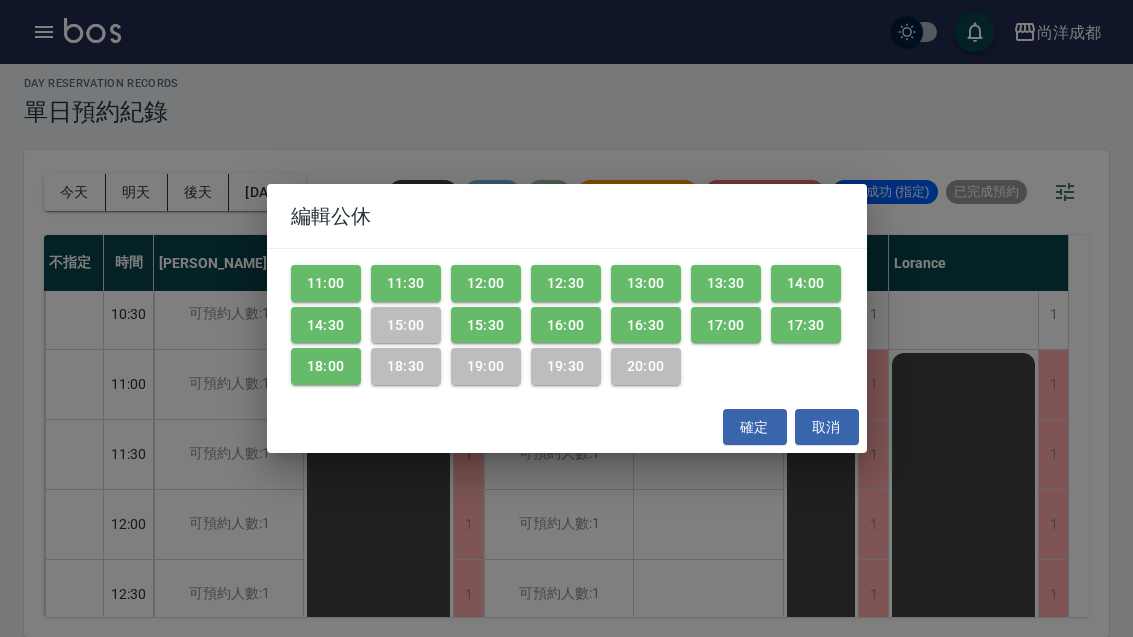 click on "18:00" at bounding box center (326, 366) 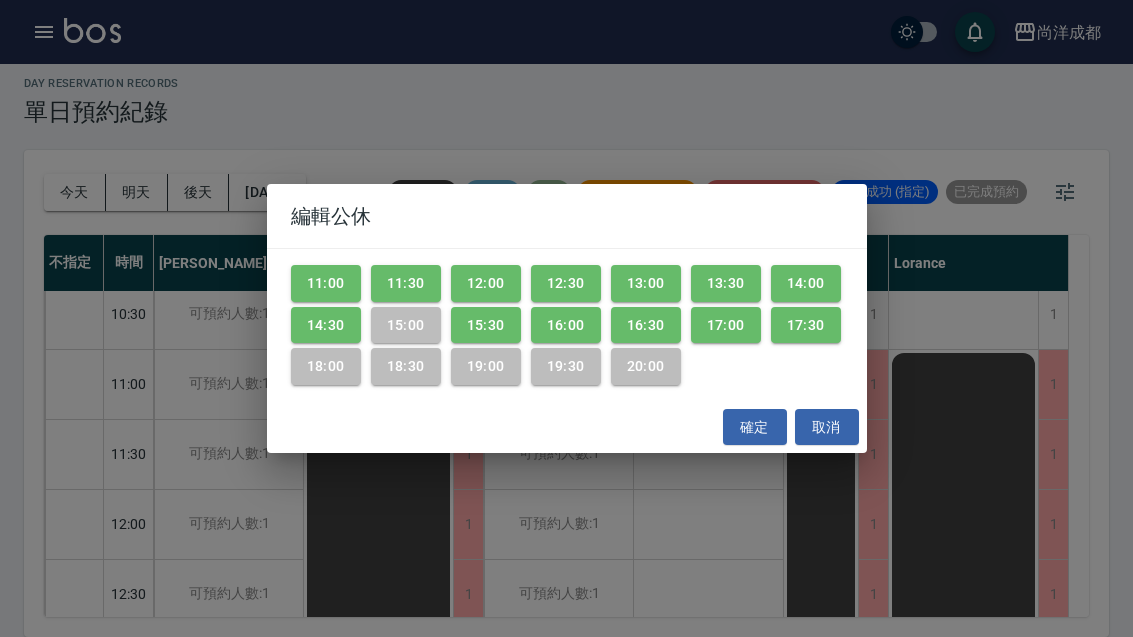 click on "18:00" at bounding box center (326, 366) 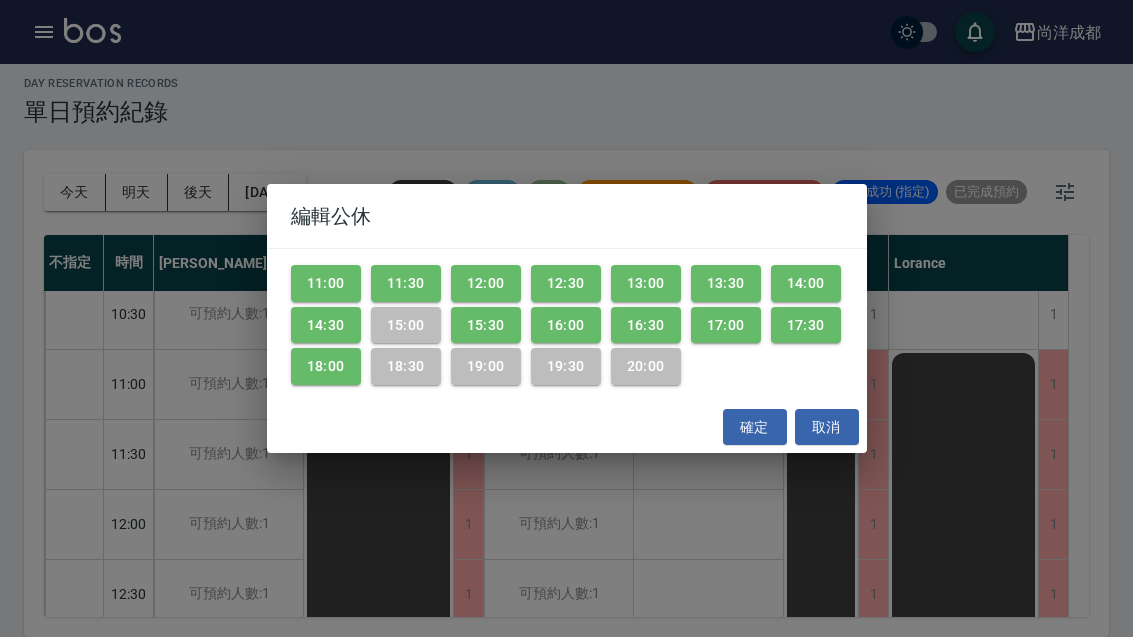 click on "11:00" at bounding box center [326, 283] 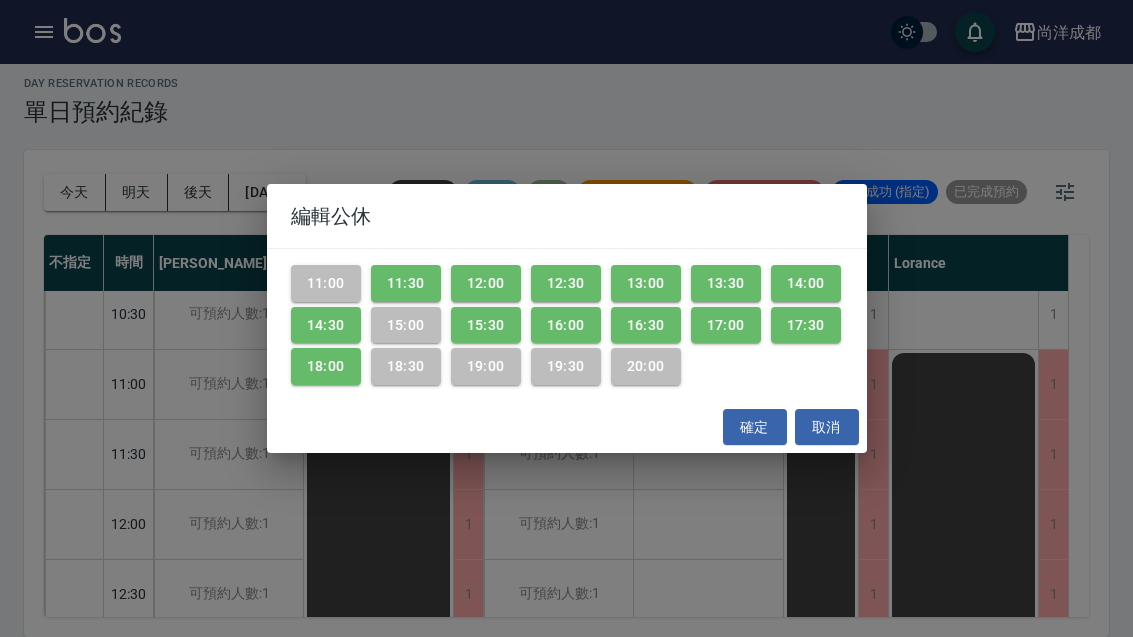 click on "11:30" at bounding box center (406, 283) 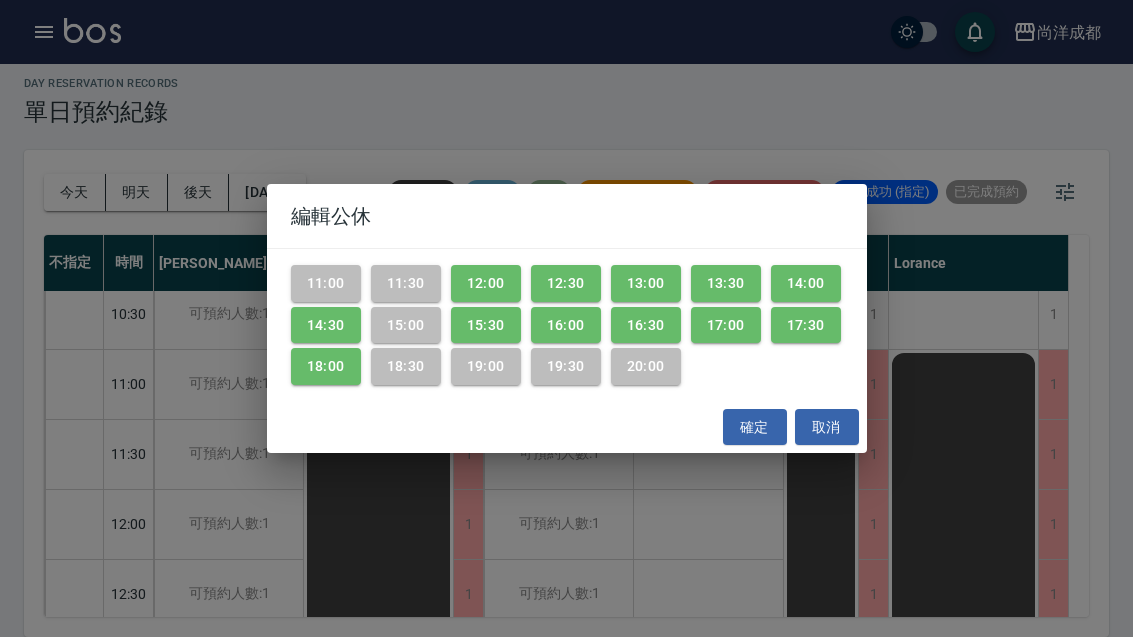 click on "12:00" at bounding box center (486, 283) 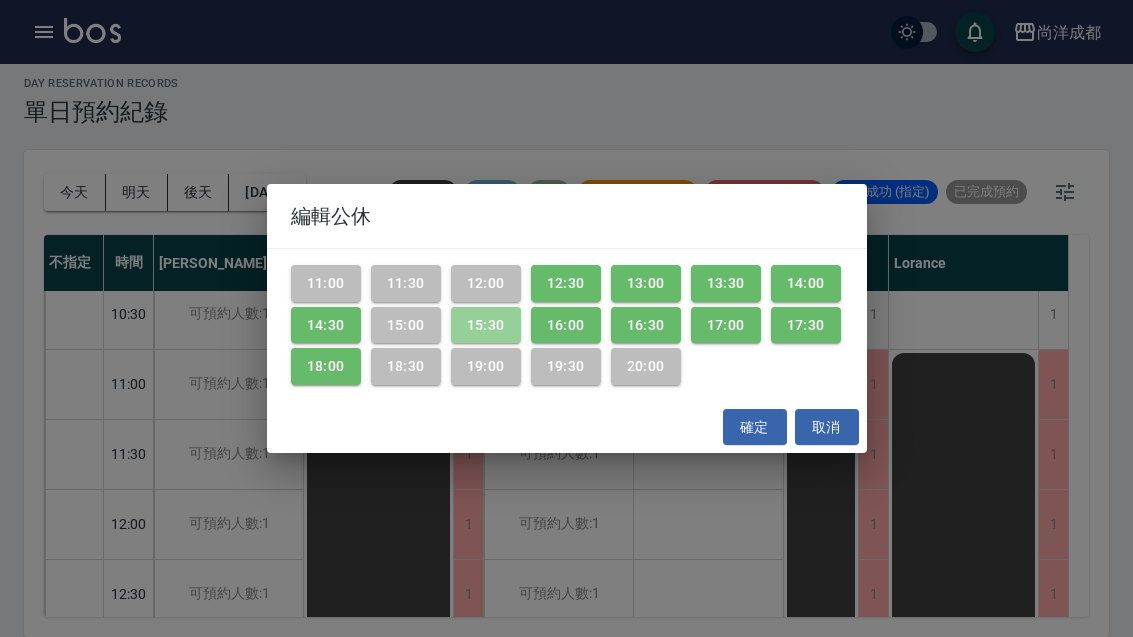 click on "12:00" at bounding box center [486, 283] 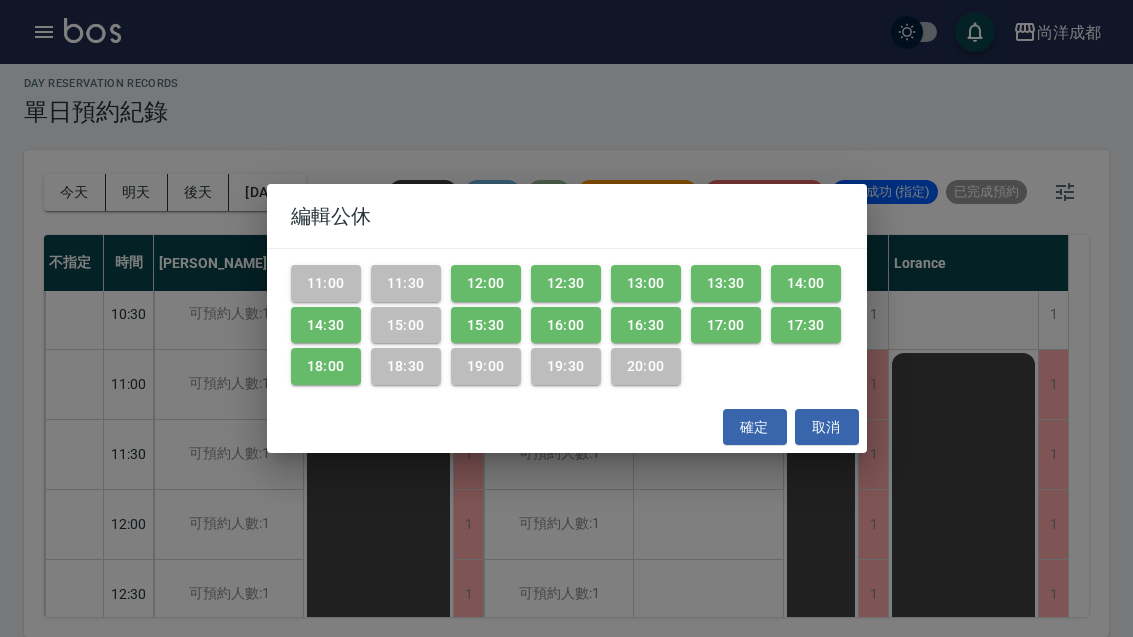 click on "16:00" at bounding box center (566, 325) 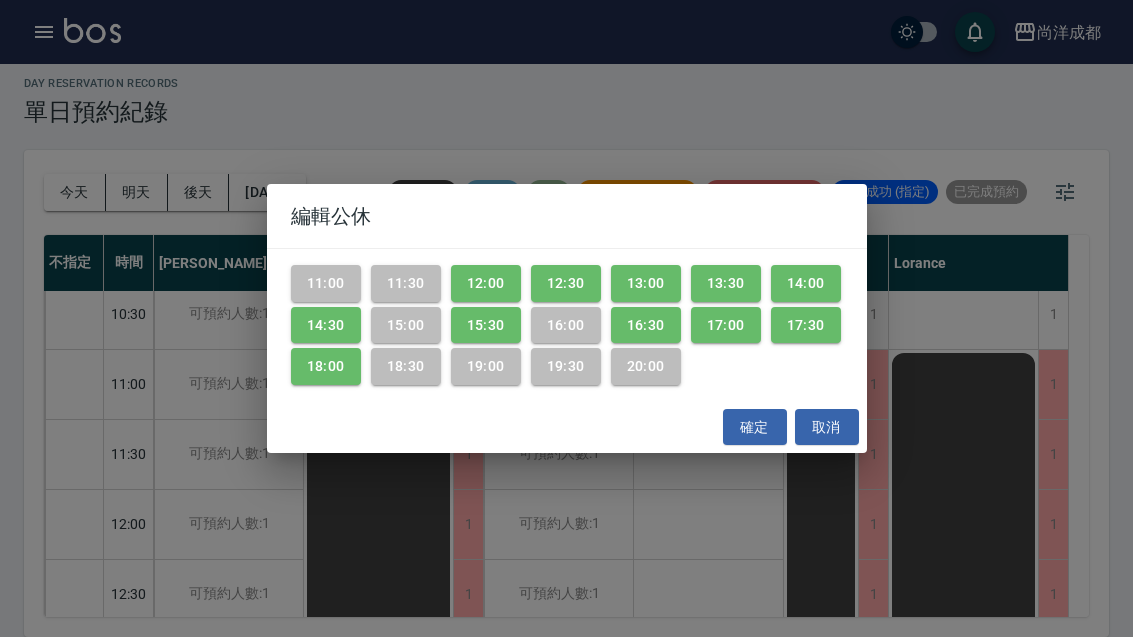 click on "12:30" at bounding box center [566, 283] 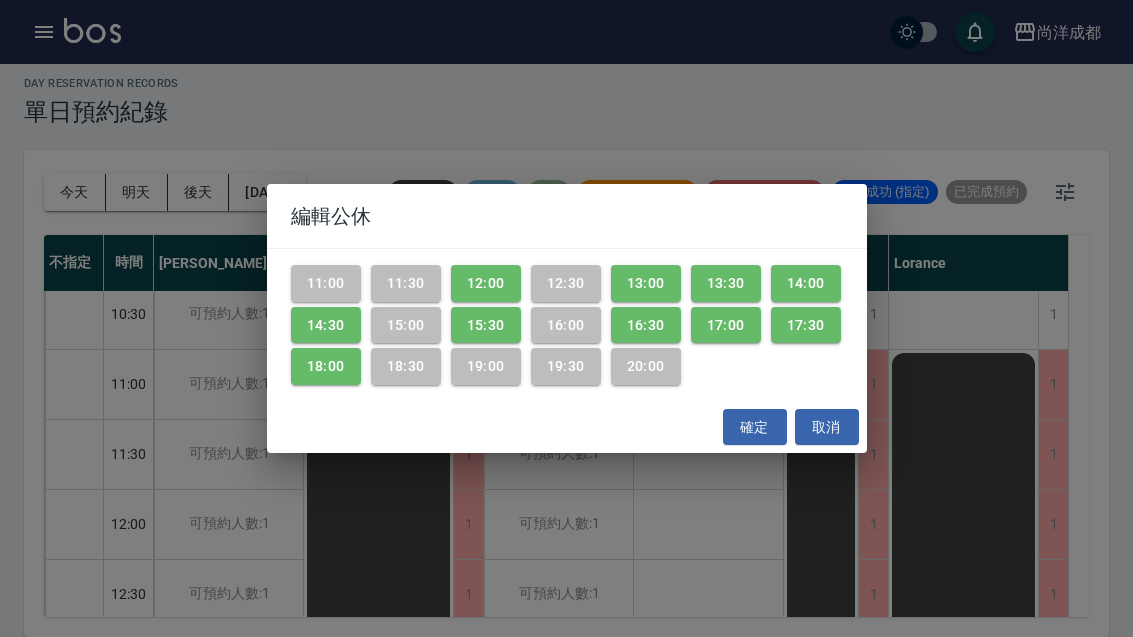 click on "16:30" at bounding box center (646, 325) 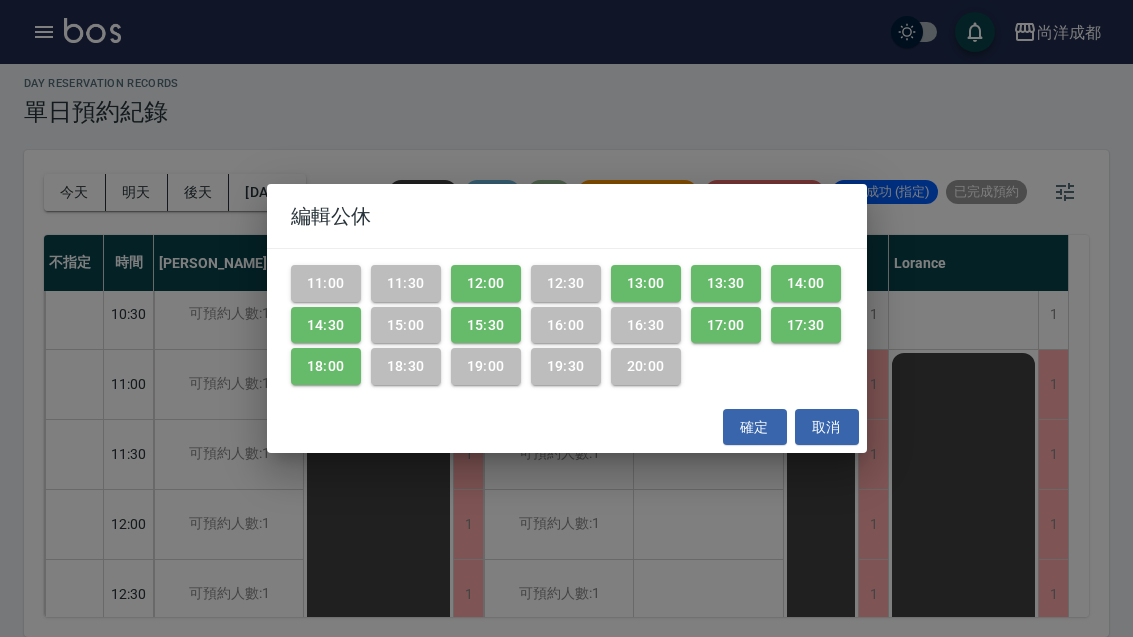 click on "17:00" at bounding box center (726, 325) 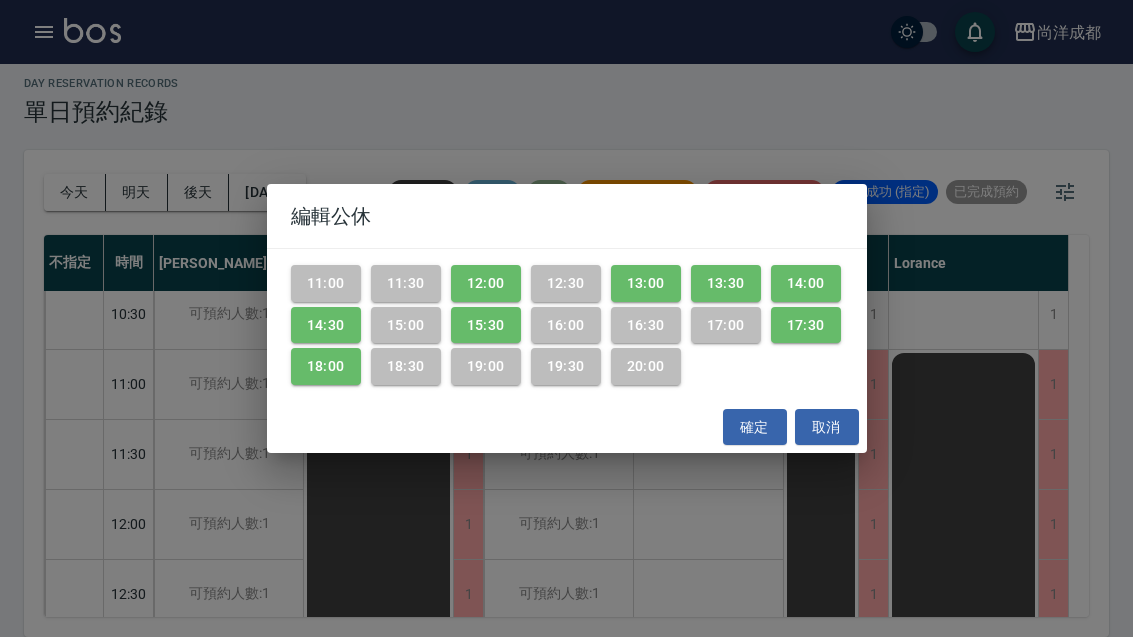 click on "13:30" at bounding box center (726, 283) 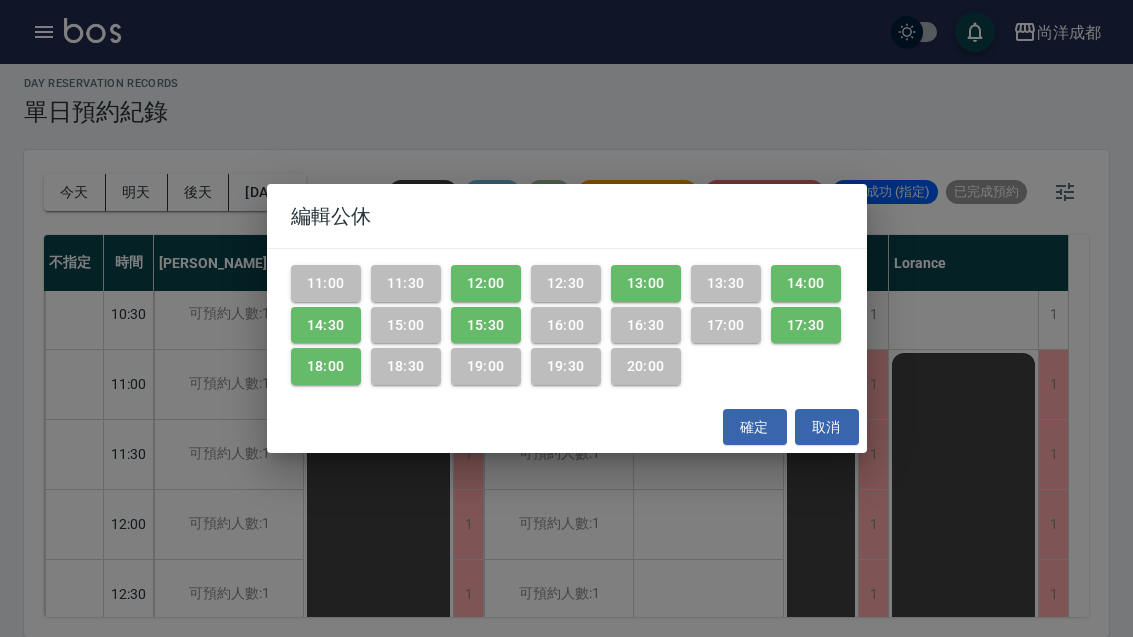 click on "13:00" at bounding box center (646, 283) 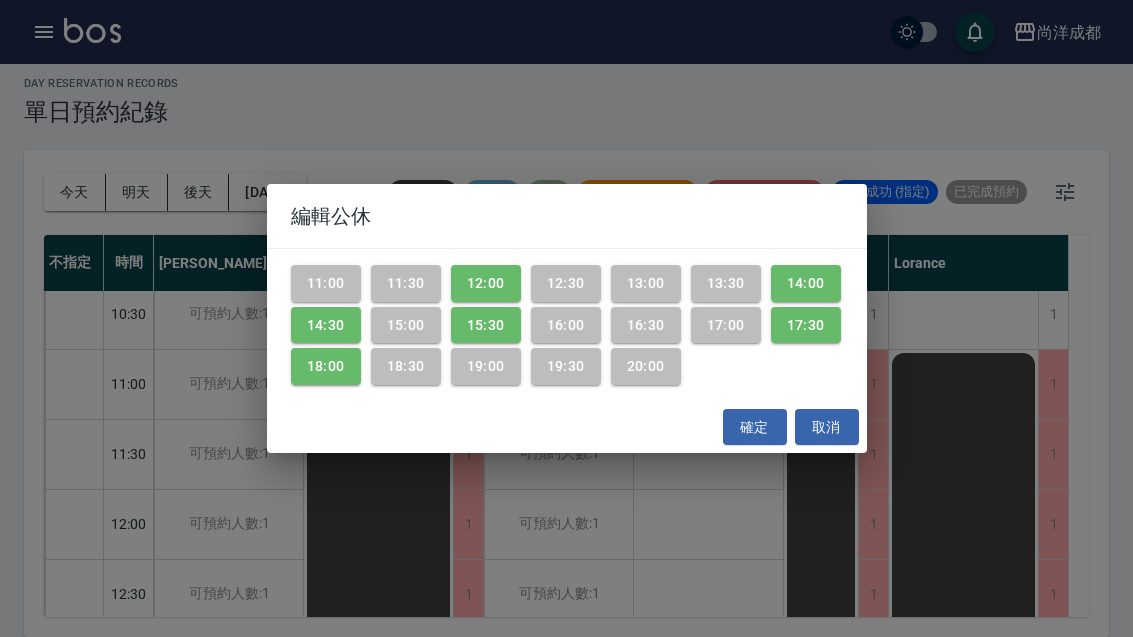 click on "14:00" at bounding box center [806, 283] 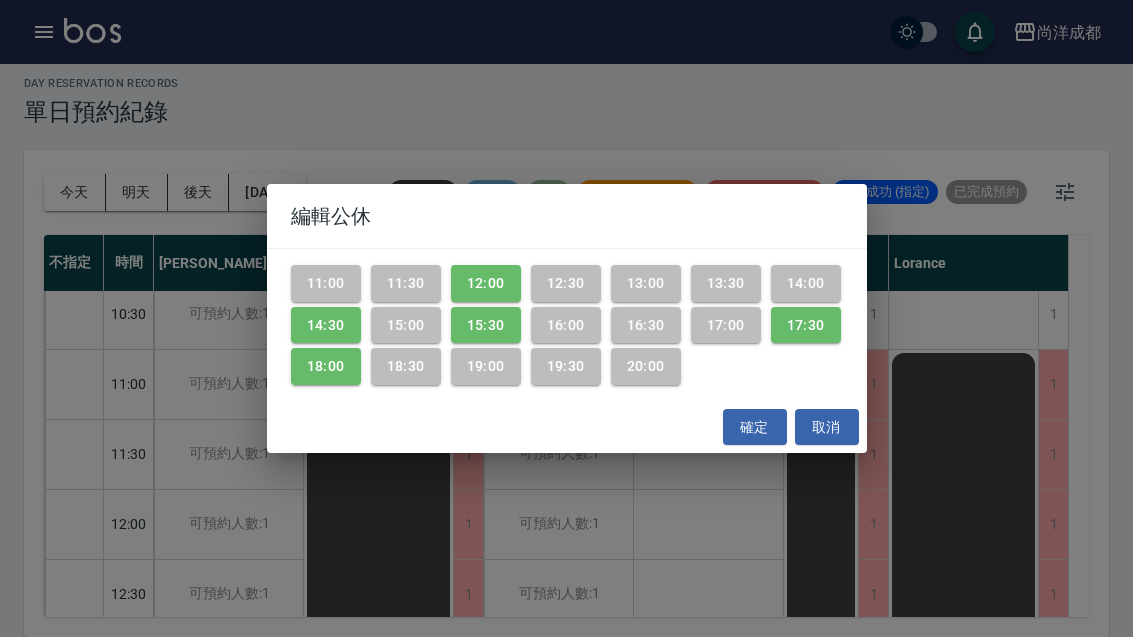 click on "17:30" at bounding box center (806, 325) 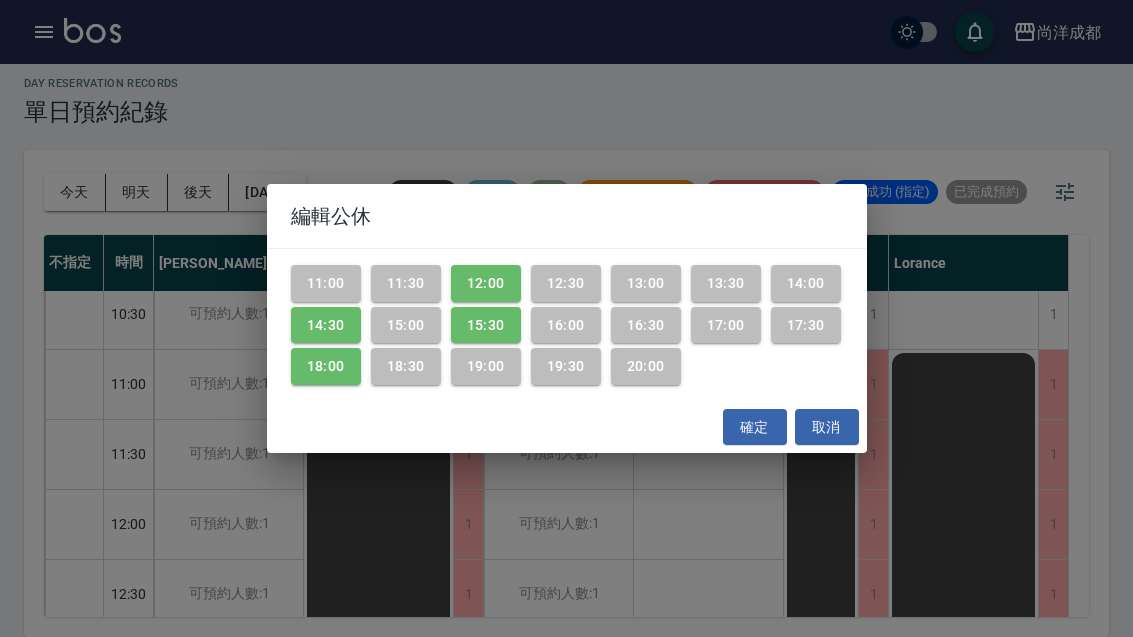 click on "15:30" at bounding box center (486, 325) 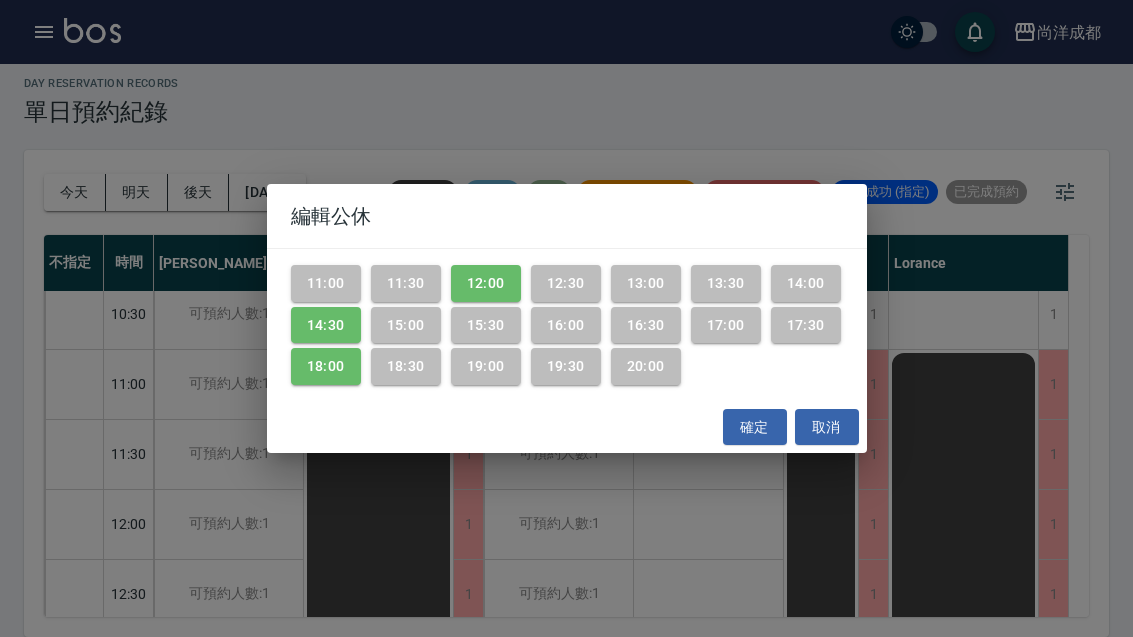 click on "12:00" at bounding box center [486, 283] 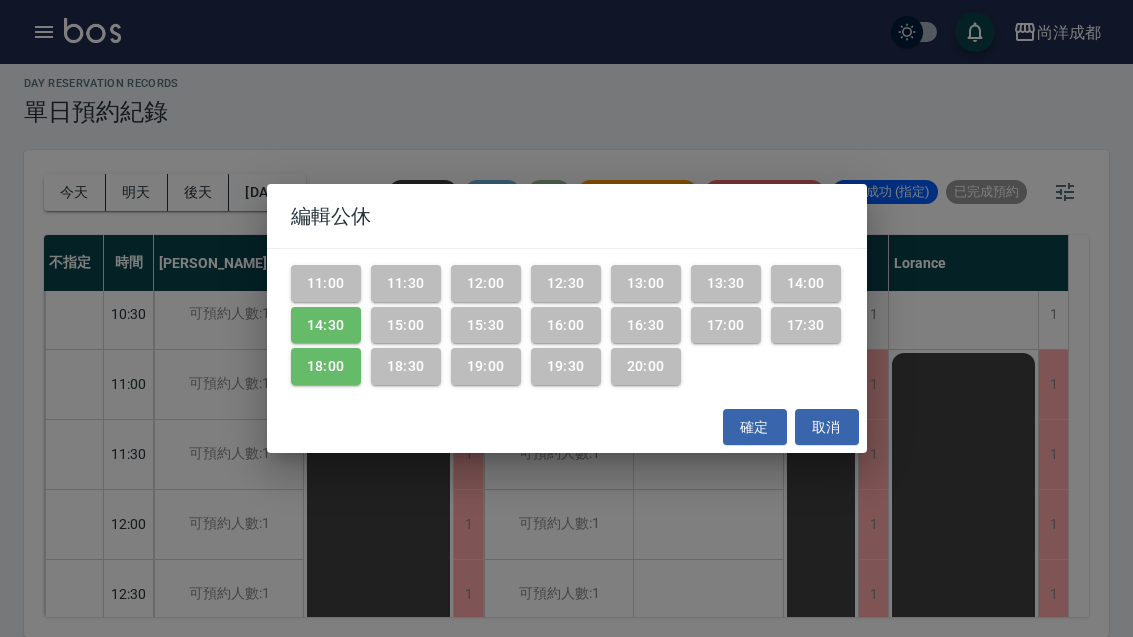 click on "14:30" at bounding box center [326, 325] 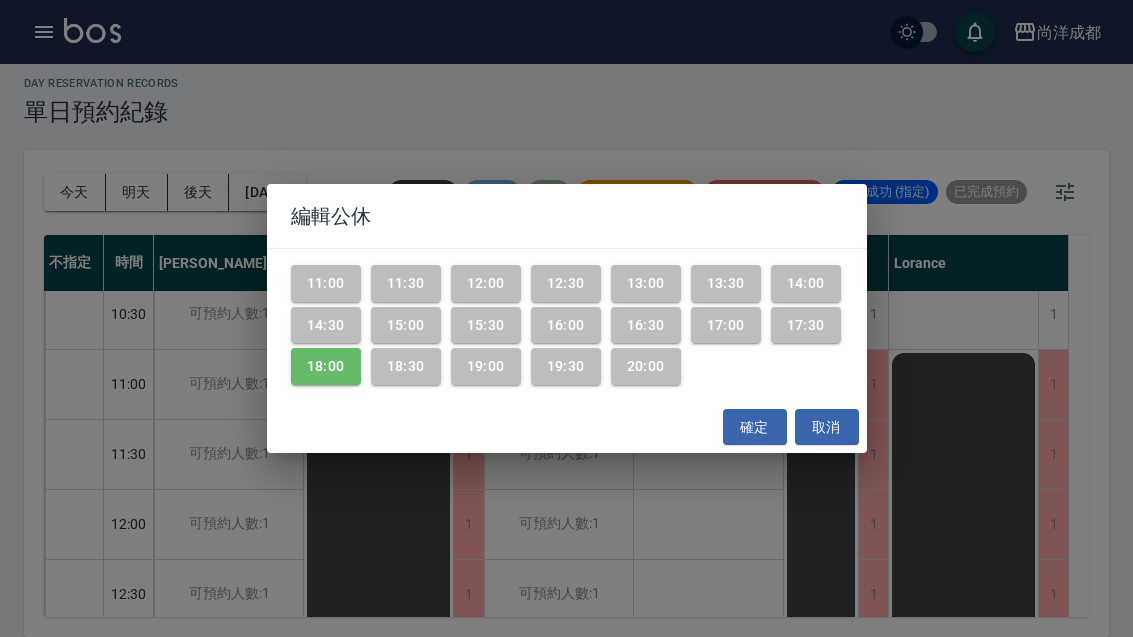 click on "18:00" at bounding box center (326, 366) 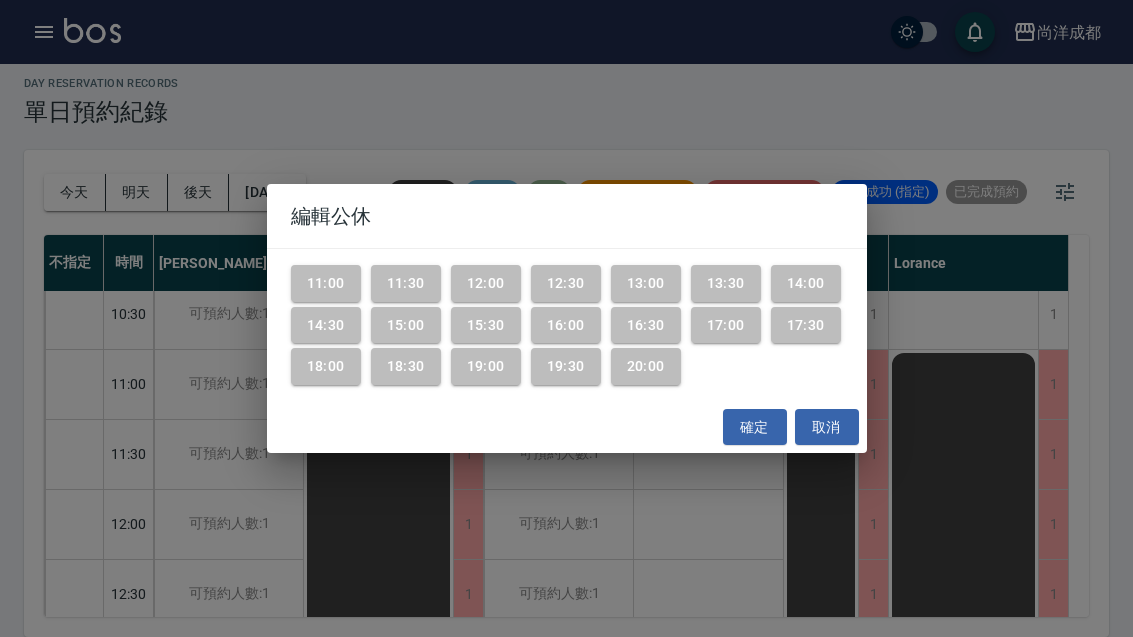 click on "確定" at bounding box center (755, 427) 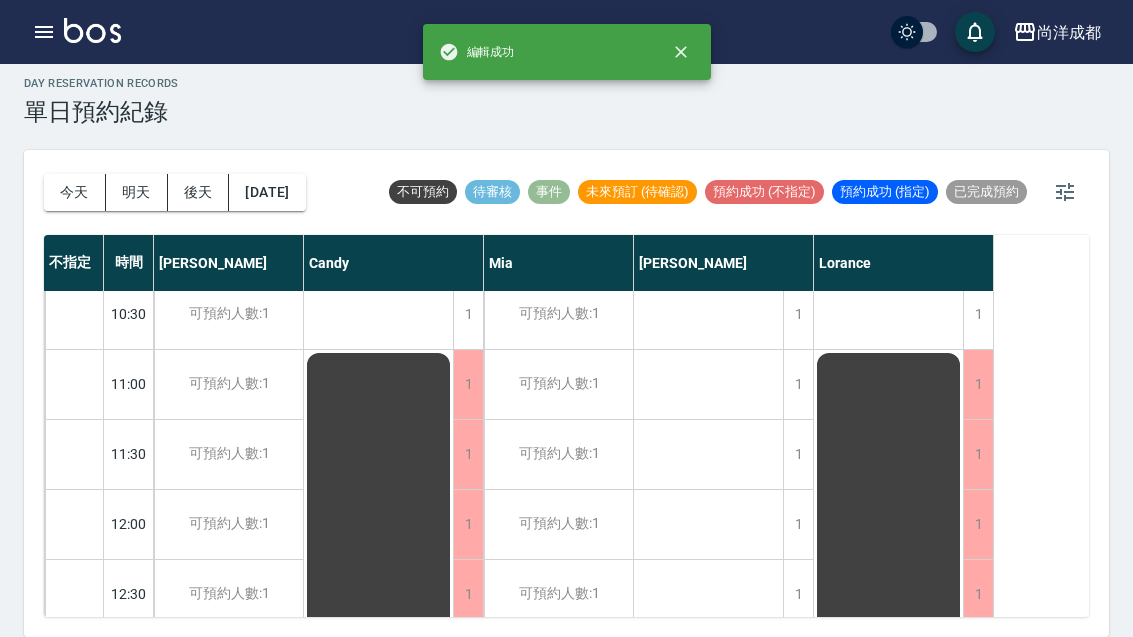 click on "2025/07/21" at bounding box center (267, 192) 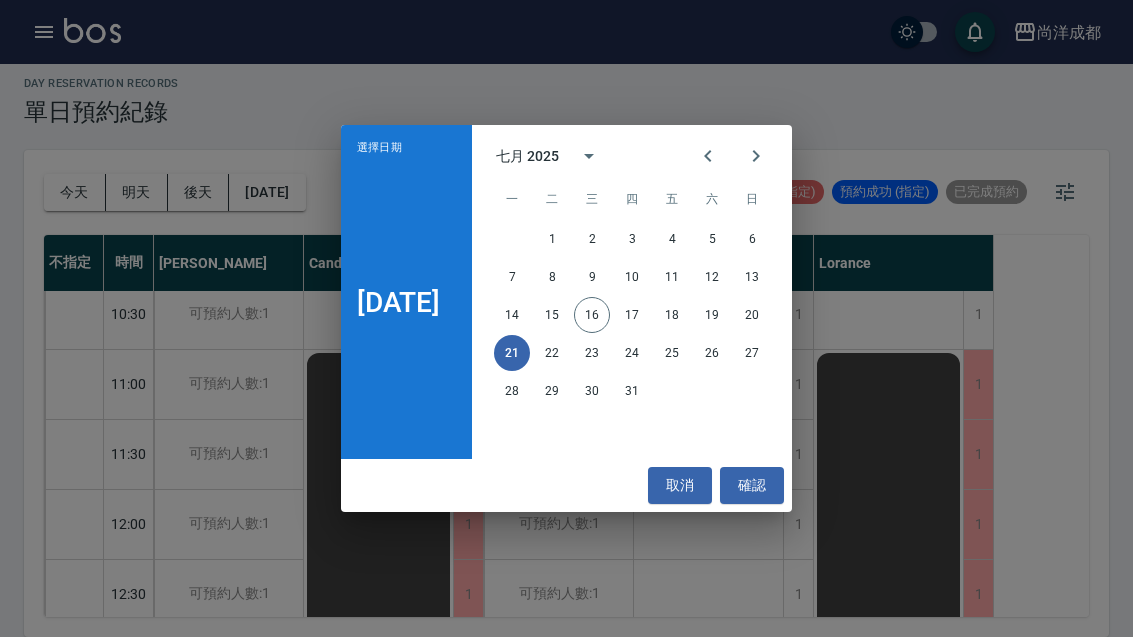 click on "22" at bounding box center [552, 353] 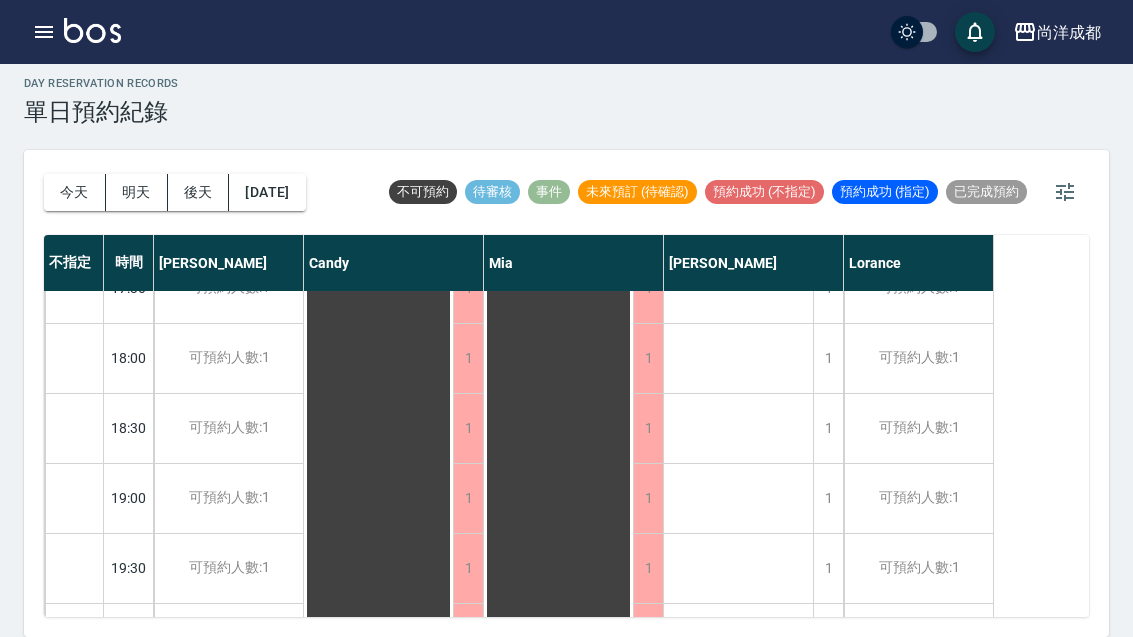 scroll, scrollTop: 1086, scrollLeft: 0, axis: vertical 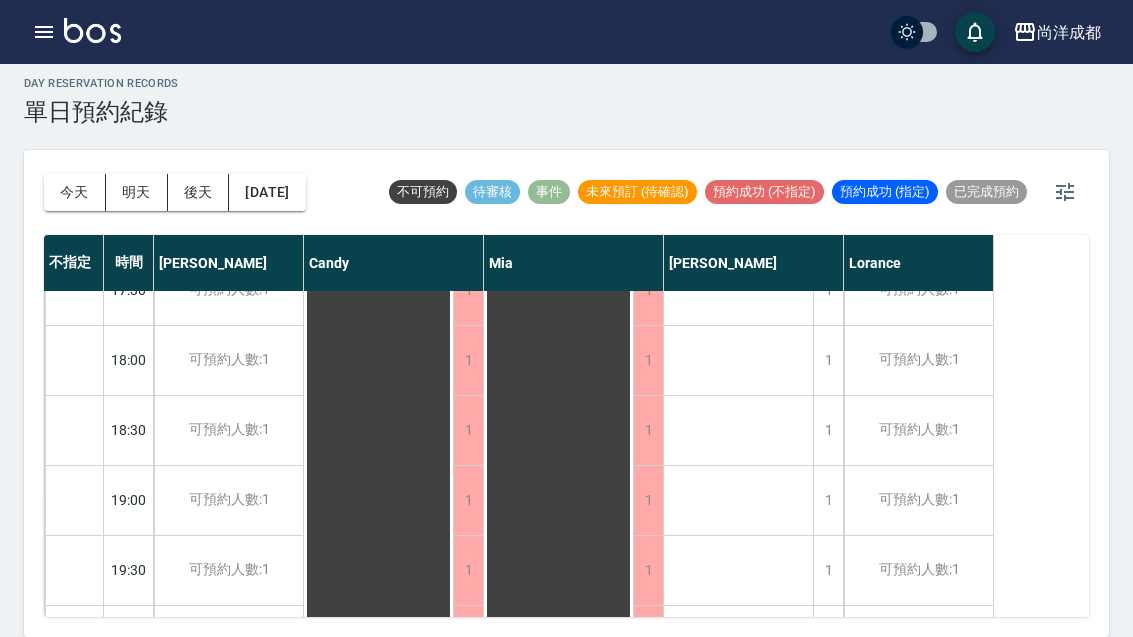 click on "2025/07/22" at bounding box center [267, 192] 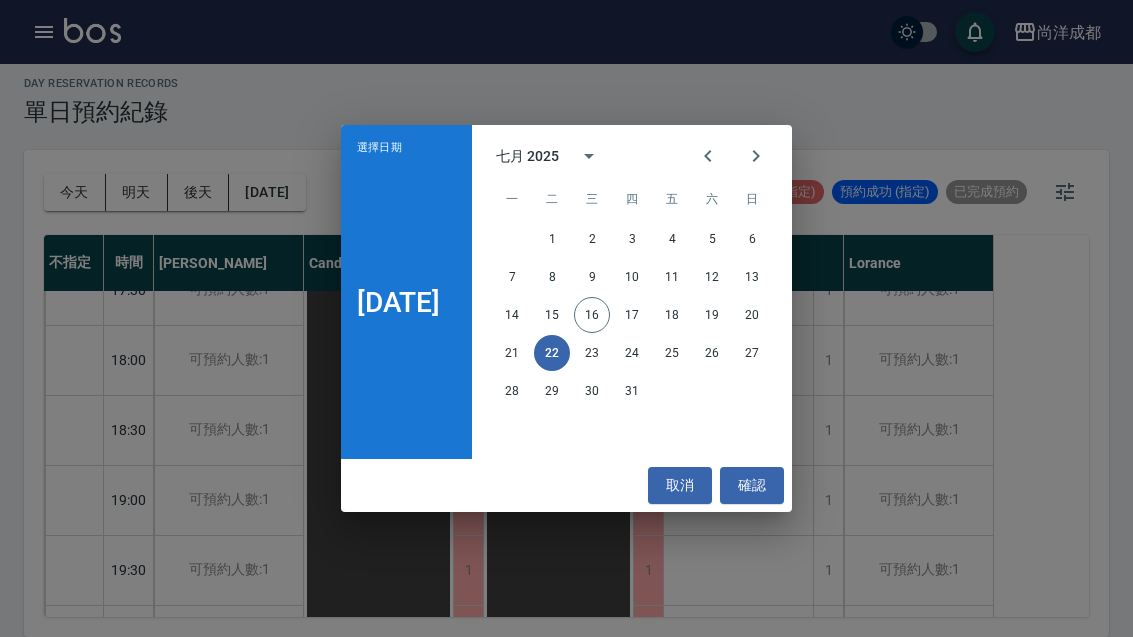 click on "23" at bounding box center (592, 353) 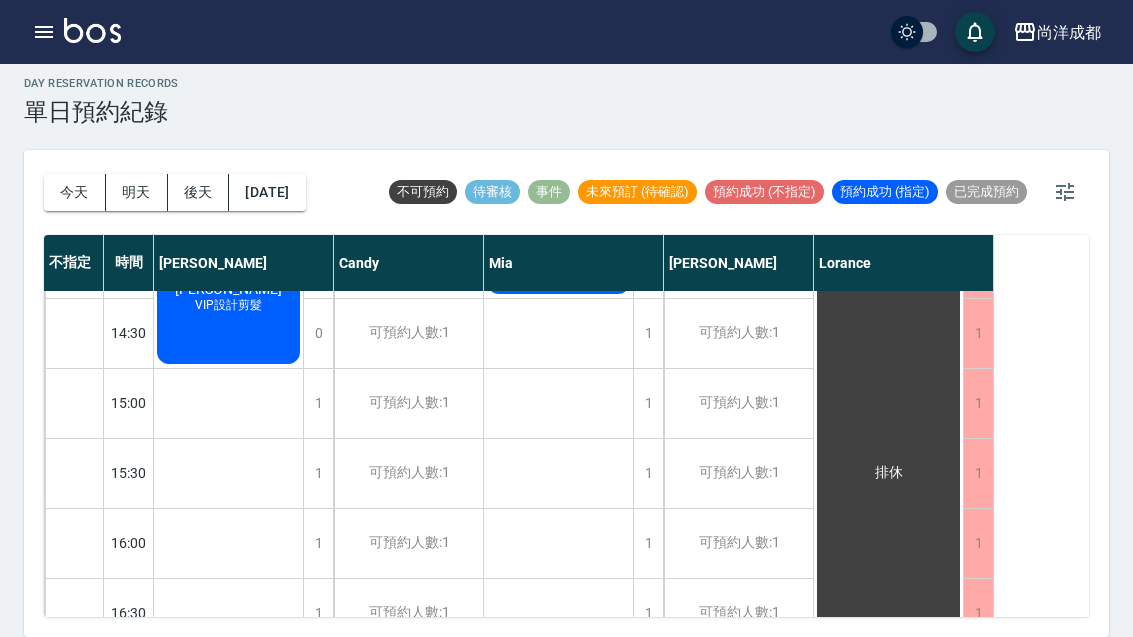 scroll, scrollTop: 614, scrollLeft: 0, axis: vertical 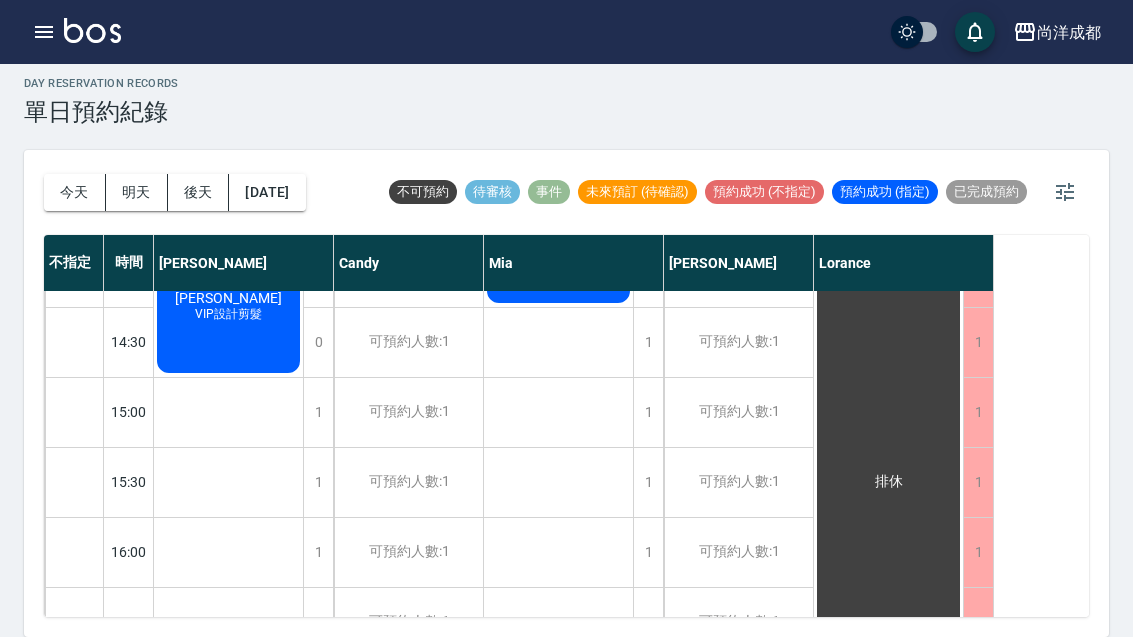 click on "可預約人數:1" at bounding box center [738, 412] 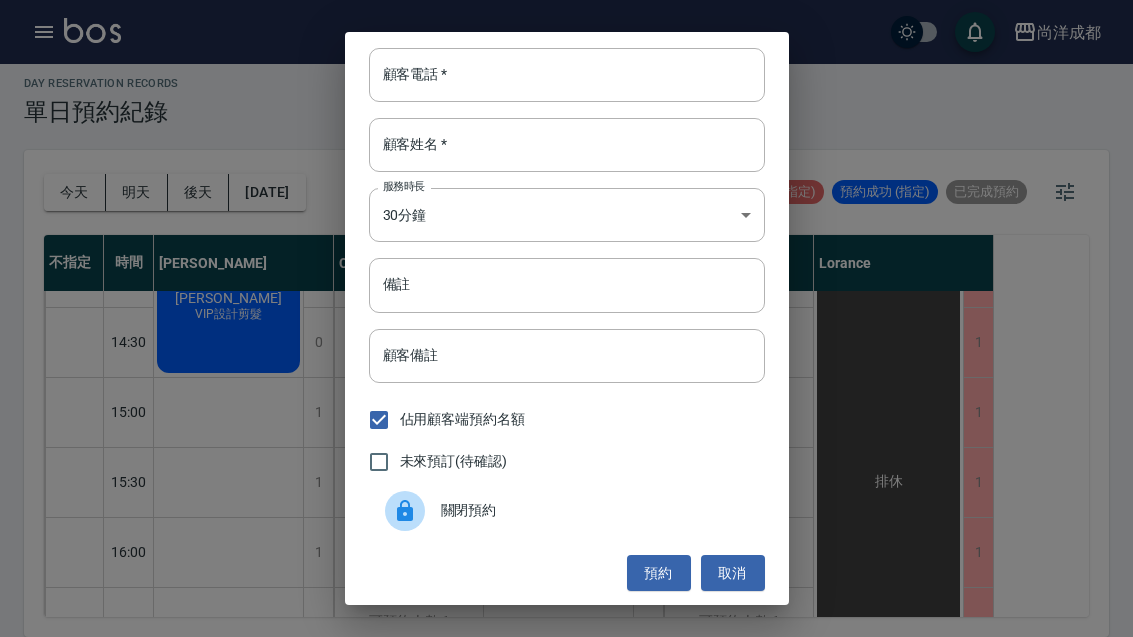 click on "顧客電話   * 顧客電話   * 顧客姓名   * 顧客姓名   * 服務時長 30分鐘 1 服務時長 備註 備註 顧客備註 顧客備註 佔用顧客端預約名額 未來預訂(待確認) 關閉預約 預約 取消" at bounding box center (566, 318) 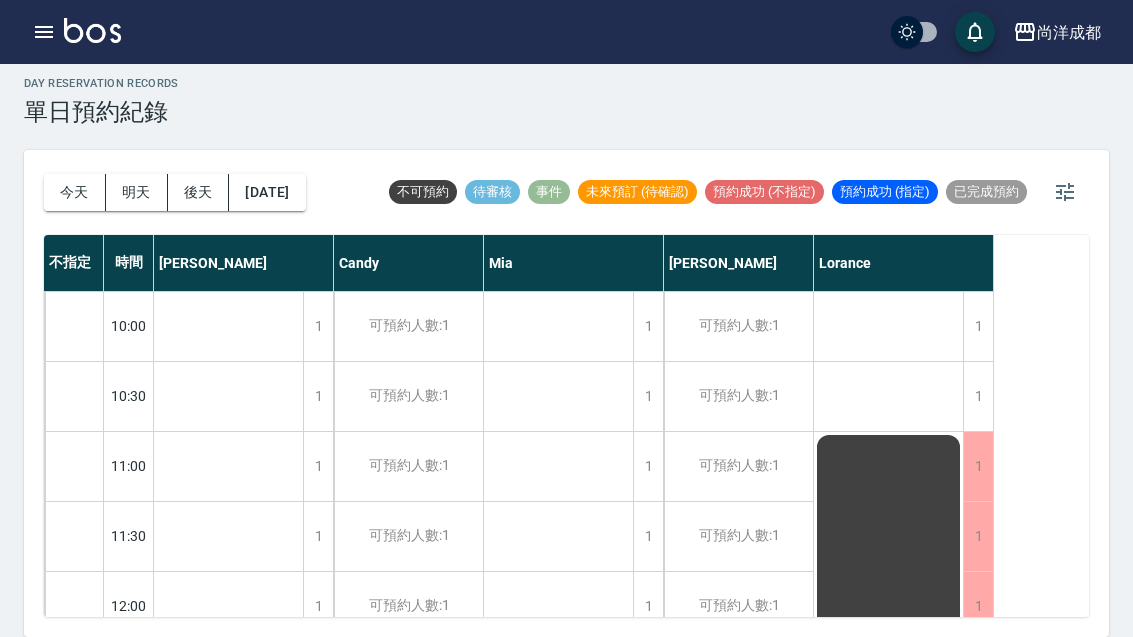 scroll, scrollTop: 0, scrollLeft: 0, axis: both 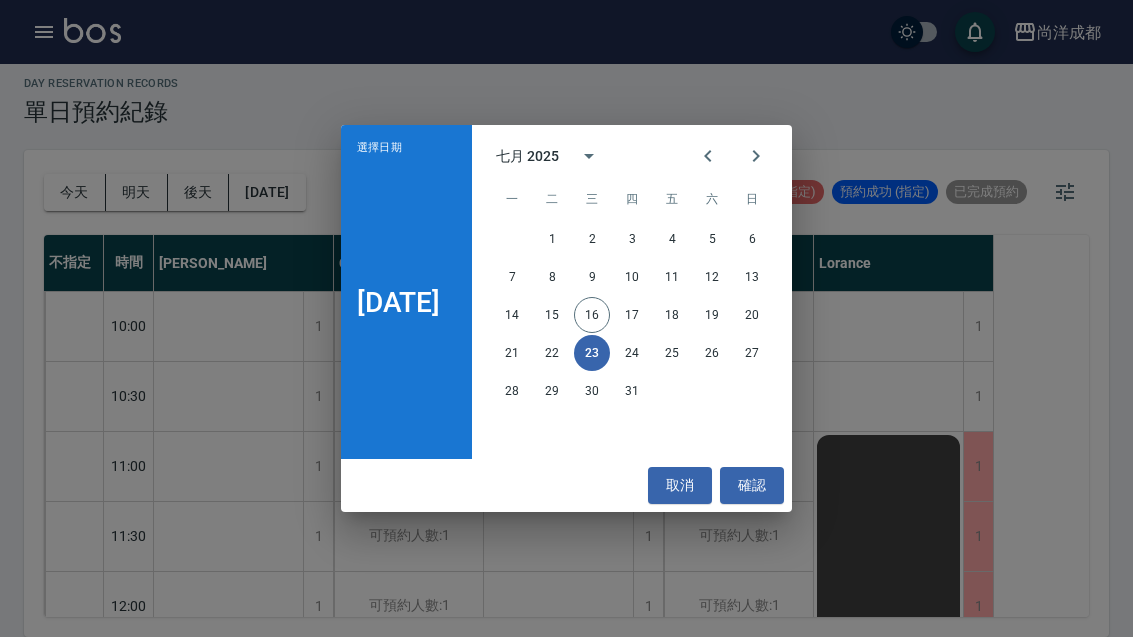 click on "18" at bounding box center [672, 315] 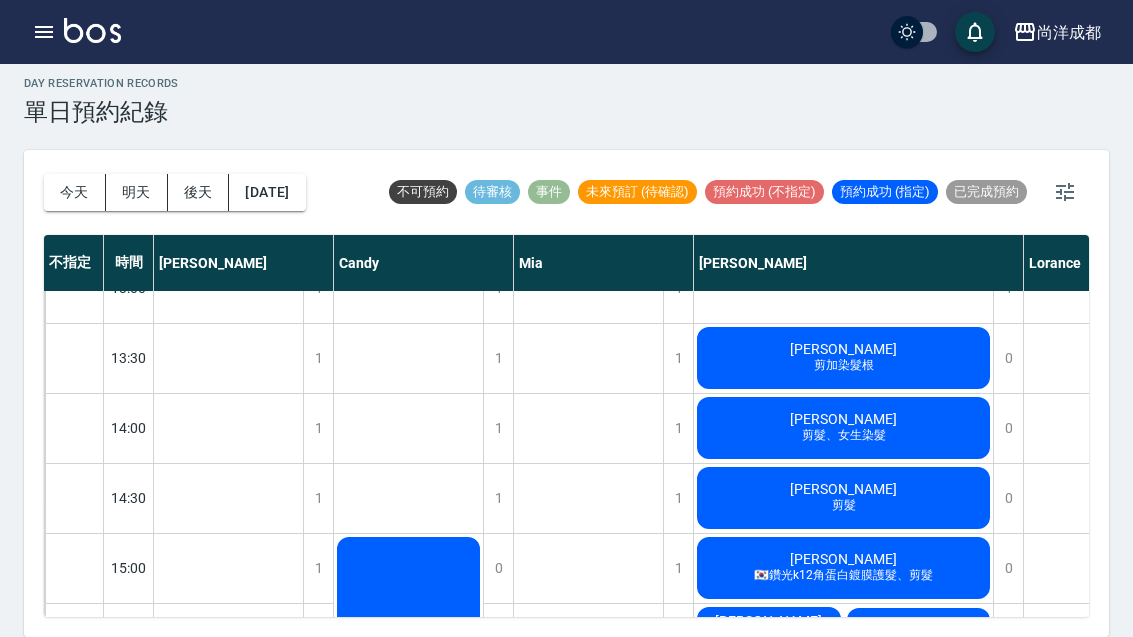 scroll, scrollTop: 460, scrollLeft: 0, axis: vertical 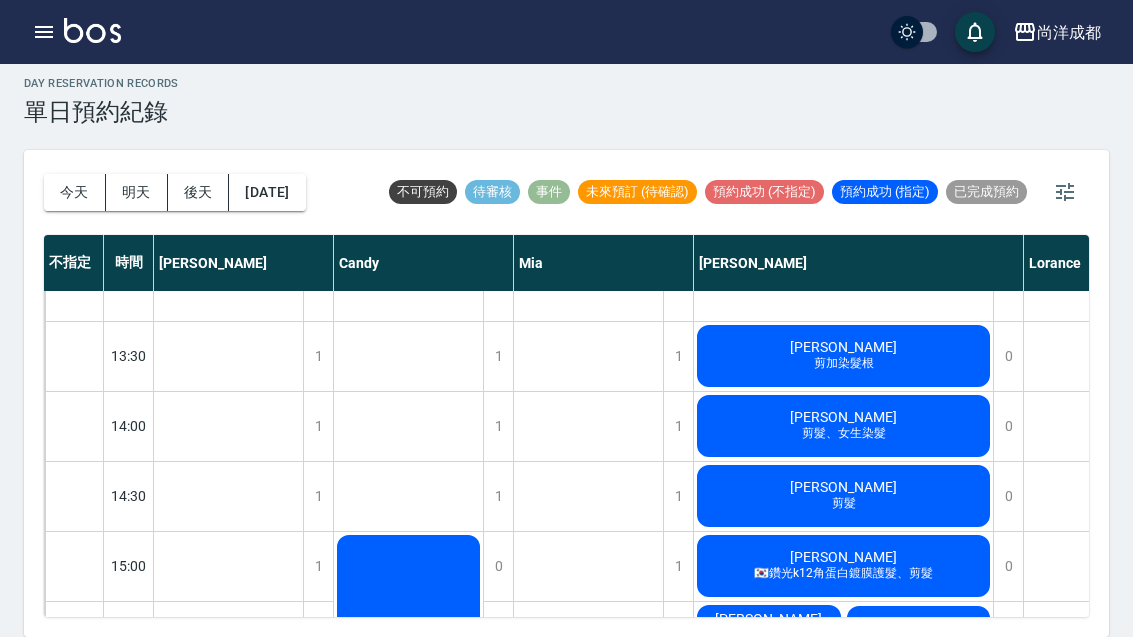 click on "李儷薇" at bounding box center [228, 1074] 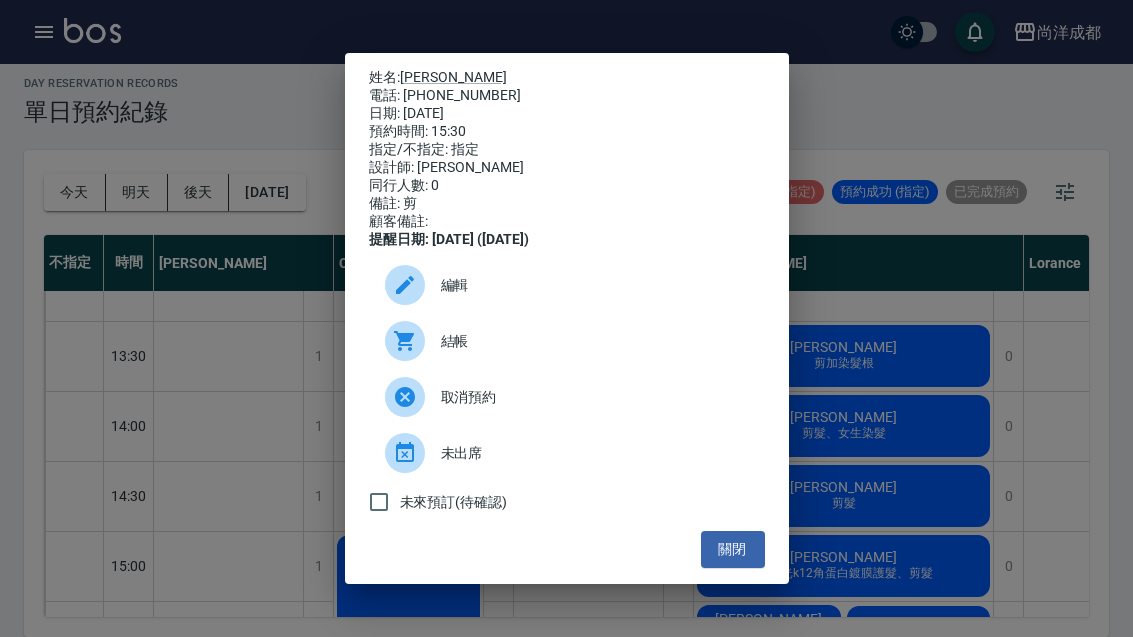click on "姓名:  李儷薇 電話: 0909983909 日期: 2025/07/18 預約時間: 15:30 指定/不指定: 指定 設計師: Benny 同行人數: 0 備註: 剪 顧客備註:  提醒日期: 2025/07/17 (1天前) 編輯 結帳 取消預約 未出席 未來預訂(待確認) 關閉" at bounding box center (566, 318) 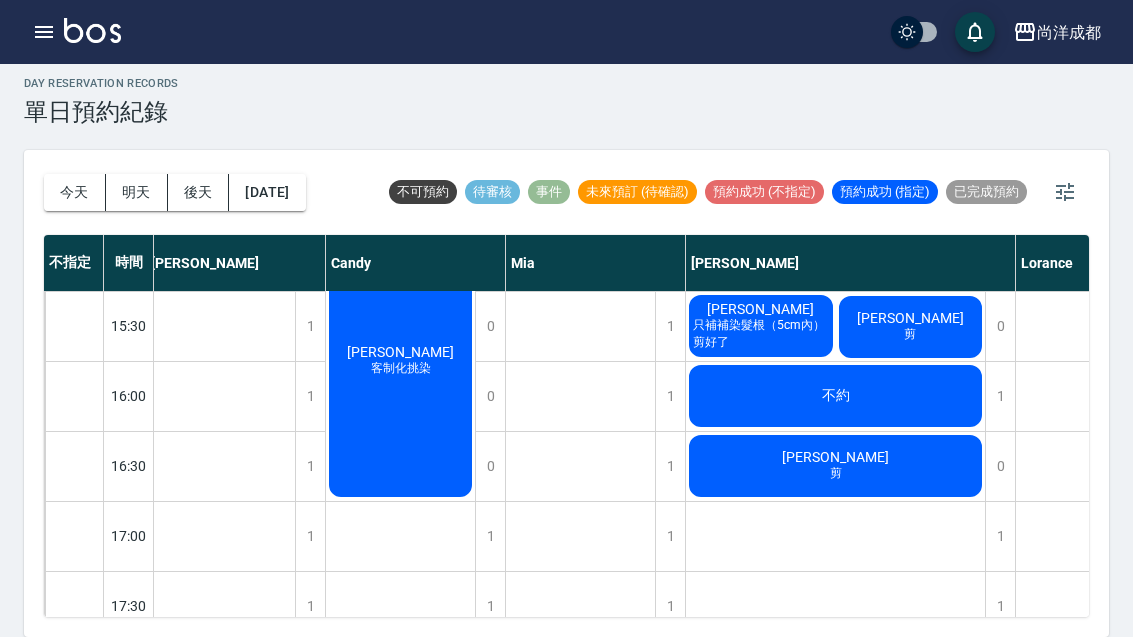 scroll, scrollTop: 772, scrollLeft: 8, axis: both 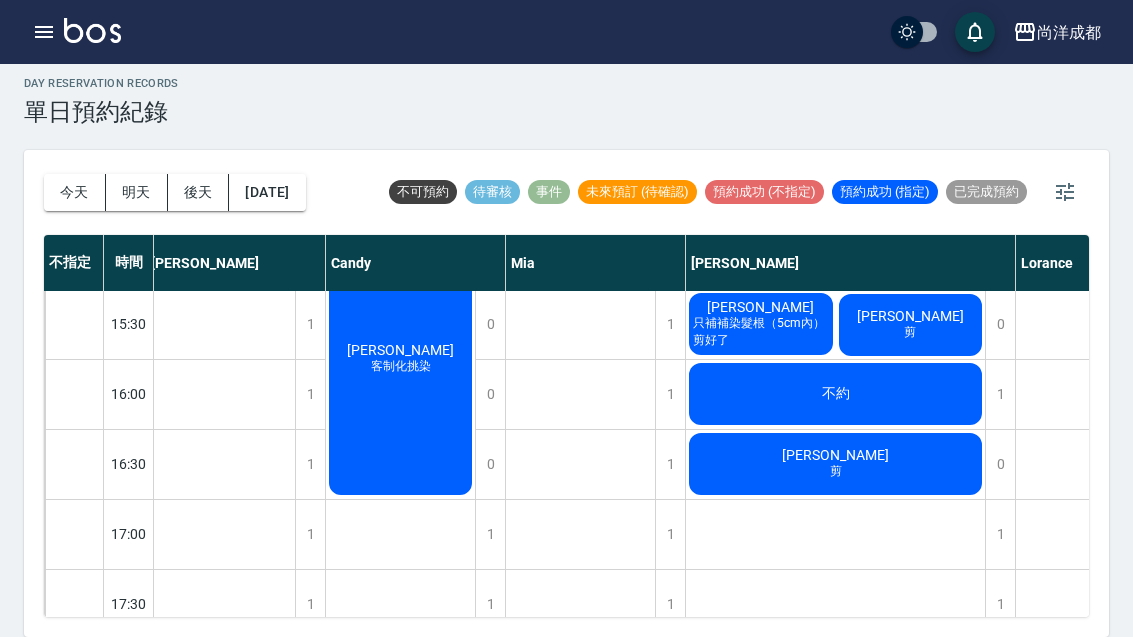 click on "2025/07/18" at bounding box center (267, 192) 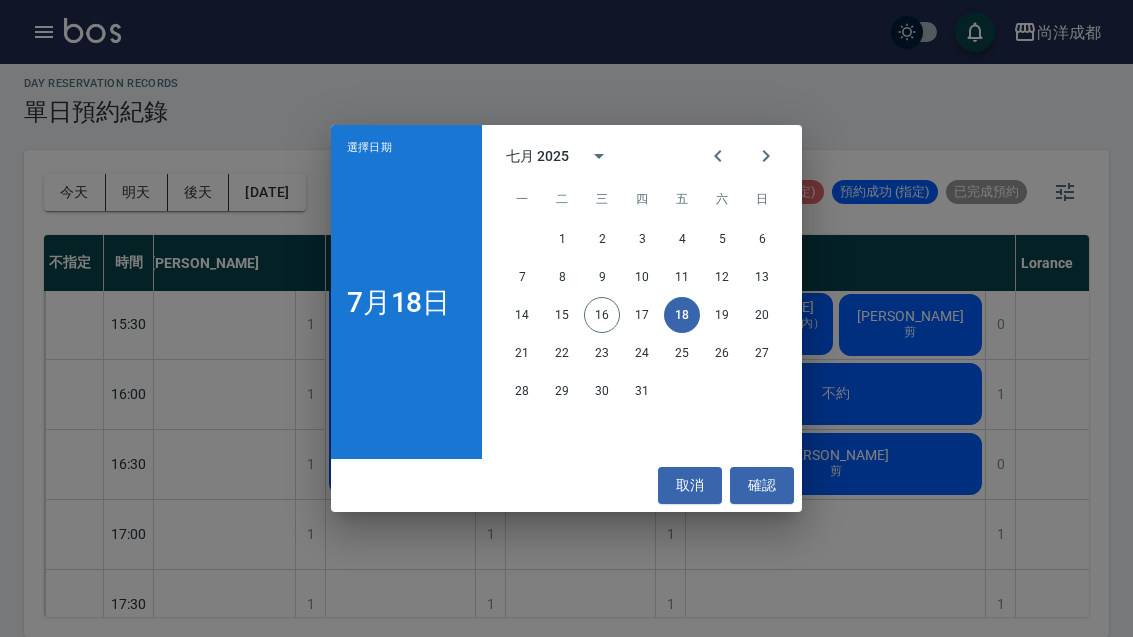 click on "20" at bounding box center (762, 315) 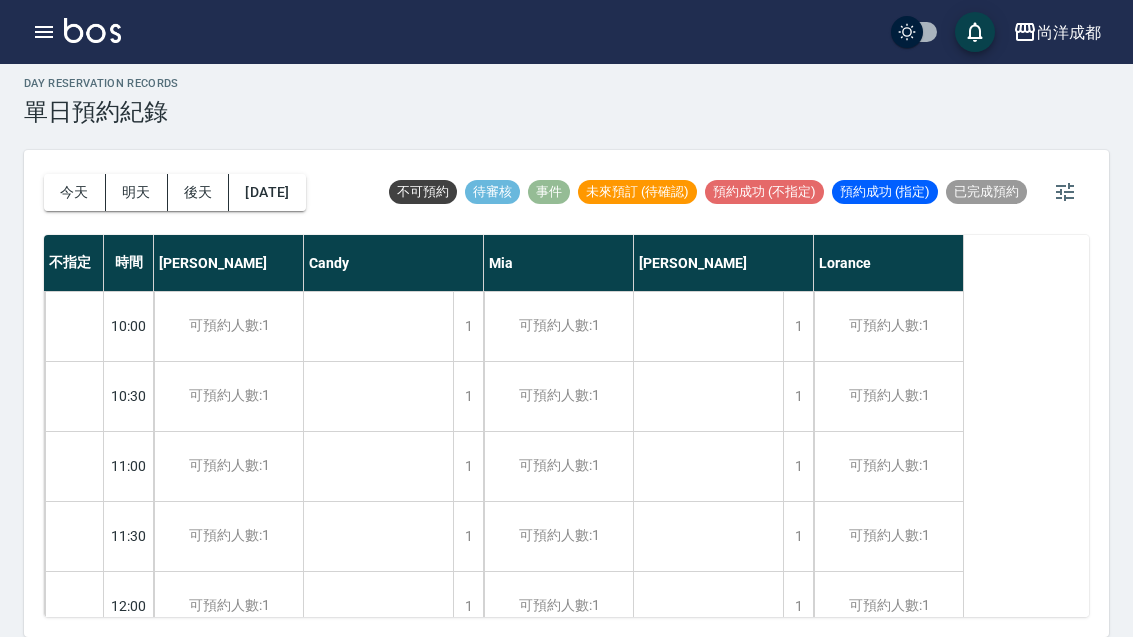 scroll, scrollTop: 0, scrollLeft: 0, axis: both 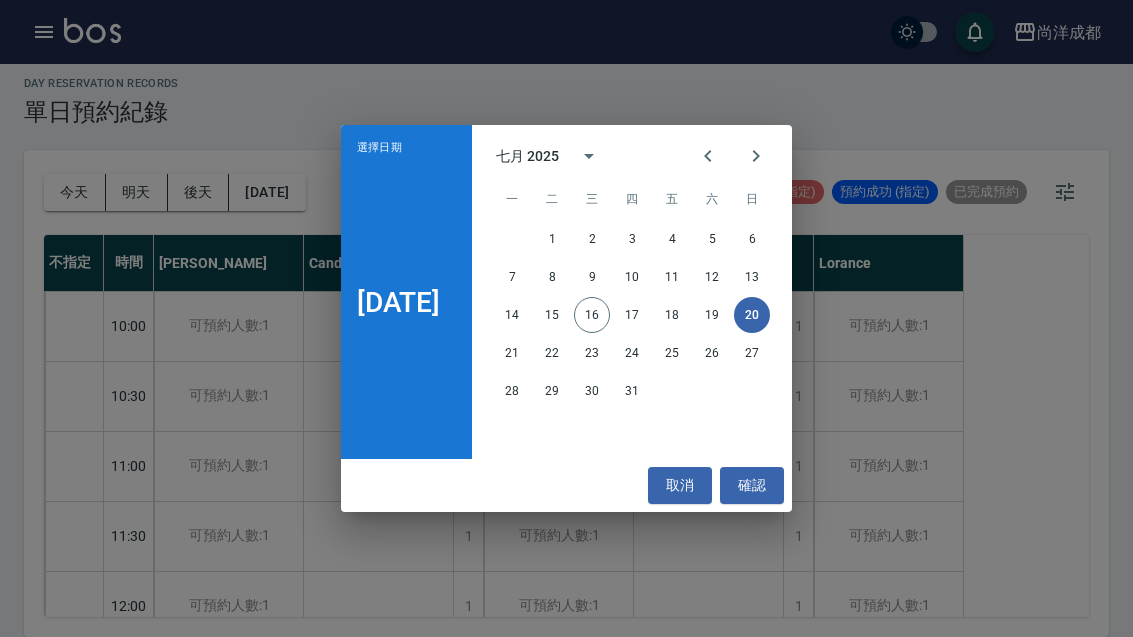 click on "19" at bounding box center (712, 315) 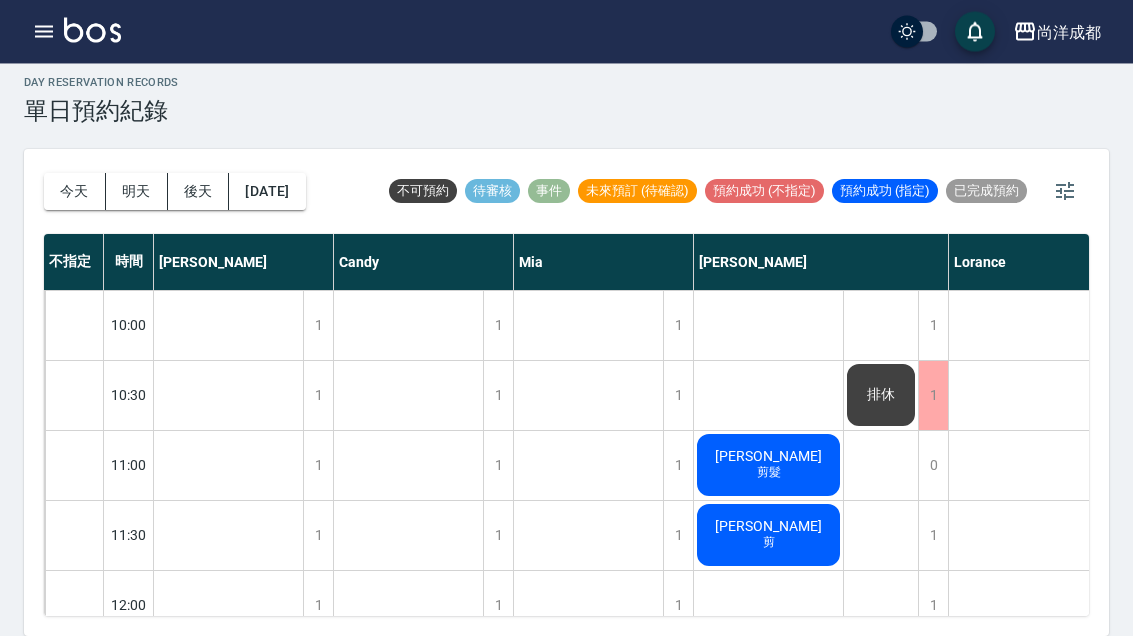 scroll, scrollTop: 0, scrollLeft: 0, axis: both 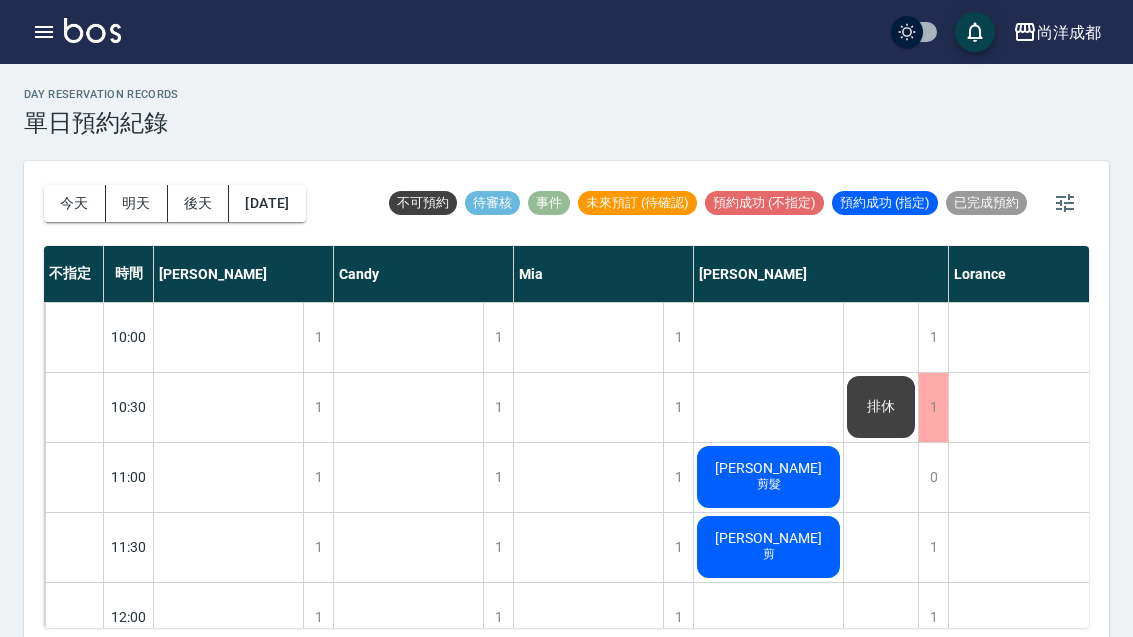 click on "2025/07/19" at bounding box center [267, 203] 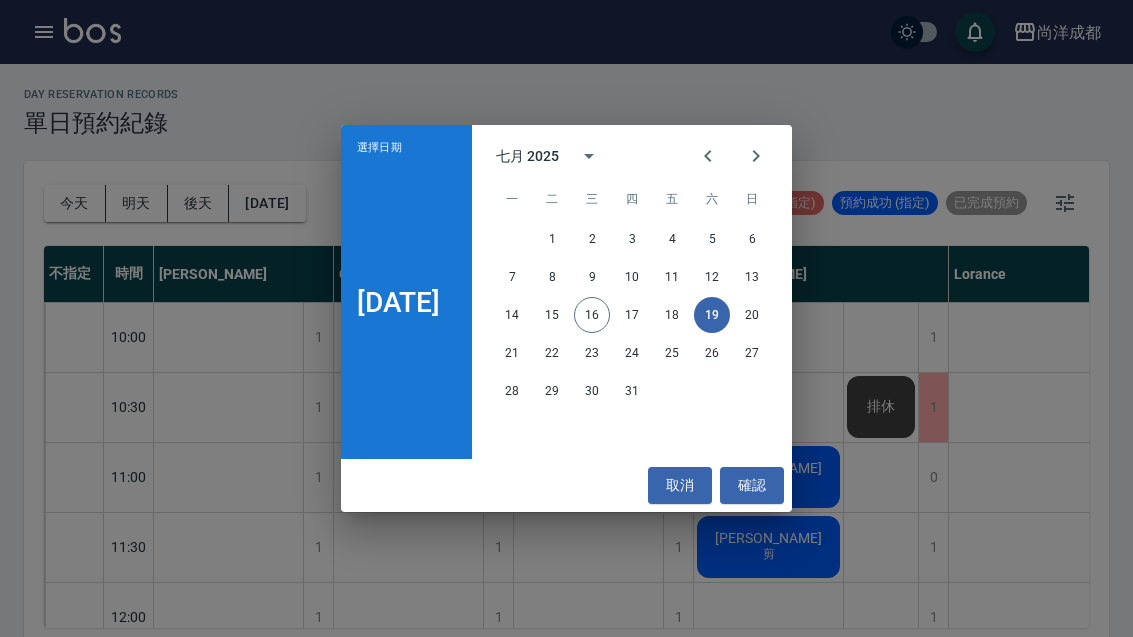 click on "18" at bounding box center [672, 315] 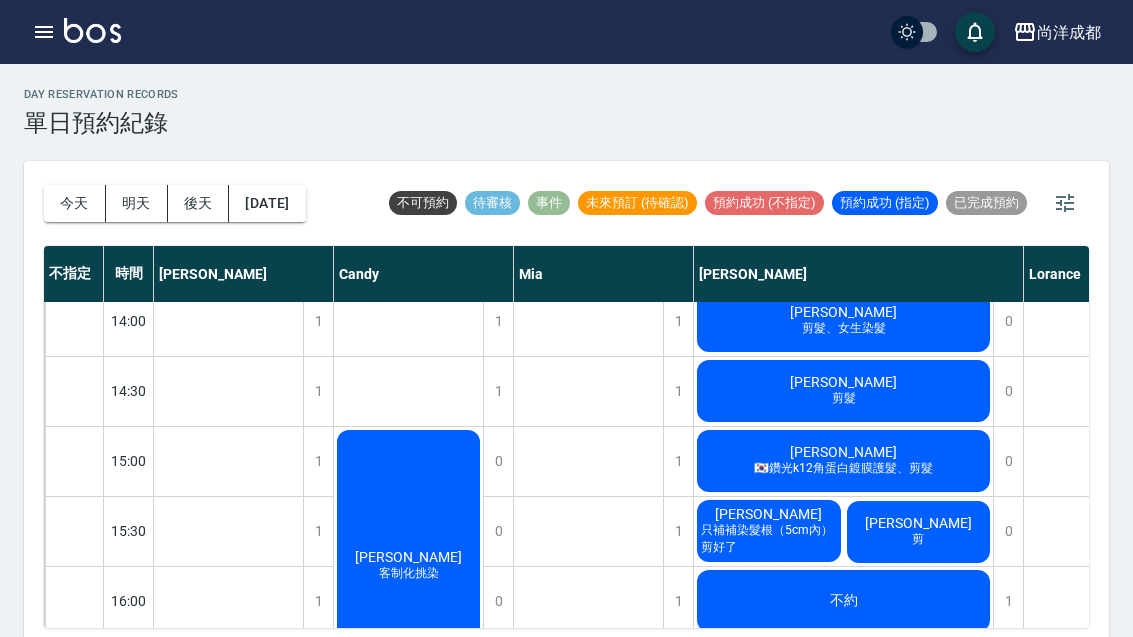scroll, scrollTop: 578, scrollLeft: 0, axis: vertical 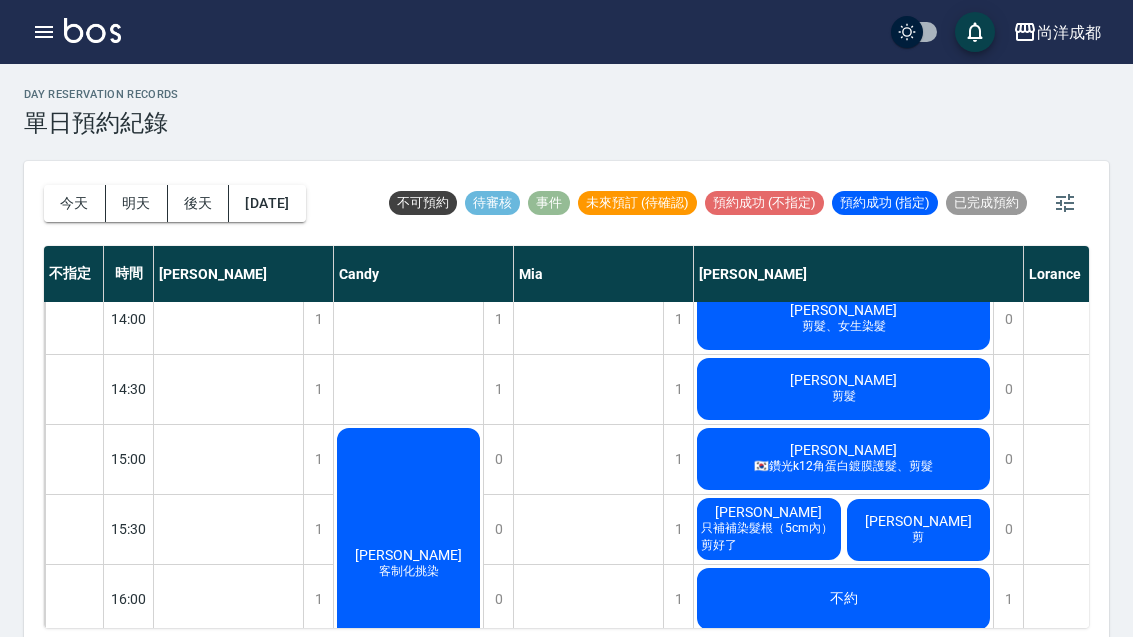 click on "今天" at bounding box center [75, 203] 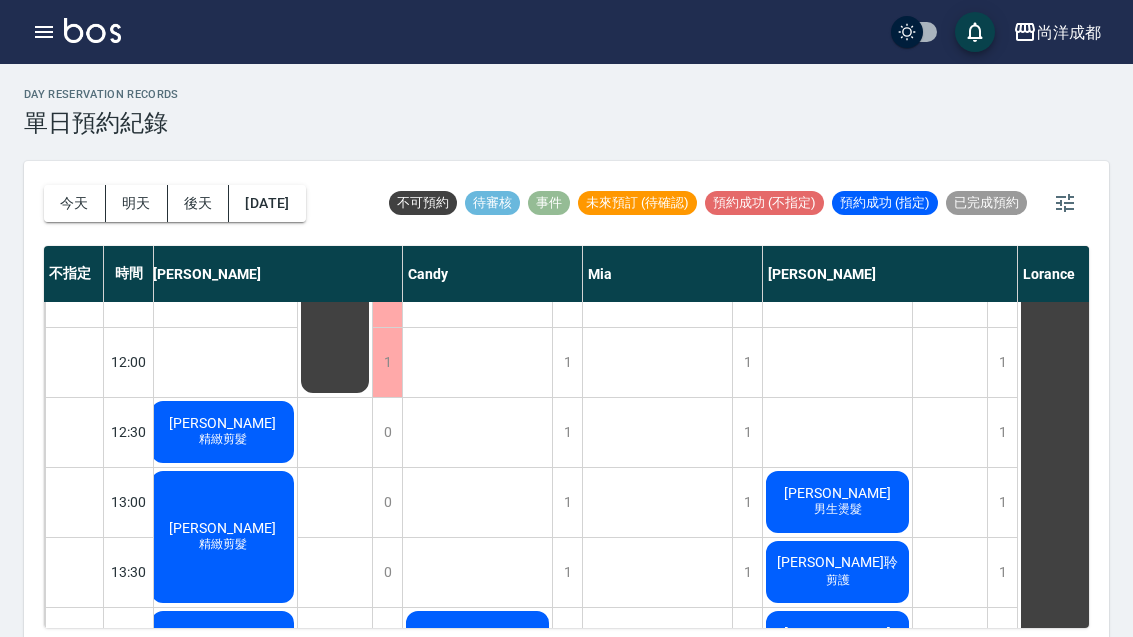 scroll, scrollTop: 318, scrollLeft: 10, axis: both 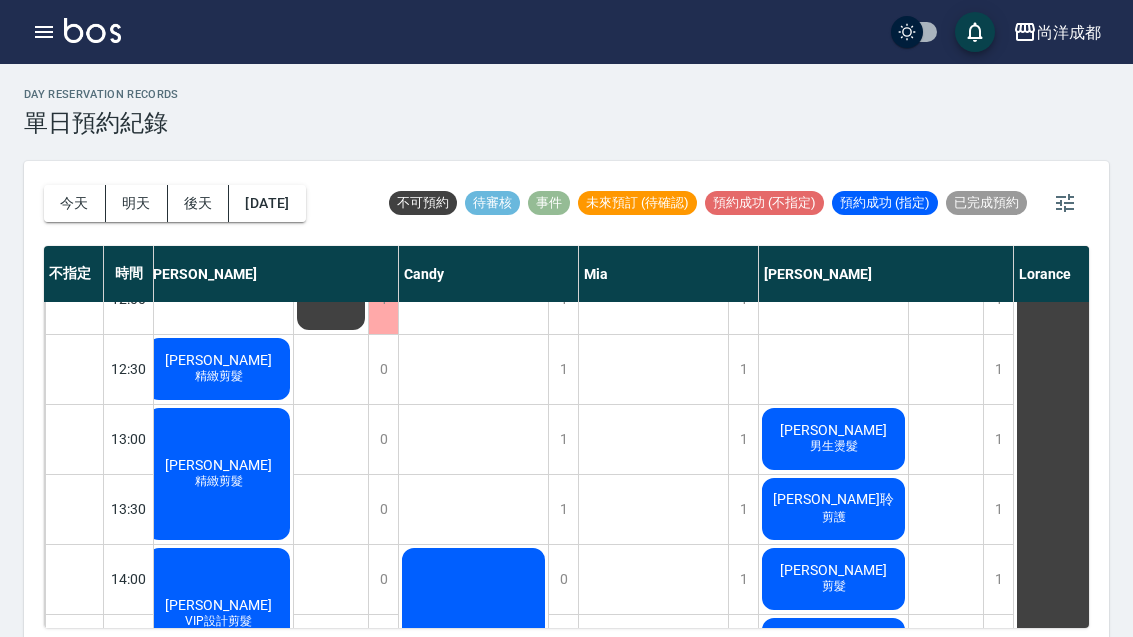 click on "[PERSON_NAME]聆" at bounding box center (218, 360) 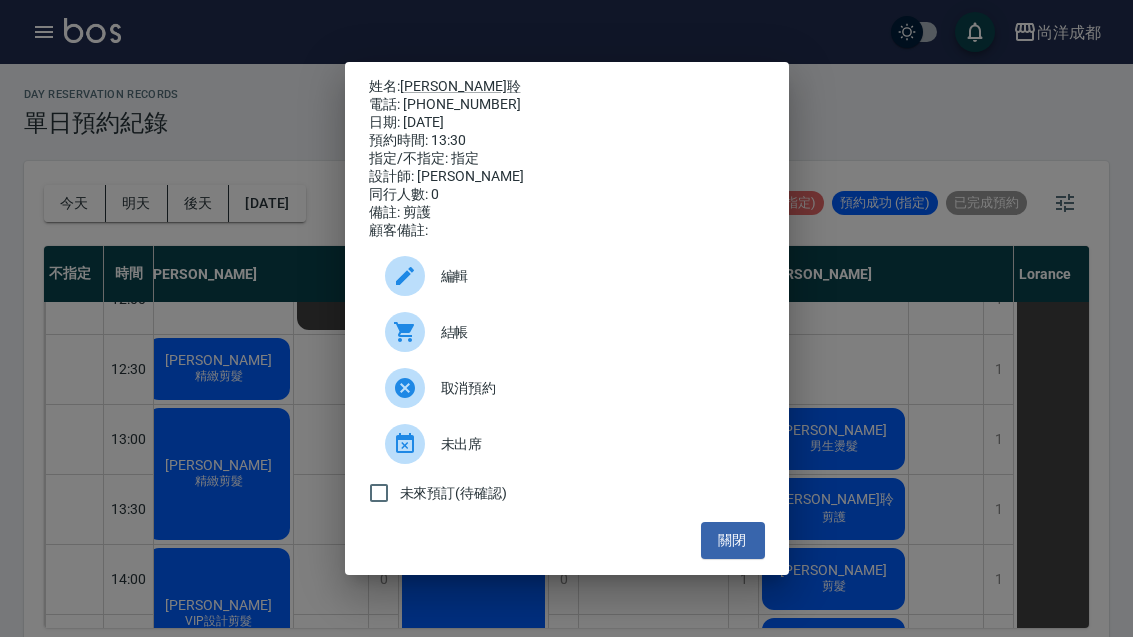 click on "[PERSON_NAME]聆" at bounding box center (460, 86) 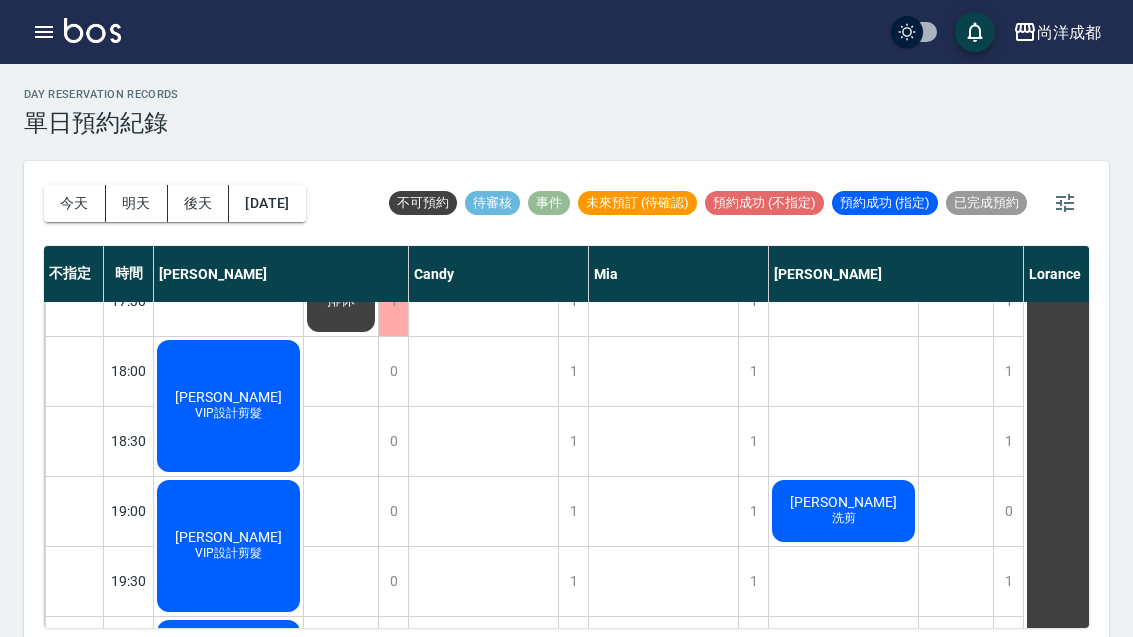 scroll, scrollTop: 1086, scrollLeft: 0, axis: vertical 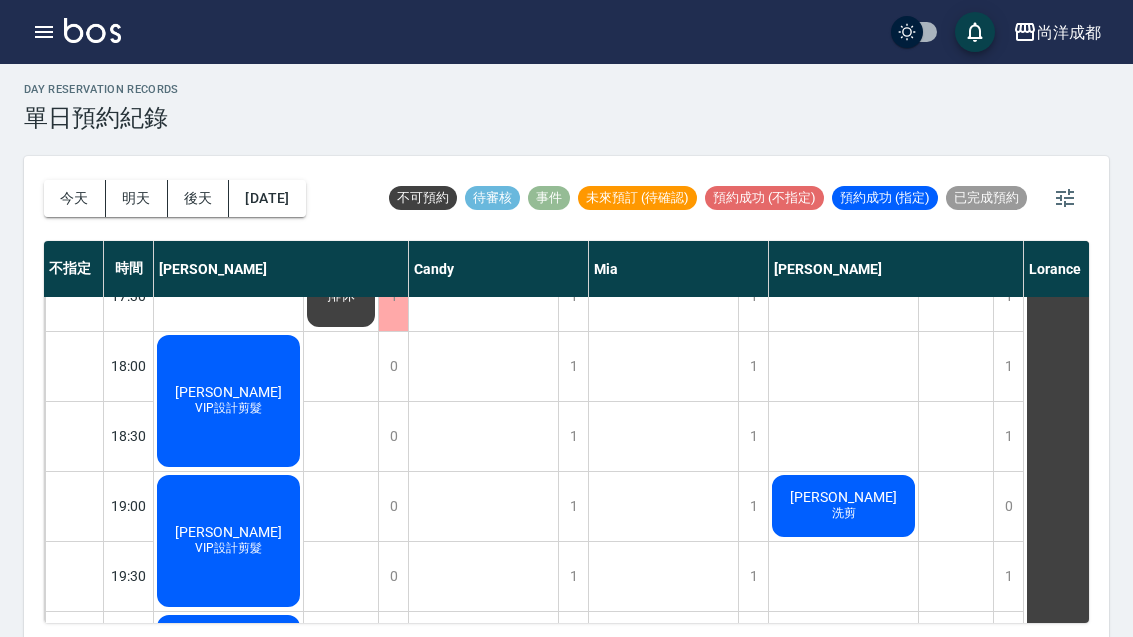 click on "[DATE]" at bounding box center [267, 198] 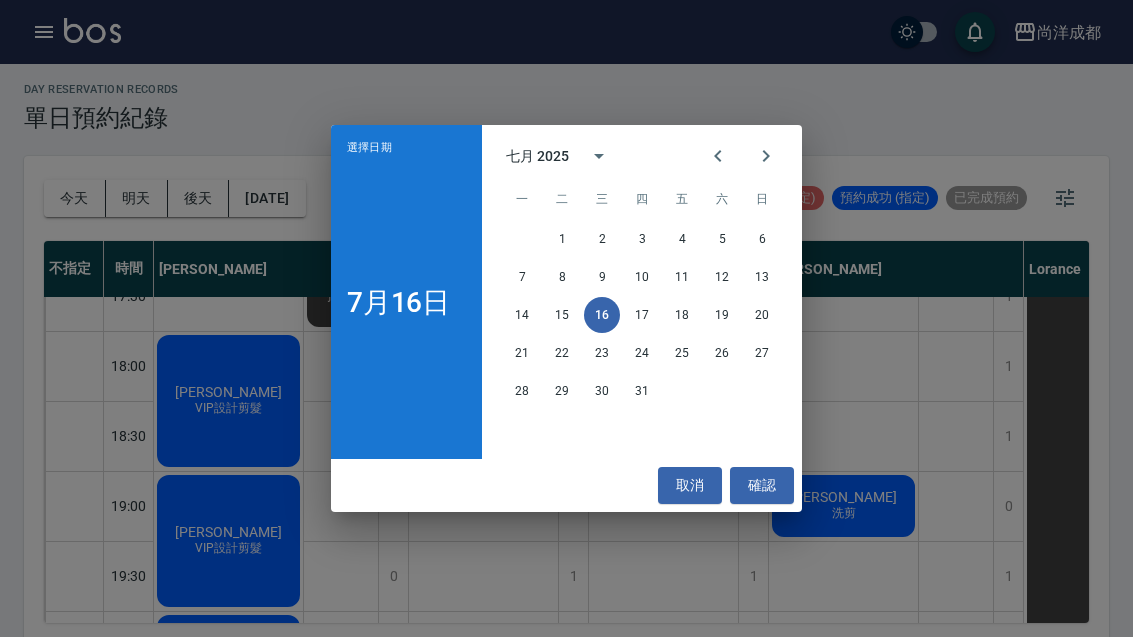 click on "28" at bounding box center (522, 391) 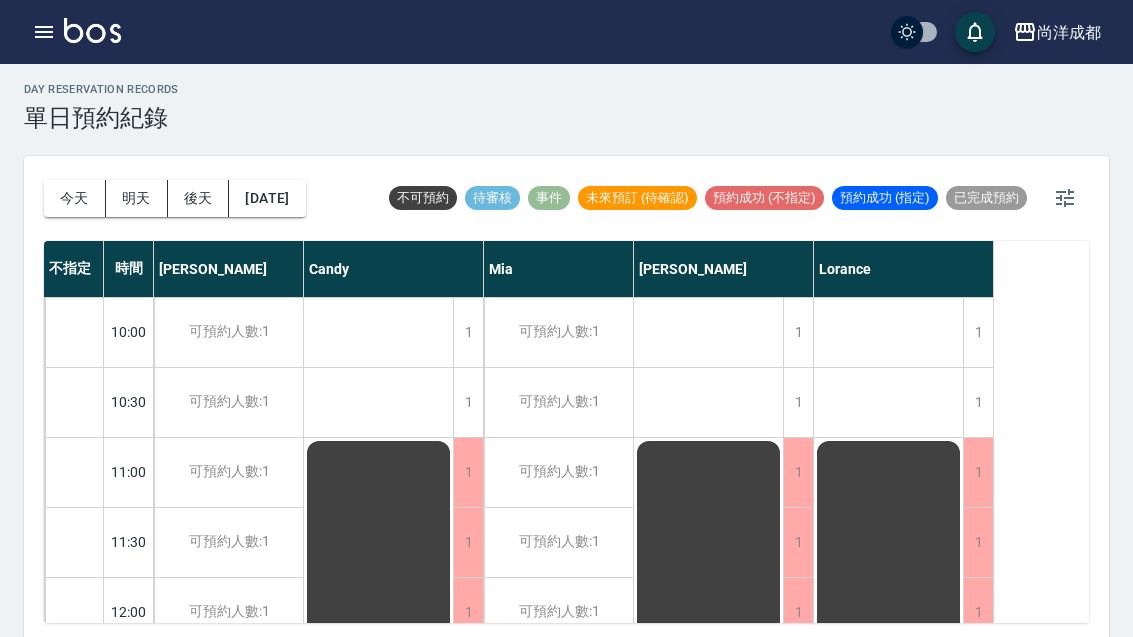 scroll, scrollTop: 0, scrollLeft: 0, axis: both 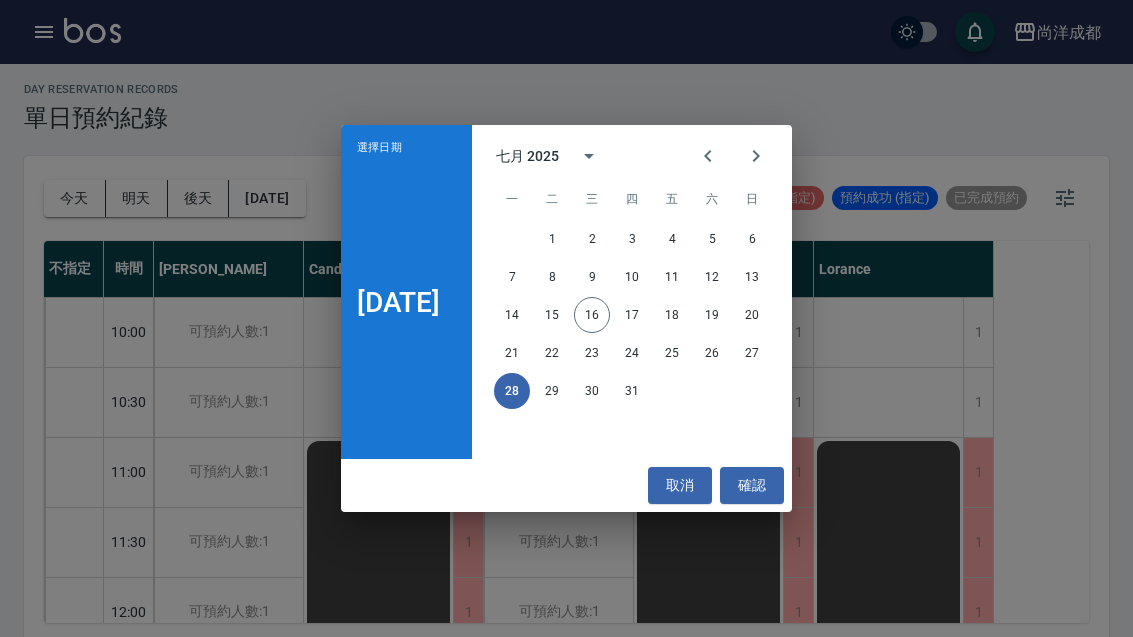 click on "29" at bounding box center (552, 391) 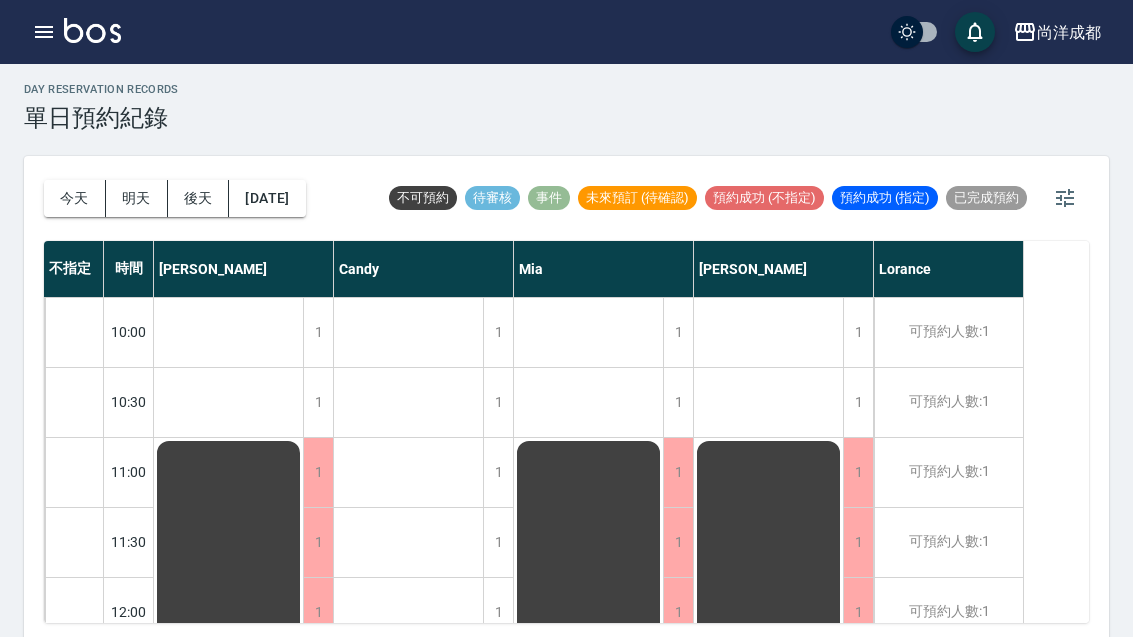 click on "2025/07/29" at bounding box center [267, 198] 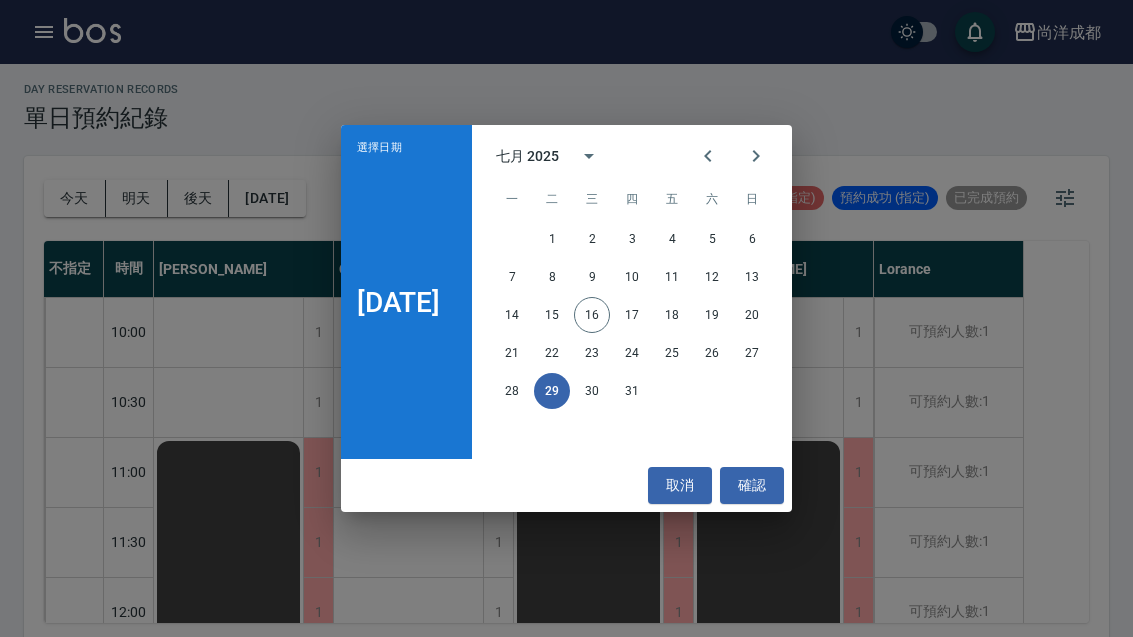 scroll, scrollTop: 0, scrollLeft: 0, axis: both 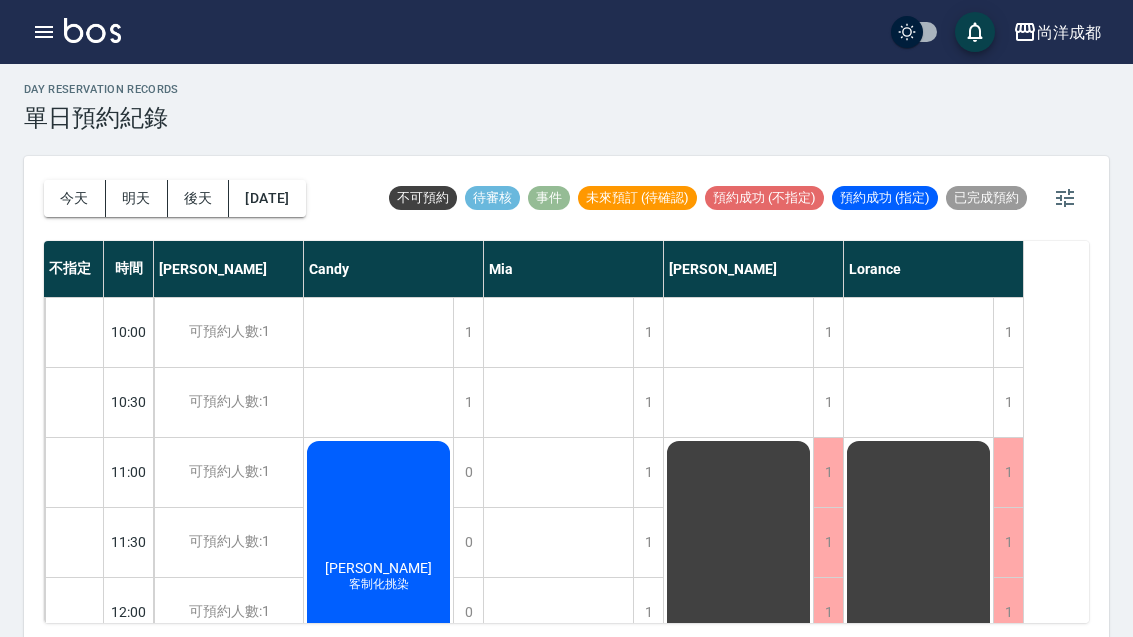 click on "2025/07/30" at bounding box center (267, 198) 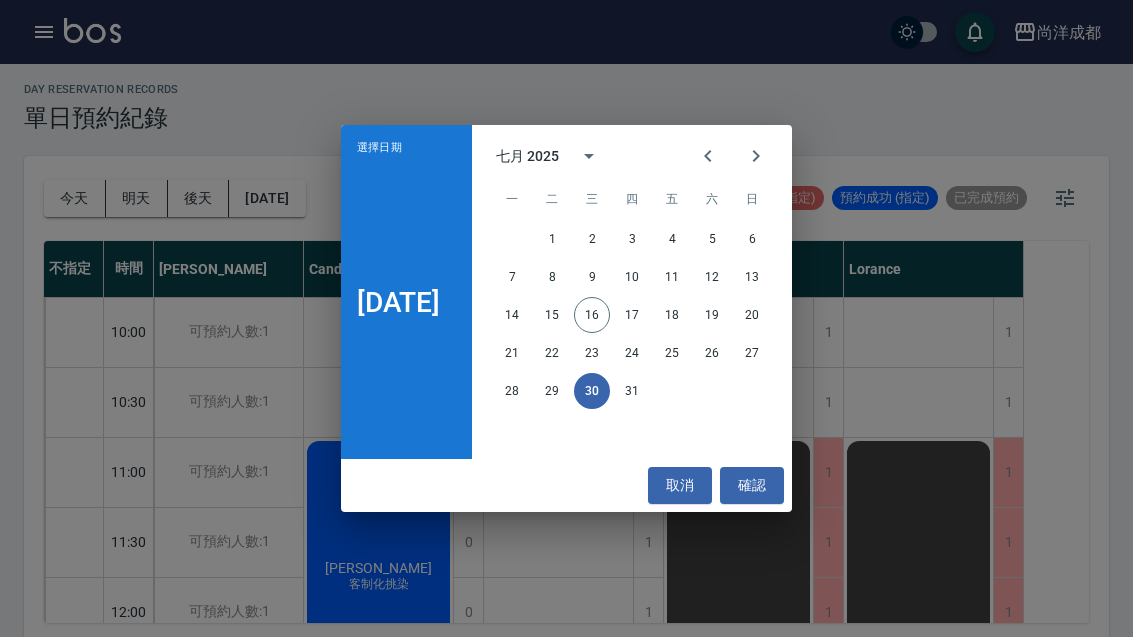 click on "31" at bounding box center [632, 391] 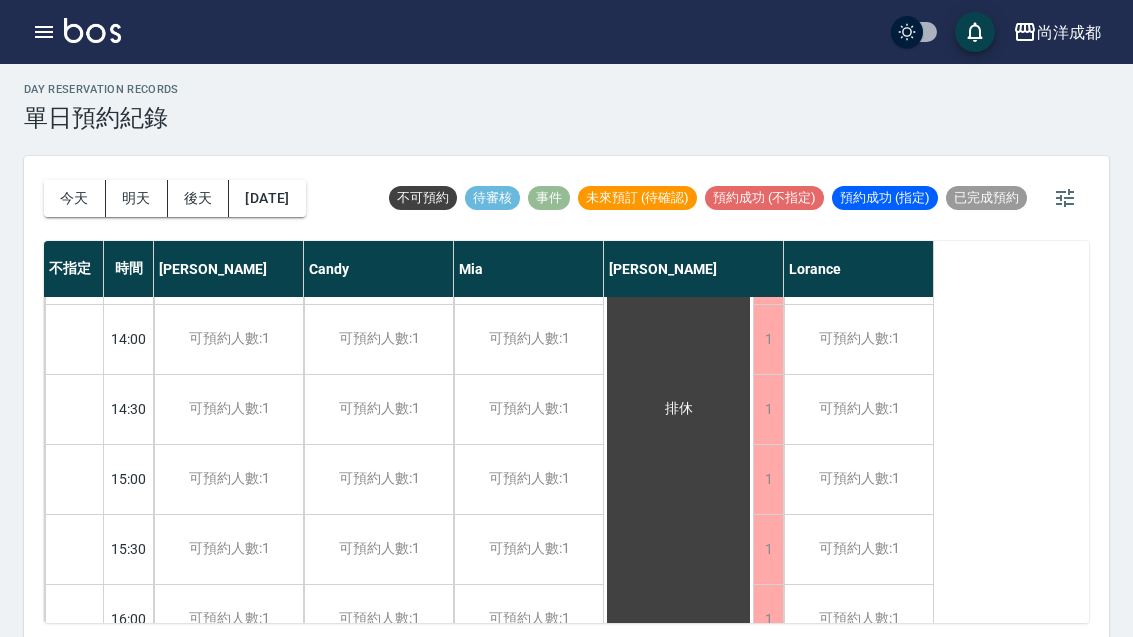 scroll, scrollTop: 555, scrollLeft: 0, axis: vertical 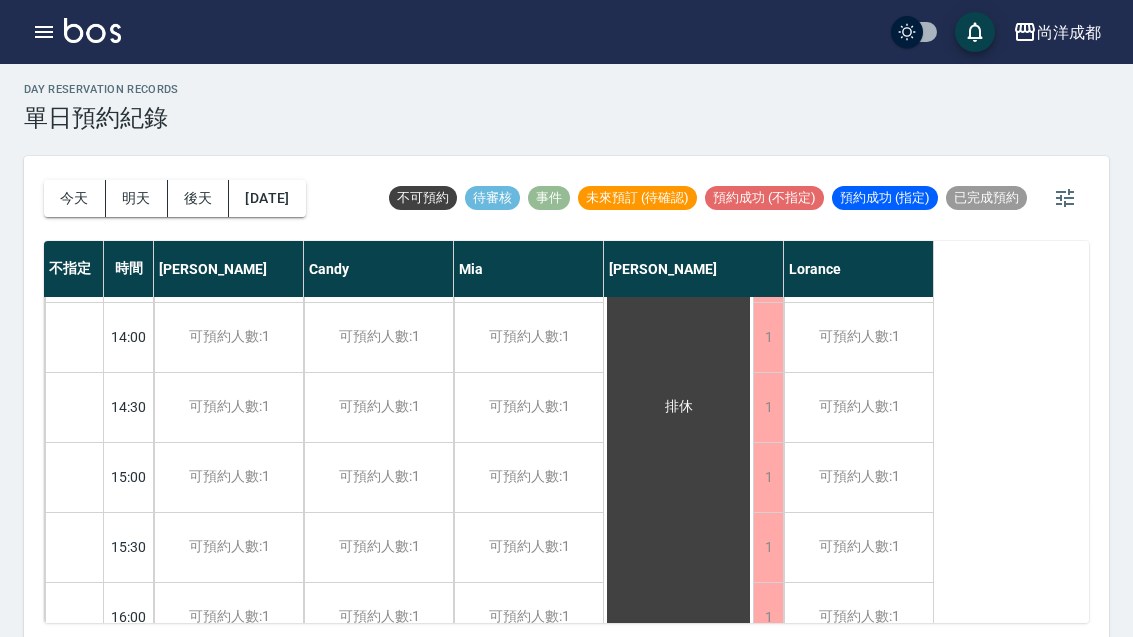 click on "今天" at bounding box center [75, 198] 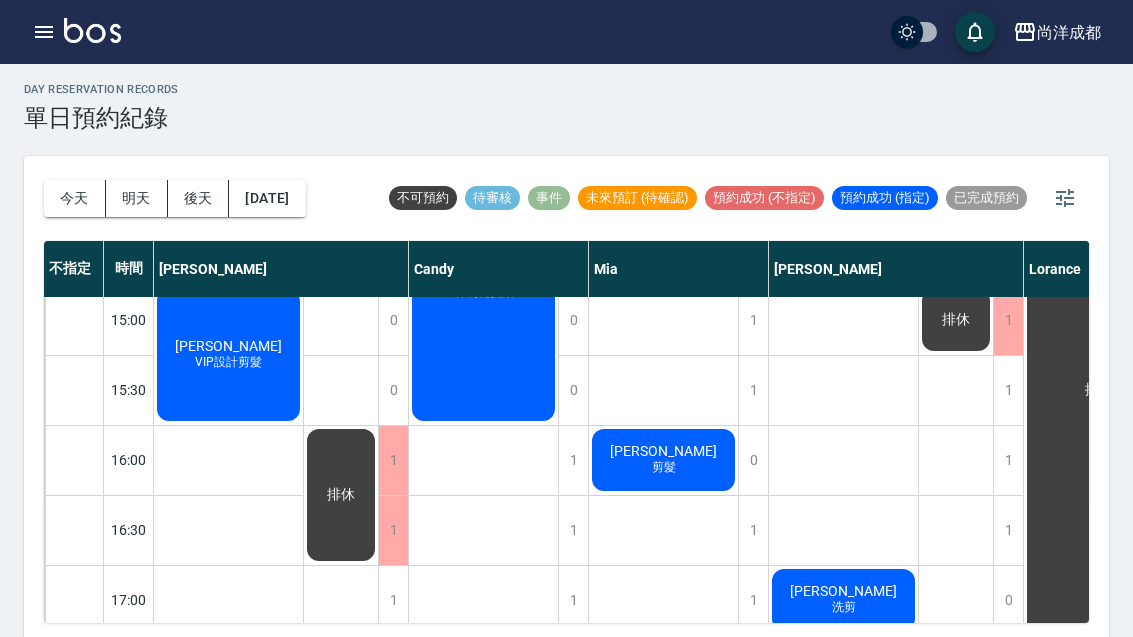 scroll, scrollTop: 712, scrollLeft: 0, axis: vertical 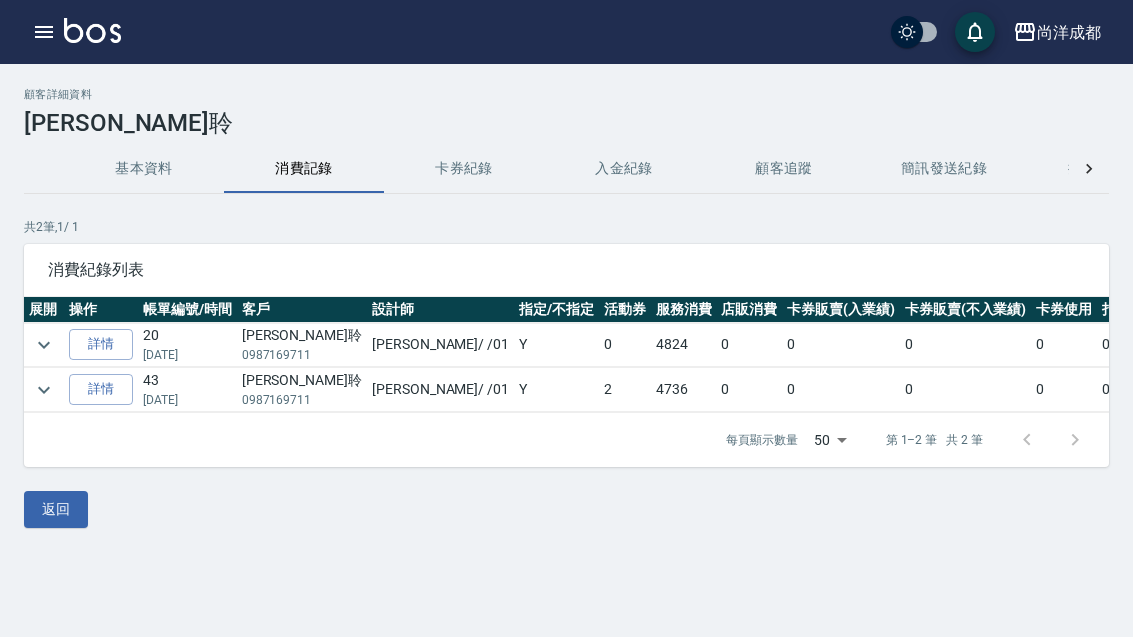 click on "詳情" at bounding box center [101, 344] 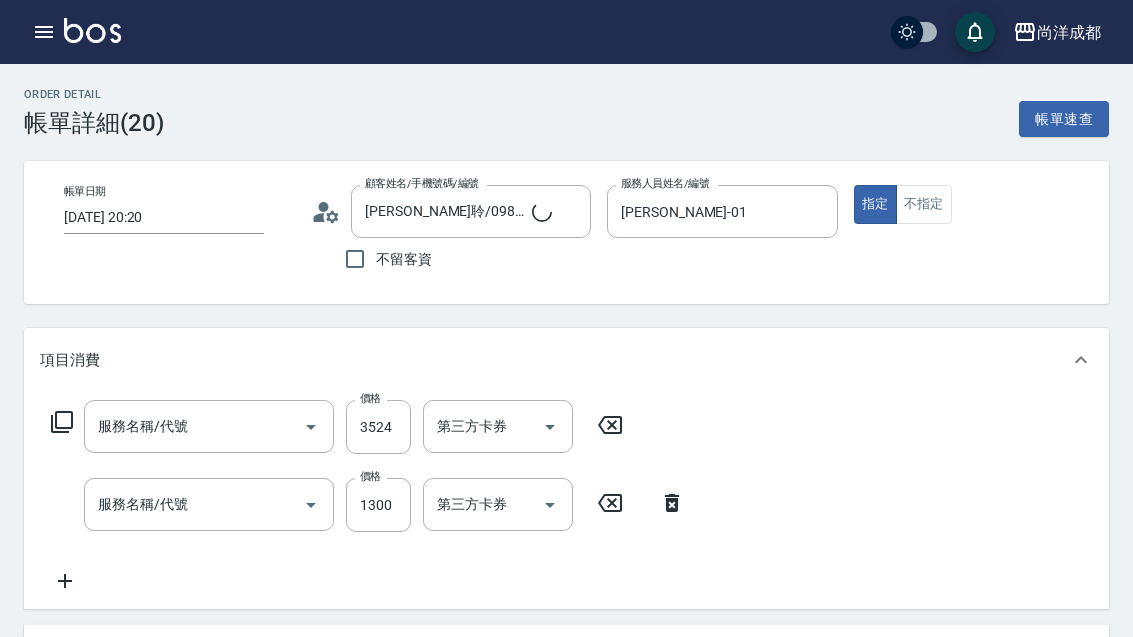 type on "[DATE] 20:20" 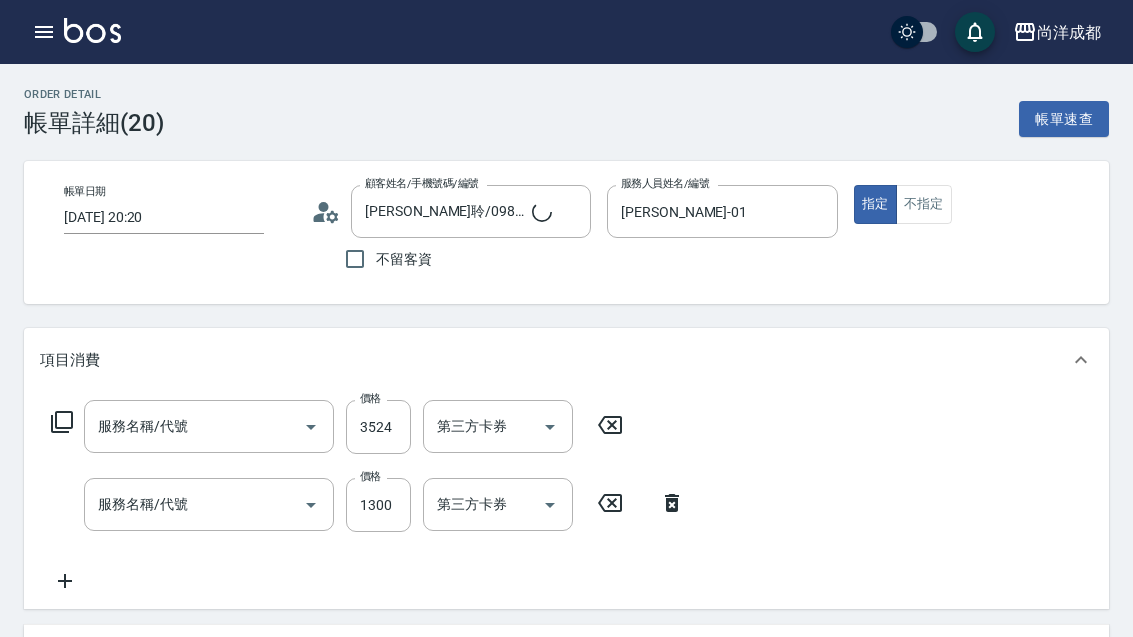 type on "[PERSON_NAME]聆/0987169711/" 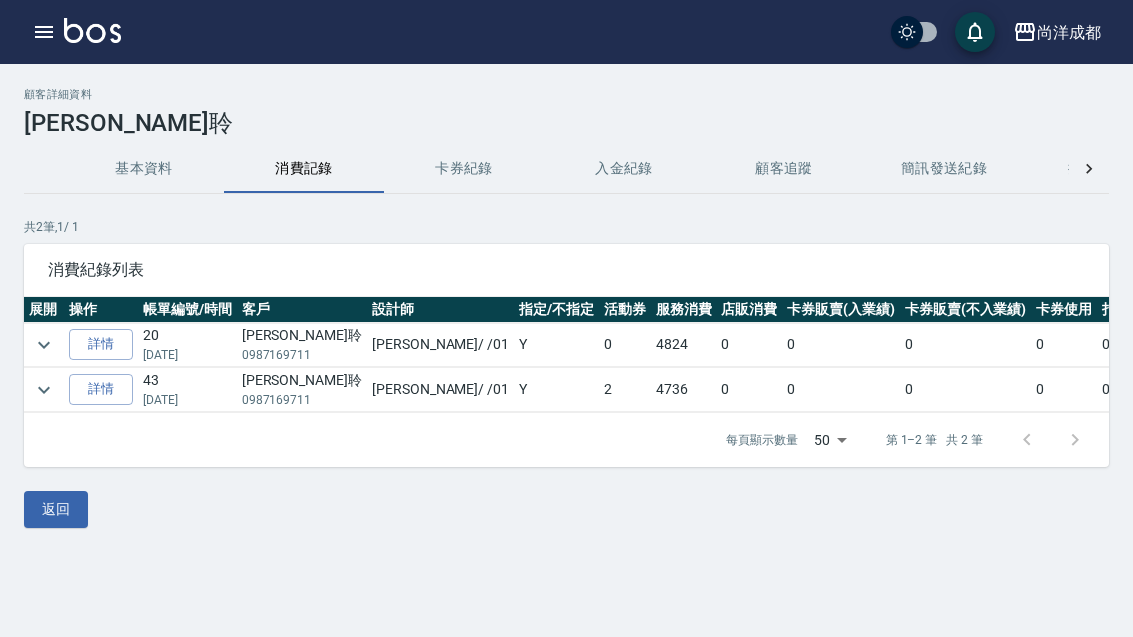 click on "詳情" at bounding box center (101, 389) 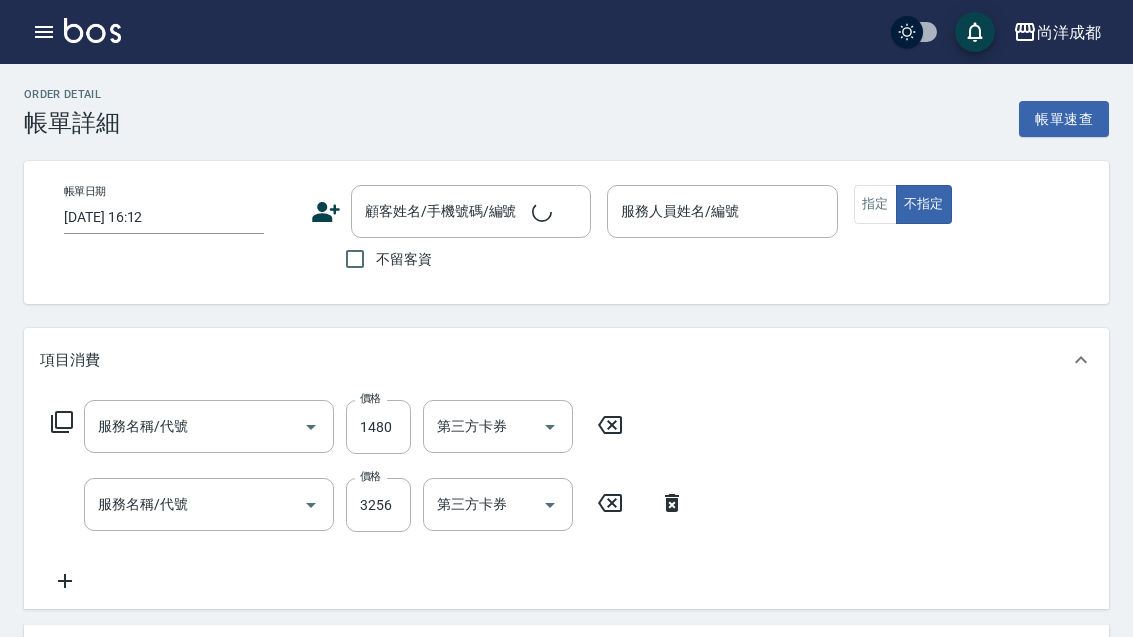 type on "[DATE] 19:27" 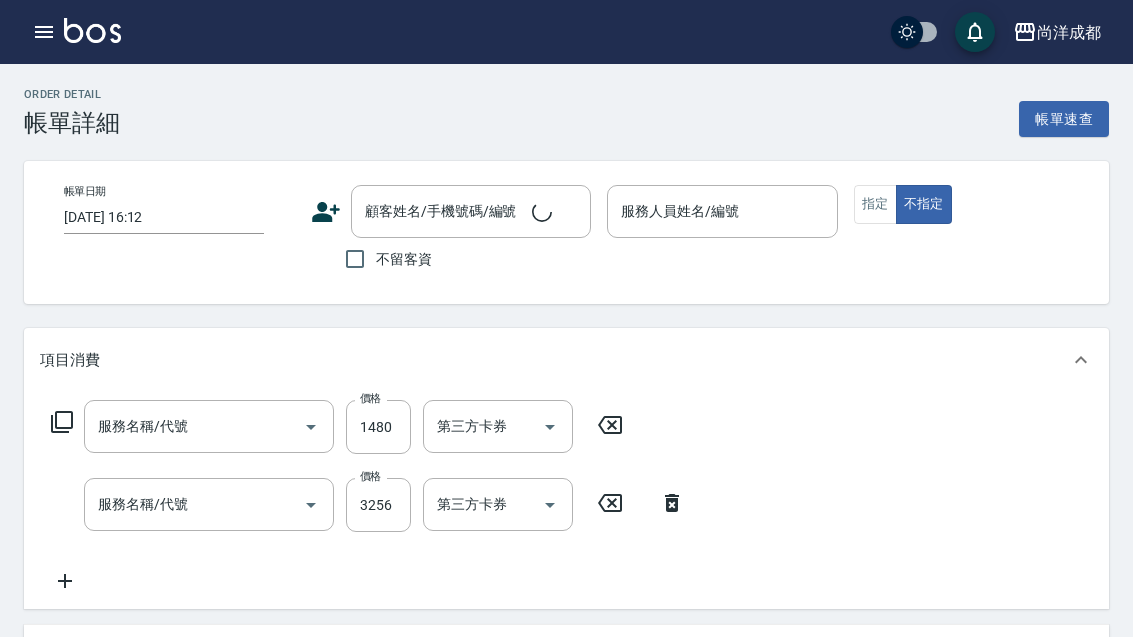 type on "[PERSON_NAME]聆/0987169711/" 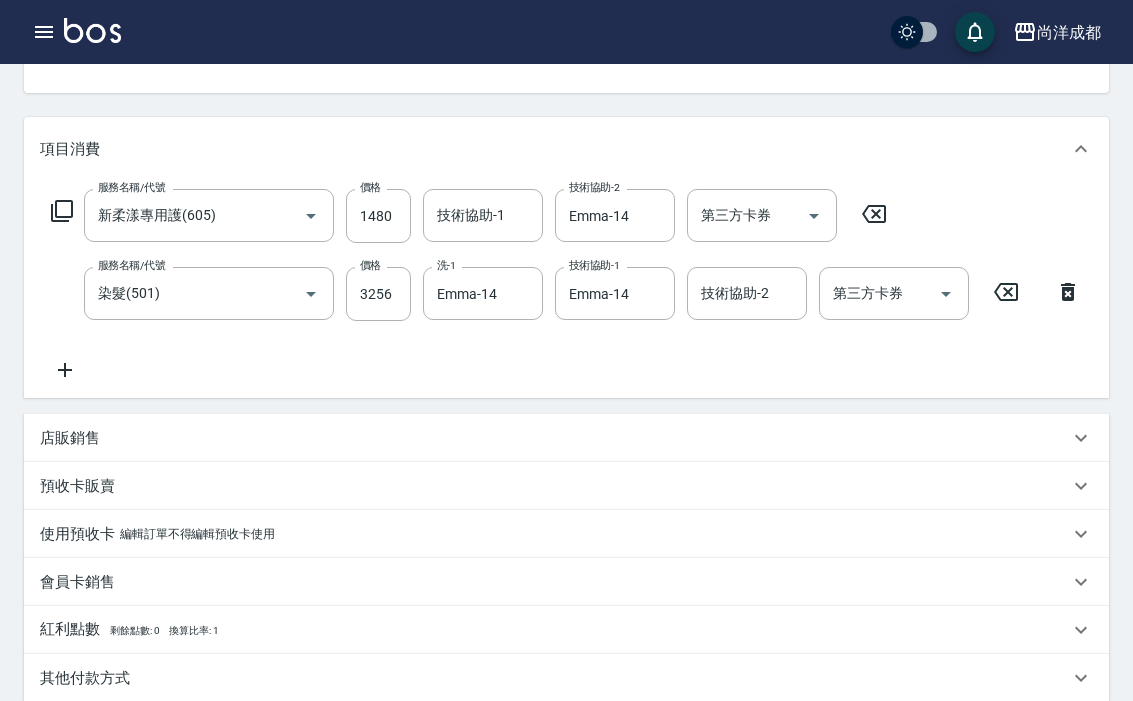 scroll, scrollTop: 0, scrollLeft: 0, axis: both 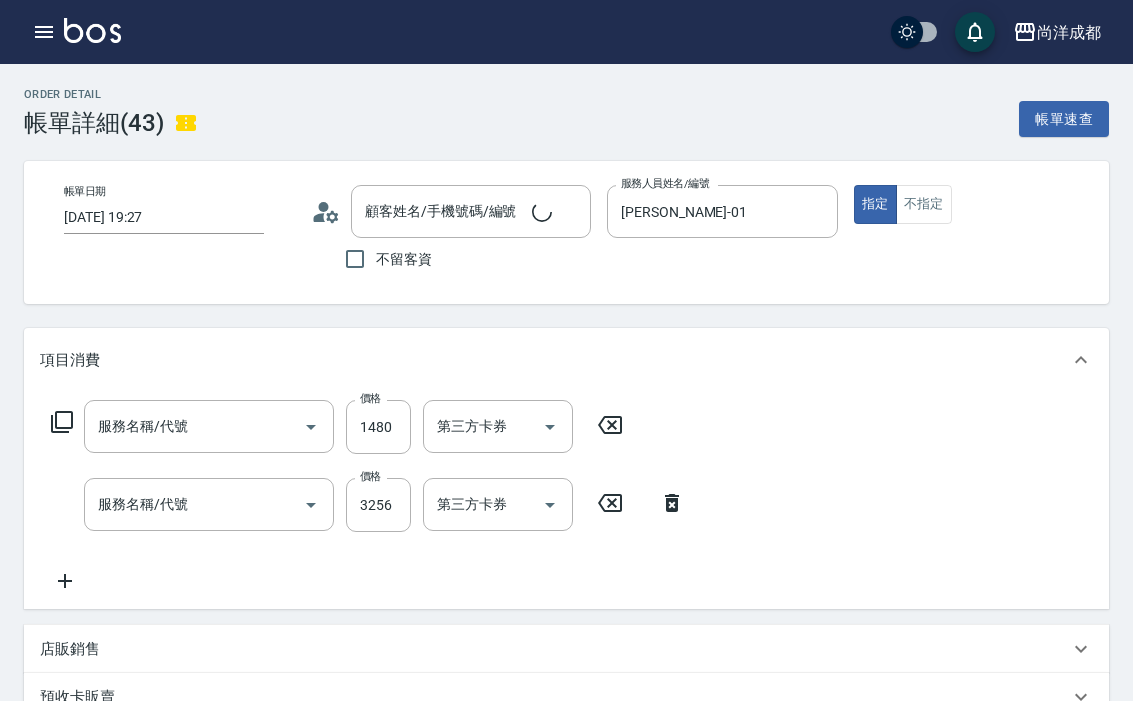 type on "[PERSON_NAME]聆/0987169711/" 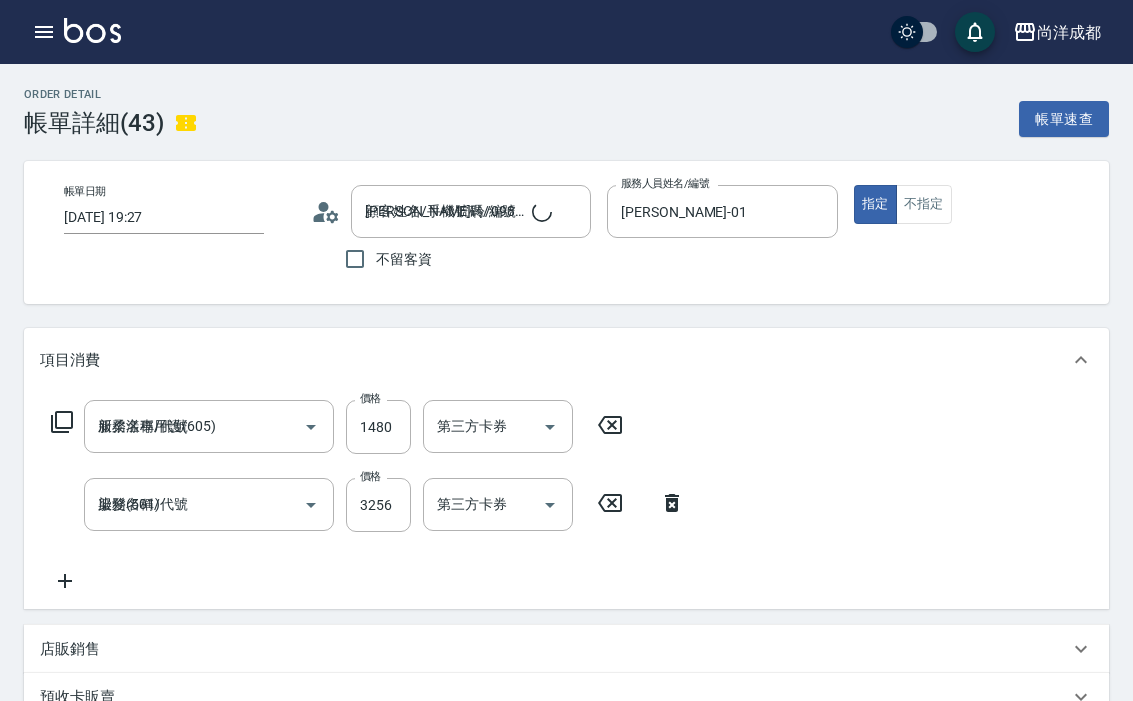 scroll, scrollTop: 0, scrollLeft: 0, axis: both 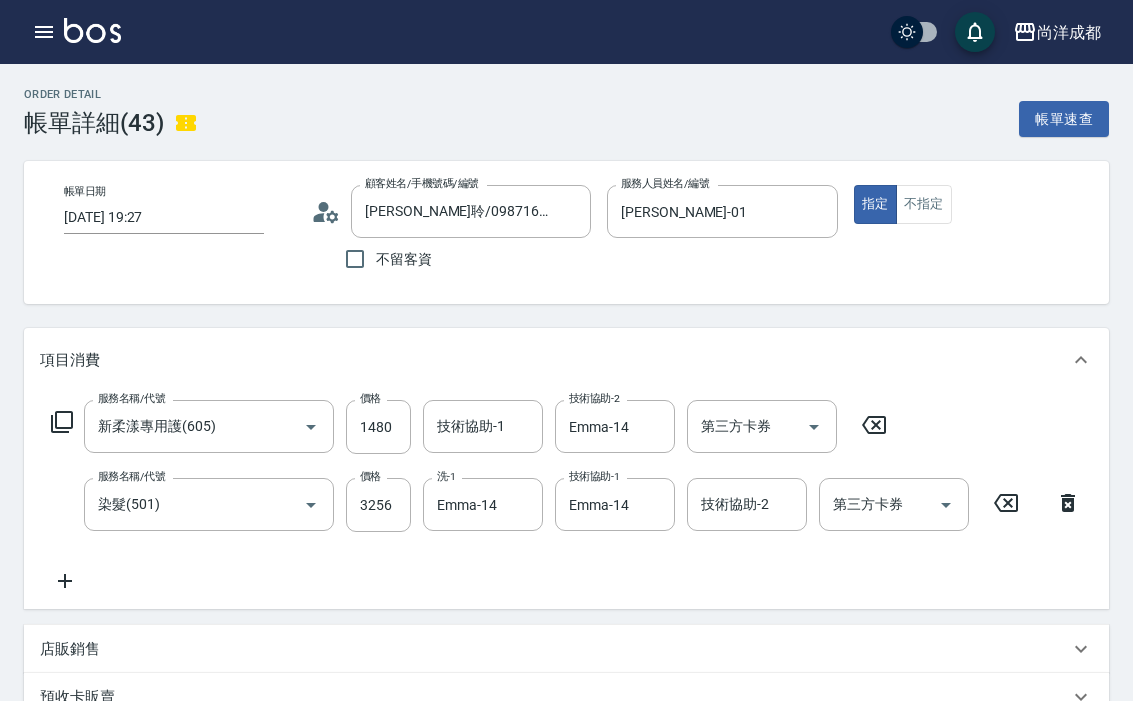 click on "尚洋成都 登出" at bounding box center (566, 32) 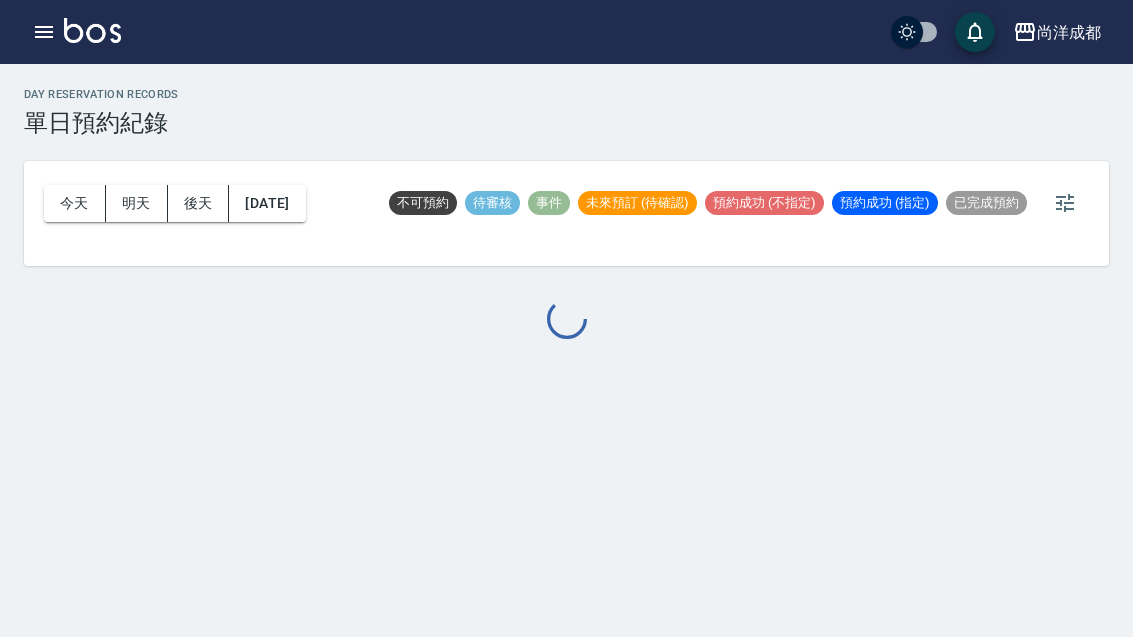 scroll, scrollTop: 2, scrollLeft: 0, axis: vertical 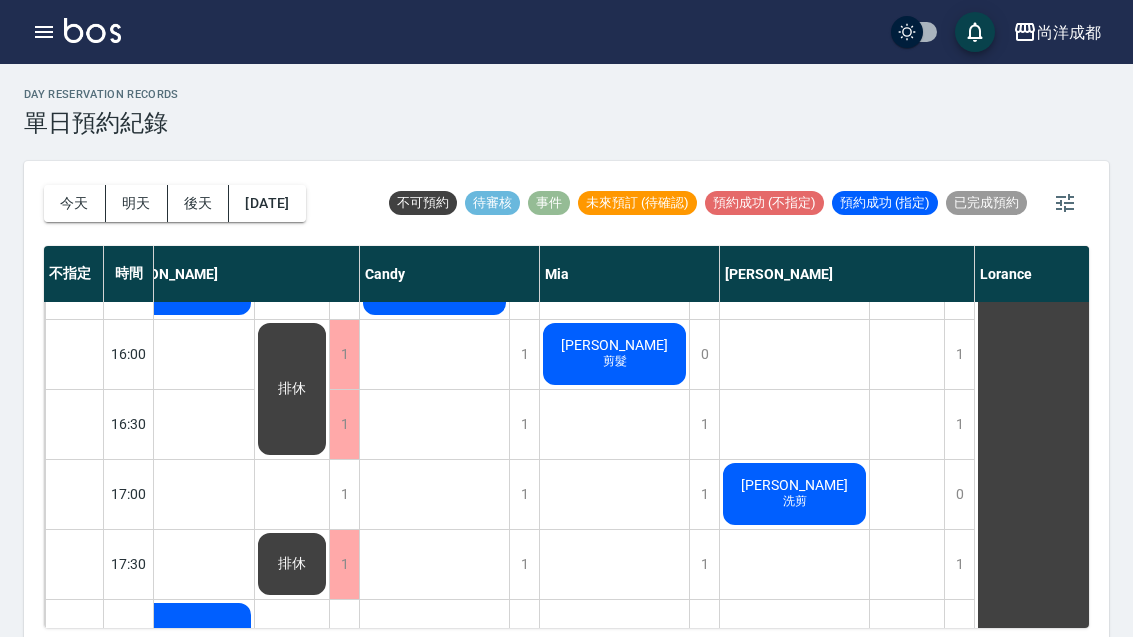click on "洗剪" at bounding box center (180, -129) 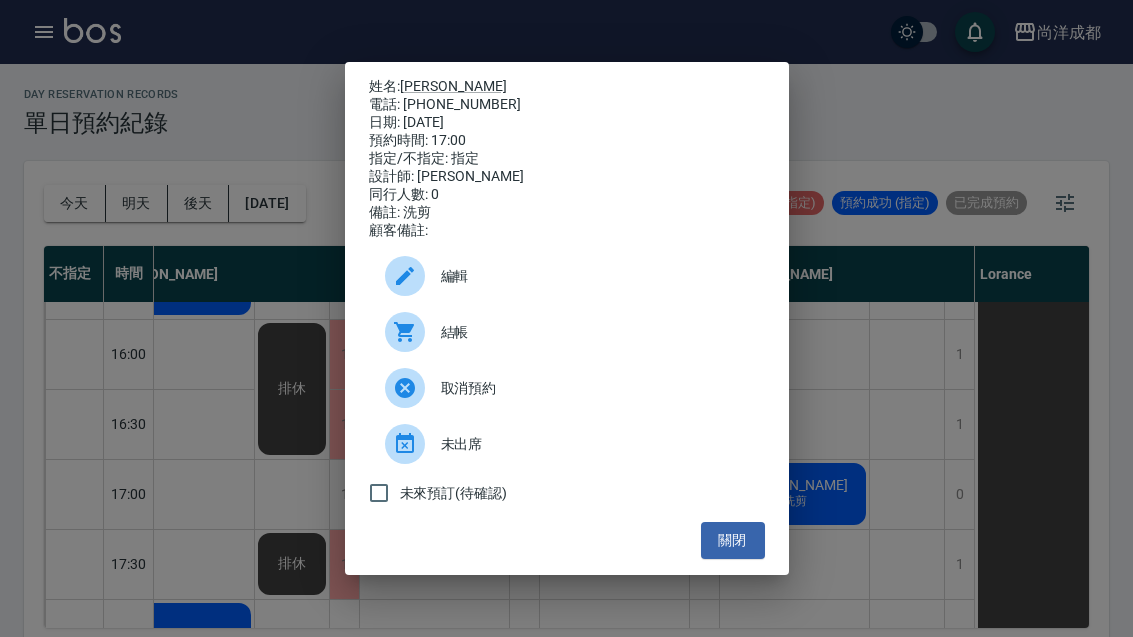 click on "姓名:  [PERSON_NAME] 電話: [PHONE_NUMBER] 日期: [DATE] 預約時間: 17:00 指定/不指定: 指定 設計師: [PERSON_NAME] 同行人數: 0 備註: 洗剪 顧客備註:  編輯 結帳 取消預約 未出席 未來預訂(待確認) 關閉" at bounding box center (566, 318) 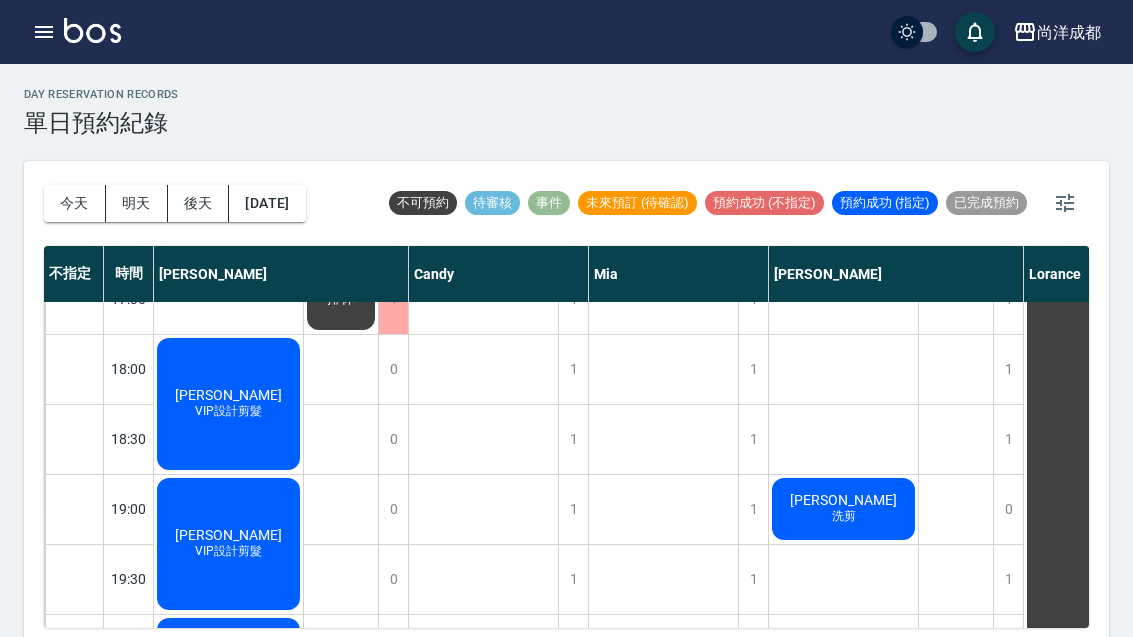 scroll, scrollTop: 1086, scrollLeft: 0, axis: vertical 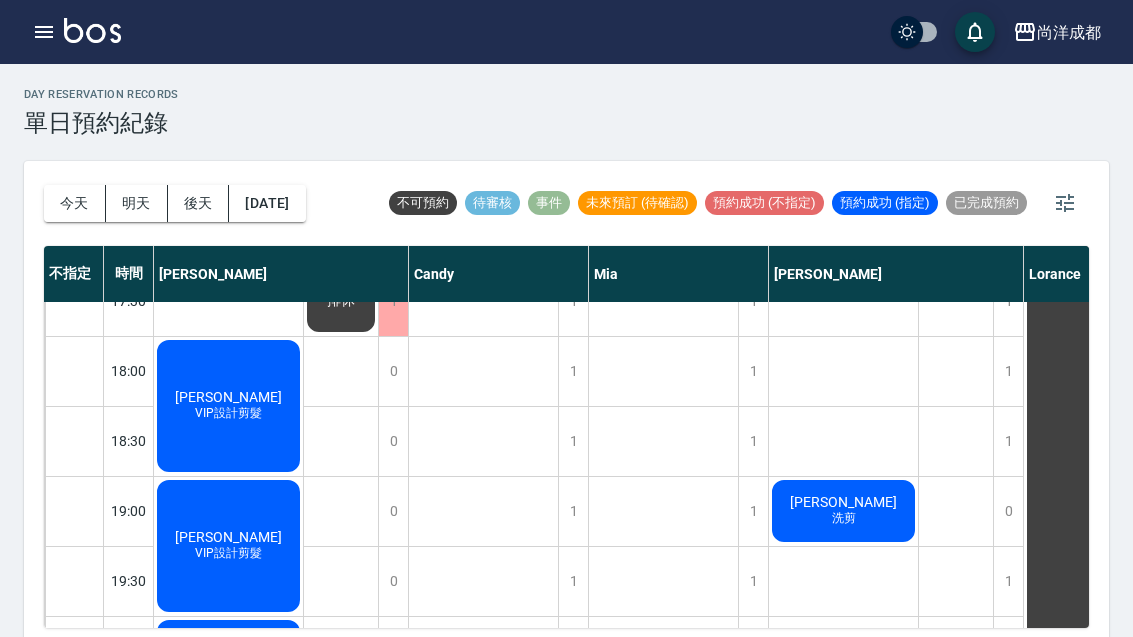 click on "今天" at bounding box center (75, 203) 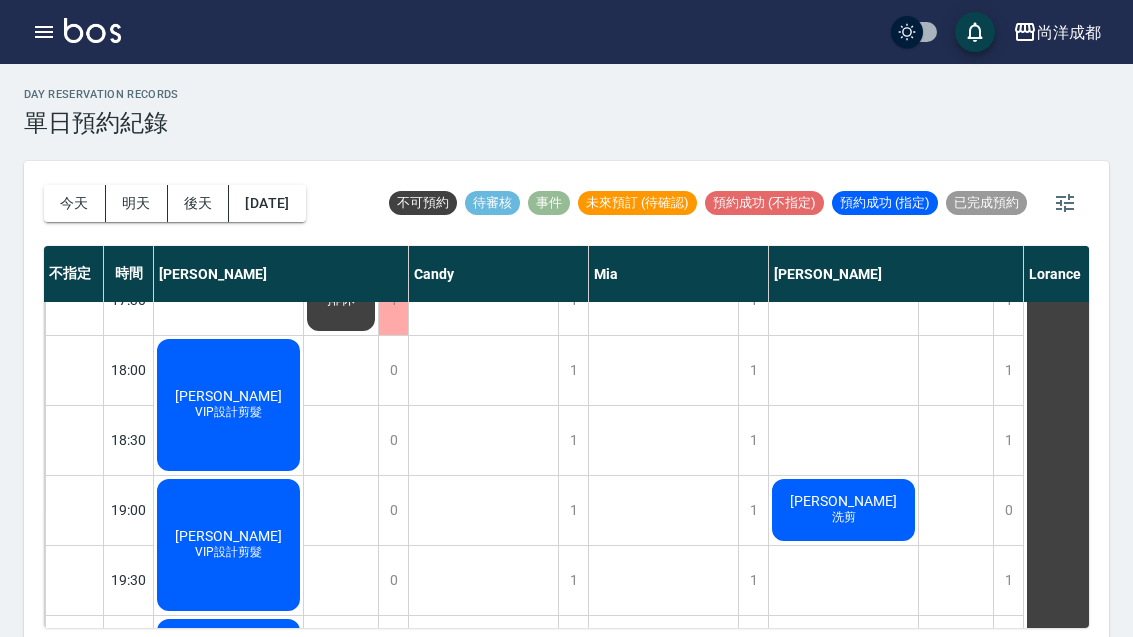 scroll, scrollTop: 1086, scrollLeft: 0, axis: vertical 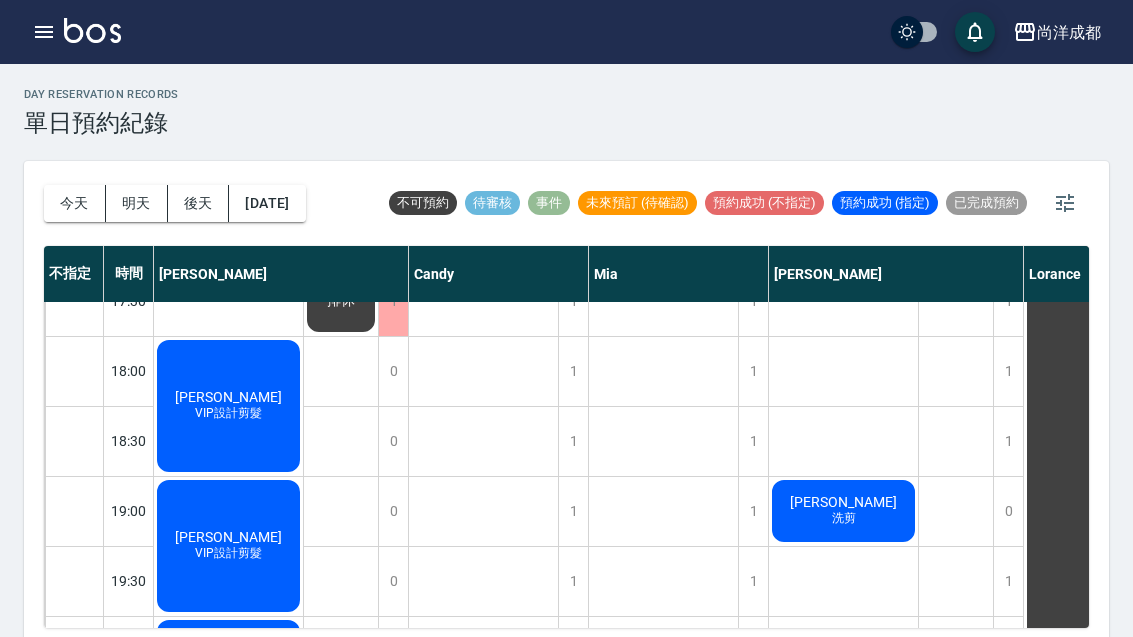 click on "1" at bounding box center (573, 511) 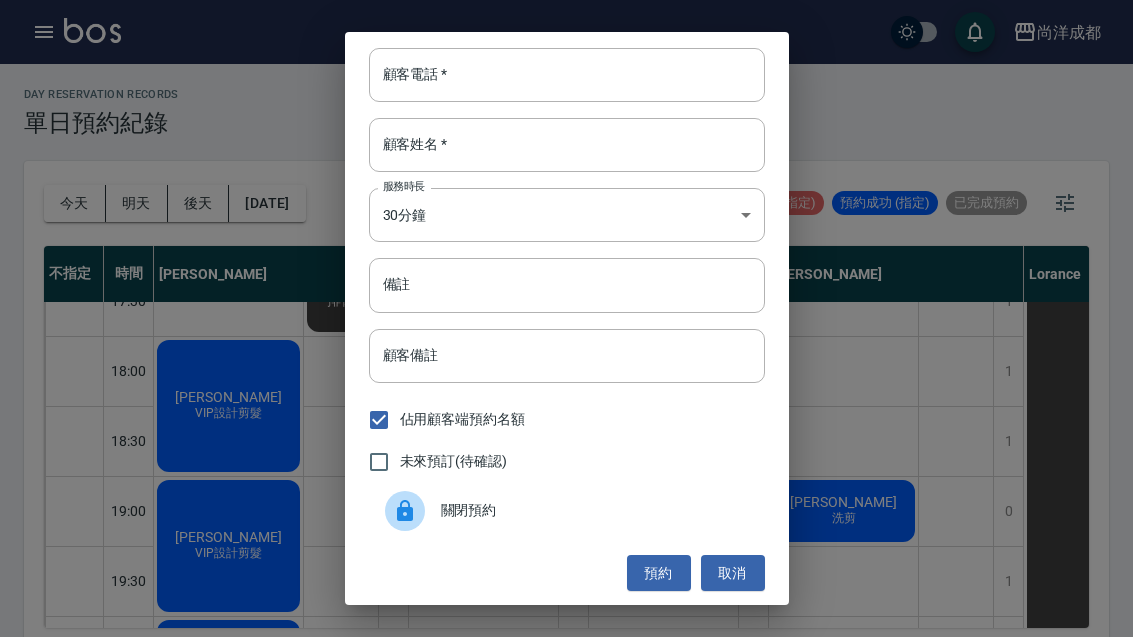 click on "顧客電話   *" at bounding box center (567, 75) 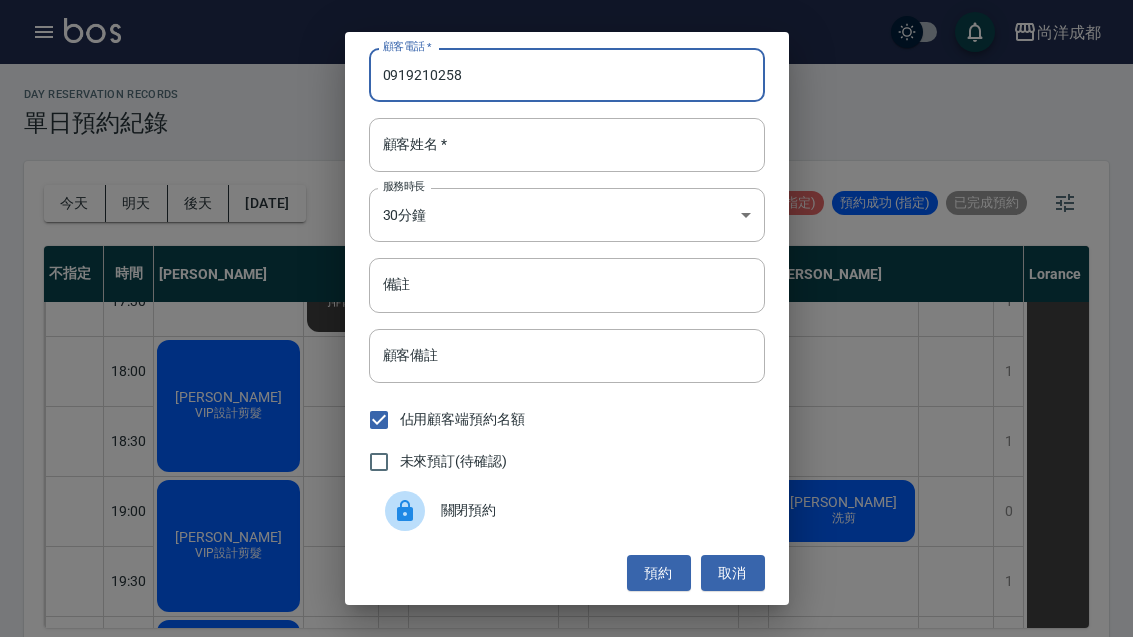 type on "0919210258" 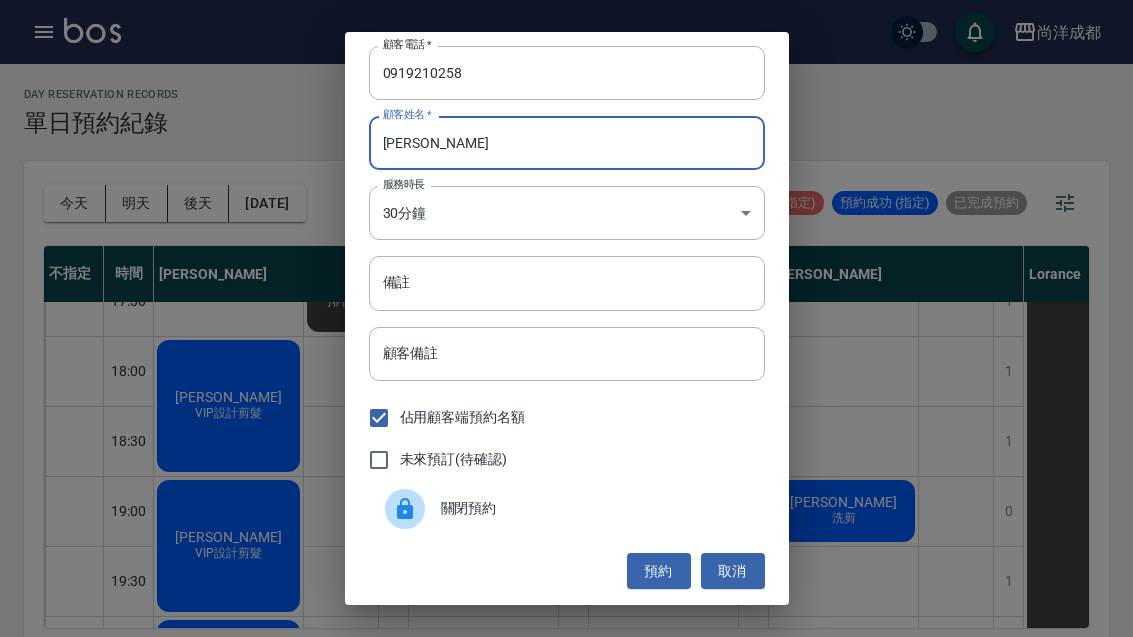 scroll, scrollTop: 2, scrollLeft: 0, axis: vertical 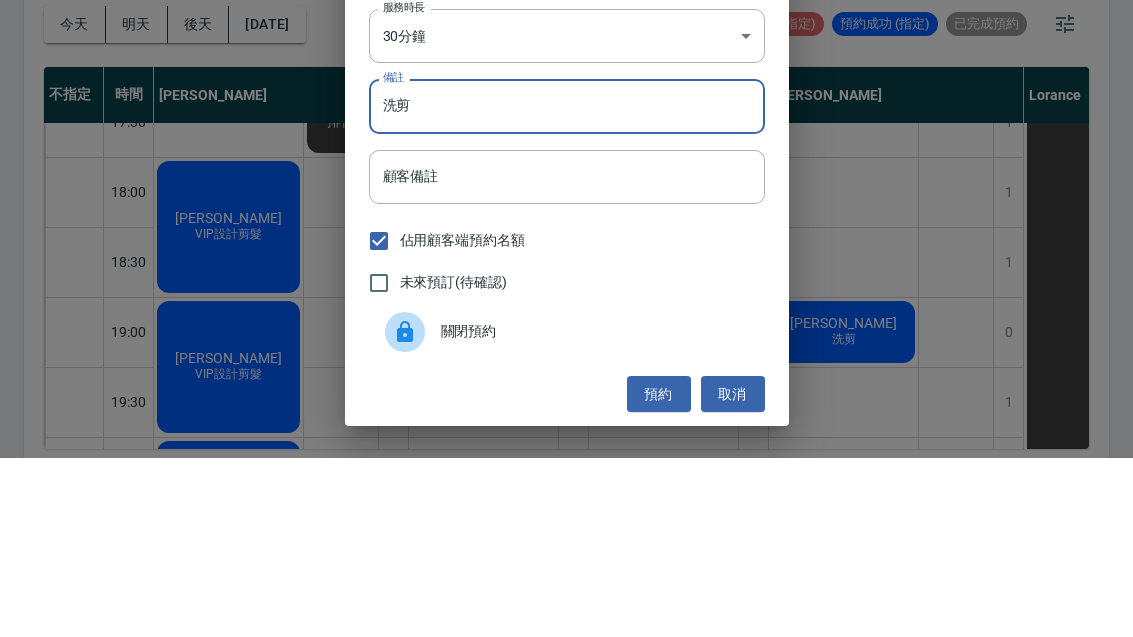 type on "洗剪" 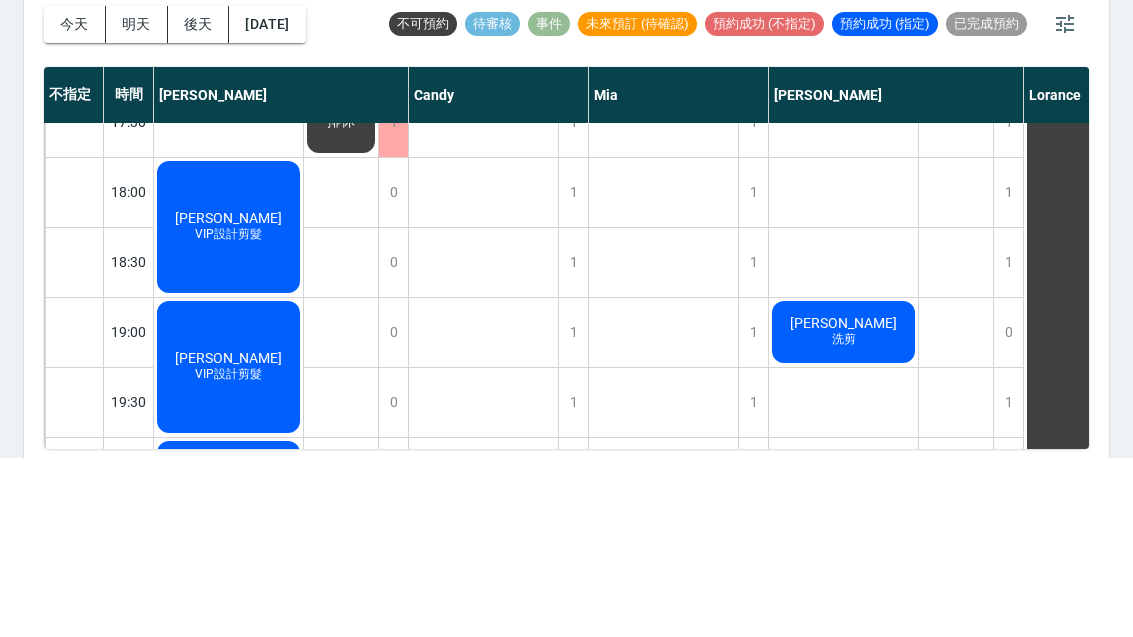 scroll, scrollTop: 69, scrollLeft: 0, axis: vertical 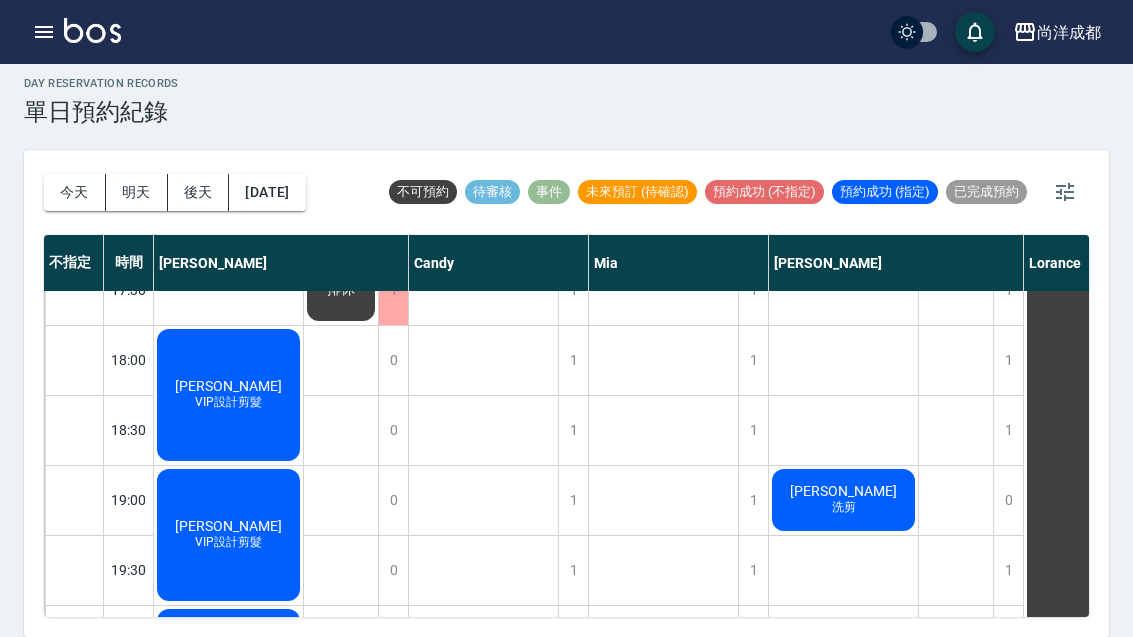 click on "1" at bounding box center [573, 500] 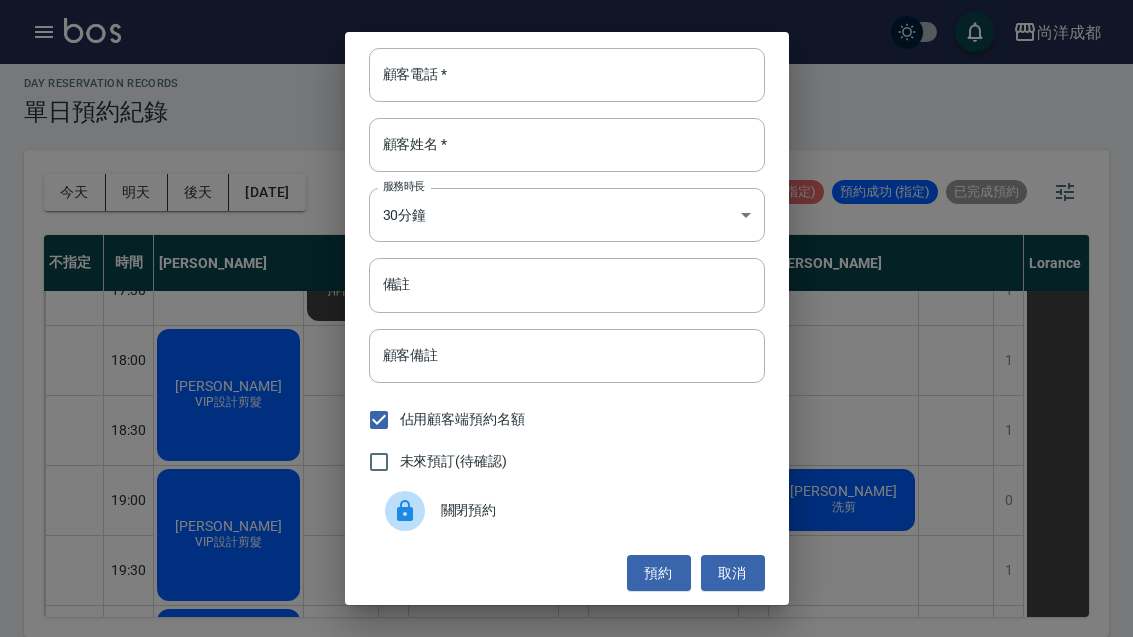 click on "顧客電話   *" at bounding box center [567, 75] 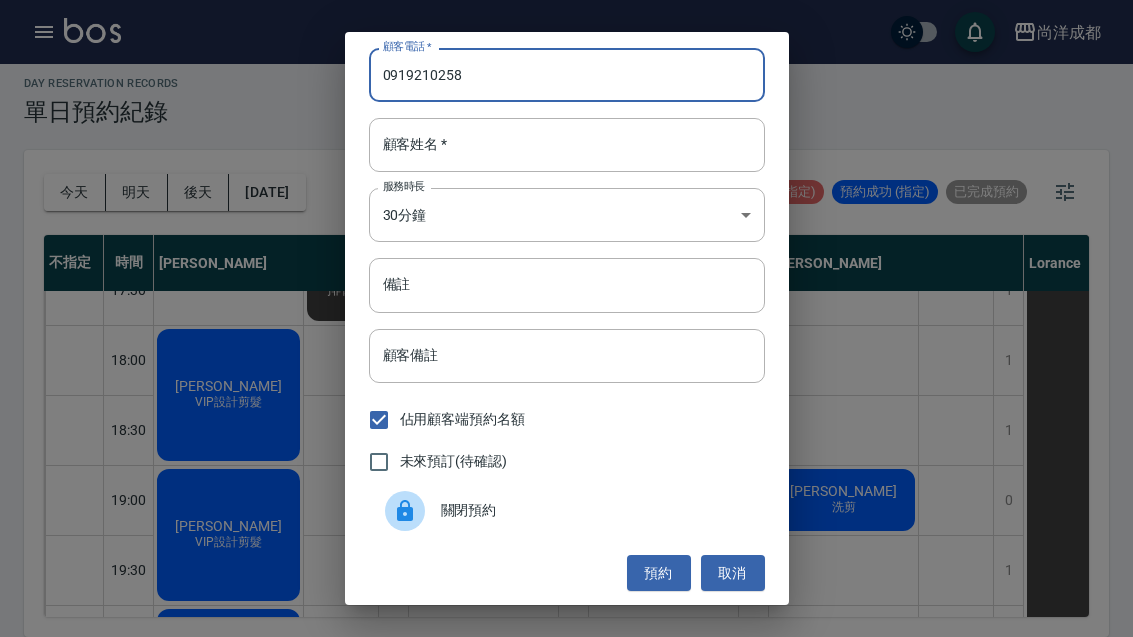 type on "0919210258" 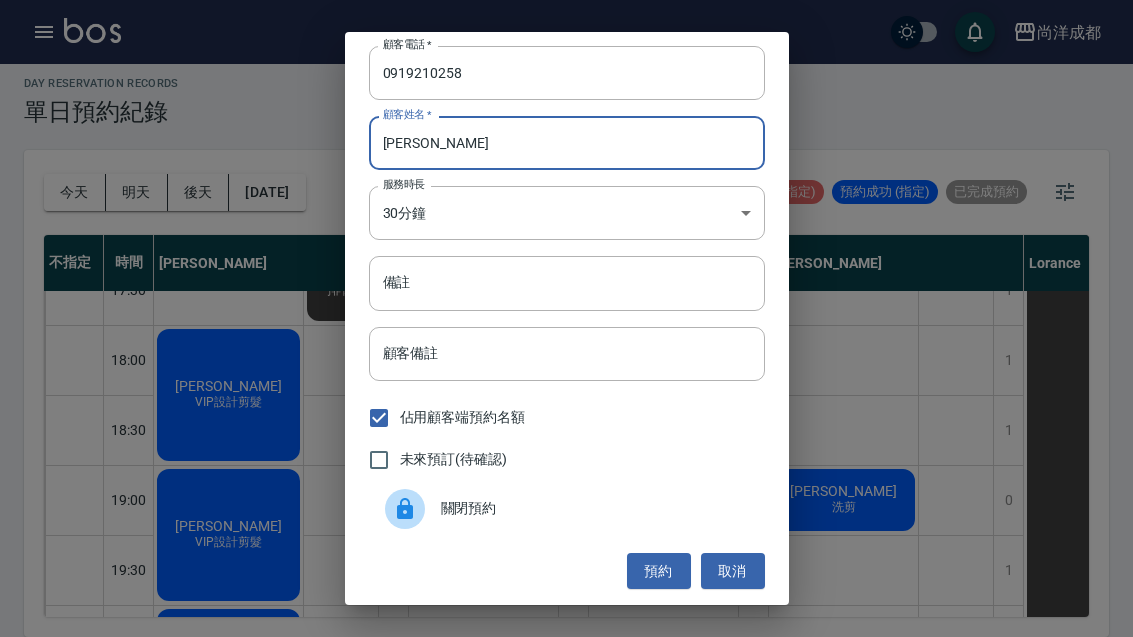 scroll, scrollTop: 2, scrollLeft: 0, axis: vertical 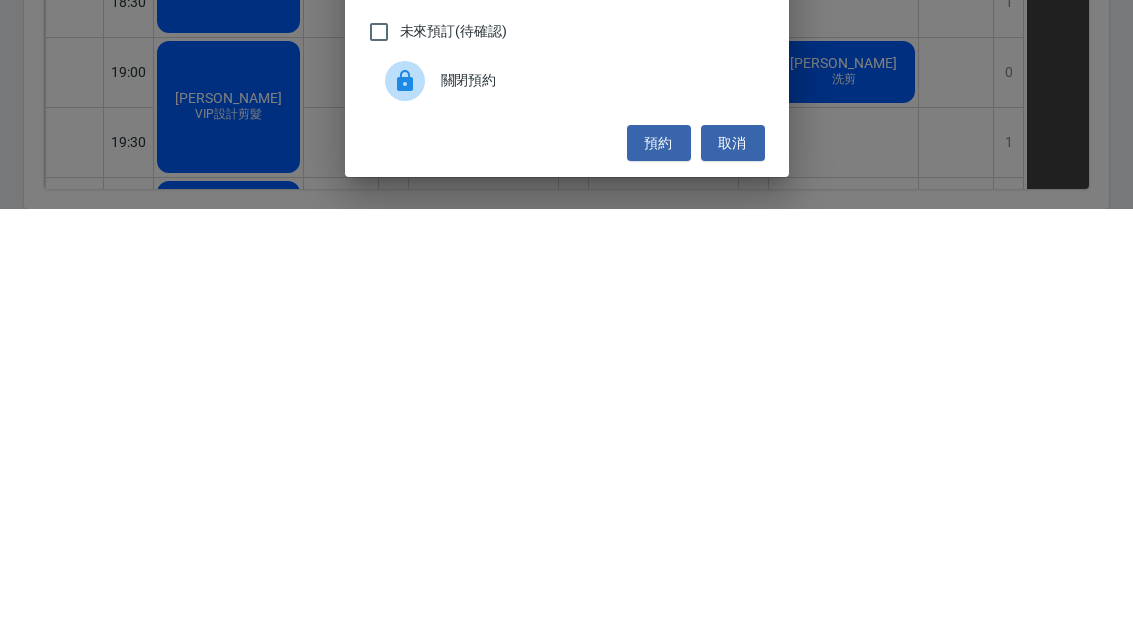 type on "洗剪" 